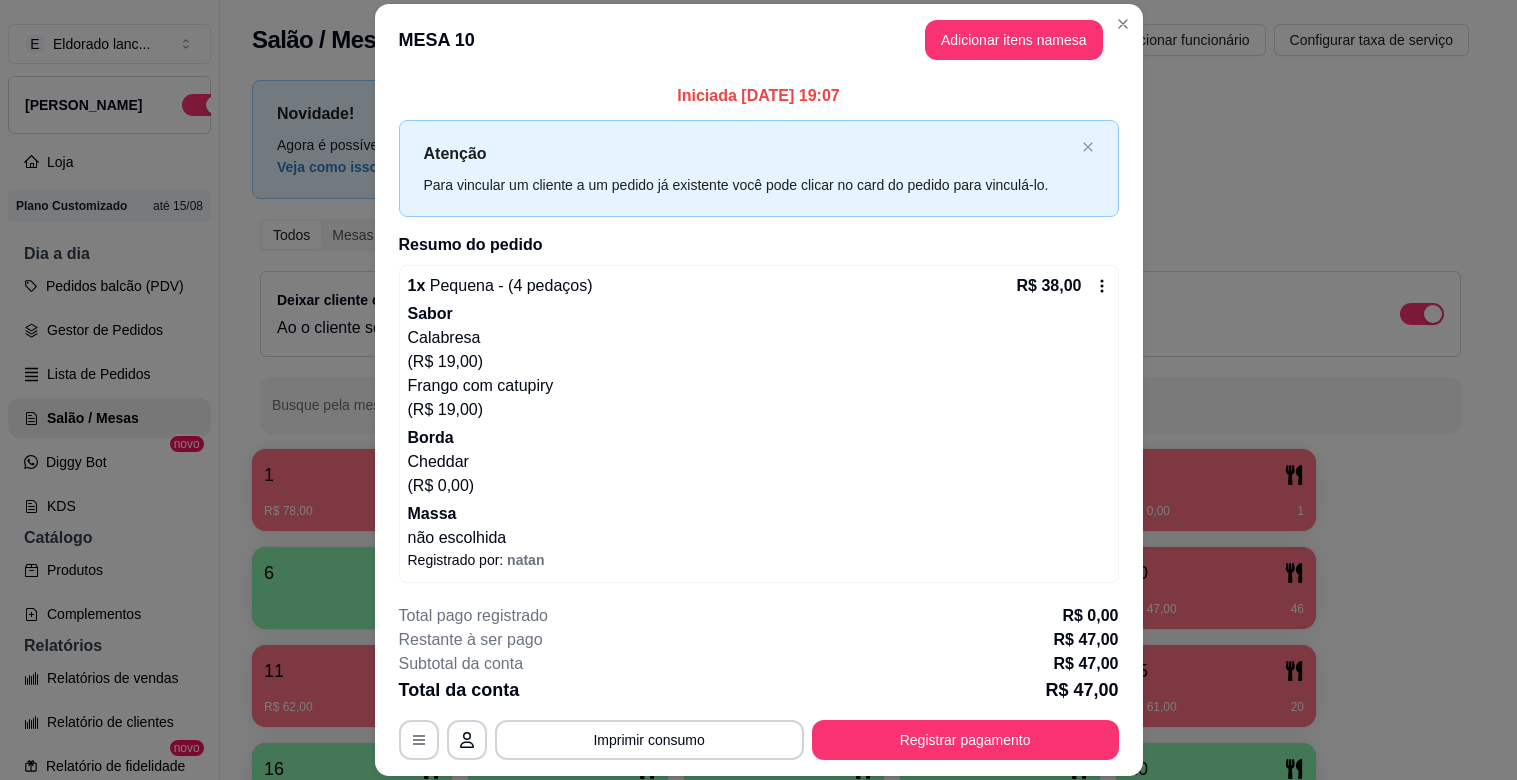 scroll, scrollTop: 0, scrollLeft: 0, axis: both 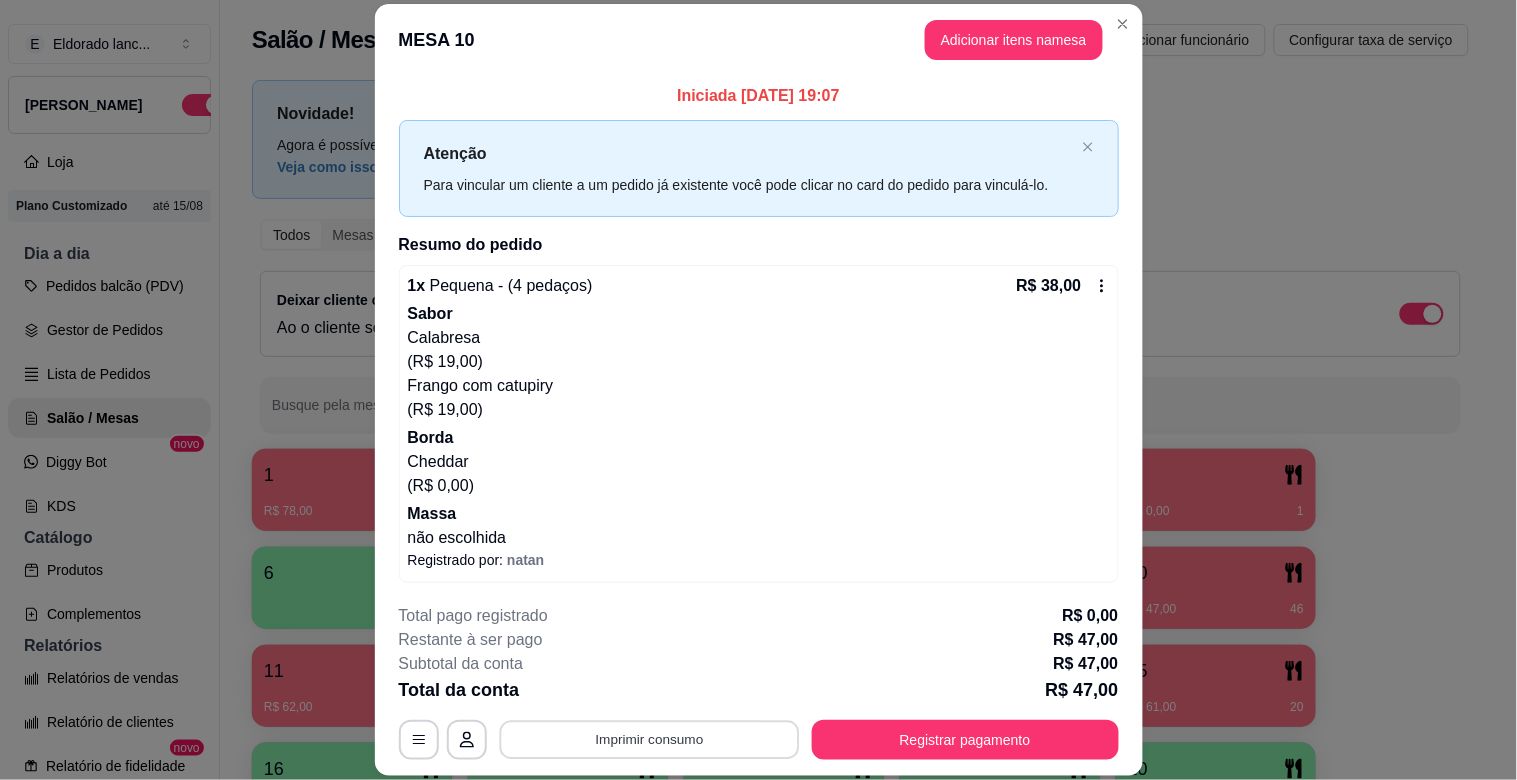 click on "Imprimir consumo" at bounding box center (649, 740) 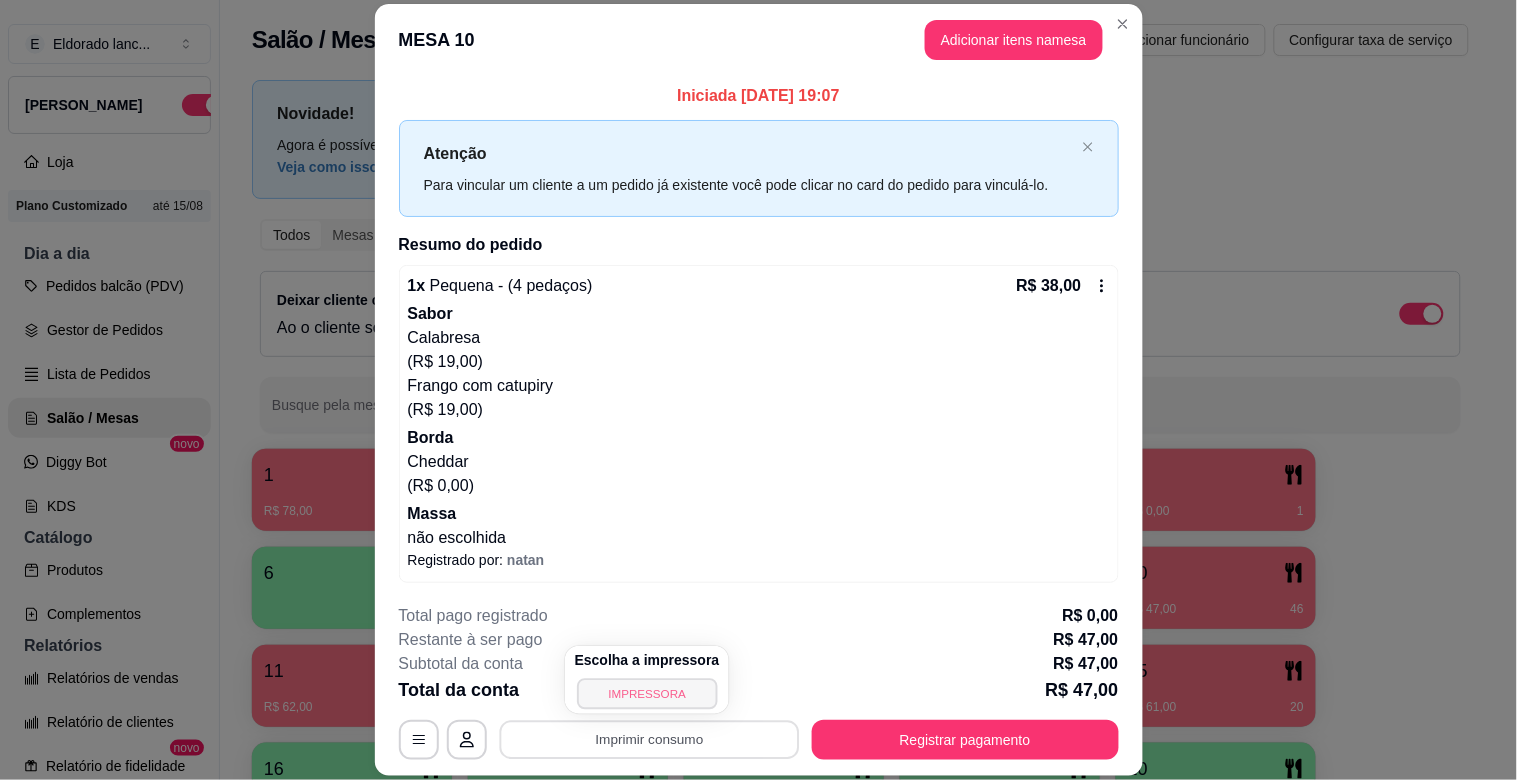 click on "IMPRESSORA" at bounding box center (647, 693) 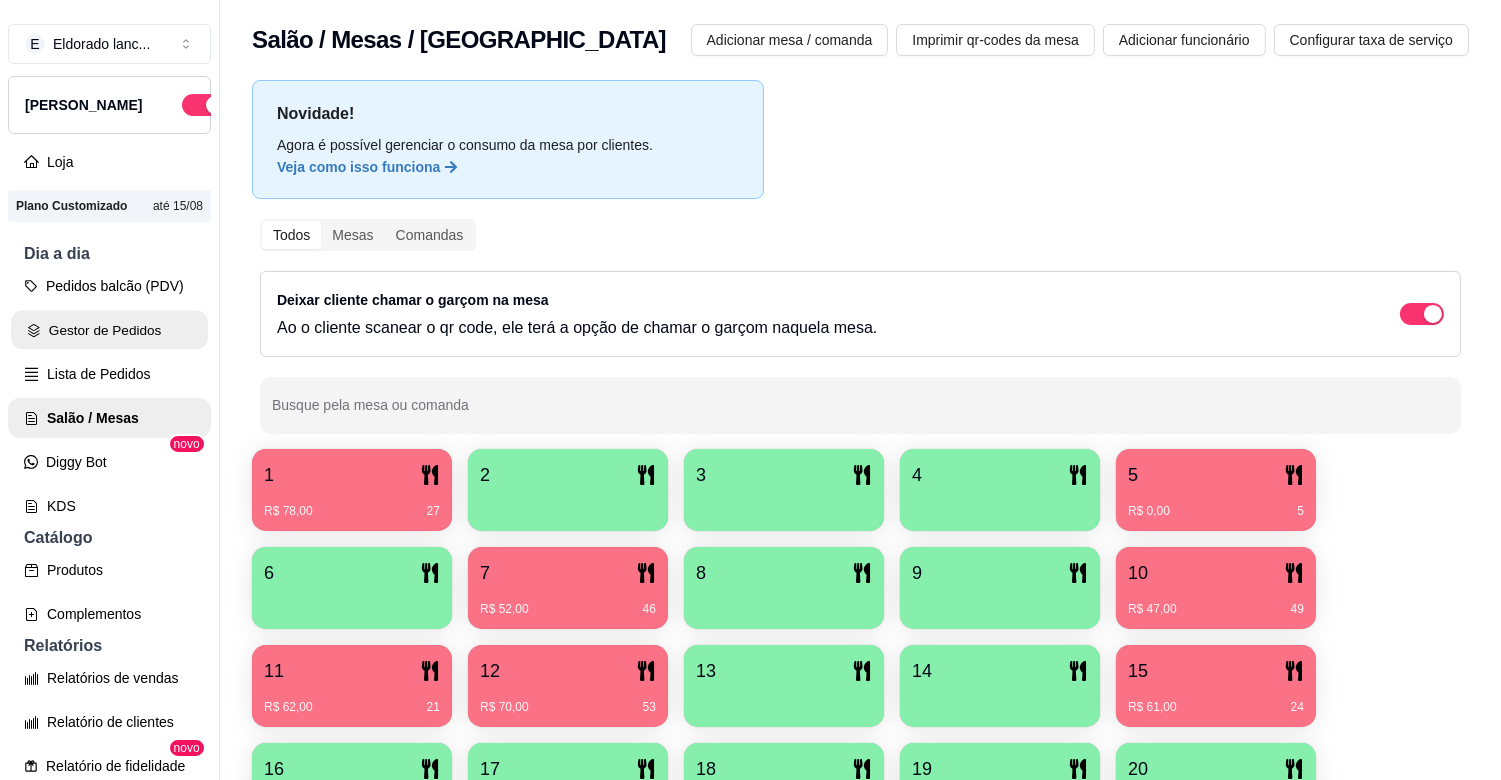 click on "Gestor de Pedidos" at bounding box center (109, 330) 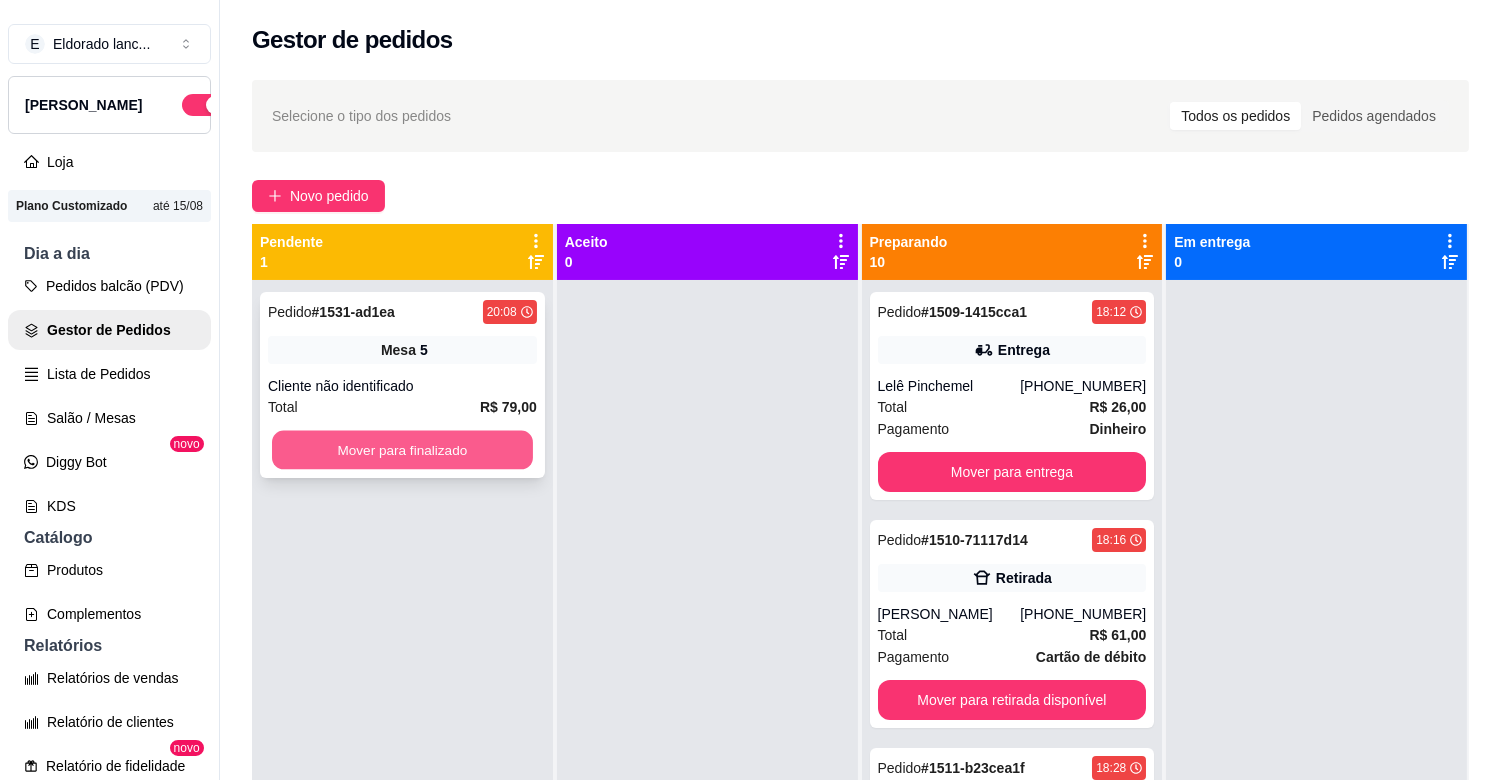 click on "Mover para finalizado" at bounding box center [402, 450] 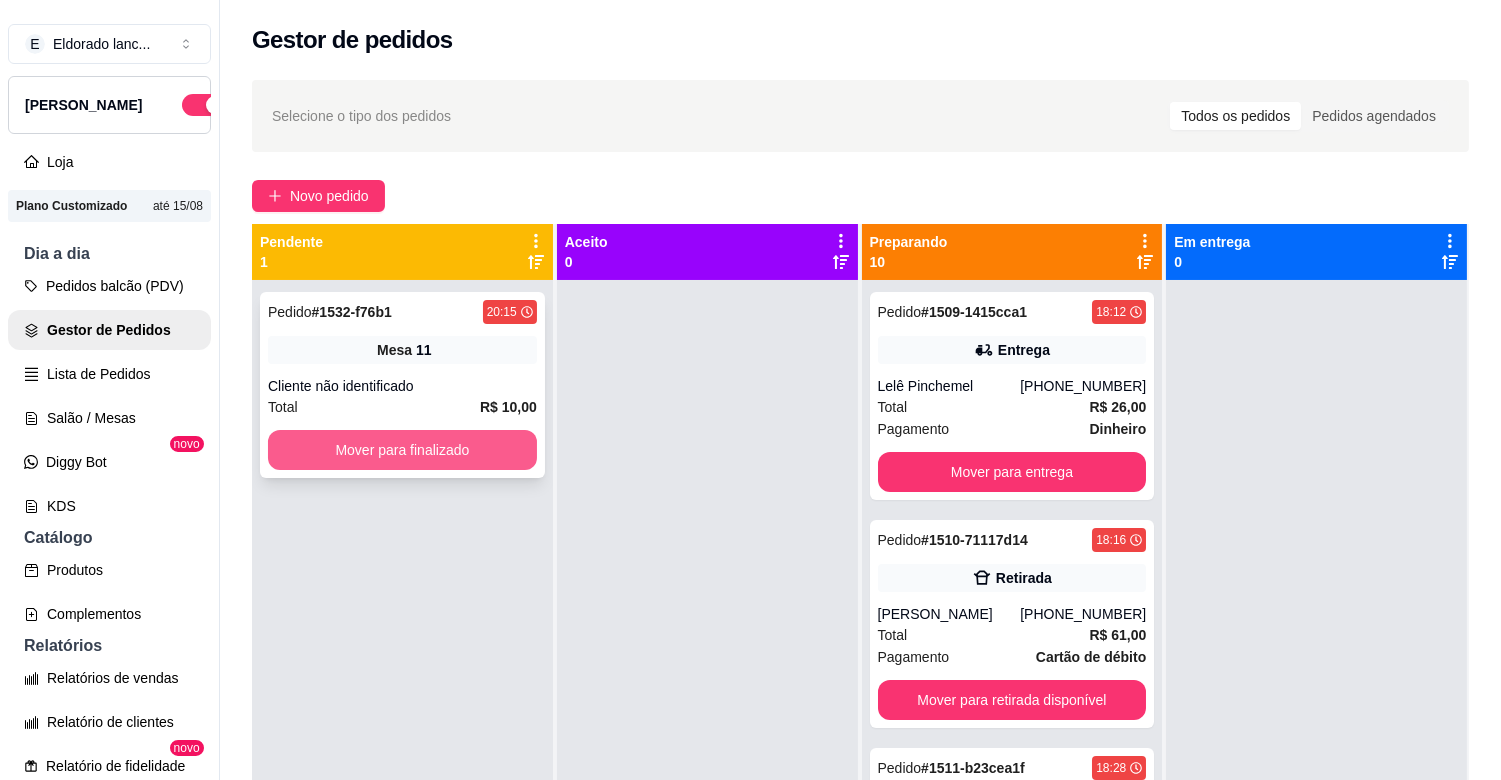 click on "Mover para finalizado" at bounding box center (402, 450) 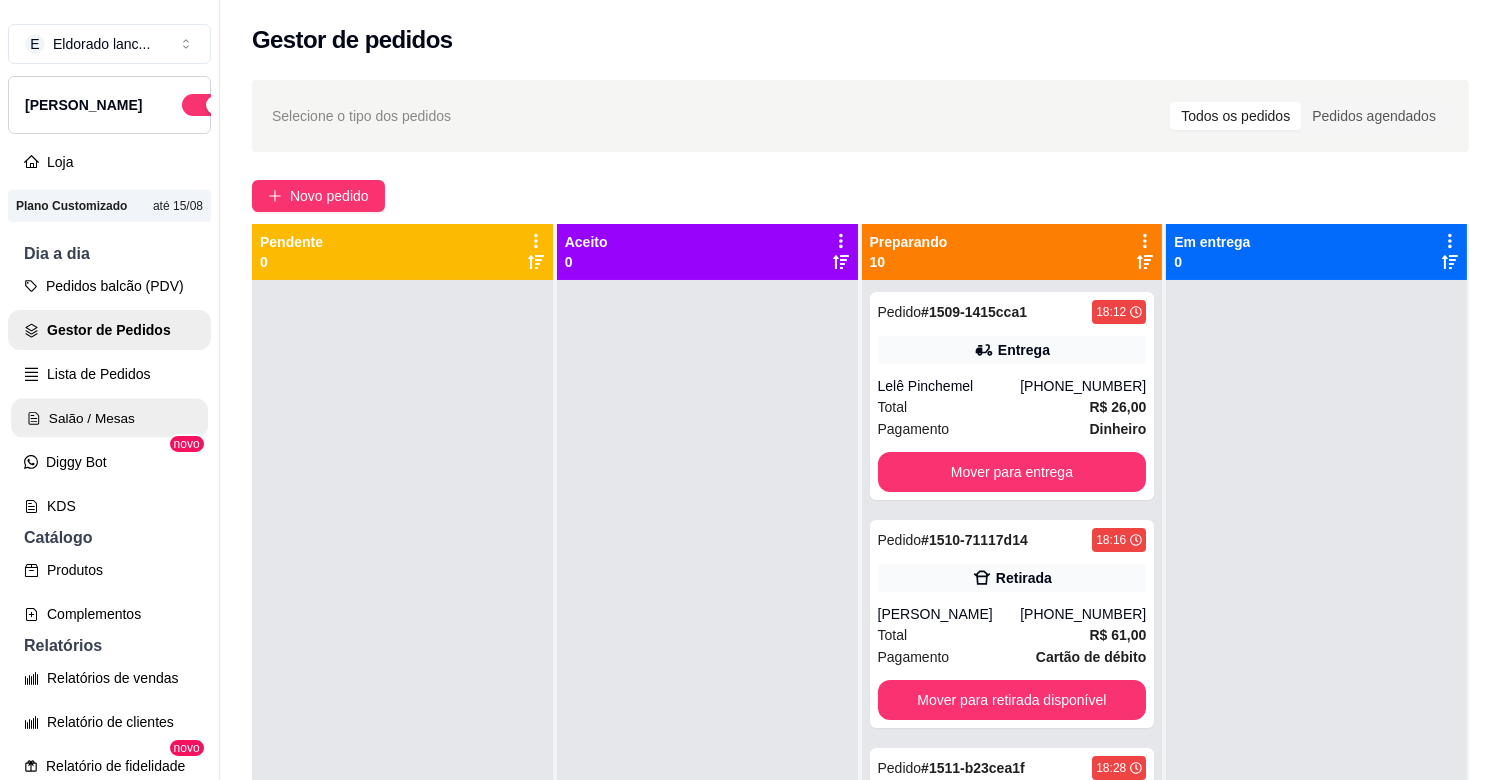 click on "Salão / Mesas" at bounding box center [109, 418] 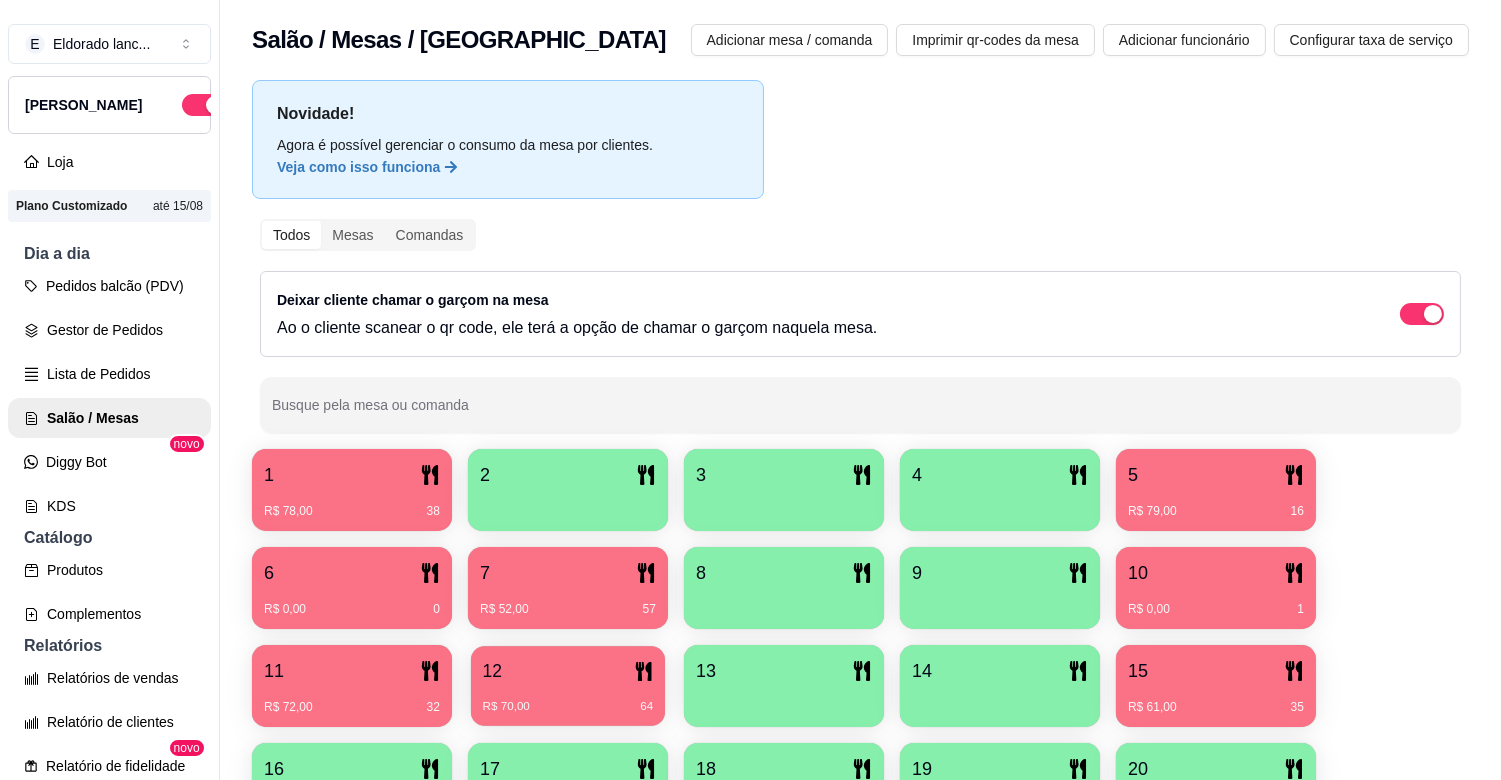 click on "12" at bounding box center [568, 671] 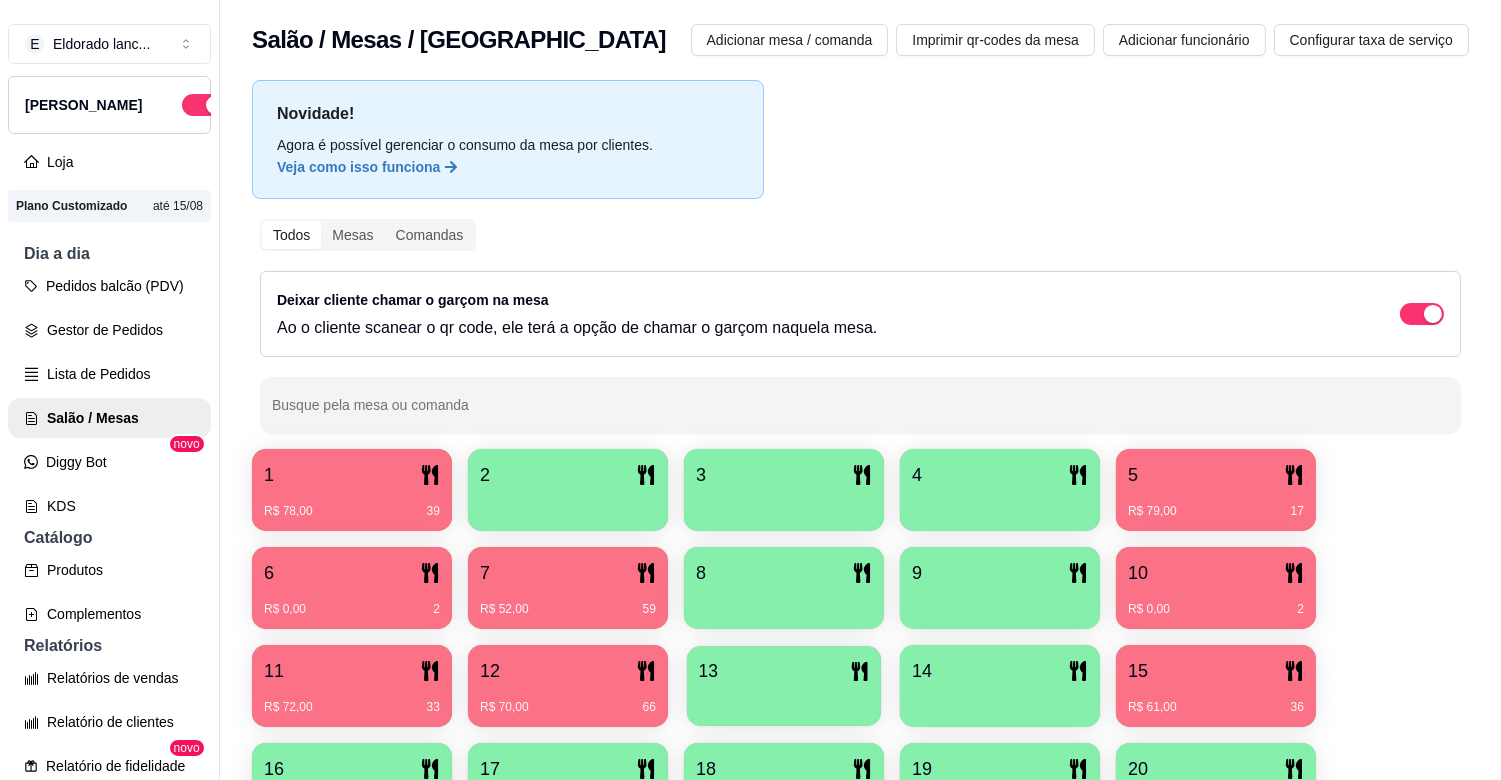 click on "13" at bounding box center [784, 671] 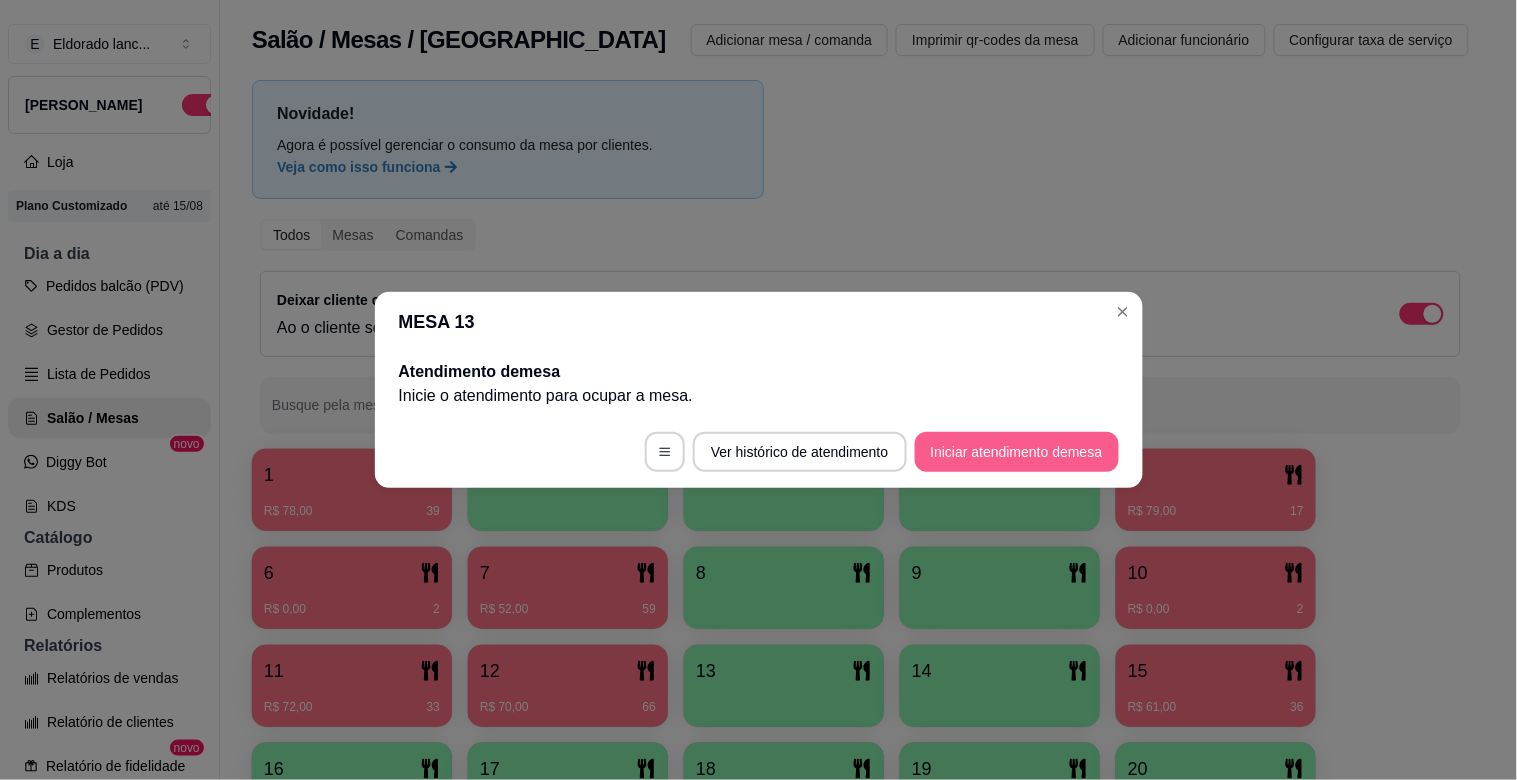 click on "Iniciar atendimento de  mesa" at bounding box center (1017, 452) 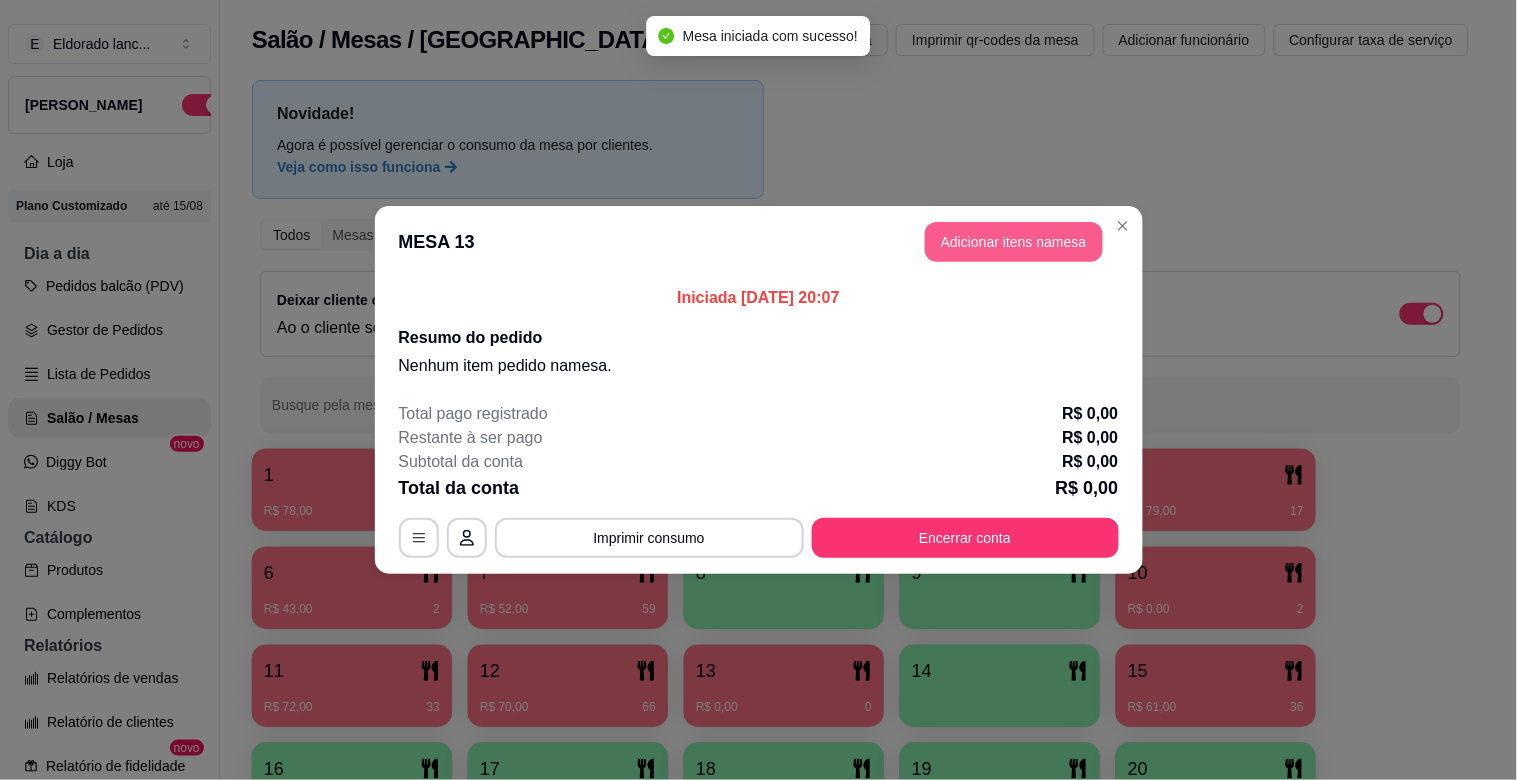 click on "Adicionar itens na  mesa" at bounding box center (1014, 242) 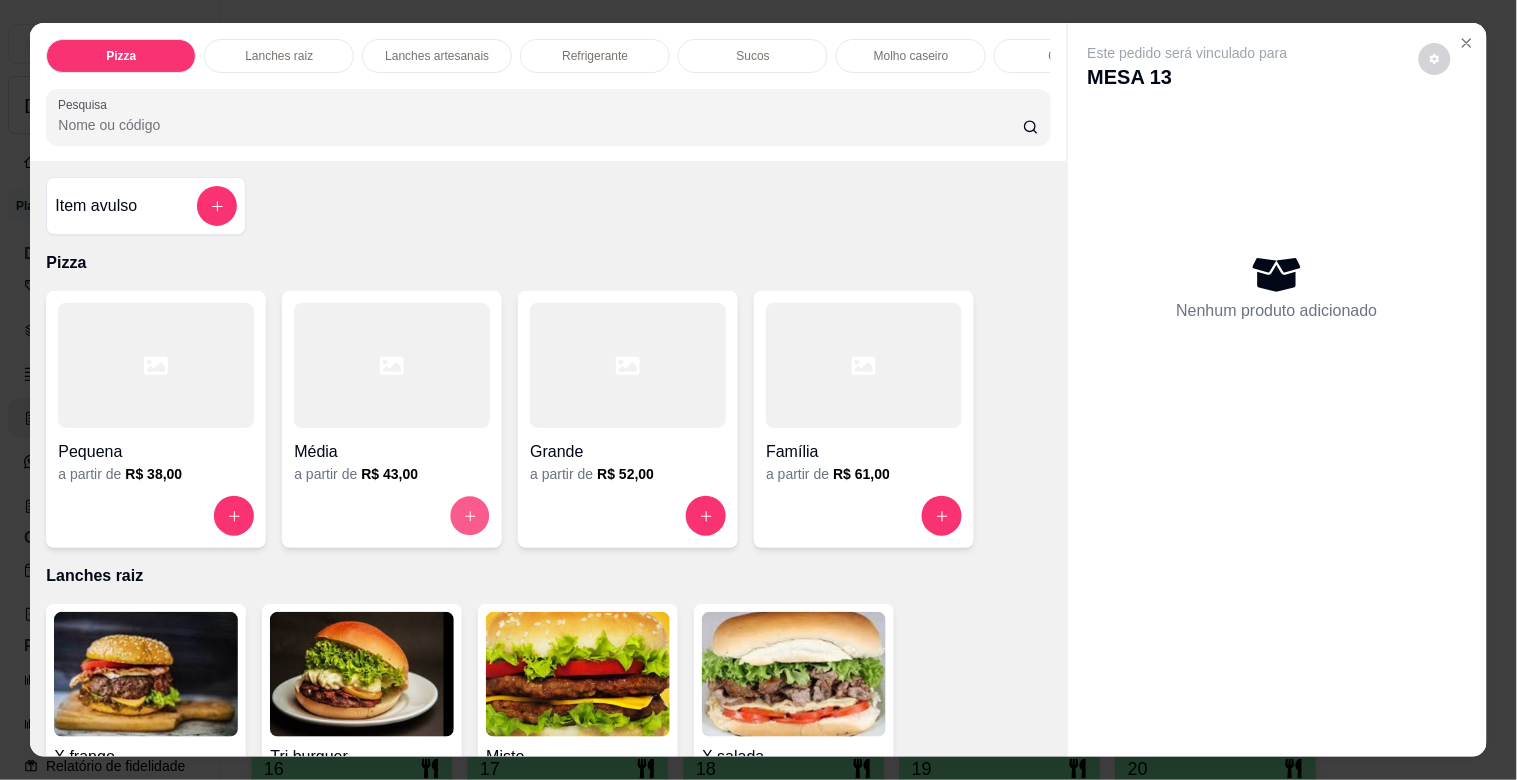 click at bounding box center (470, 516) 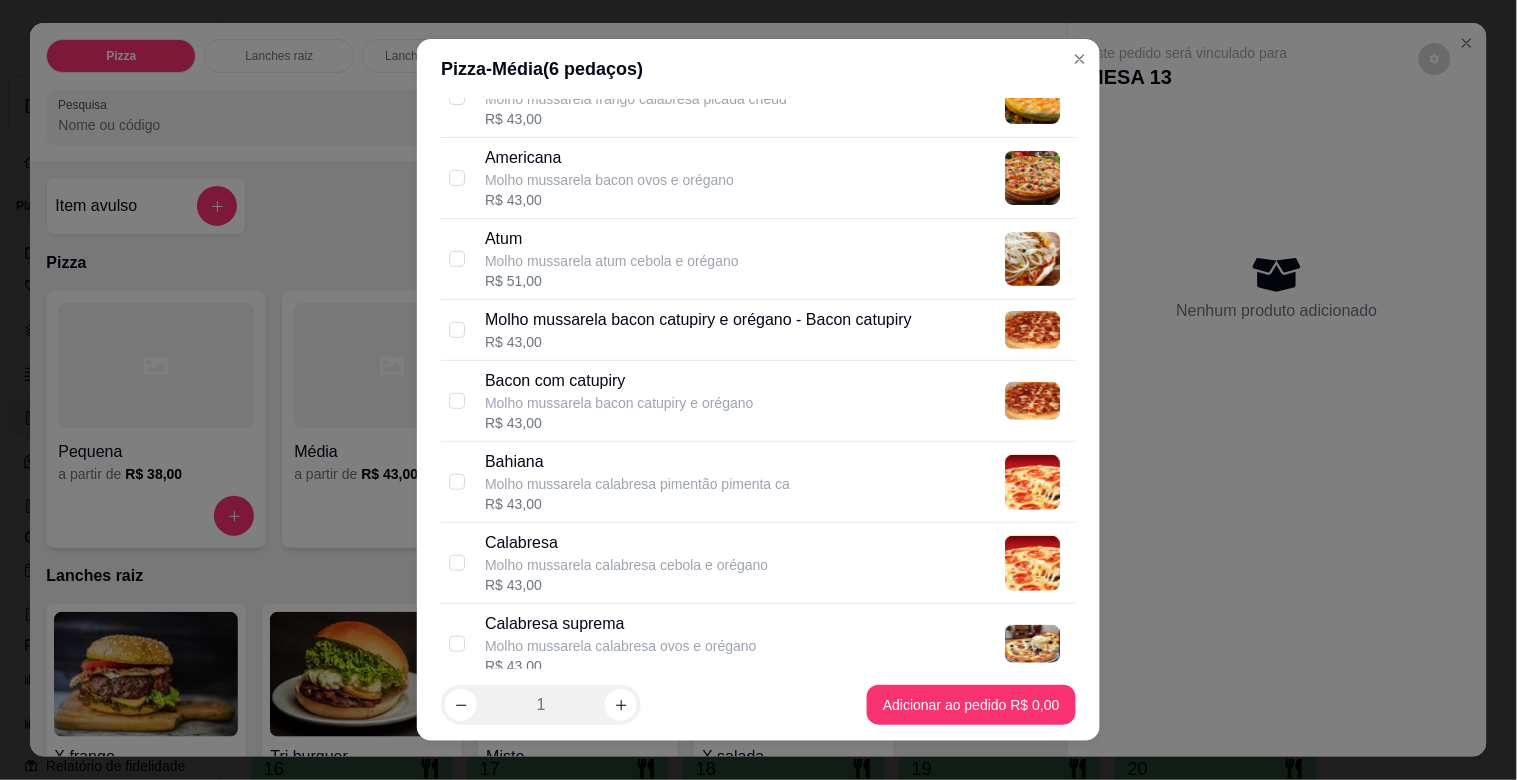 scroll, scrollTop: 195, scrollLeft: 0, axis: vertical 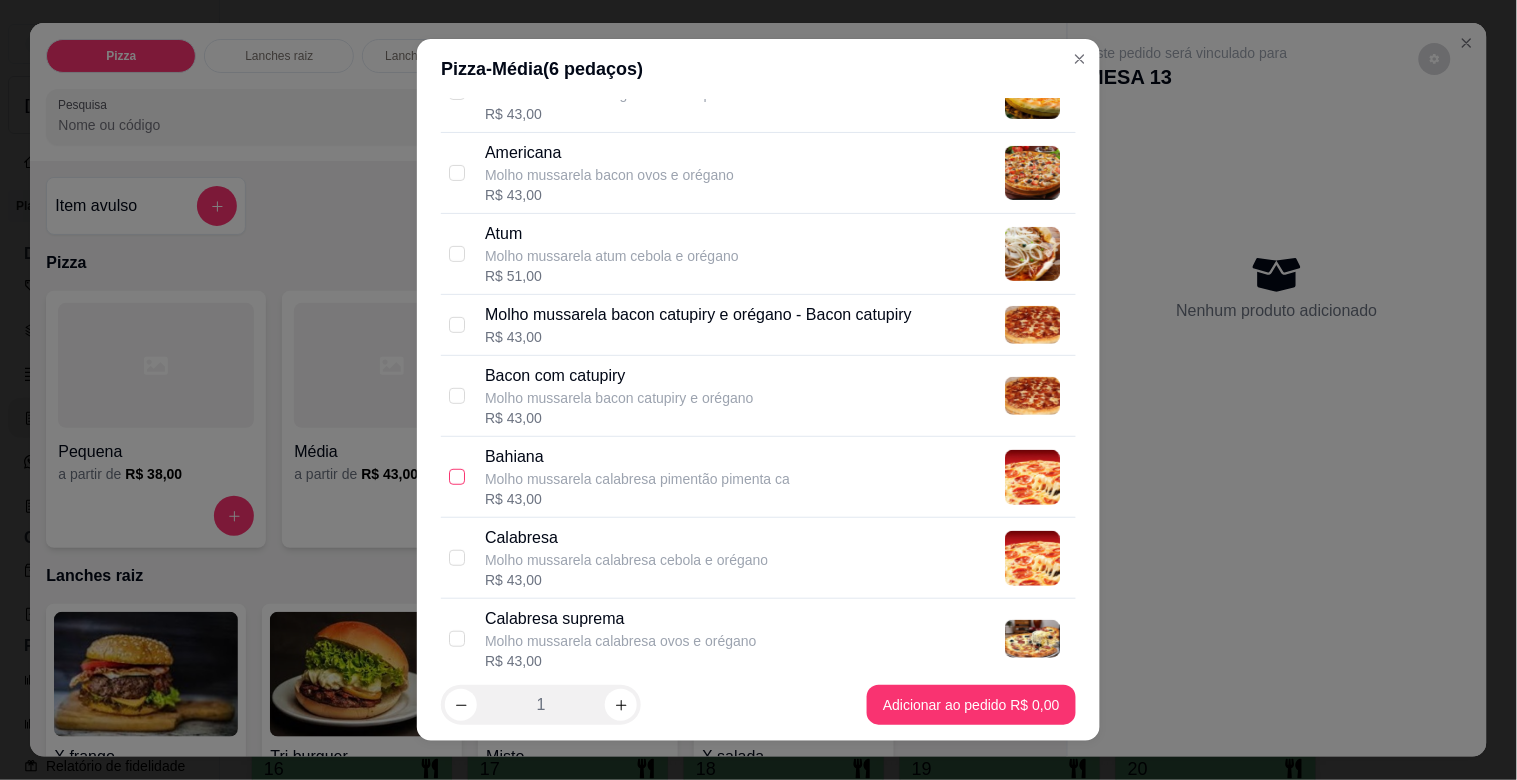 click at bounding box center (457, 477) 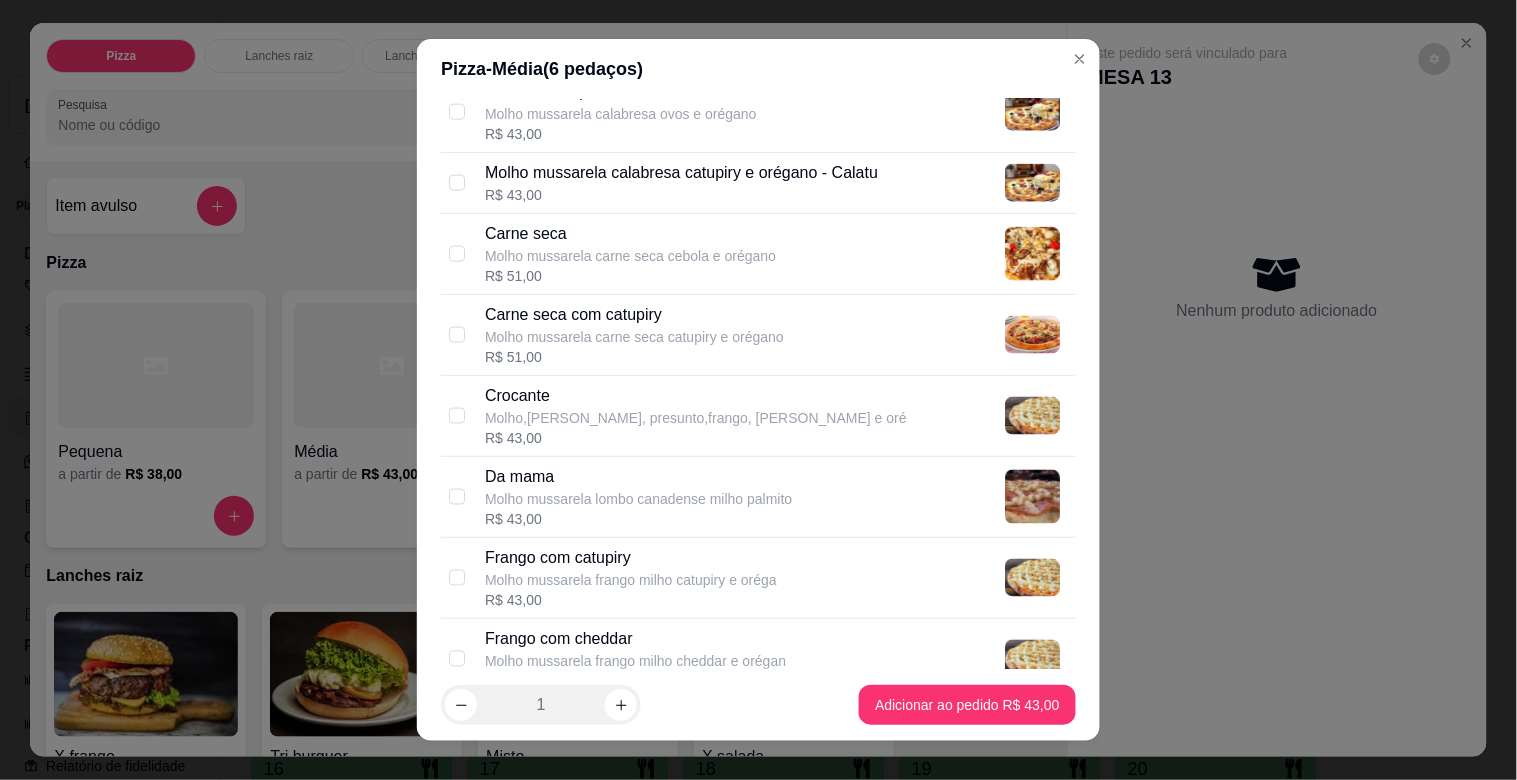 scroll, scrollTop: 1242, scrollLeft: 0, axis: vertical 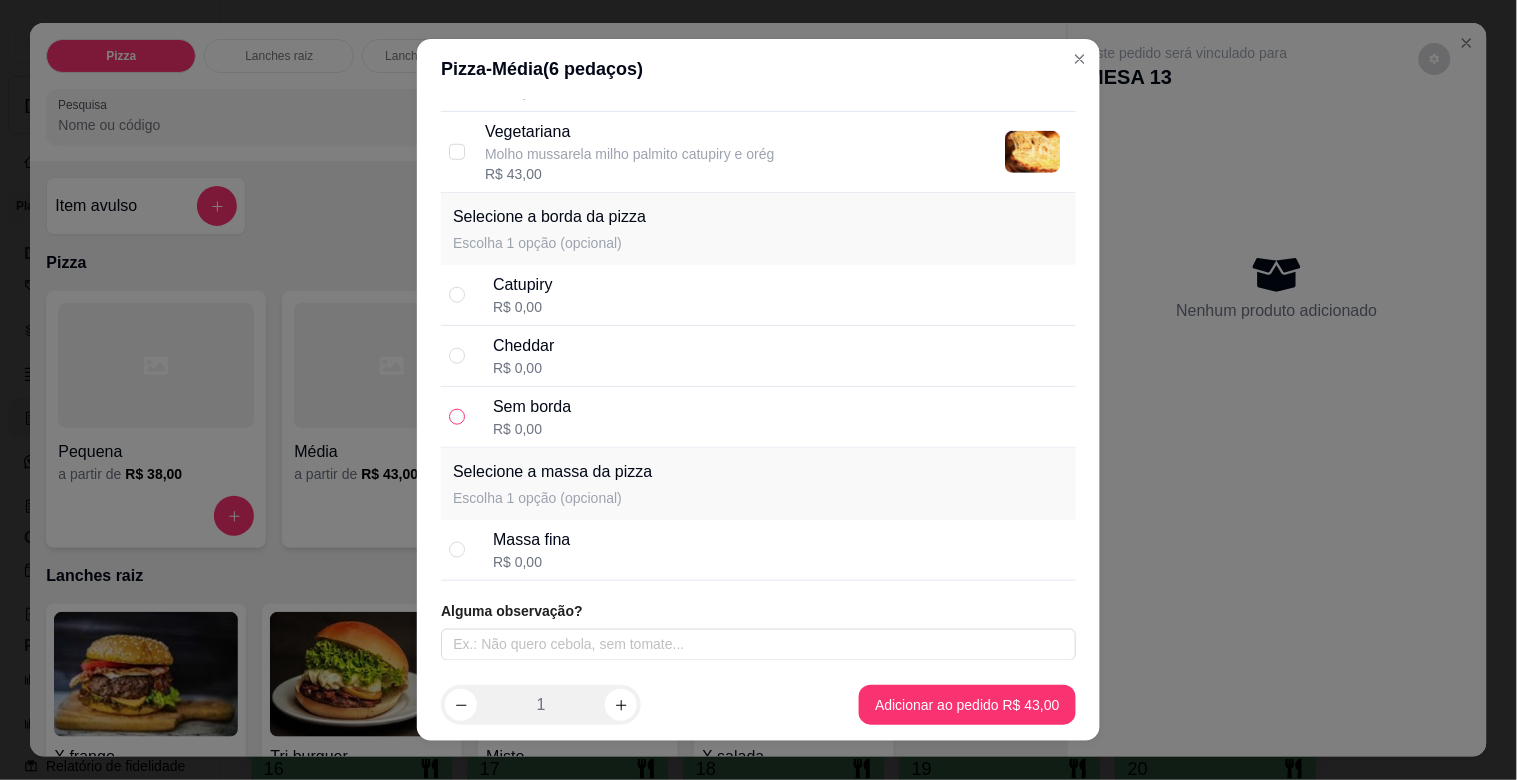 click at bounding box center (457, 417) 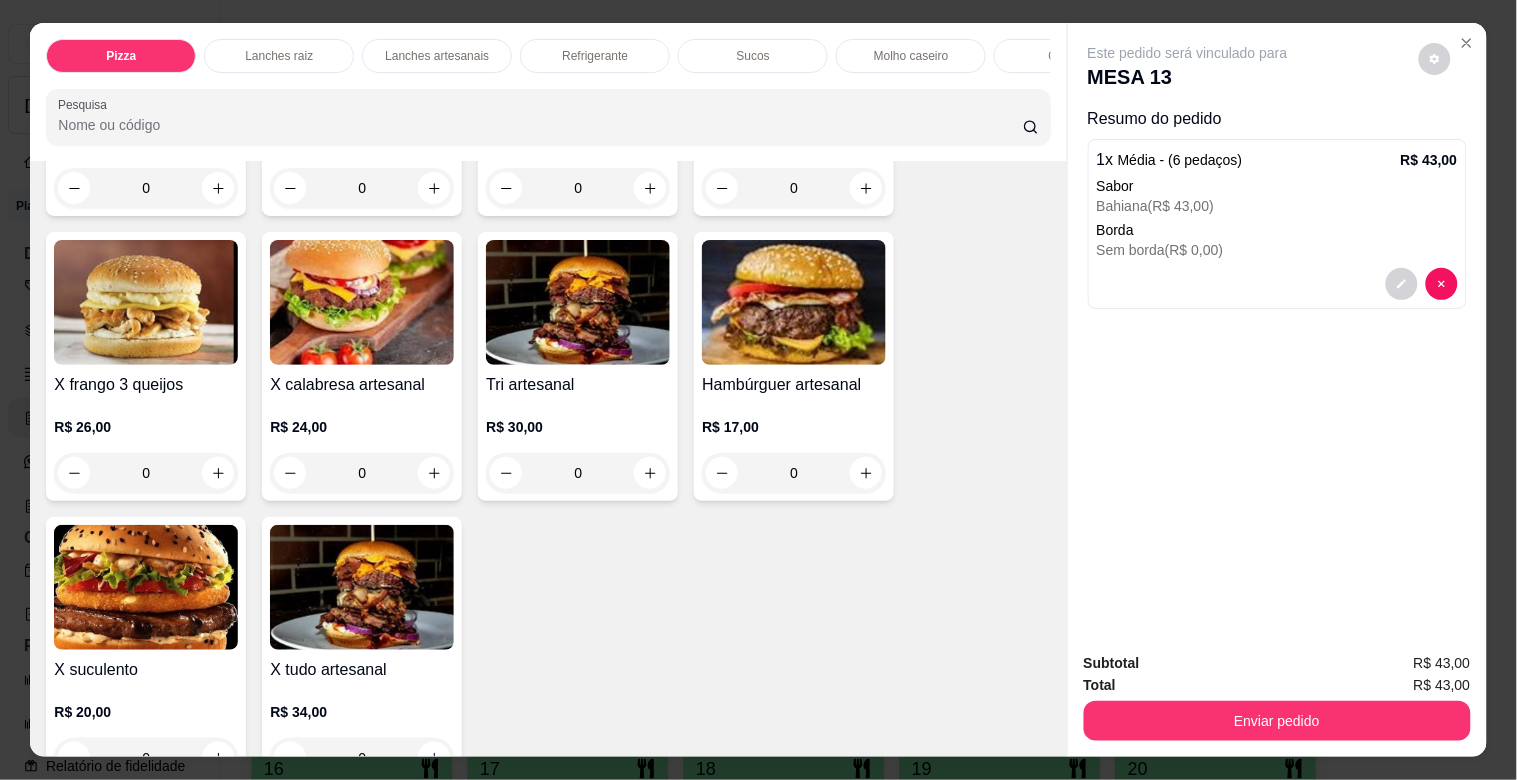 scroll, scrollTop: 3180, scrollLeft: 0, axis: vertical 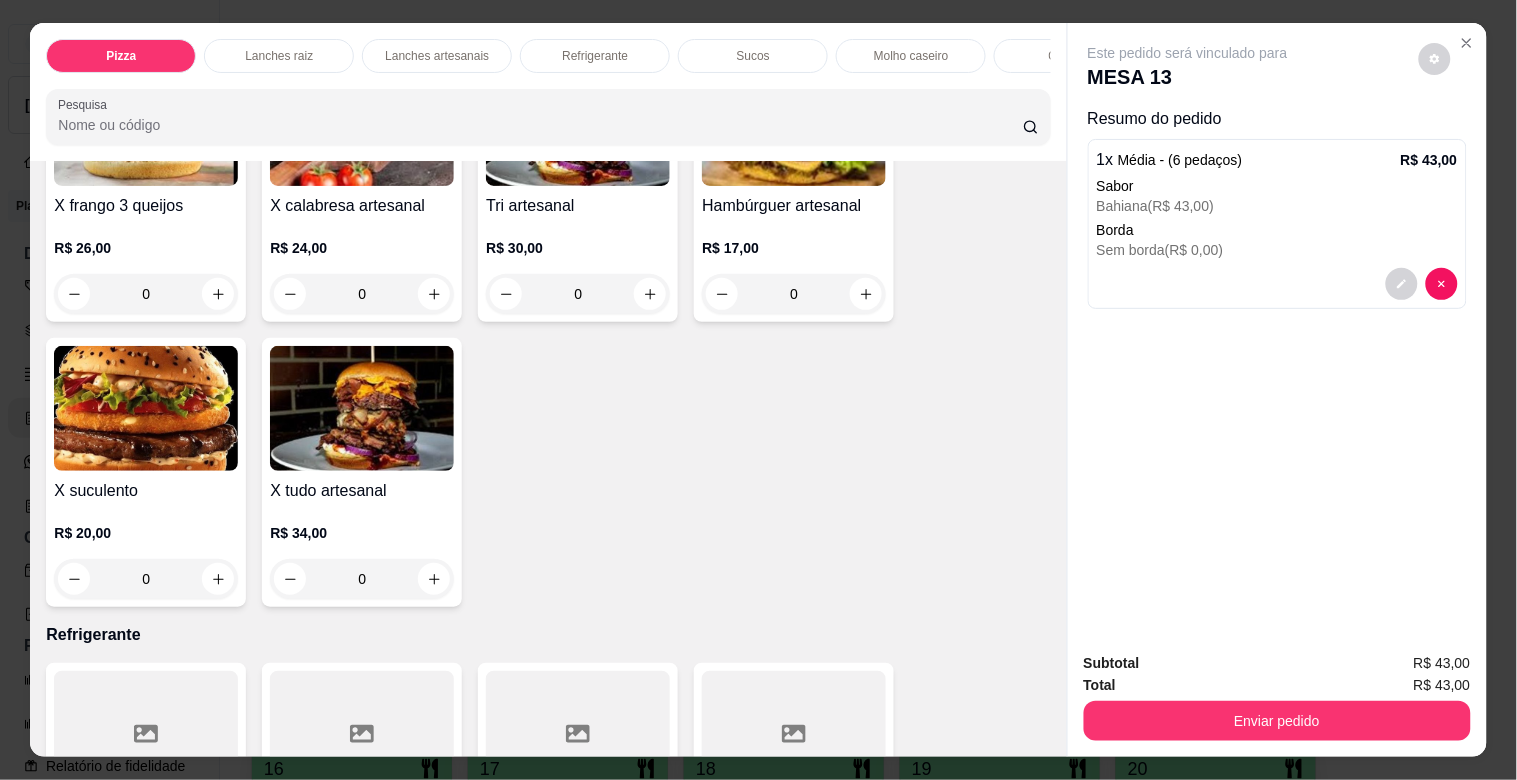 drag, startPoint x: 1041, startPoint y: 477, endPoint x: 1047, endPoint y: 487, distance: 11.661903 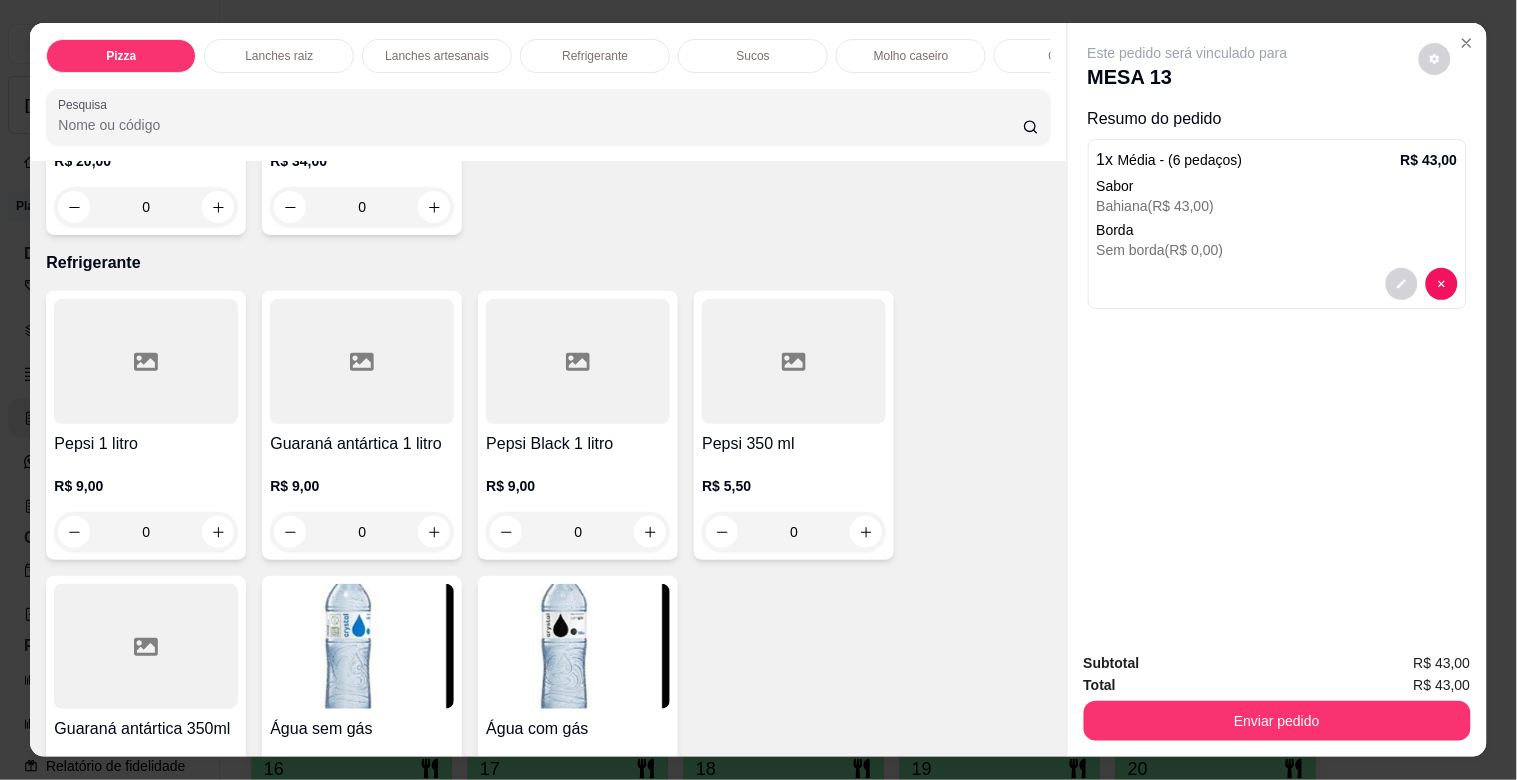 scroll, scrollTop: 3450, scrollLeft: 0, axis: vertical 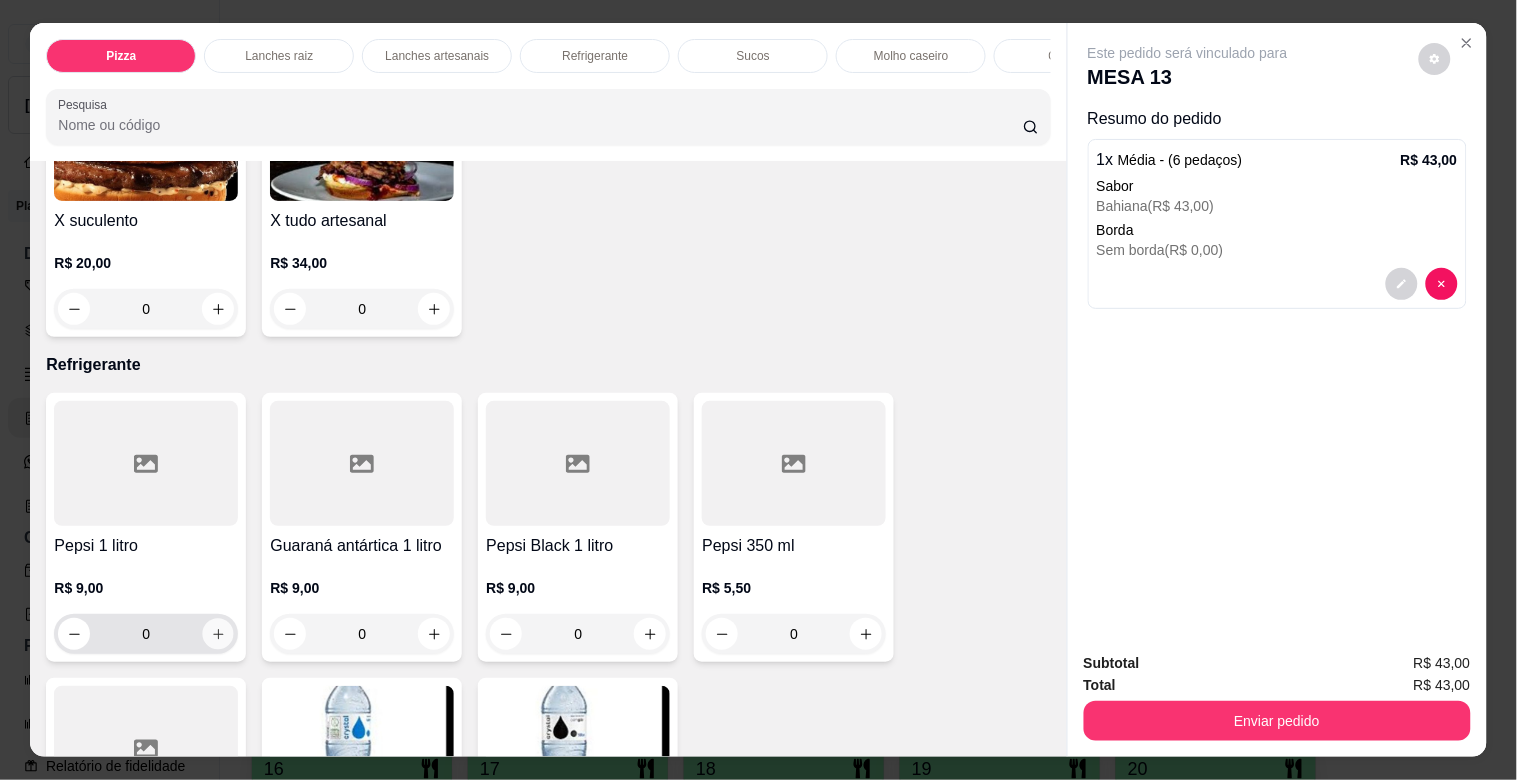 click 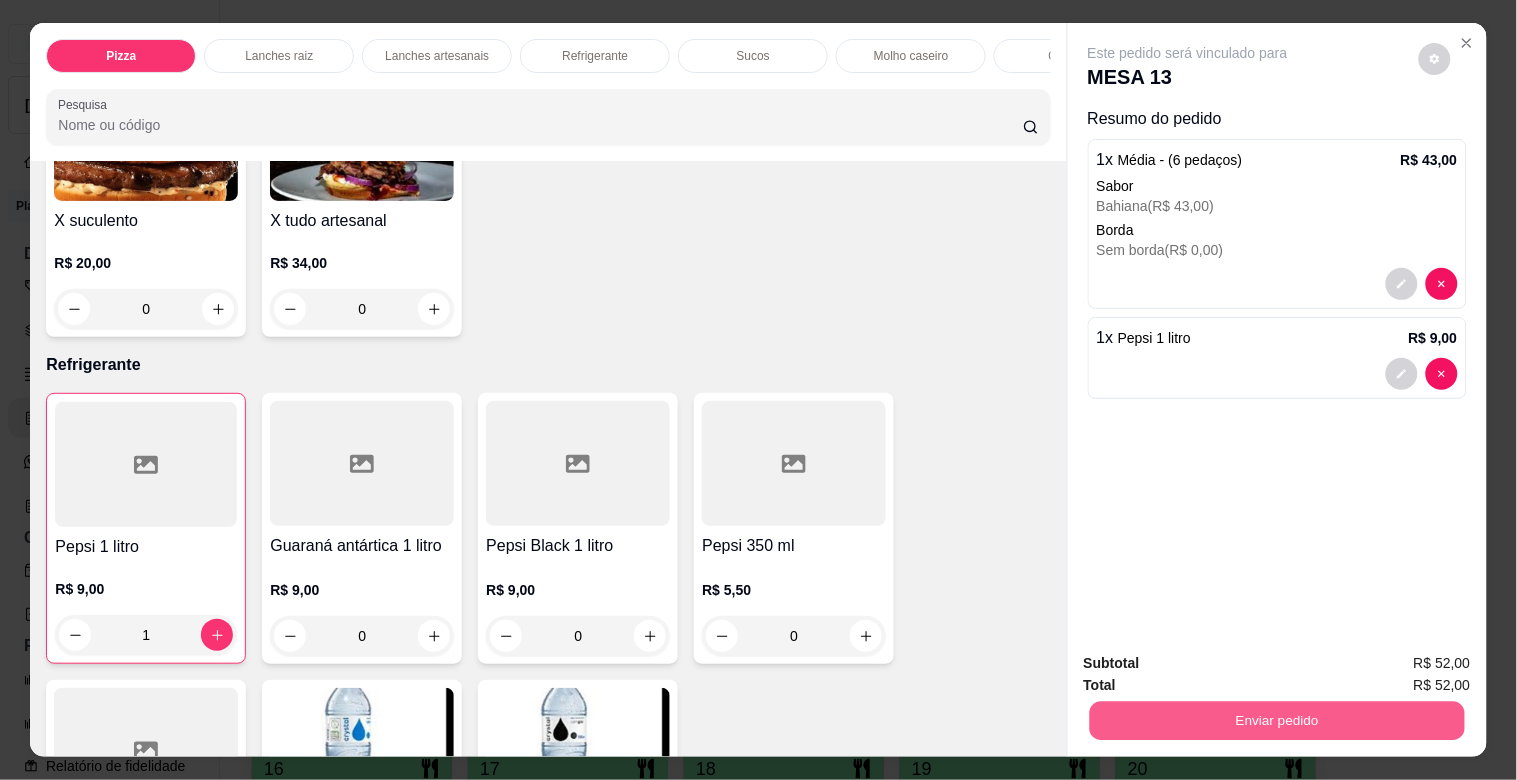 click on "Enviar pedido" at bounding box center (1276, 720) 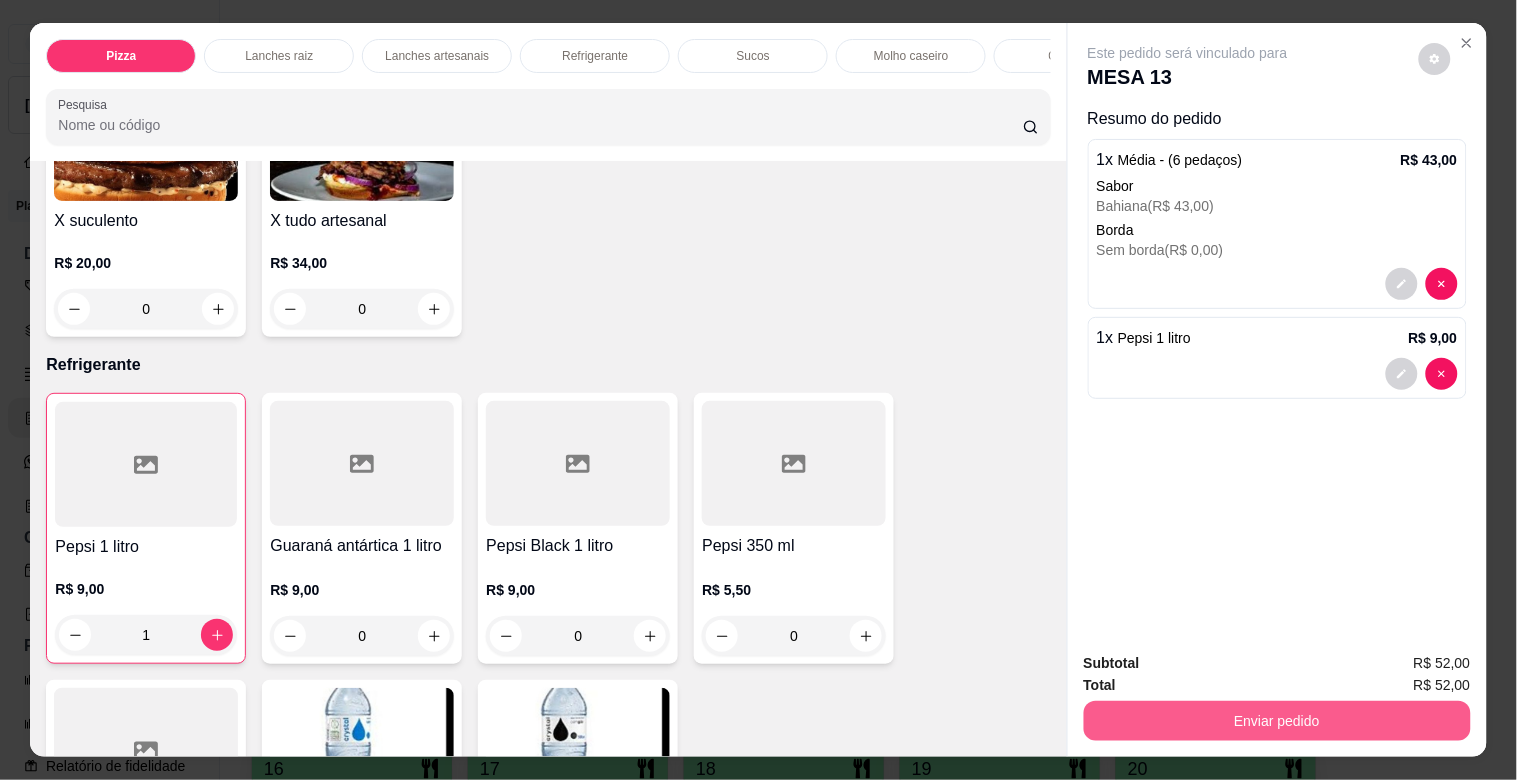 click on "Enviar pedido" at bounding box center (1277, 721) 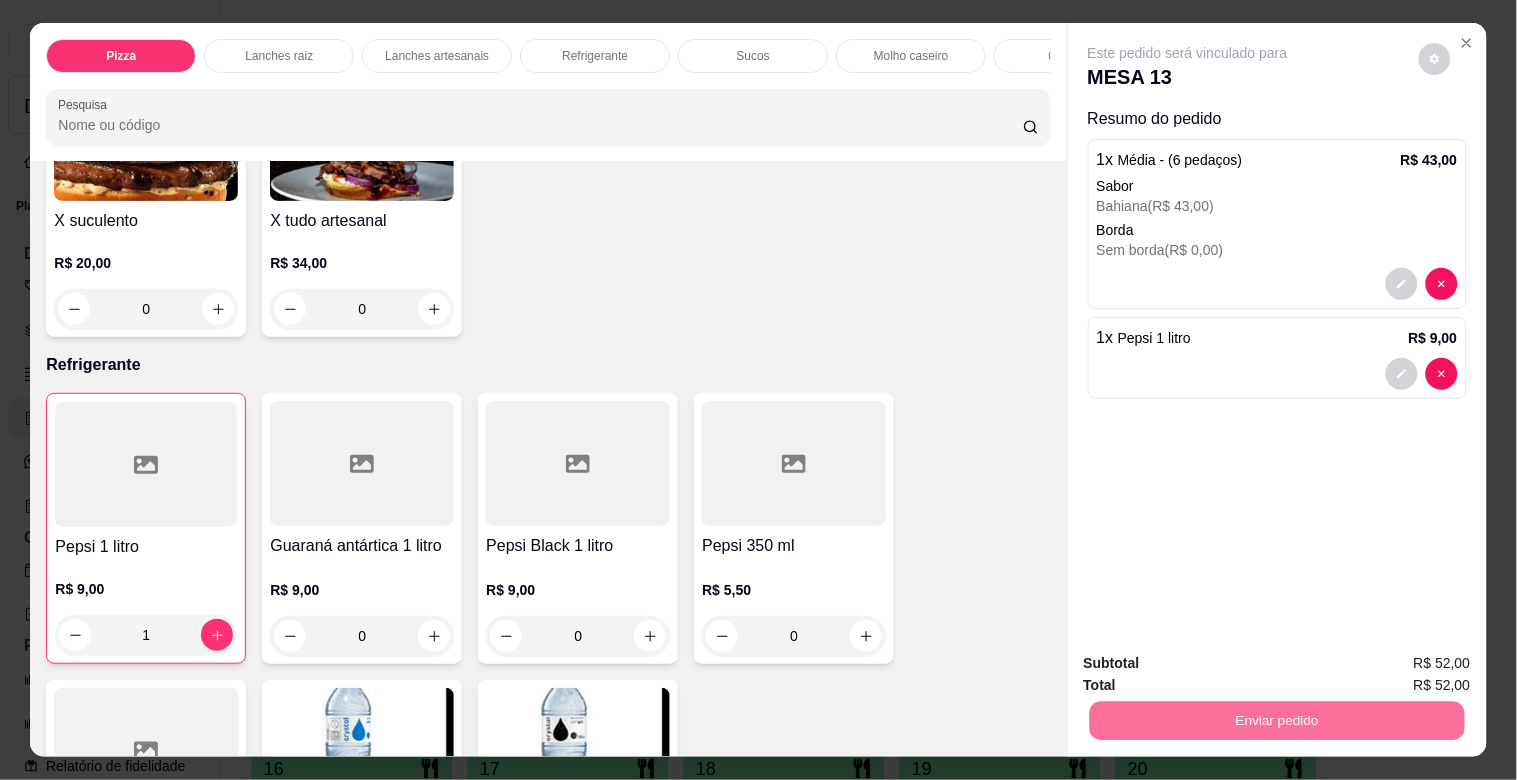 click on "Não registrar e enviar pedido" at bounding box center (1211, 662) 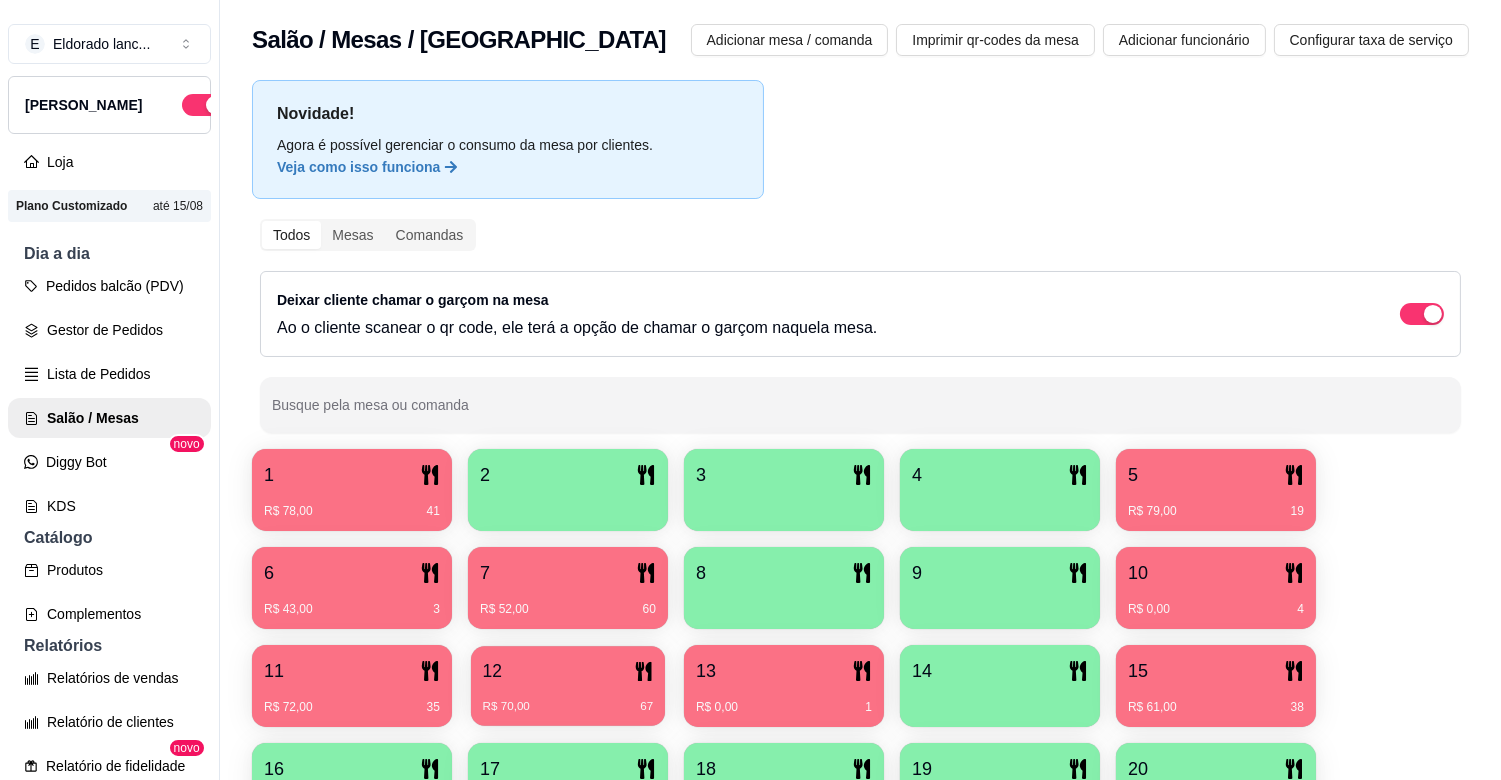 click on "R$ 70,00 67" at bounding box center (568, 699) 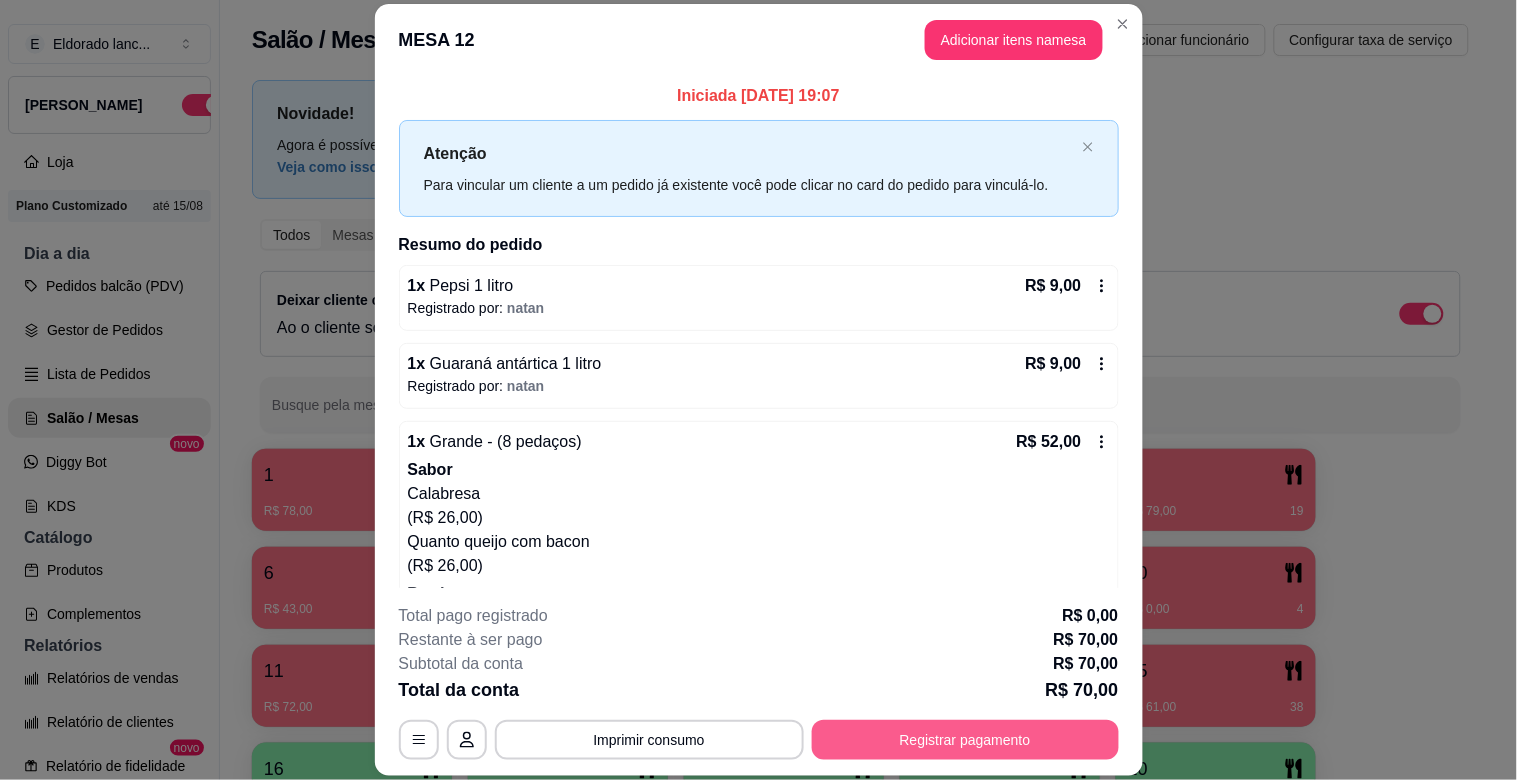 click on "Registrar pagamento" at bounding box center [965, 740] 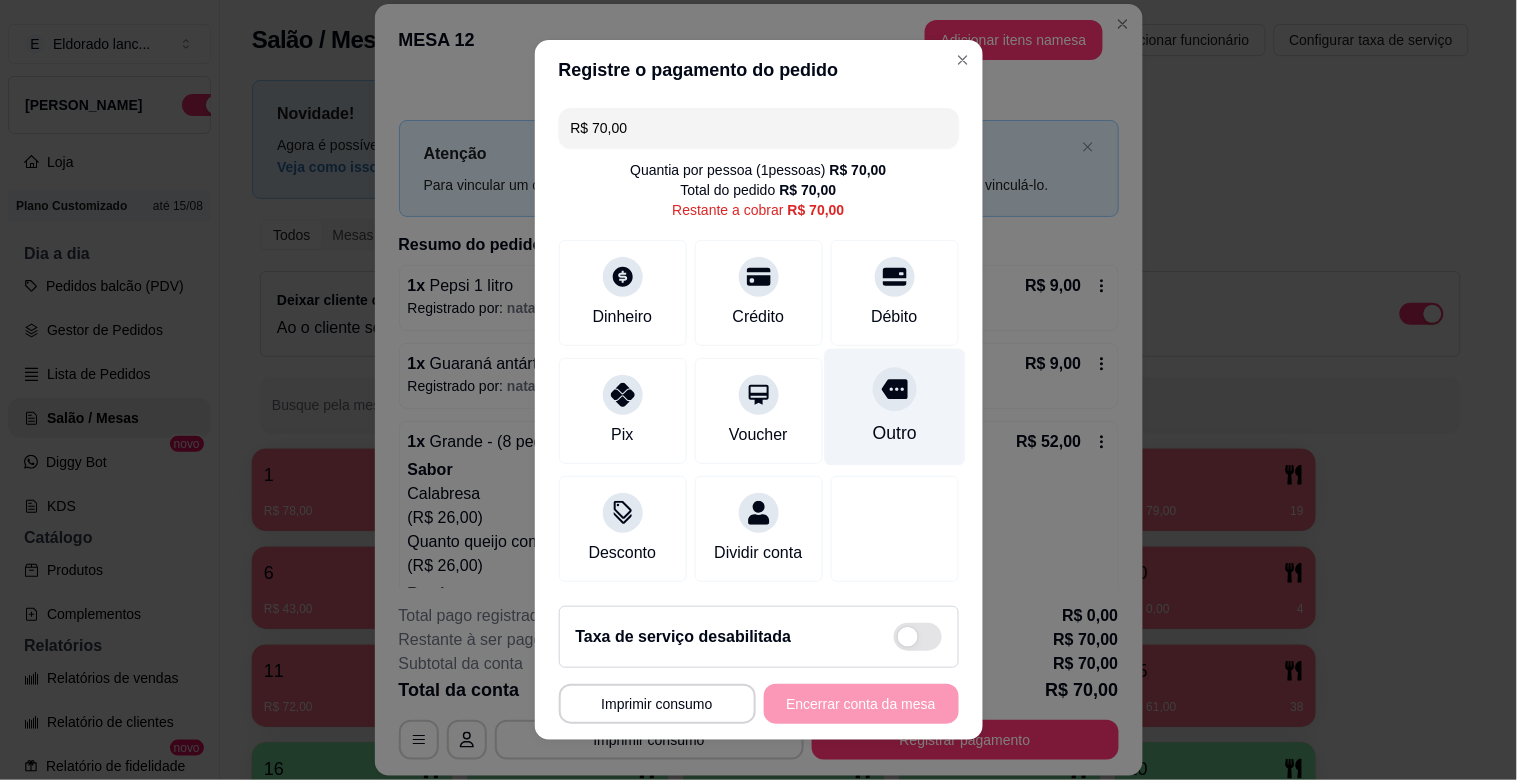 click on "Outro" at bounding box center [894, 407] 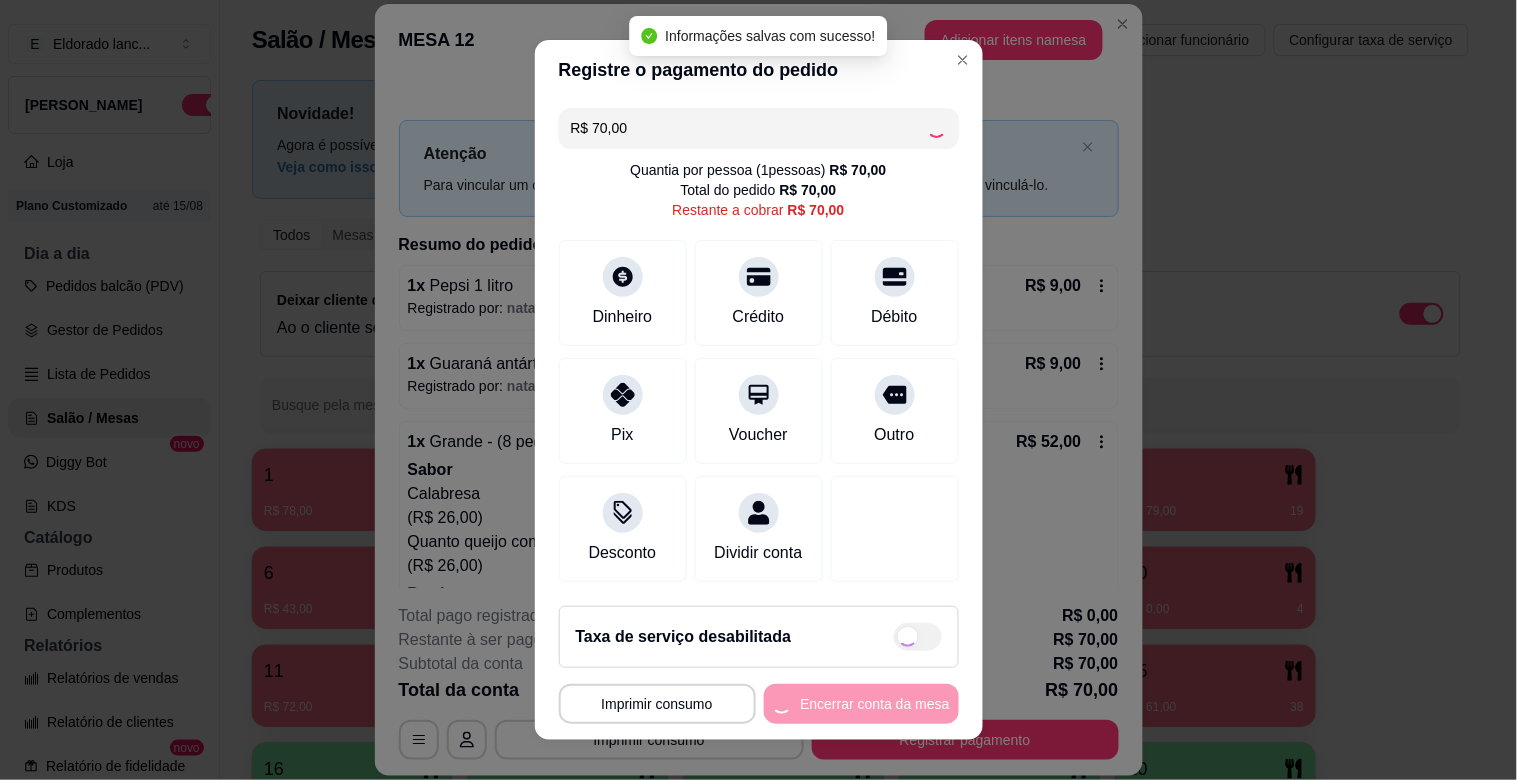 type on "R$ 0,00" 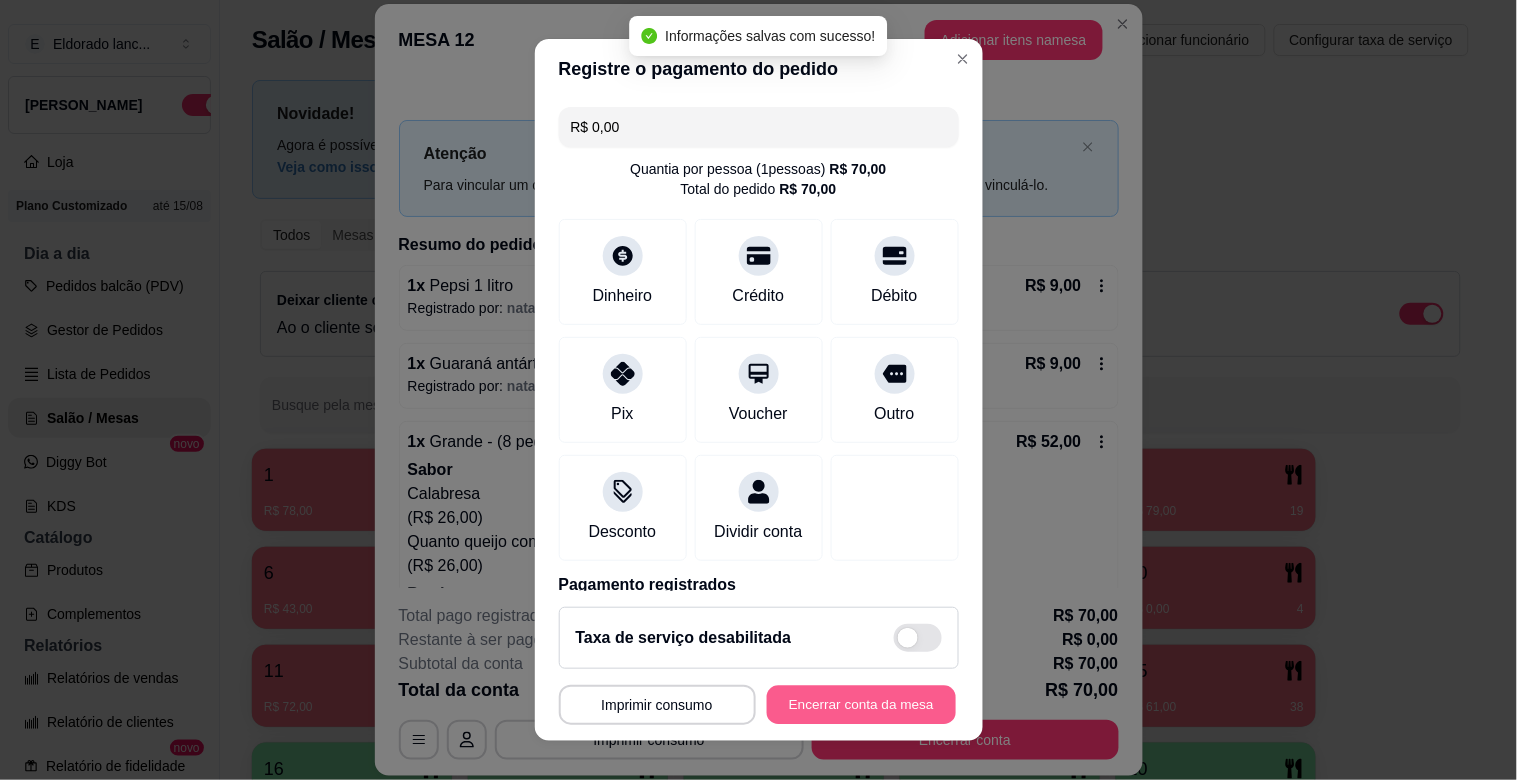 click on "Encerrar conta da mesa" at bounding box center (861, 705) 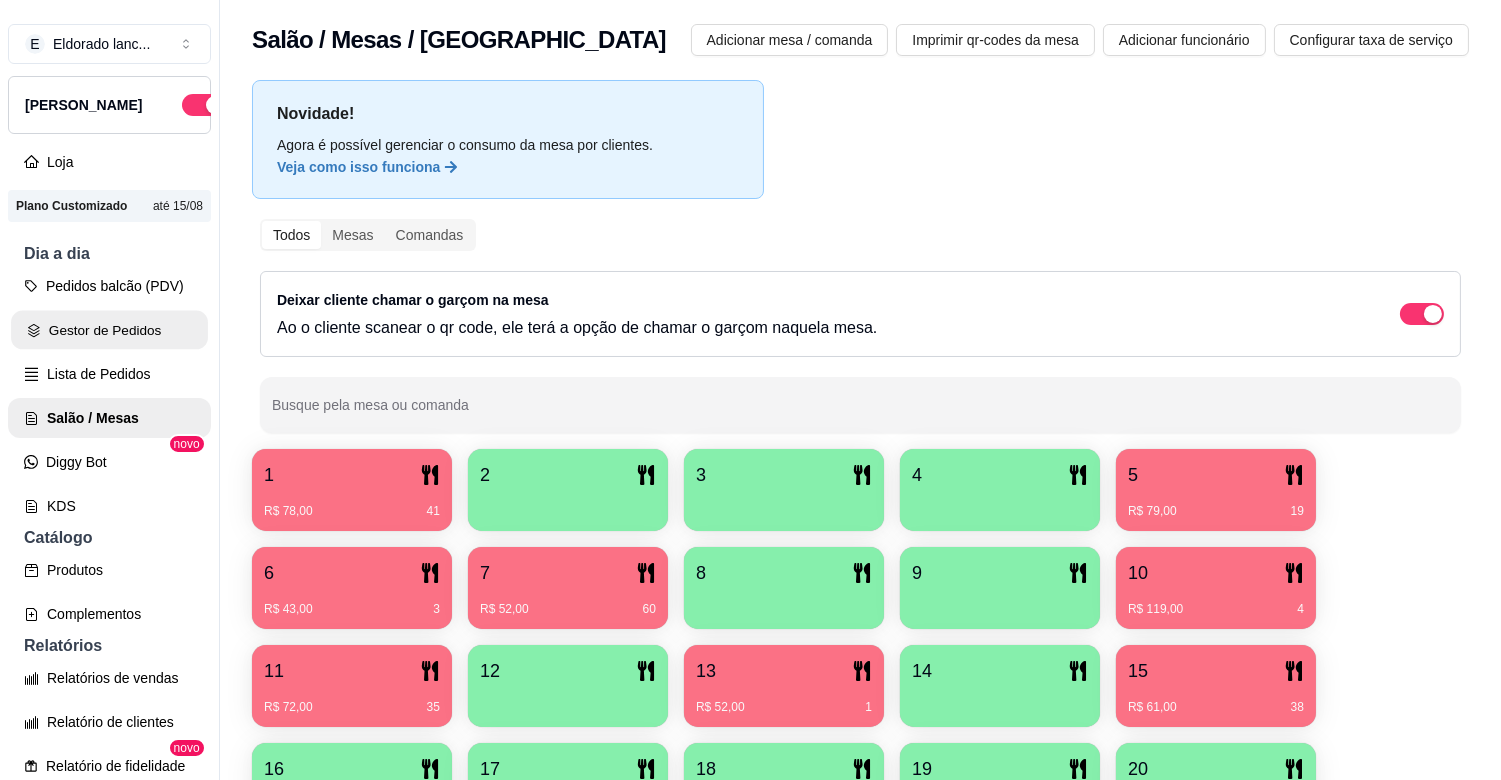 click on "Gestor de Pedidos" at bounding box center [109, 330] 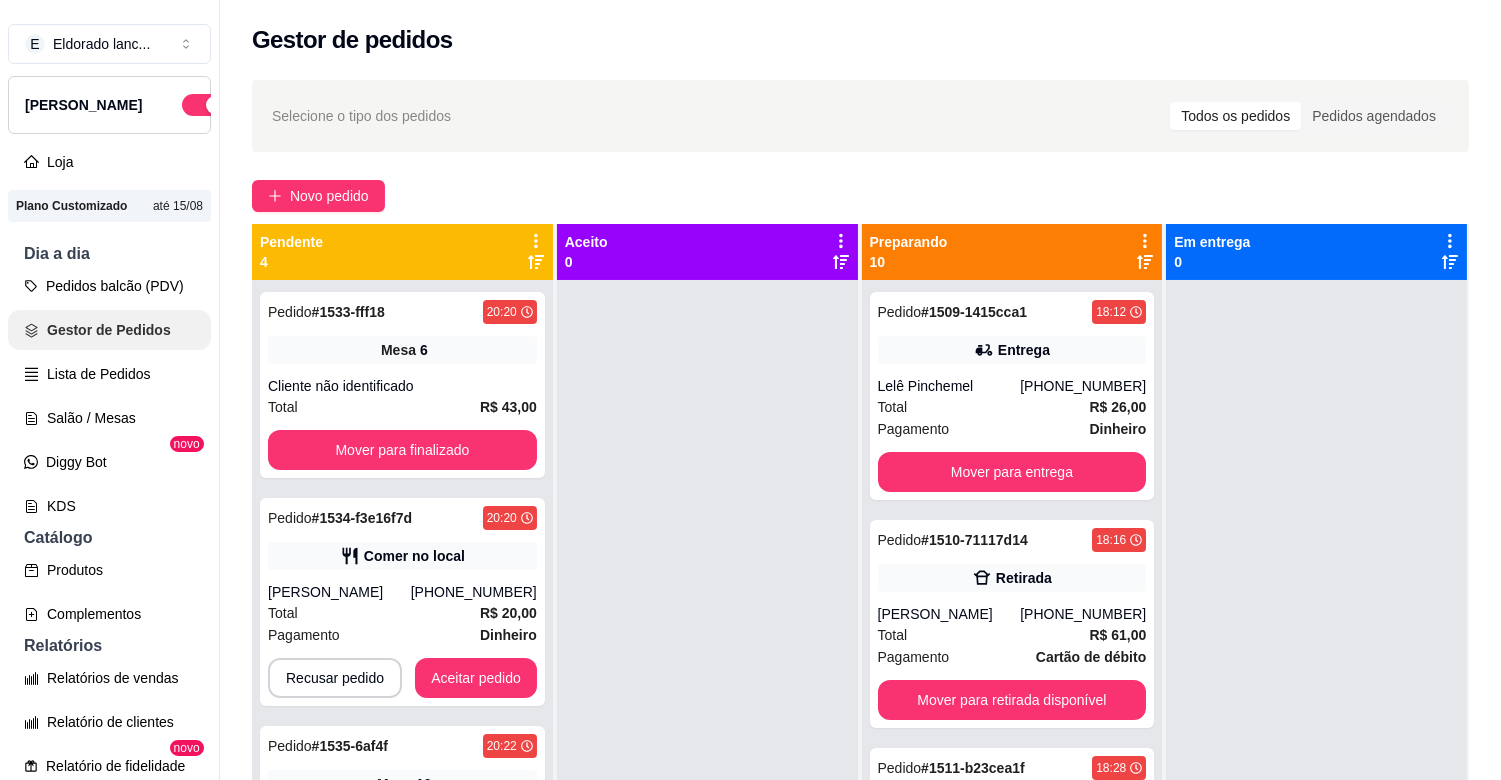 click on "Gestor de Pedidos" at bounding box center (109, 330) 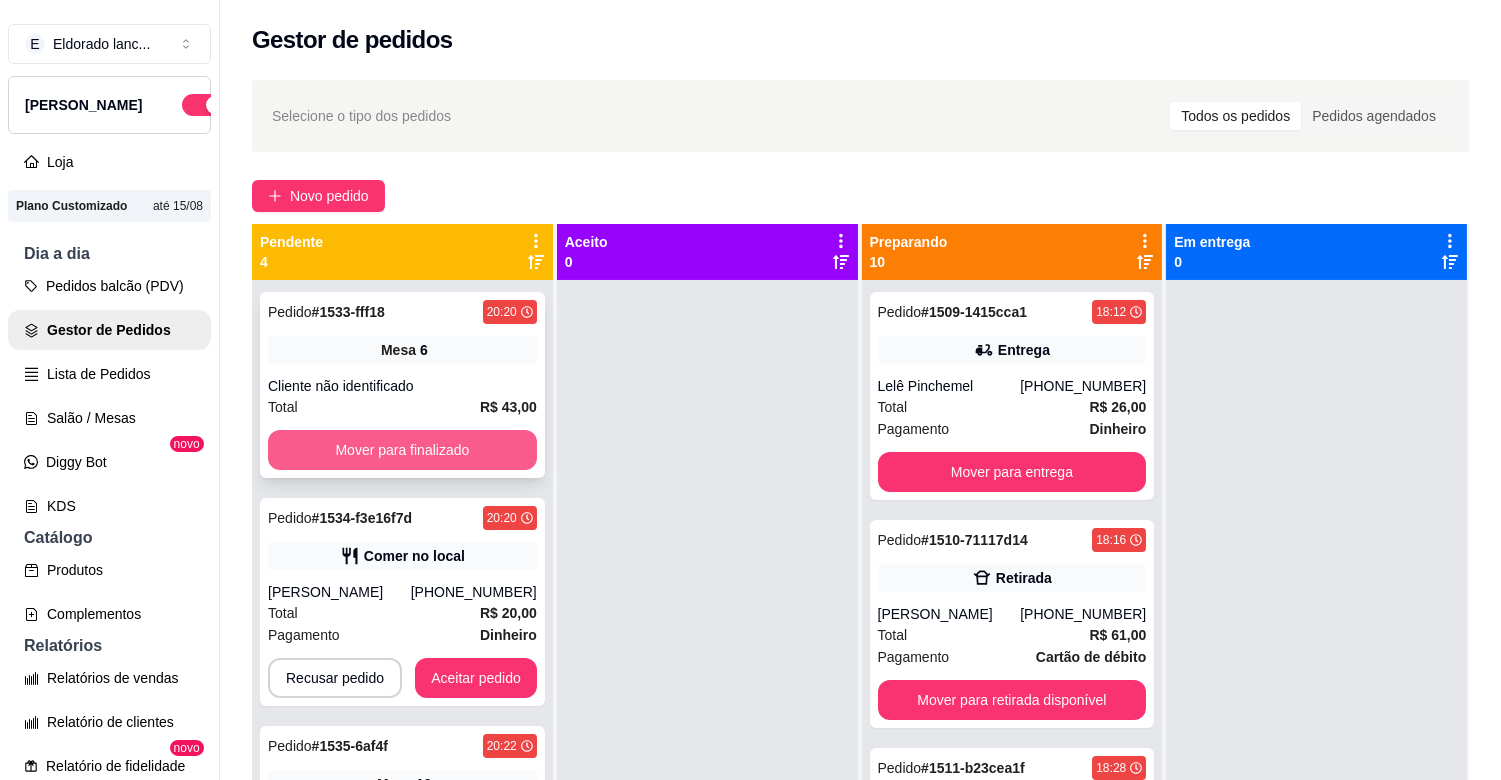 click on "Mover para finalizado" at bounding box center [402, 450] 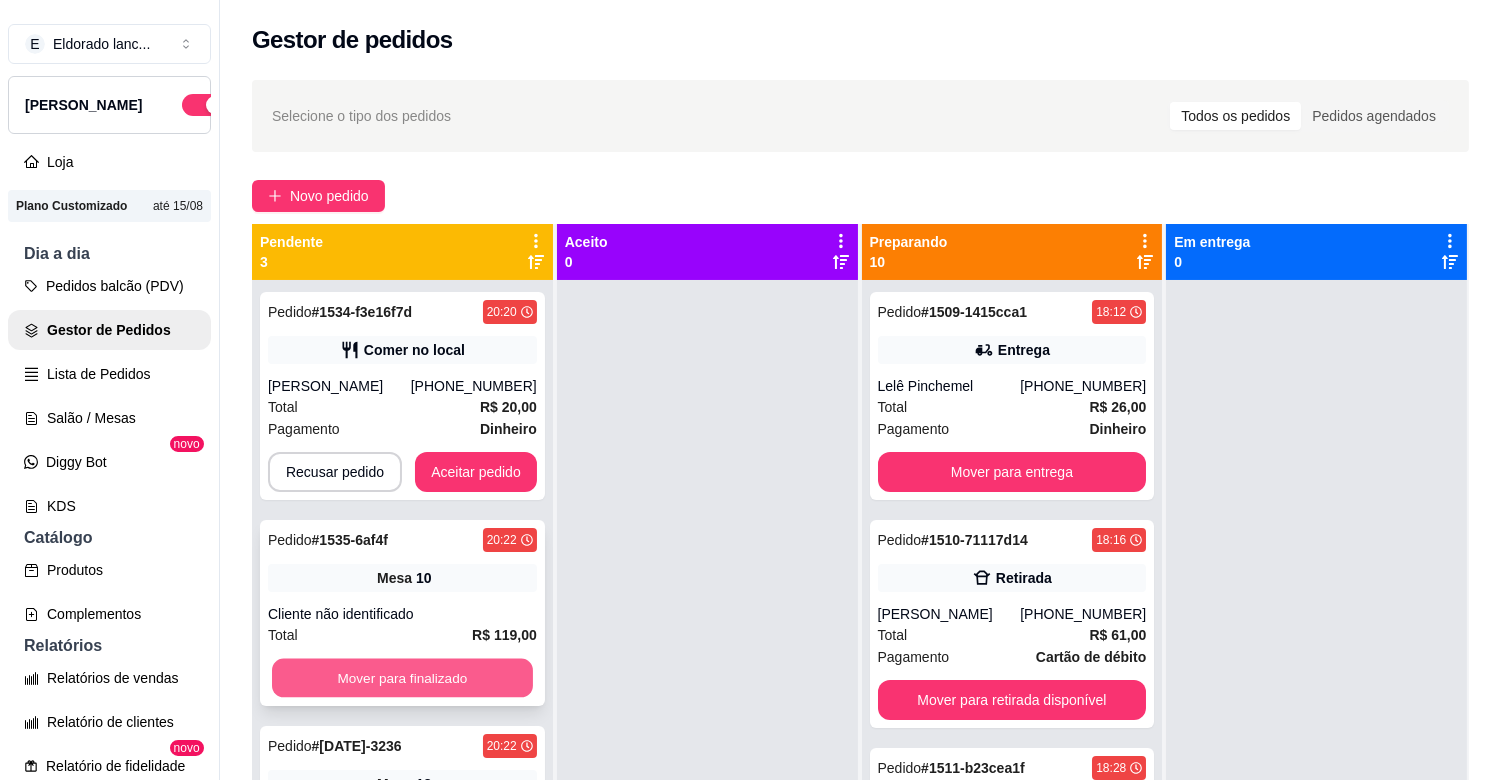 click on "Mover para finalizado" at bounding box center [402, 678] 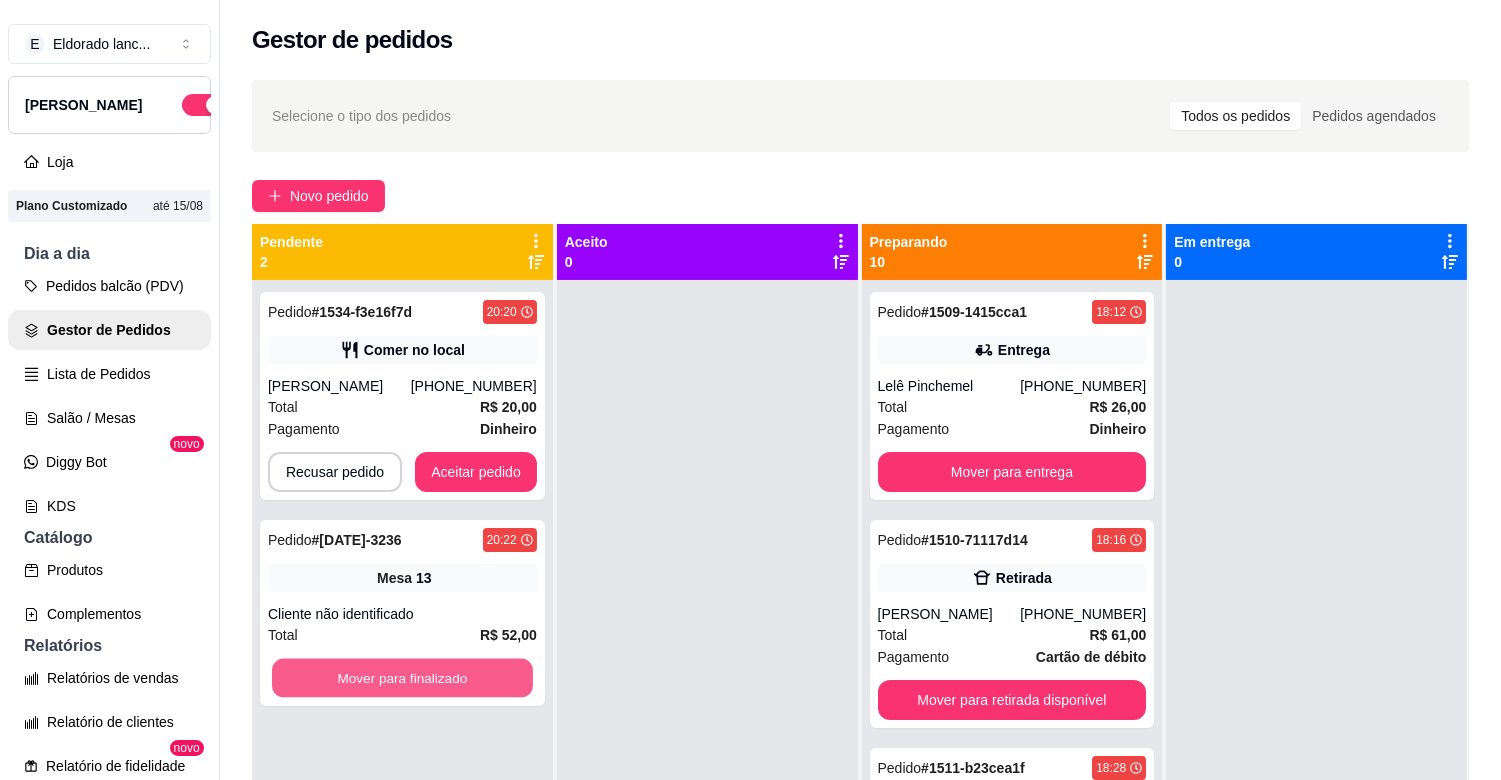 click on "Mover para finalizado" at bounding box center (402, 678) 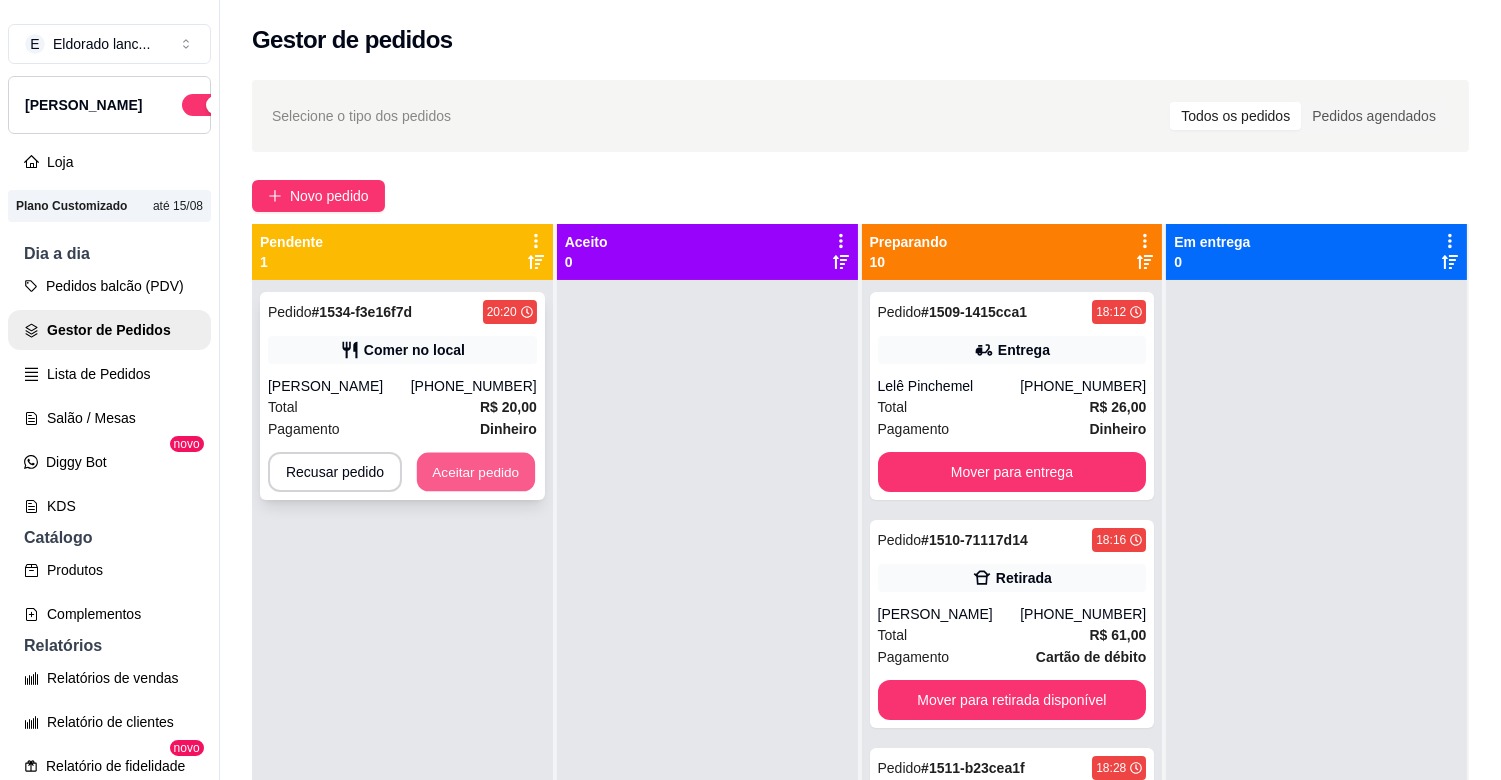 click on "Aceitar pedido" at bounding box center (476, 472) 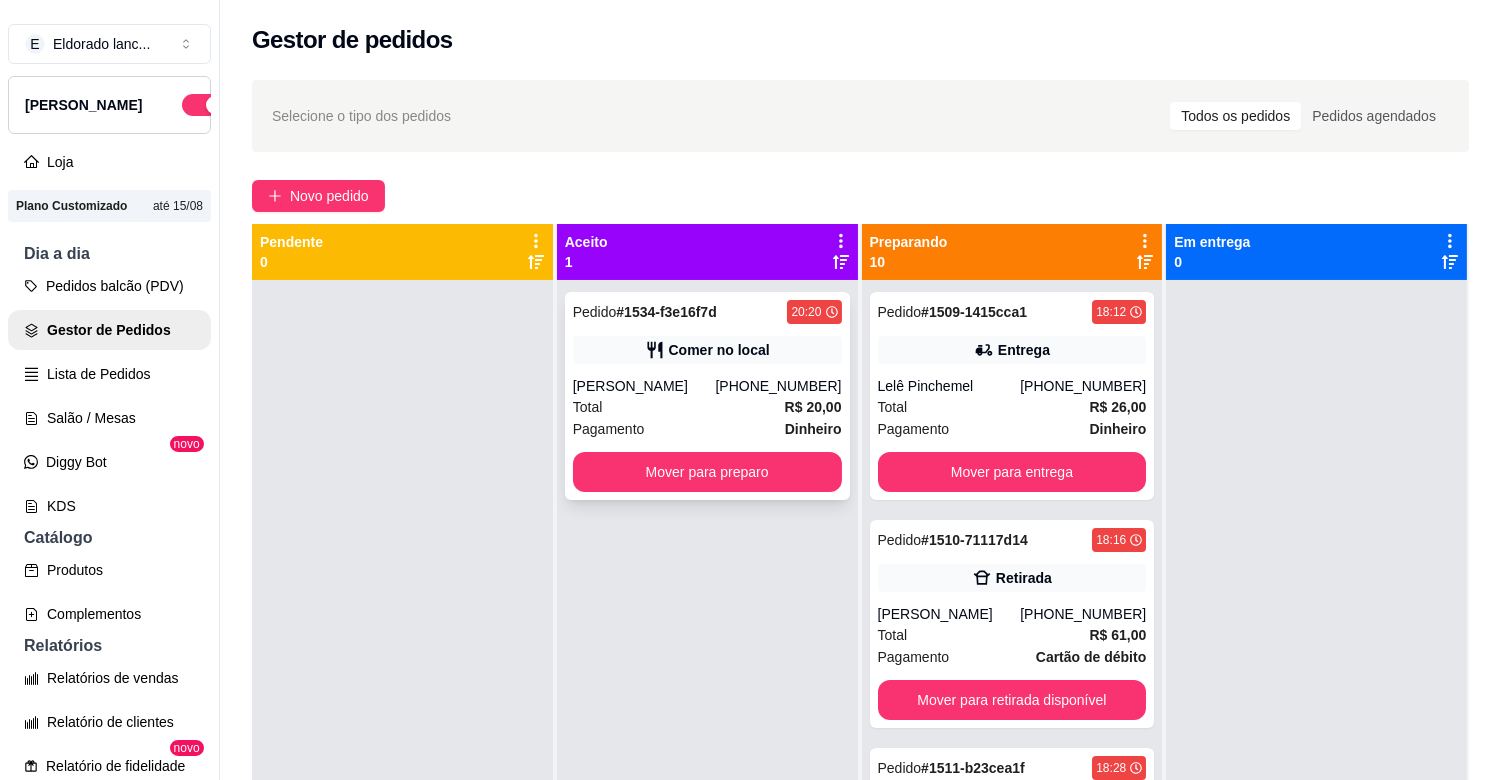 click on "Total" at bounding box center [588, 407] 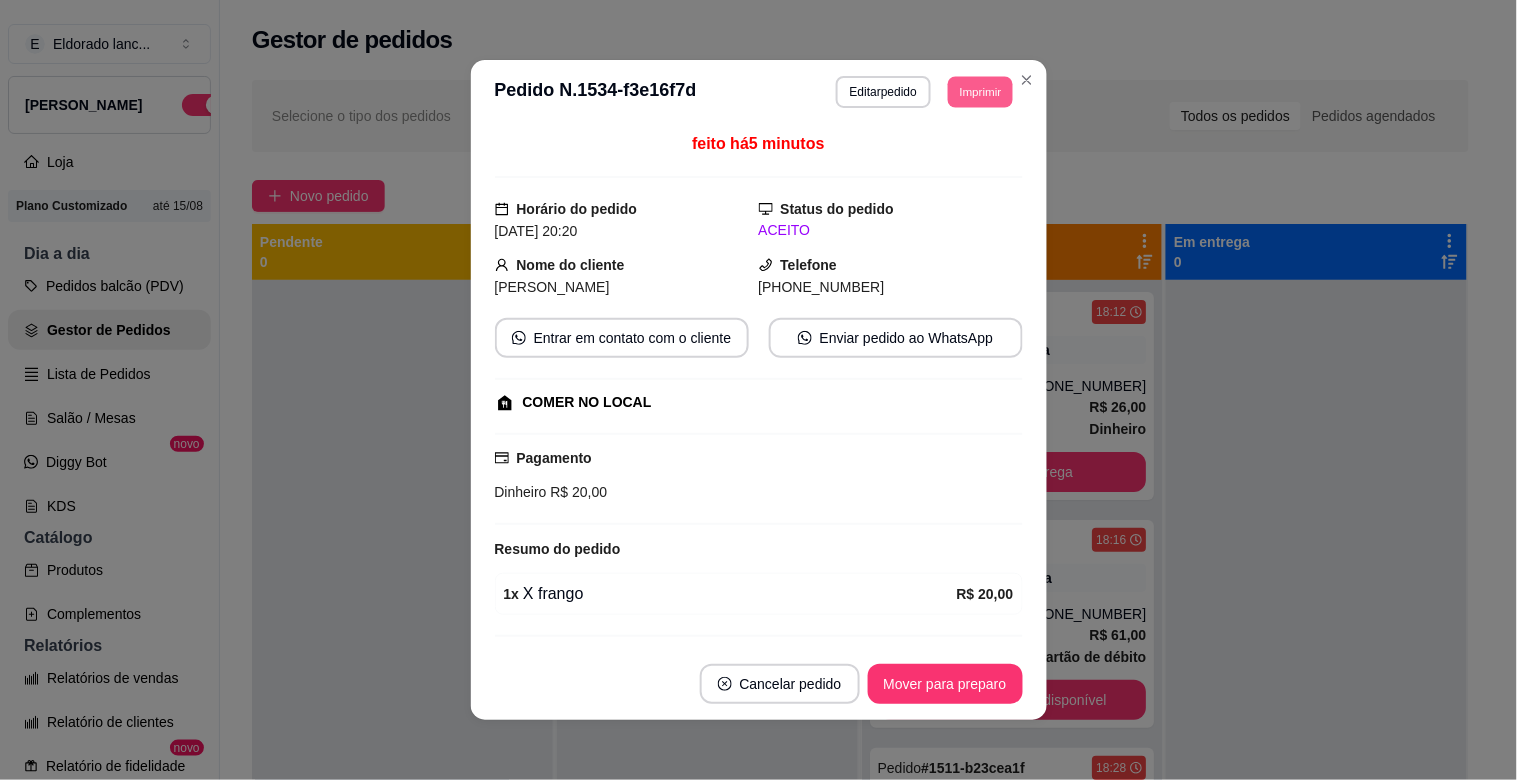 click on "Imprimir" at bounding box center (980, 91) 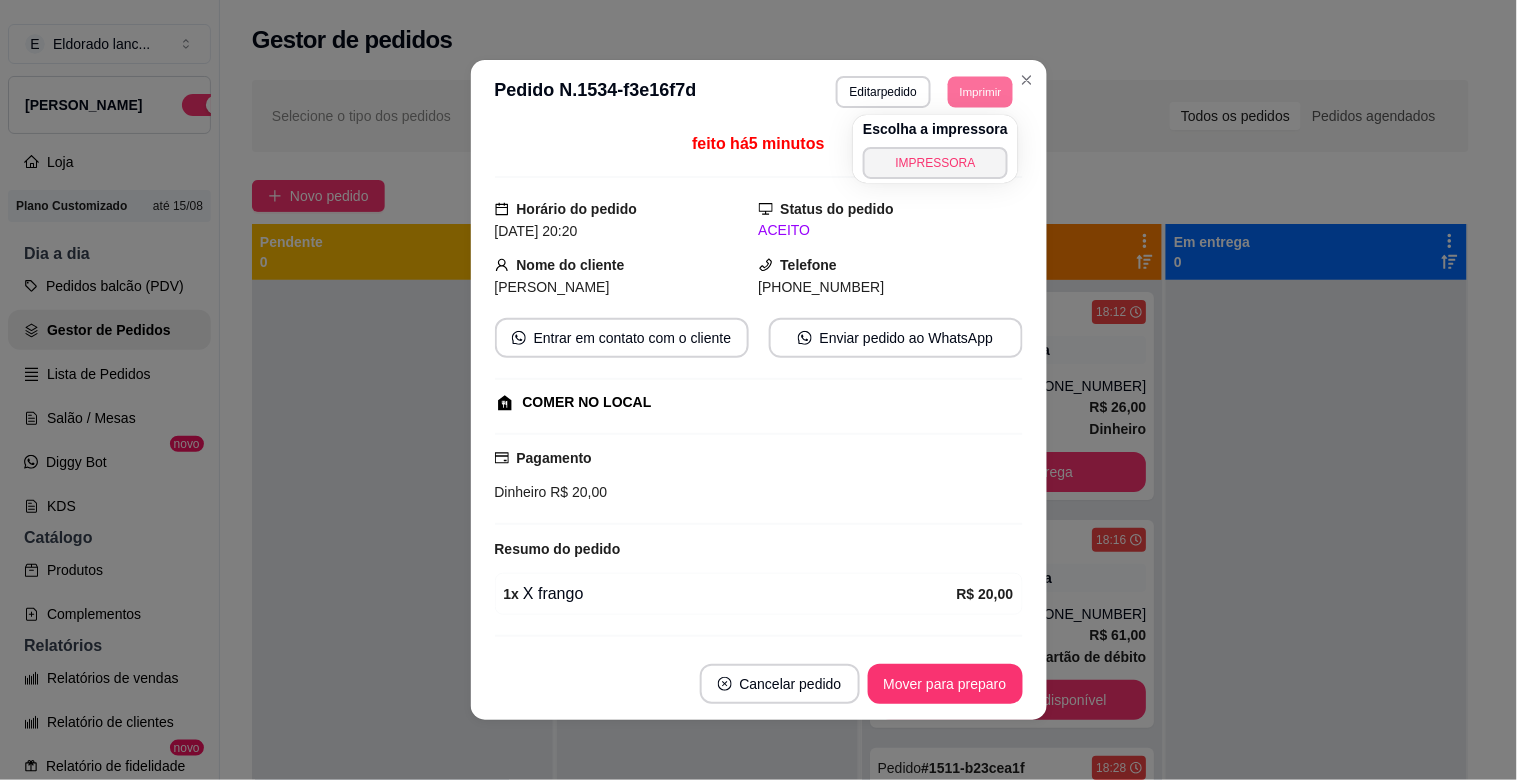 click on "Escolha a impressora IMPRESSORA" at bounding box center (935, 149) 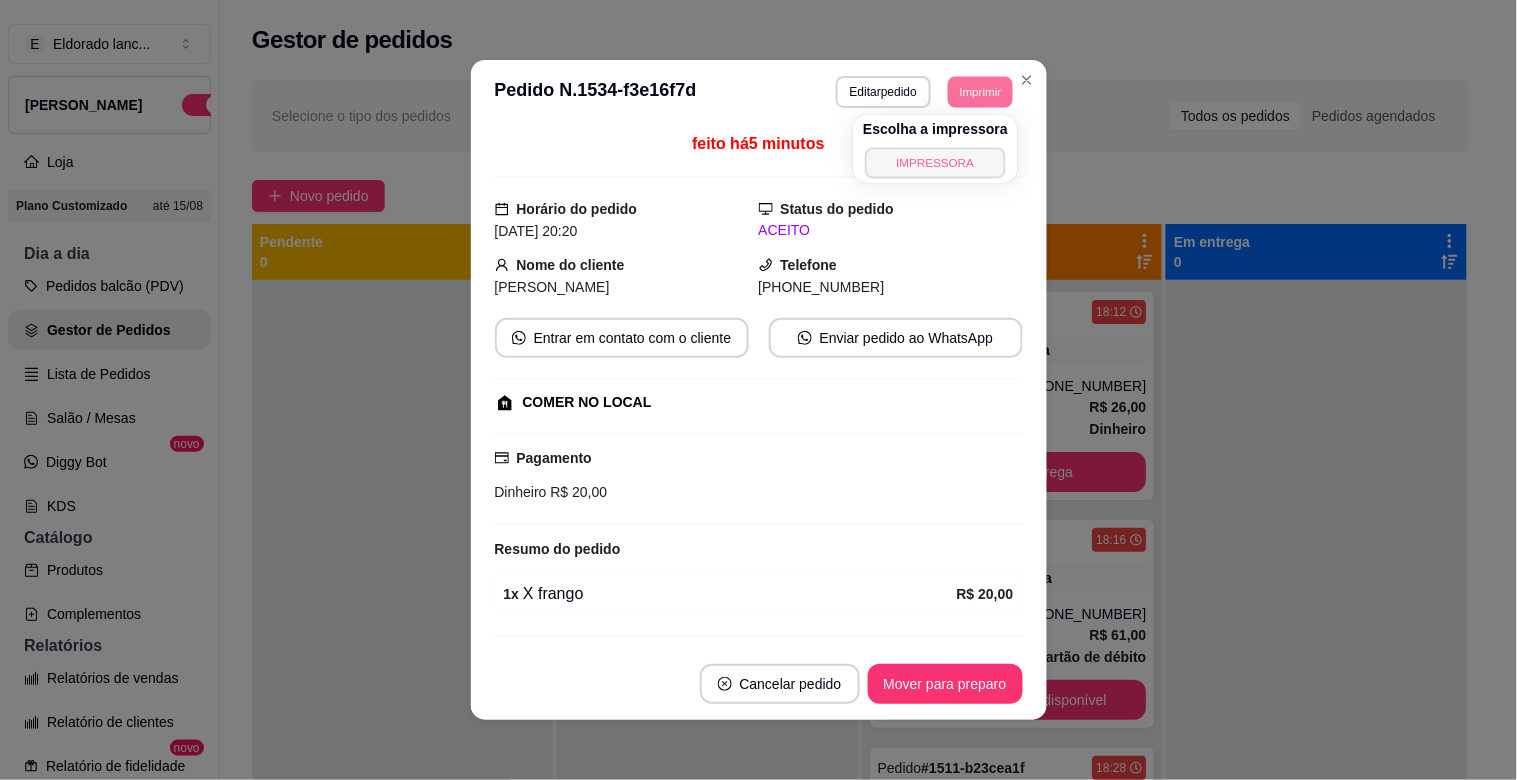 click on "IMPRESSORA" at bounding box center [935, 162] 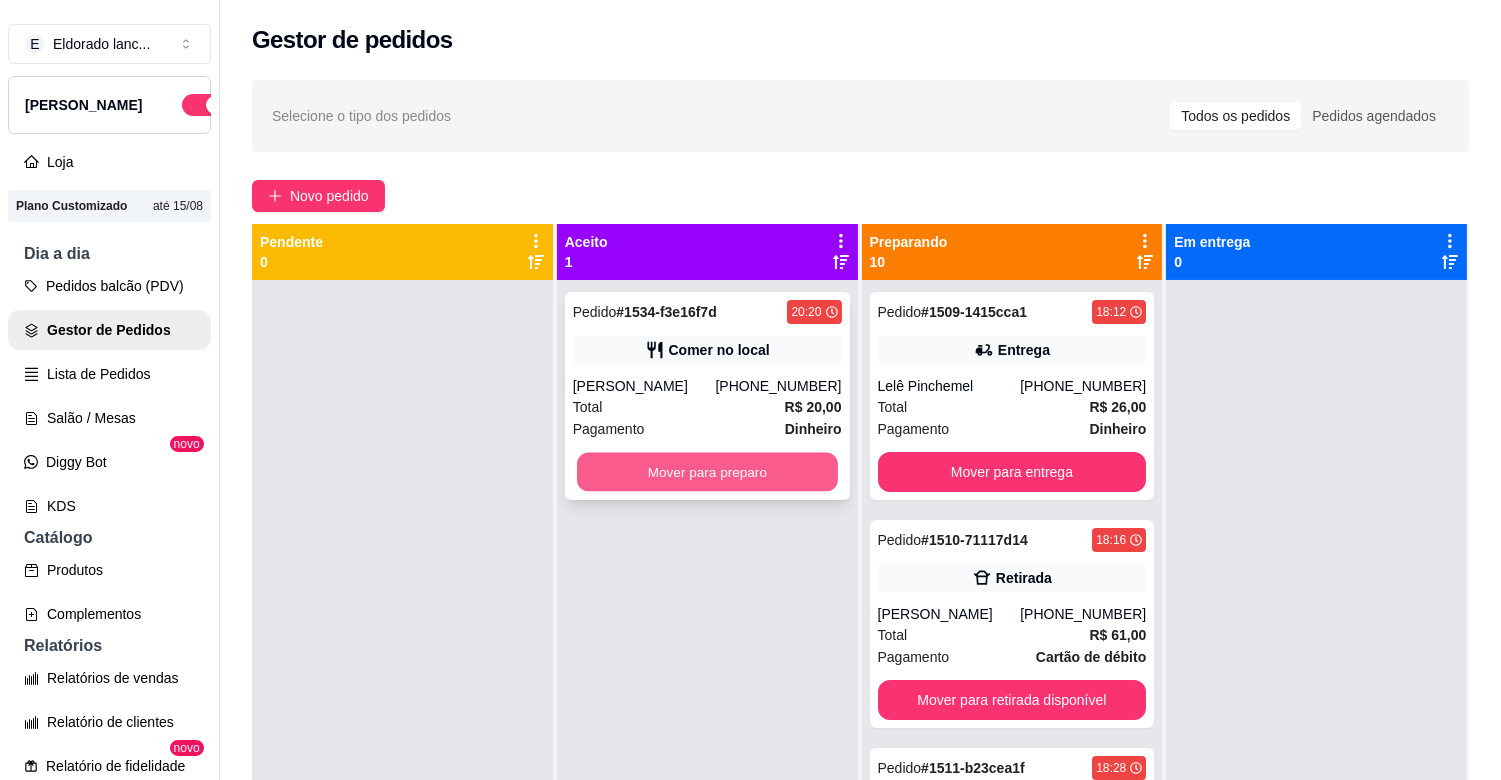 click on "Mover para preparo" at bounding box center (707, 472) 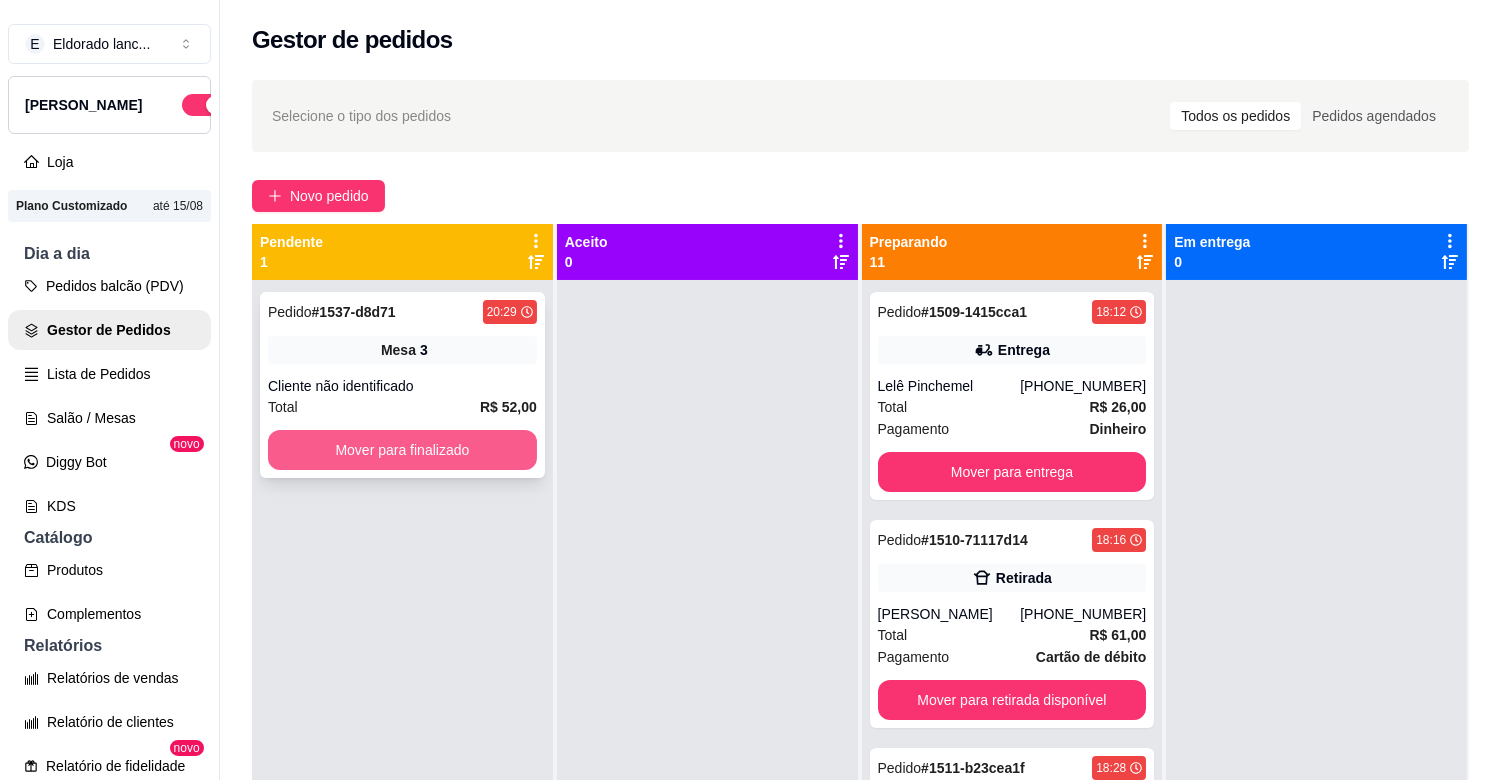 click on "Mover para finalizado" at bounding box center (402, 450) 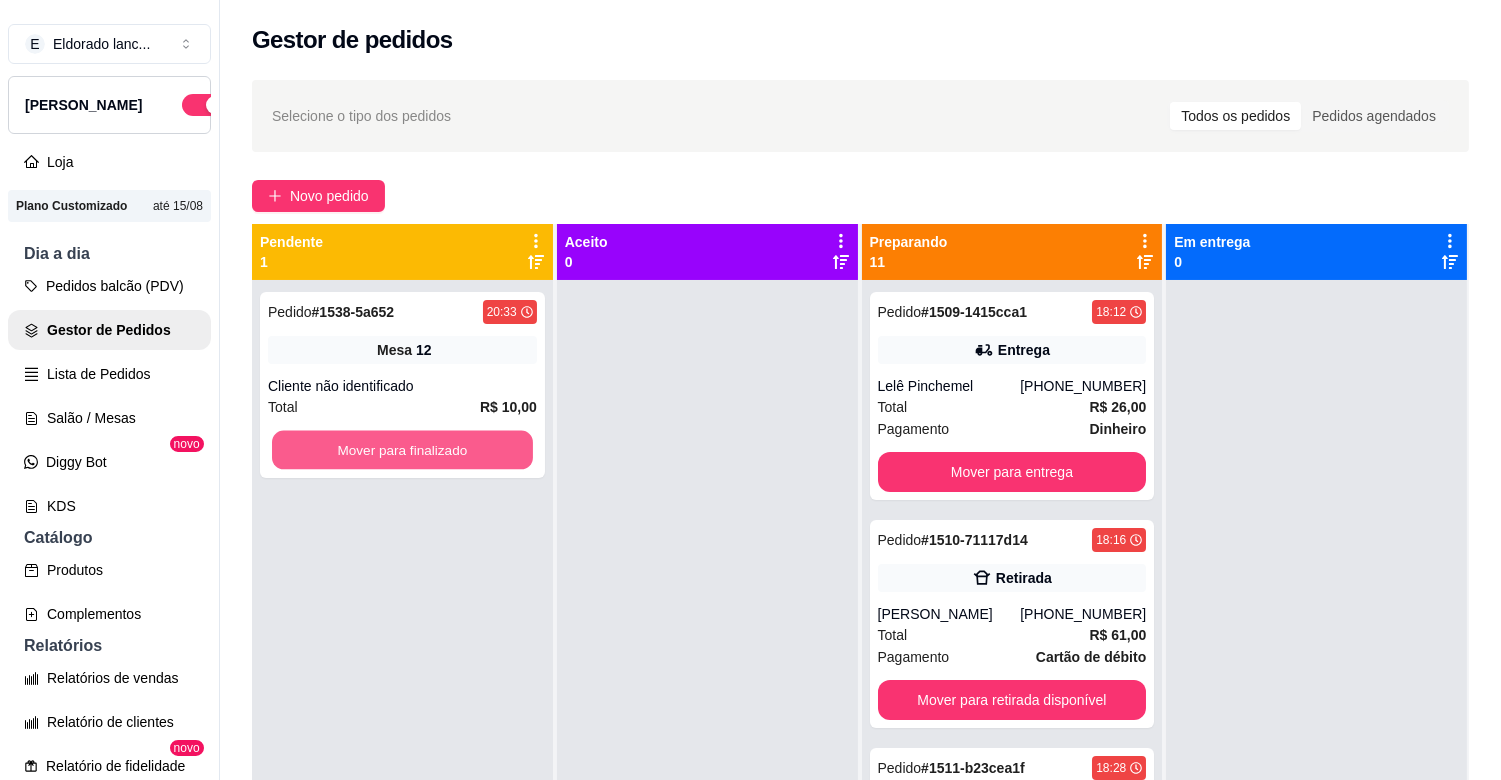 click on "Mover para finalizado" at bounding box center (402, 450) 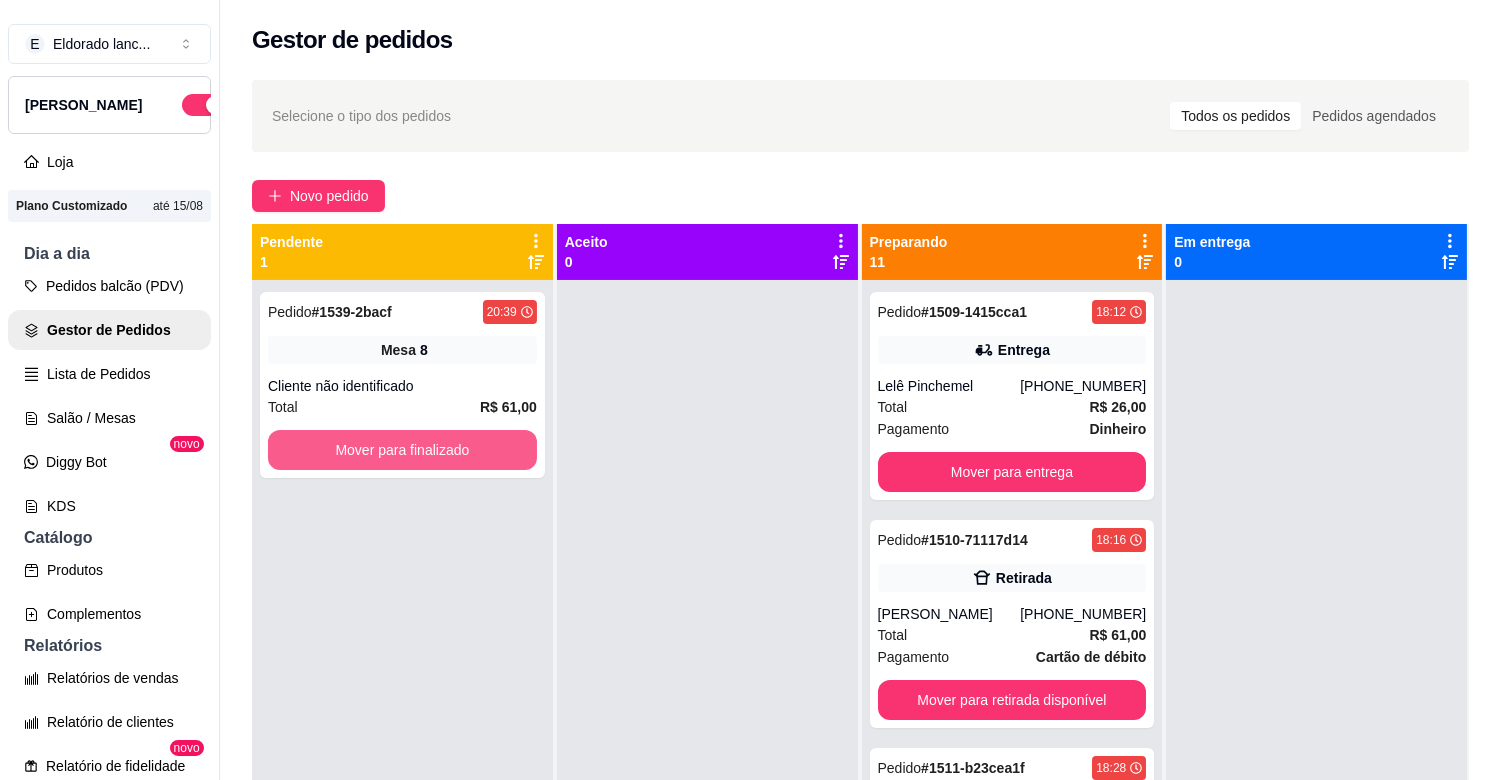 click on "Mover para finalizado" at bounding box center [402, 450] 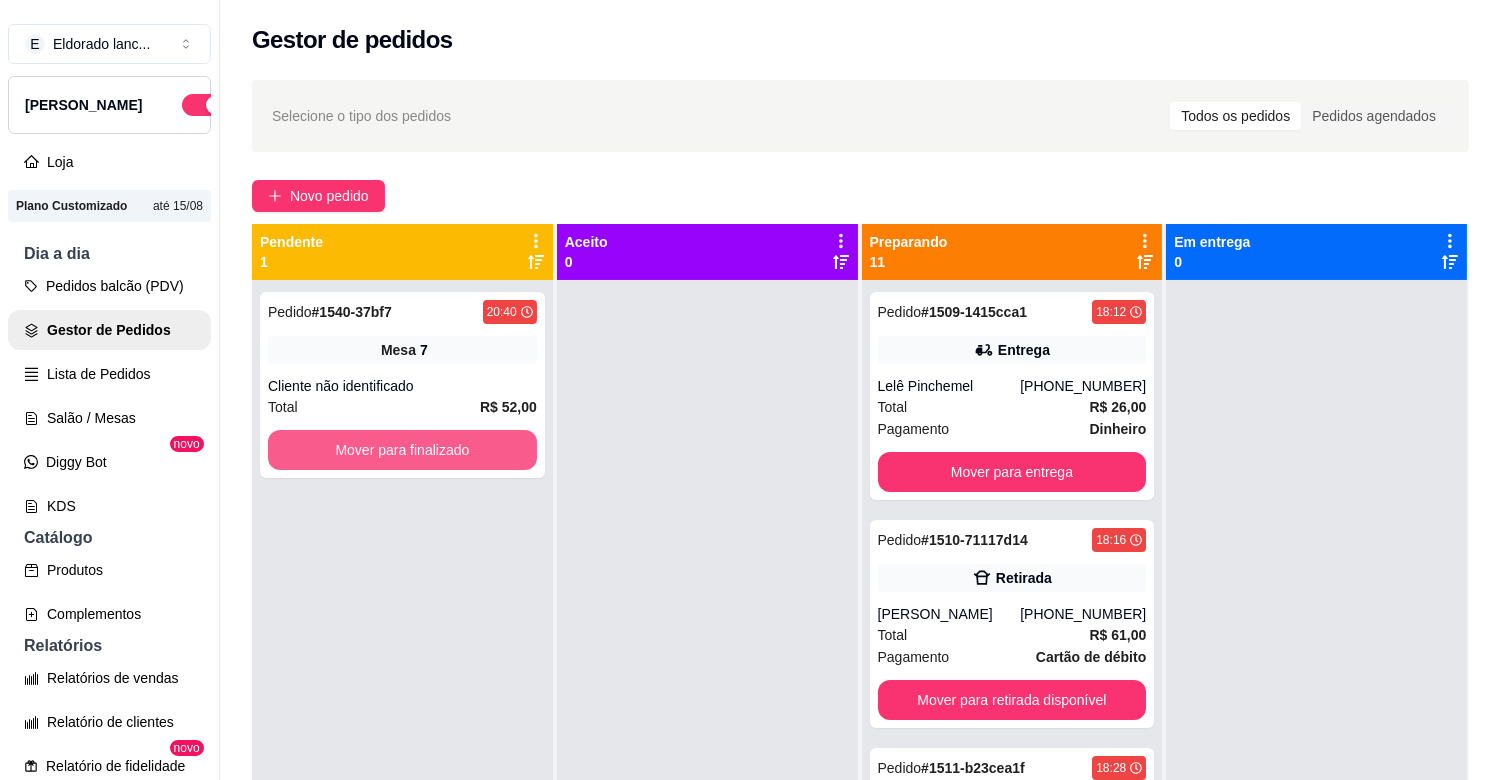 click on "Mover para finalizado" at bounding box center [402, 450] 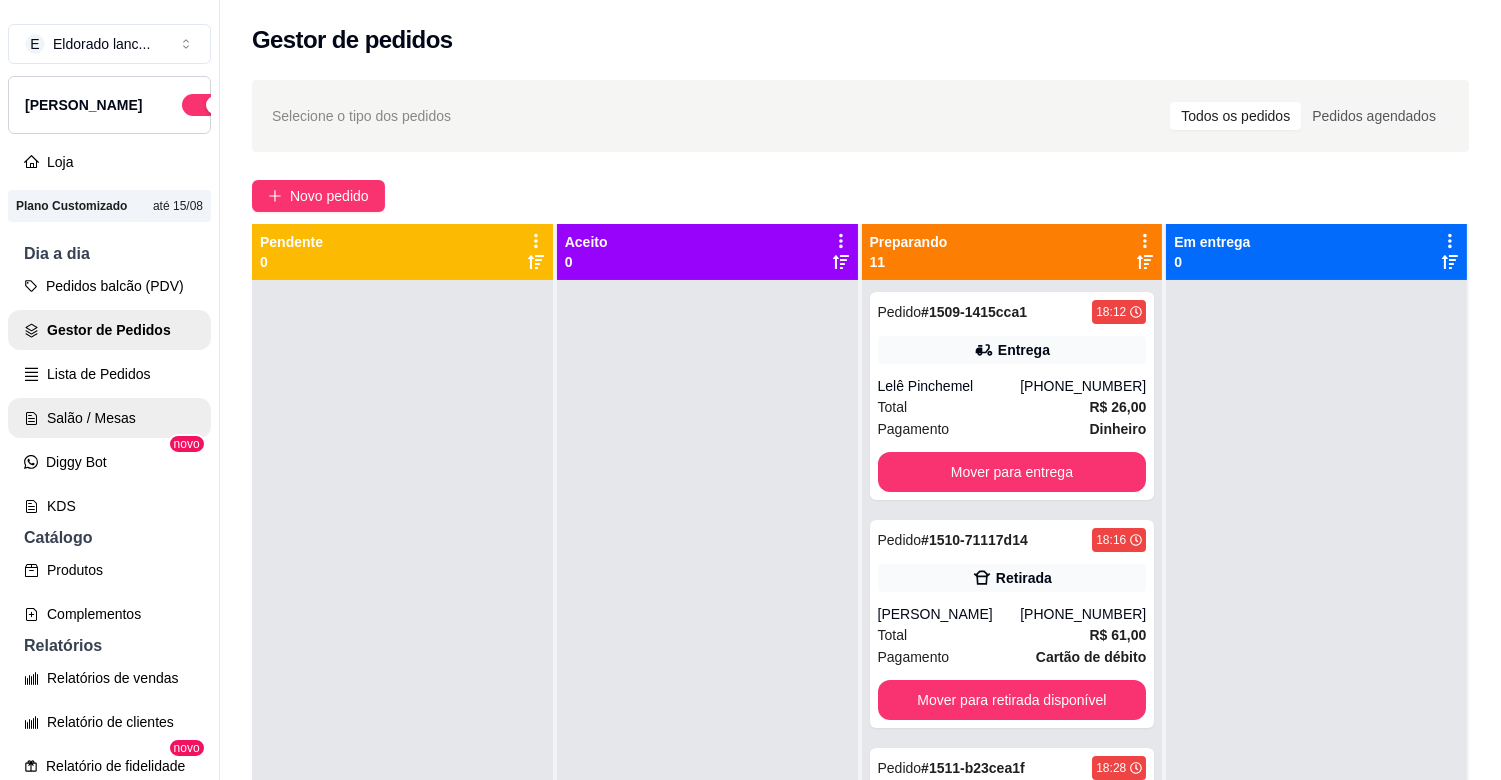click on "Salão / Mesas" at bounding box center (109, 418) 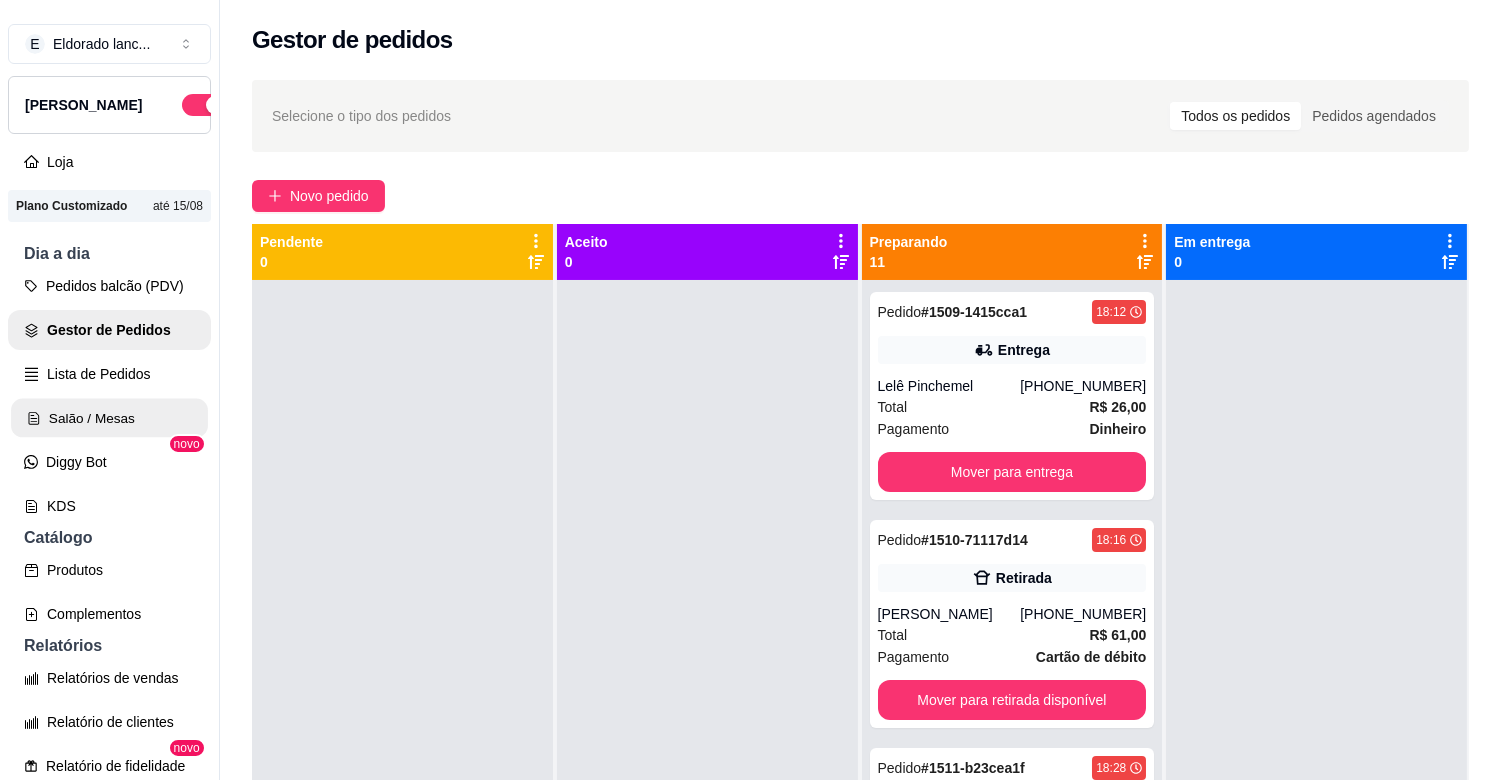 click on "Salão / Mesas" at bounding box center [109, 418] 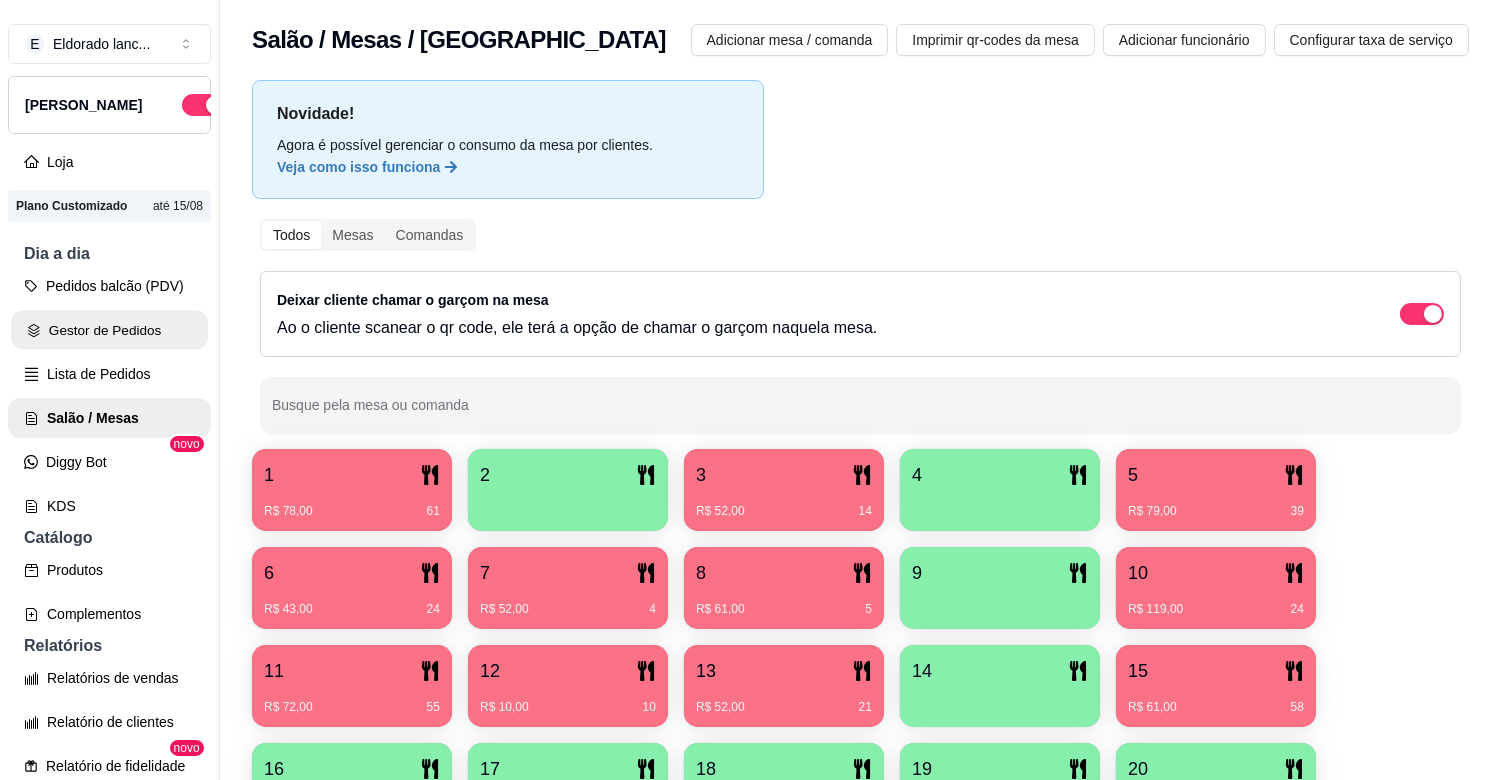 click on "Gestor de Pedidos" at bounding box center (109, 330) 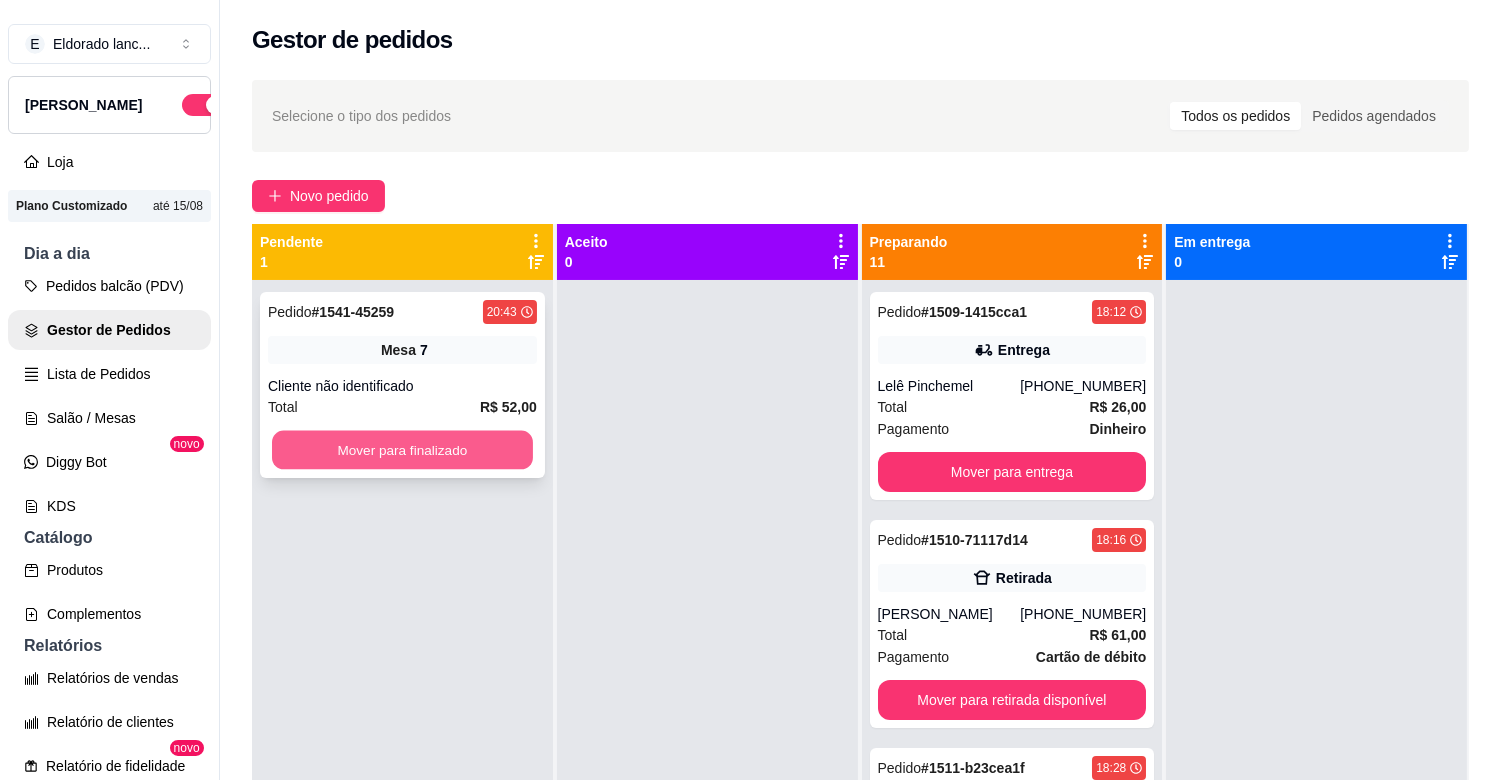 click on "Mover para finalizado" at bounding box center [402, 450] 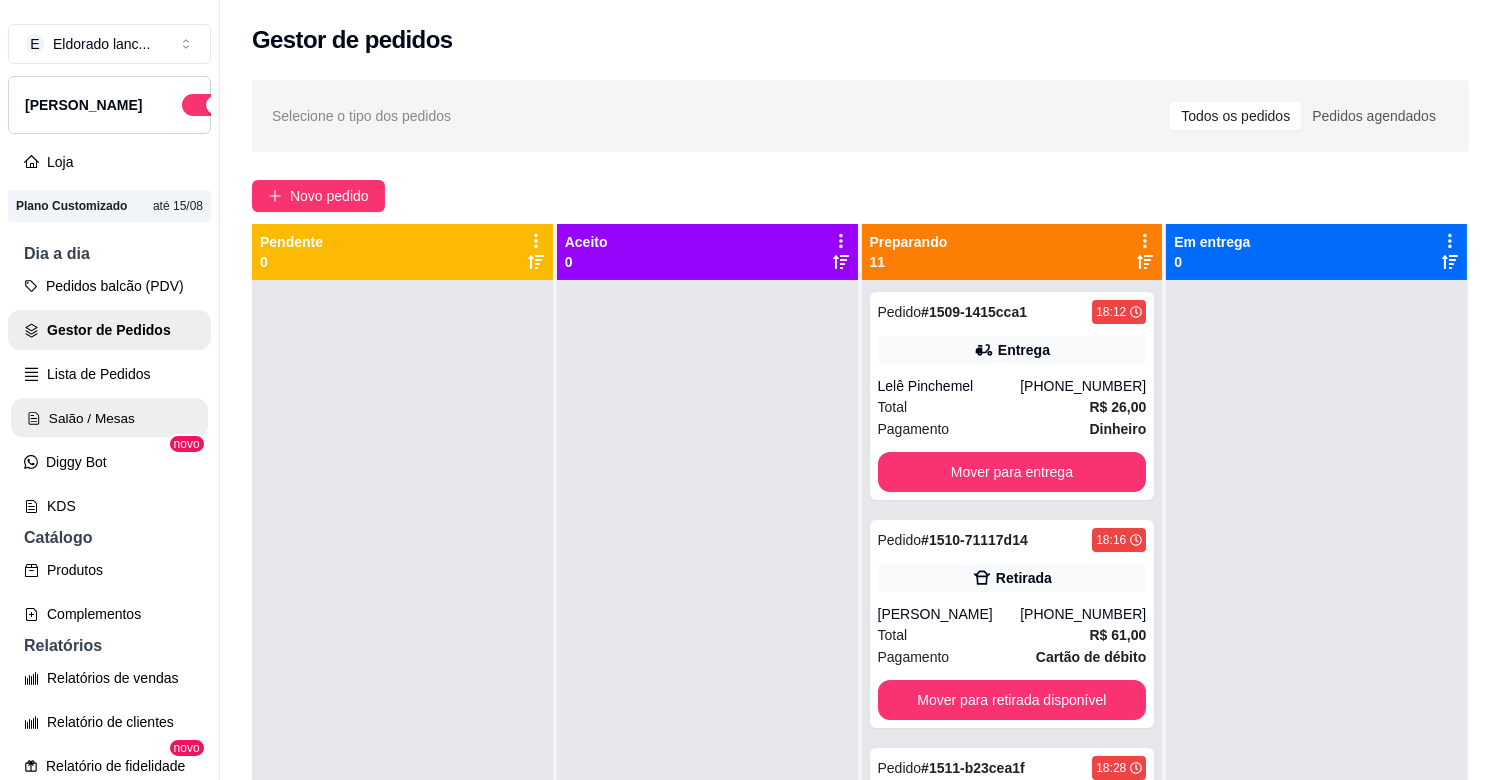 click on "Salão / Mesas" at bounding box center (109, 418) 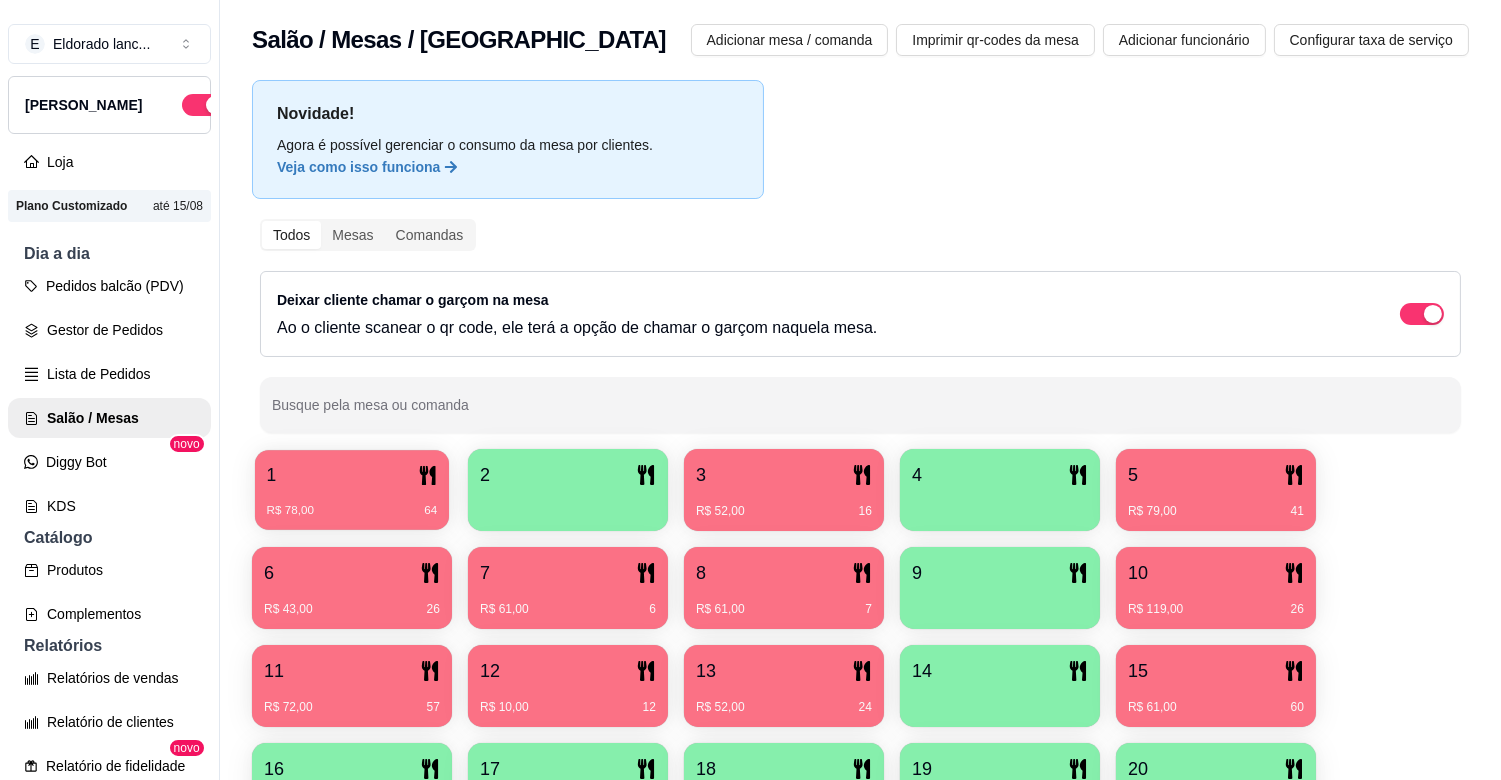click on "1" at bounding box center (352, 475) 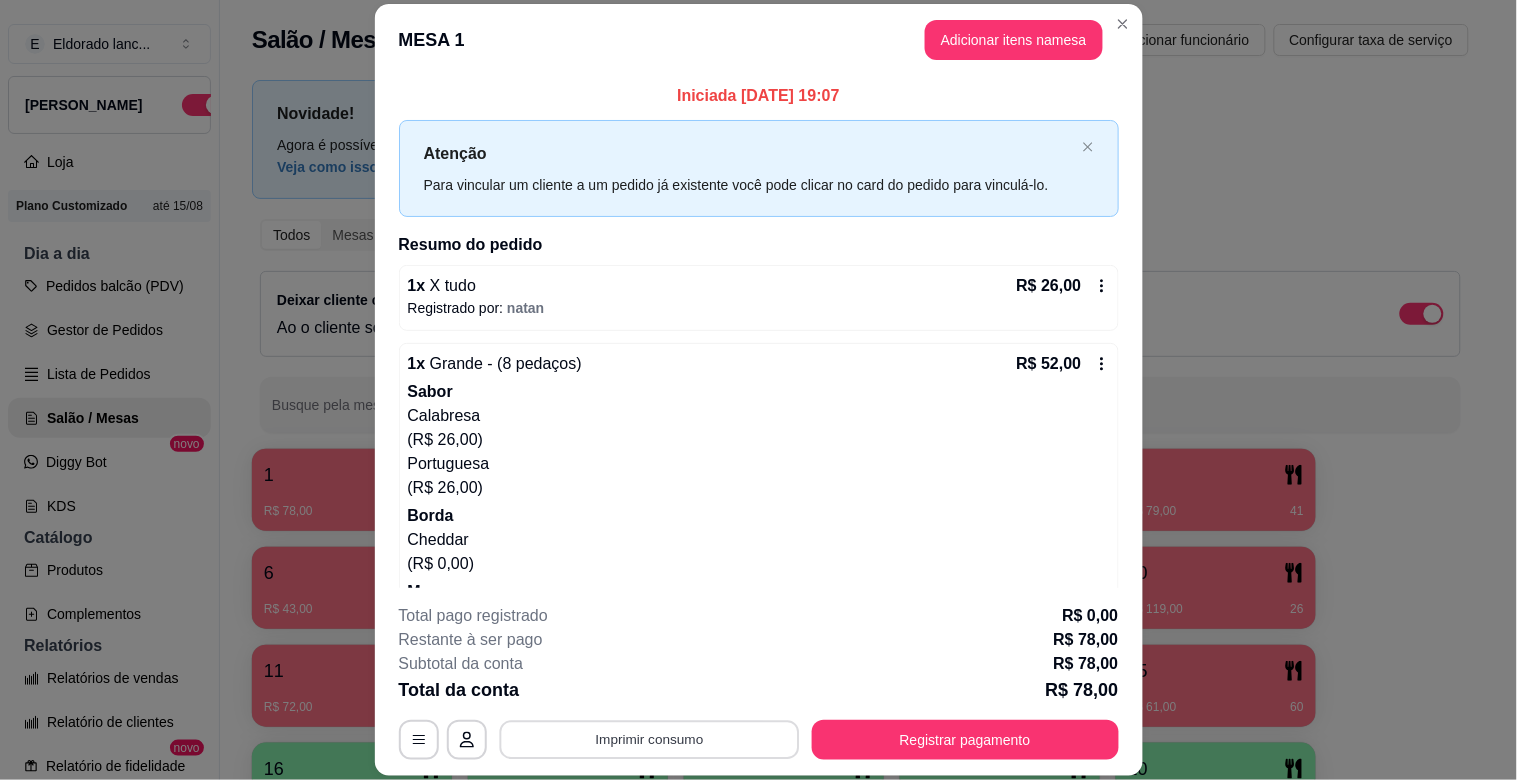 click on "Imprimir consumo" at bounding box center (649, 740) 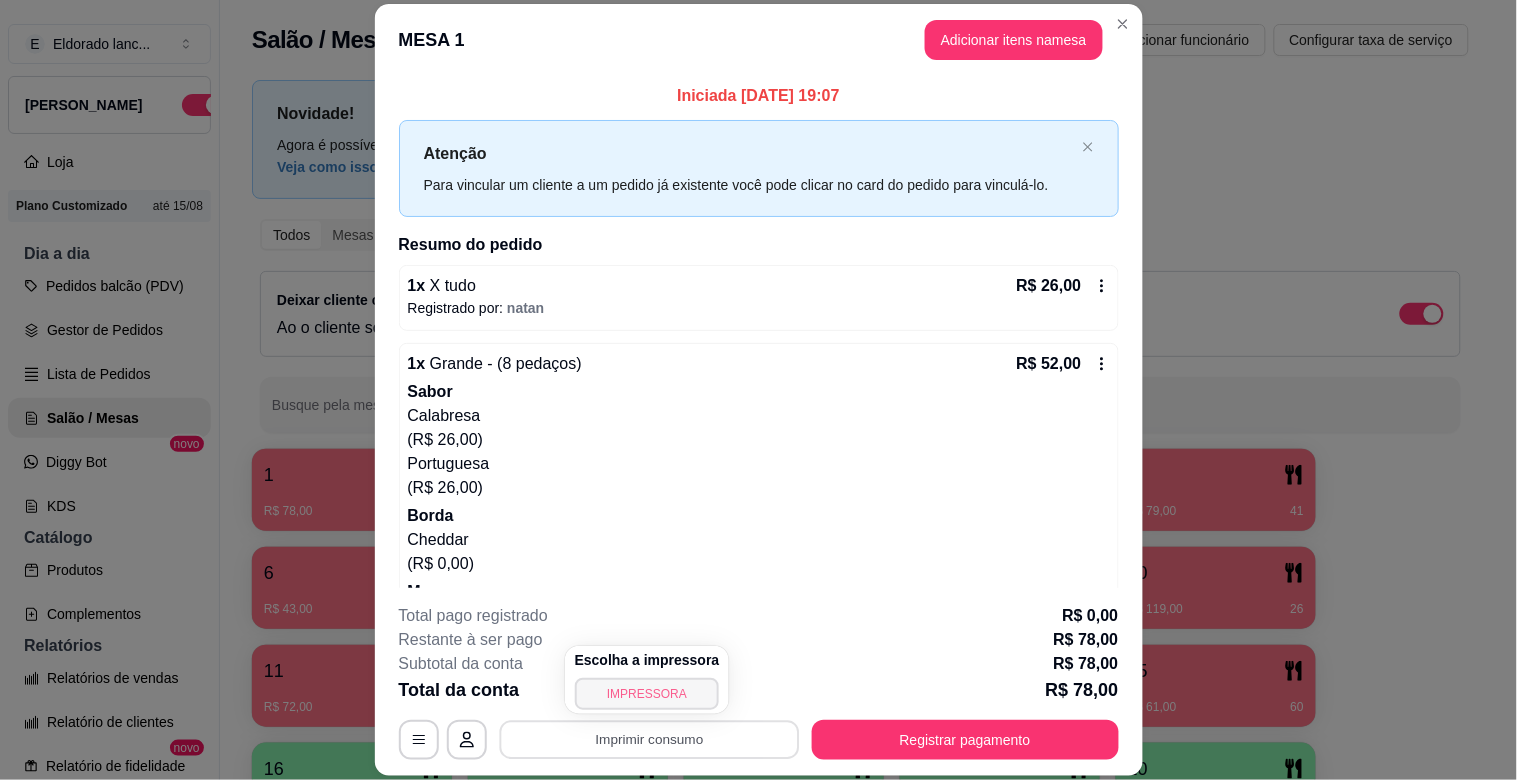 click on "IMPRESSORA" at bounding box center (647, 694) 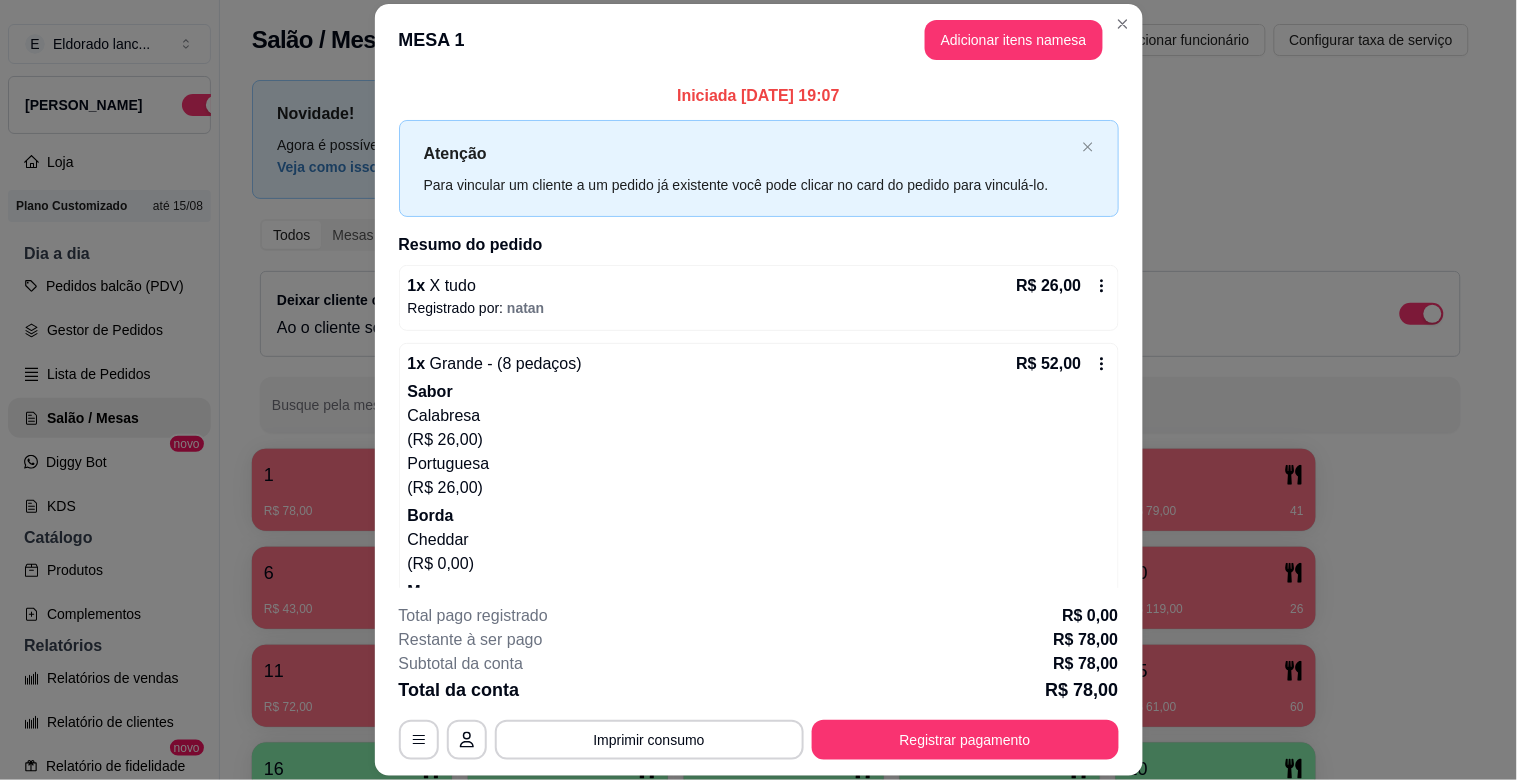 click on "1 x   X tudo  R$ 26,00" at bounding box center [759, 286] 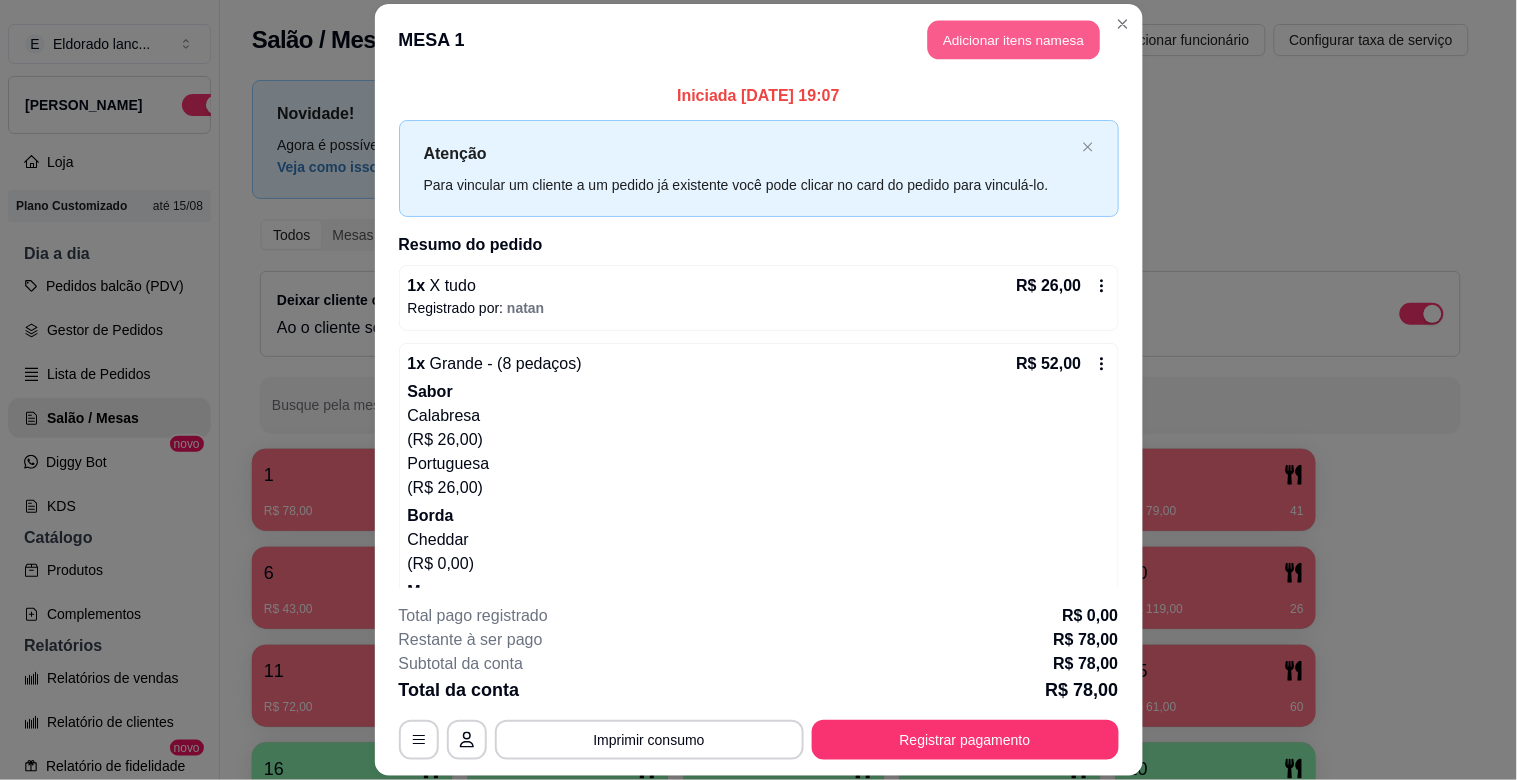 click on "Adicionar itens na  mesa" at bounding box center (1014, 40) 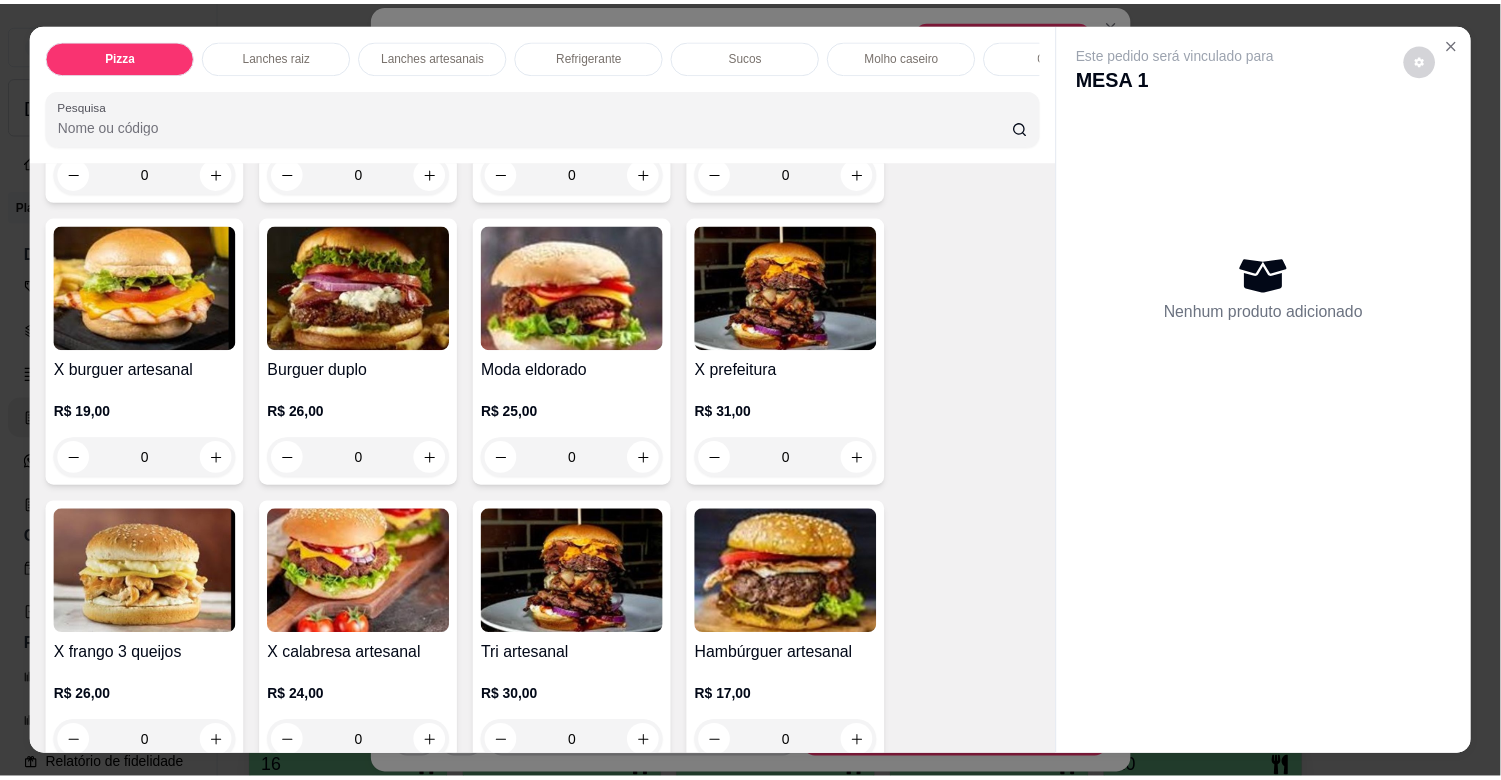 scroll, scrollTop: 3488, scrollLeft: 0, axis: vertical 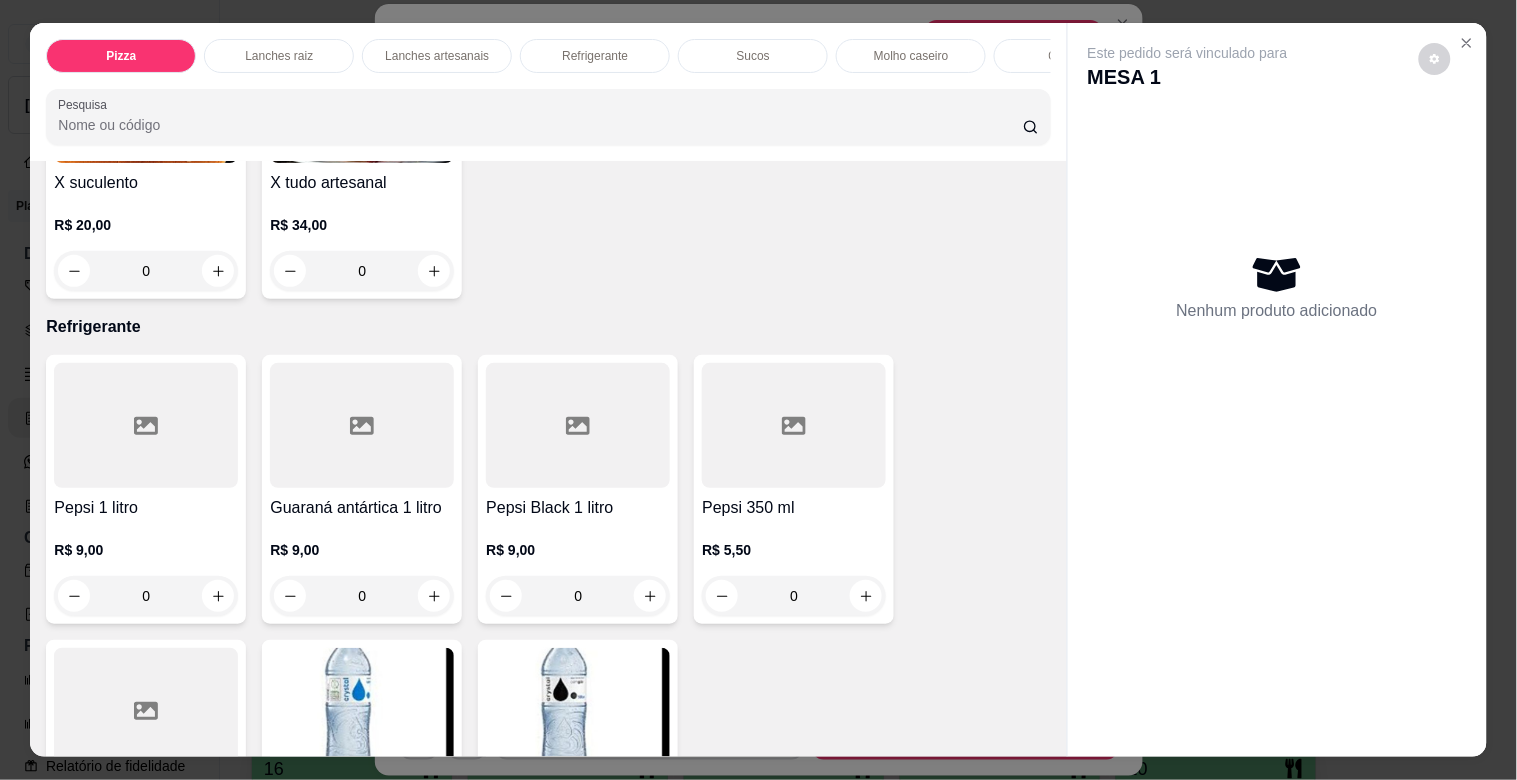 click on "Pepsi 1 litro    R$ 9,00 0 Guaraná antártica 1 litro    R$ 9,00 0 Pepsi Black 1 litro    R$ 9,00 0 Pepsi 350 ml    R$ 5,50 0 Guaraná antártica 350ml   R$ 5,50 0 Água sem gás    R$ 3,00 0 Água com gás    R$ 4,00 0" at bounding box center (548, 632) 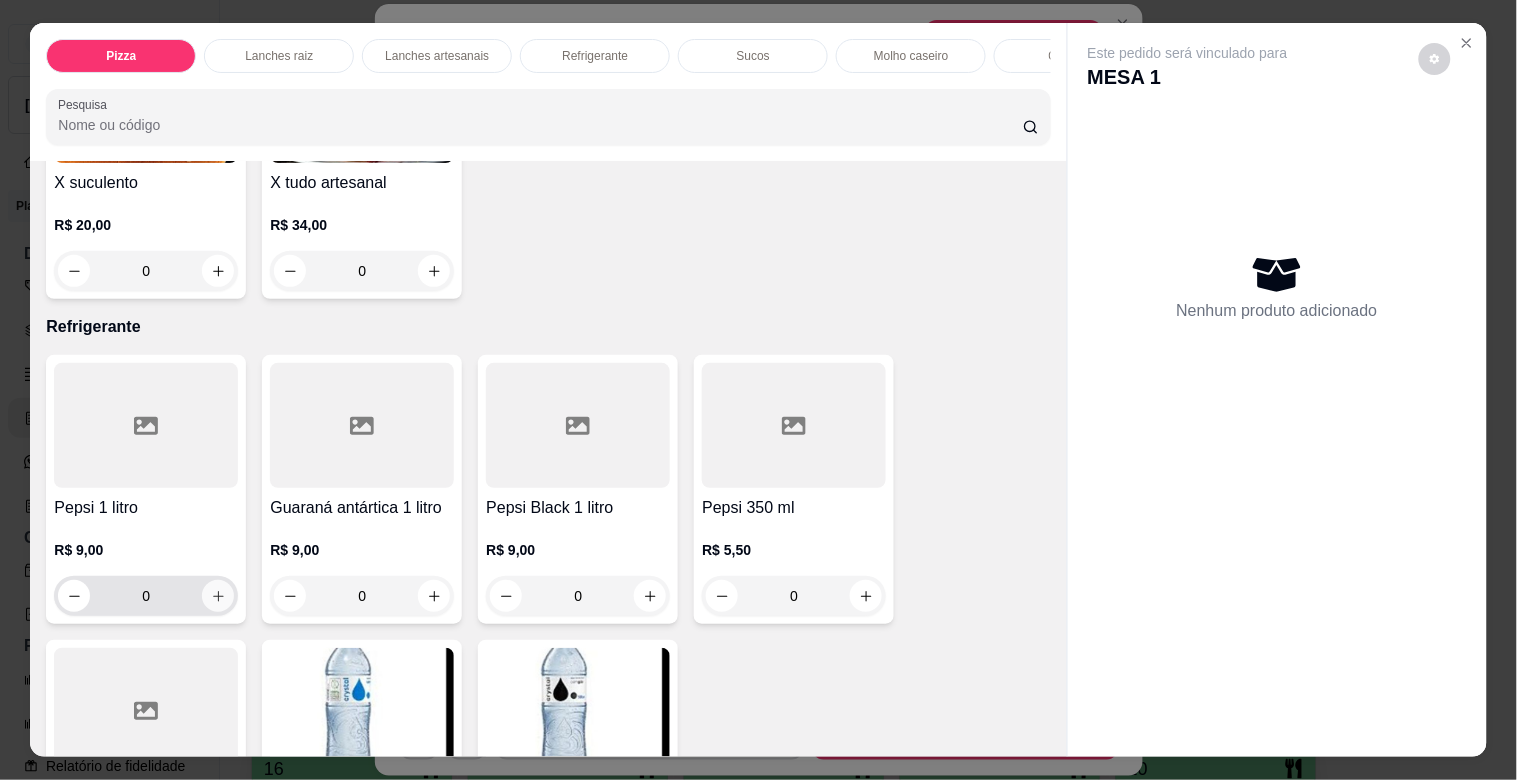 click at bounding box center (218, 596) 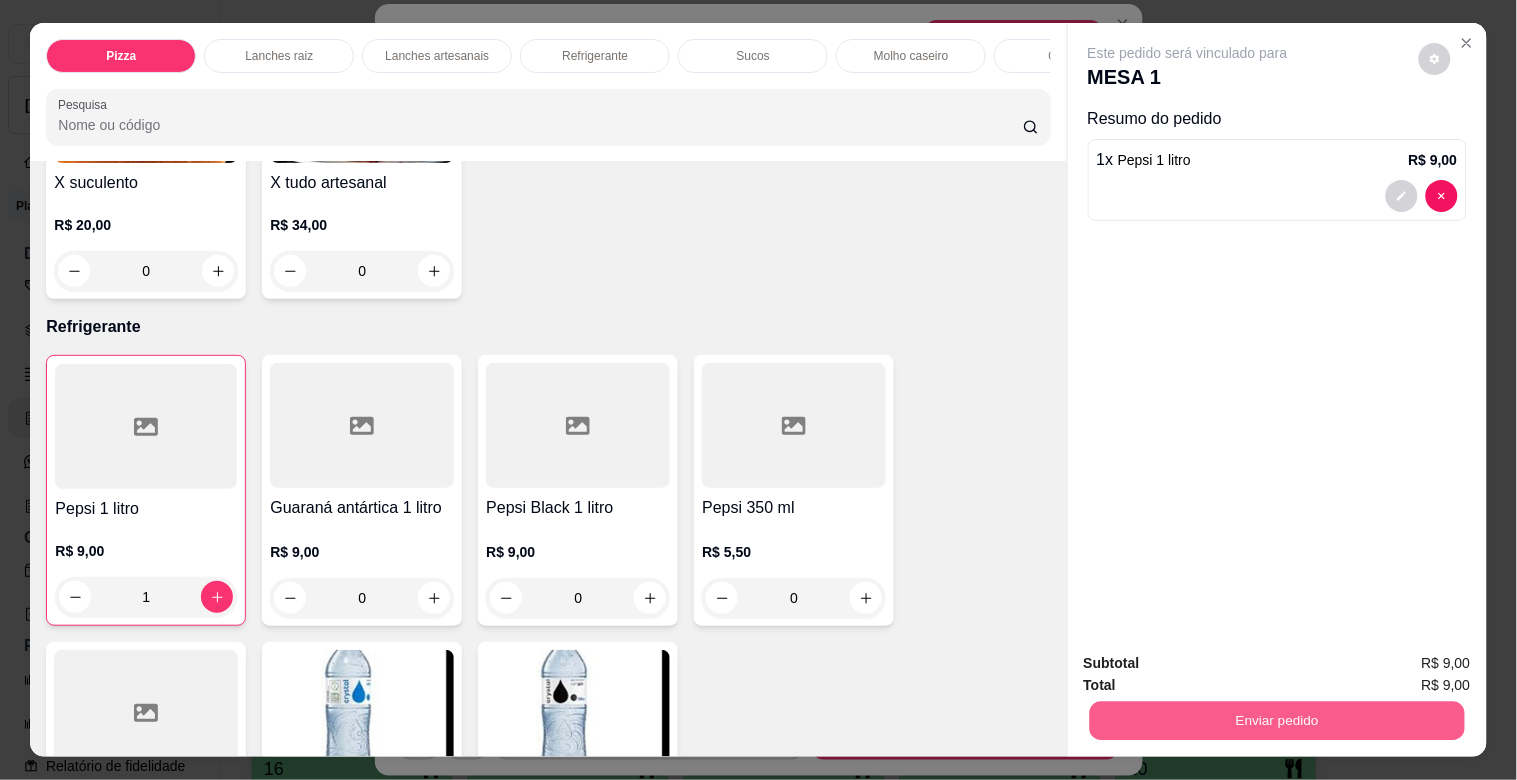 click on "Enviar pedido" at bounding box center [1276, 720] 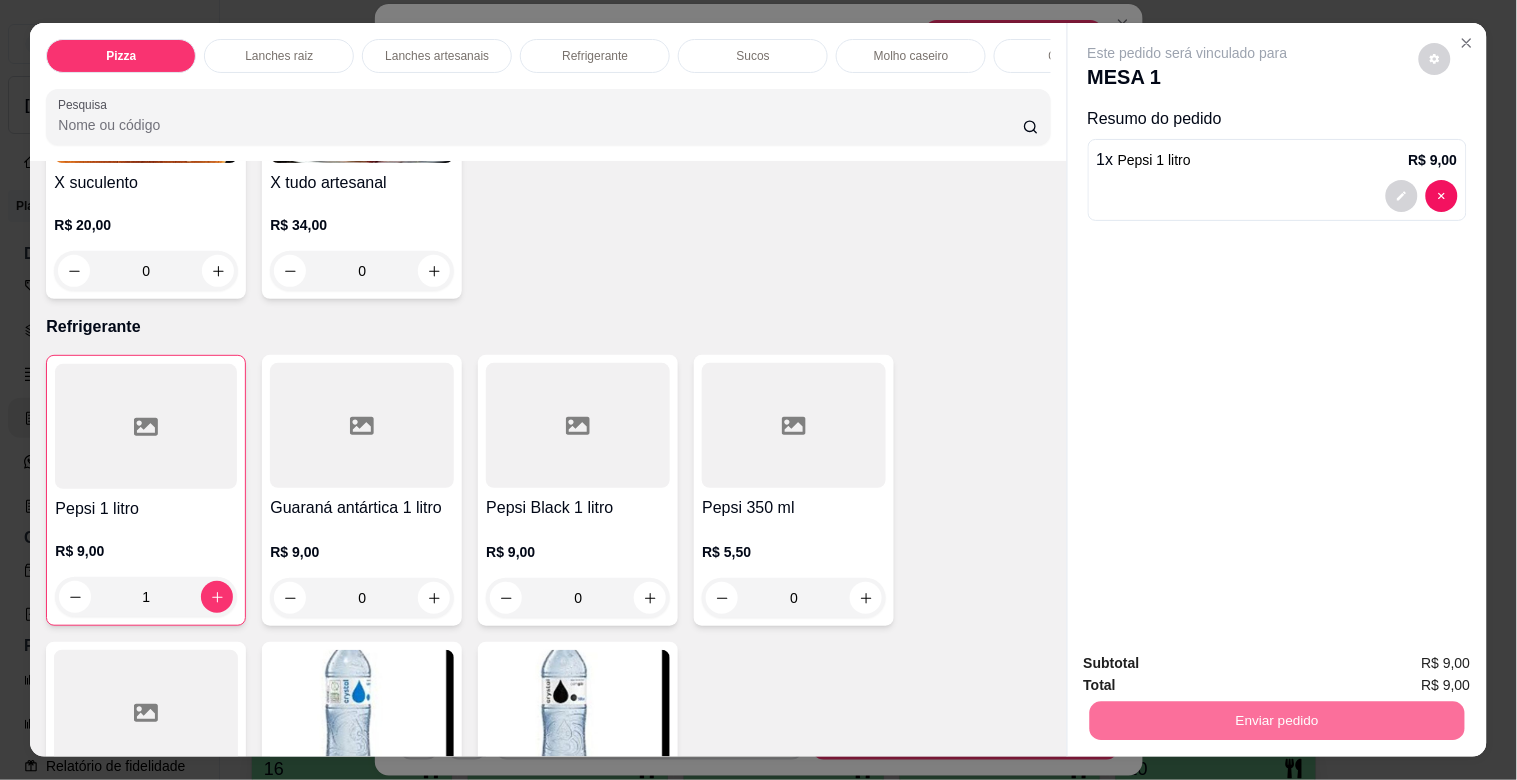 click on "Não registrar e enviar pedido" at bounding box center [1211, 662] 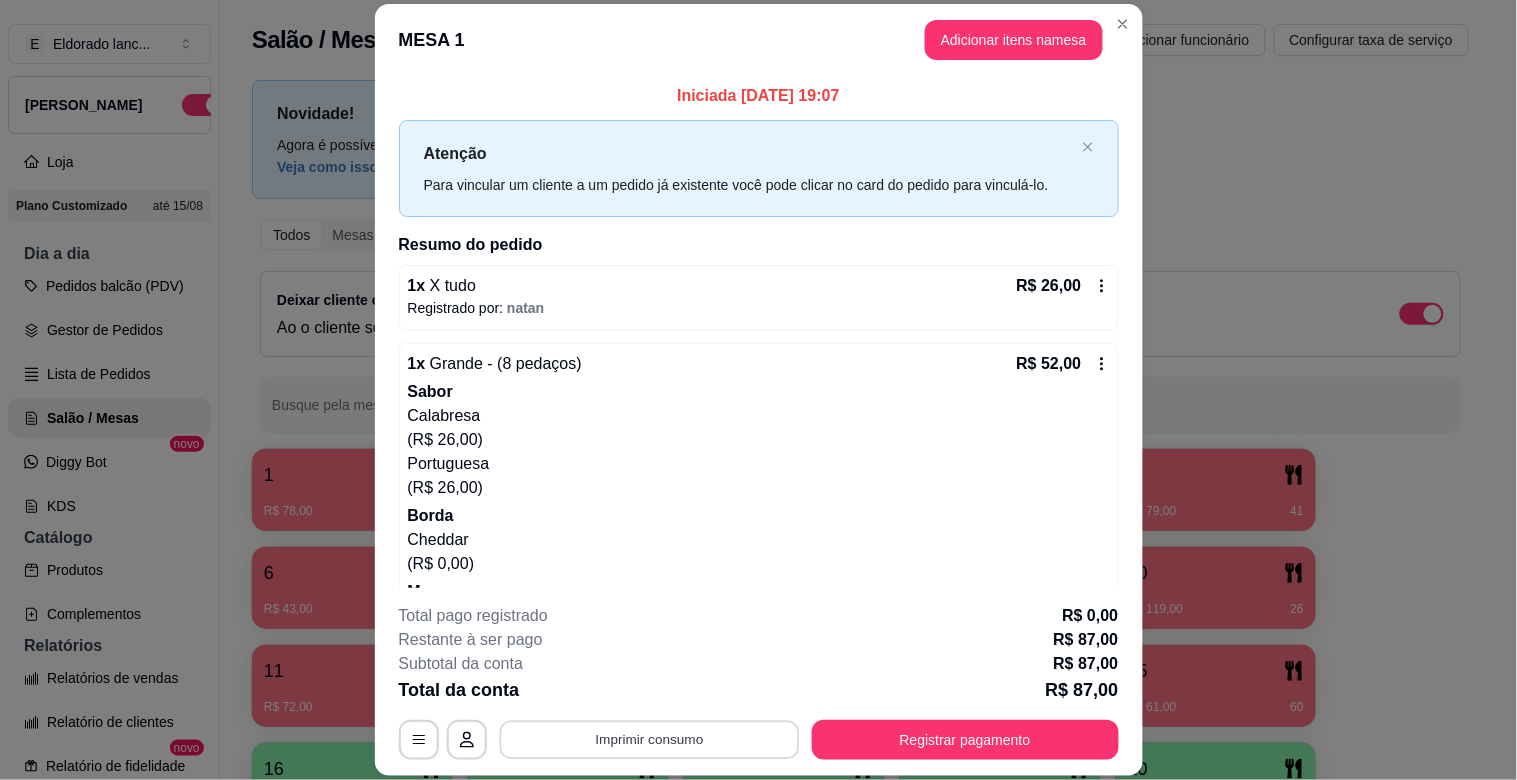 click on "Imprimir consumo" at bounding box center (649, 740) 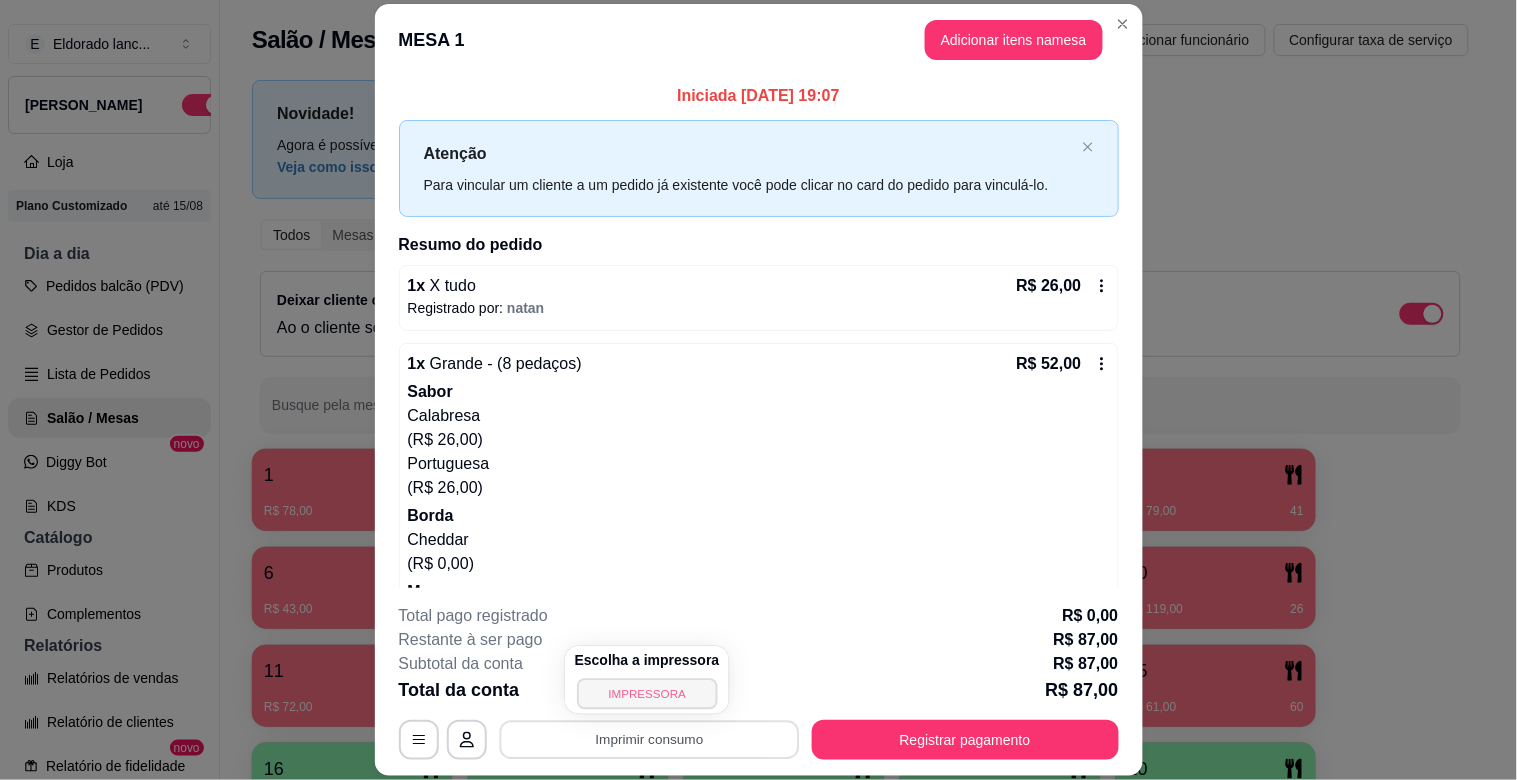 click on "IMPRESSORA" at bounding box center [647, 693] 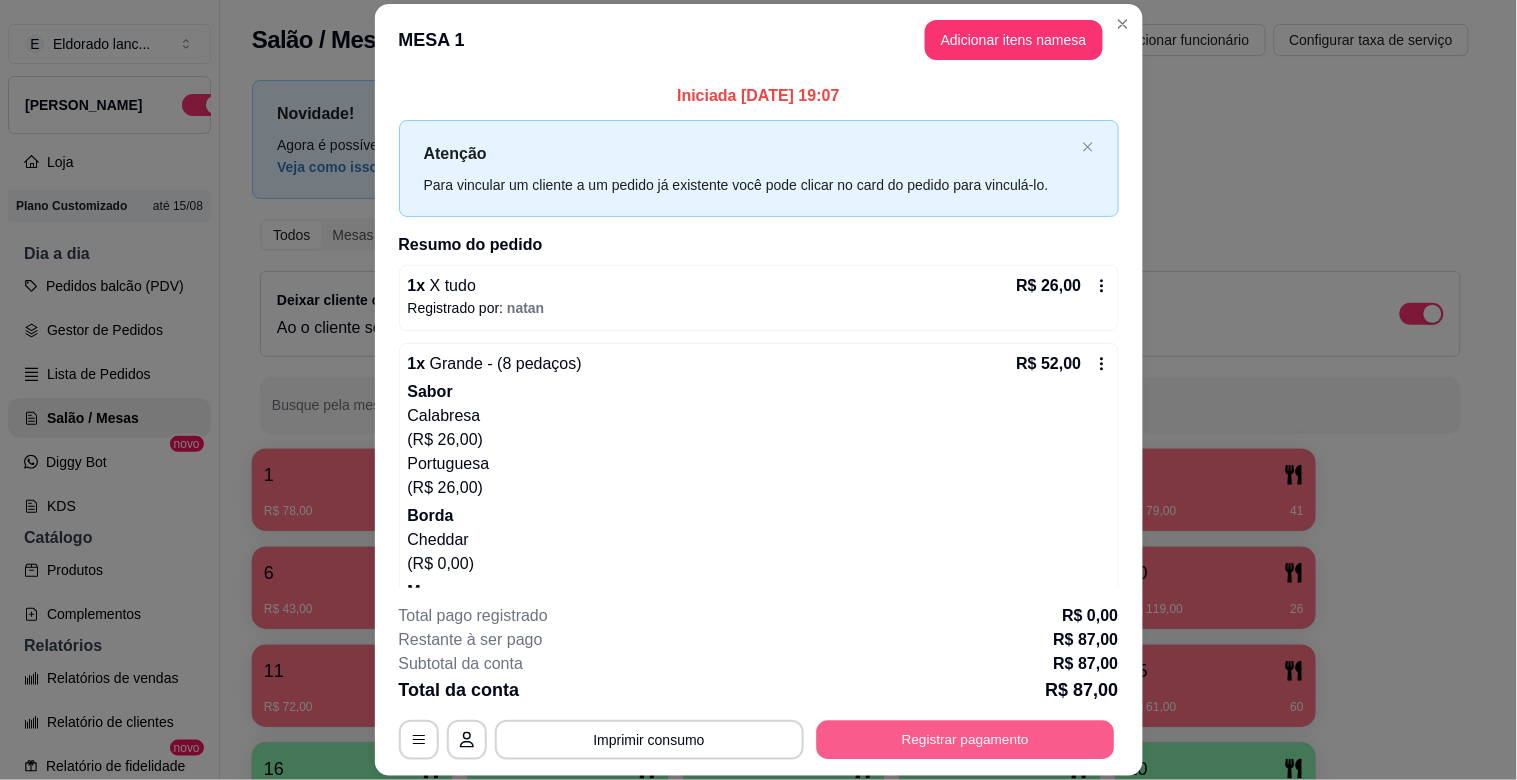 click on "Registrar pagamento" at bounding box center (965, 740) 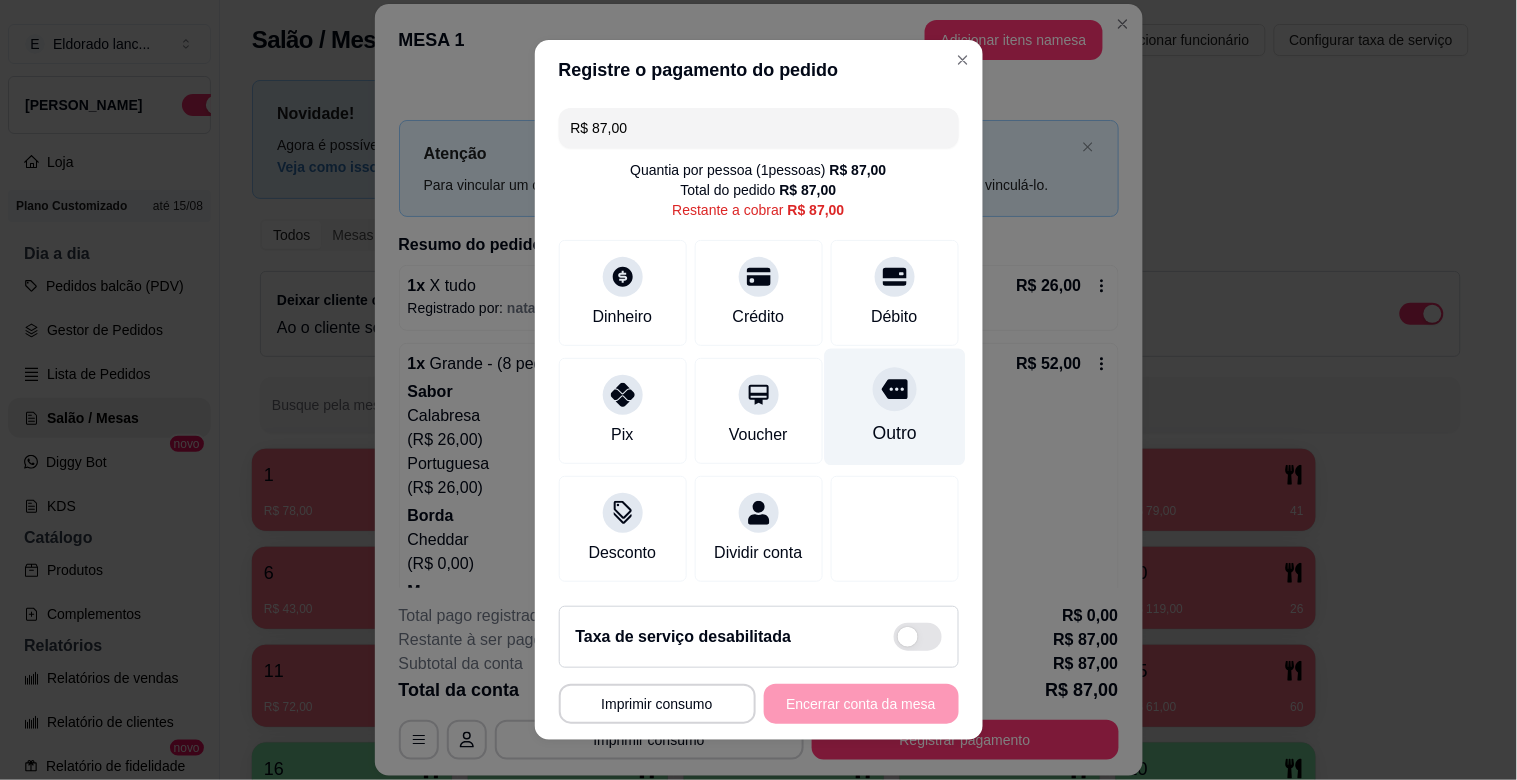click on "Outro" at bounding box center [894, 407] 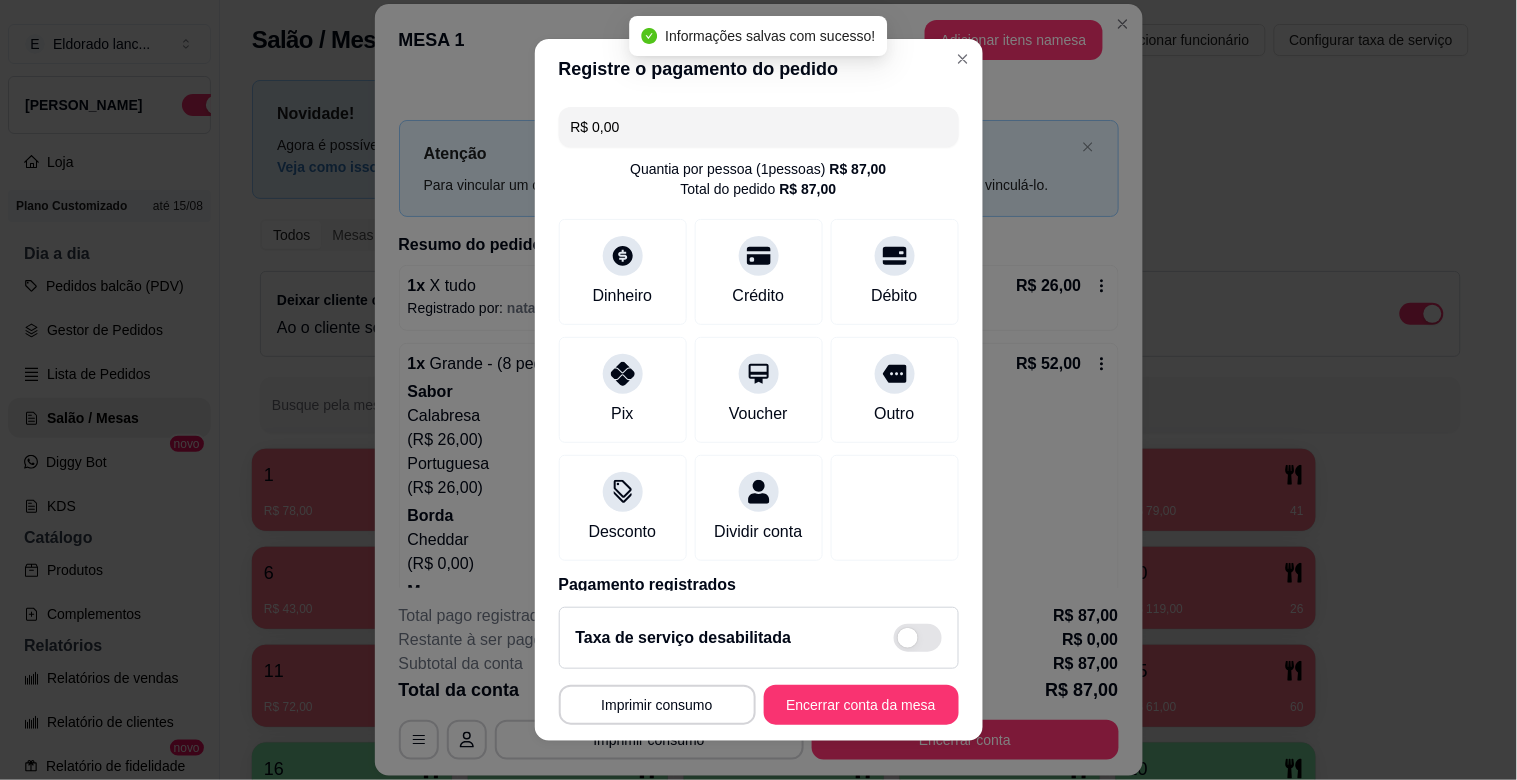 type on "R$ 0,00" 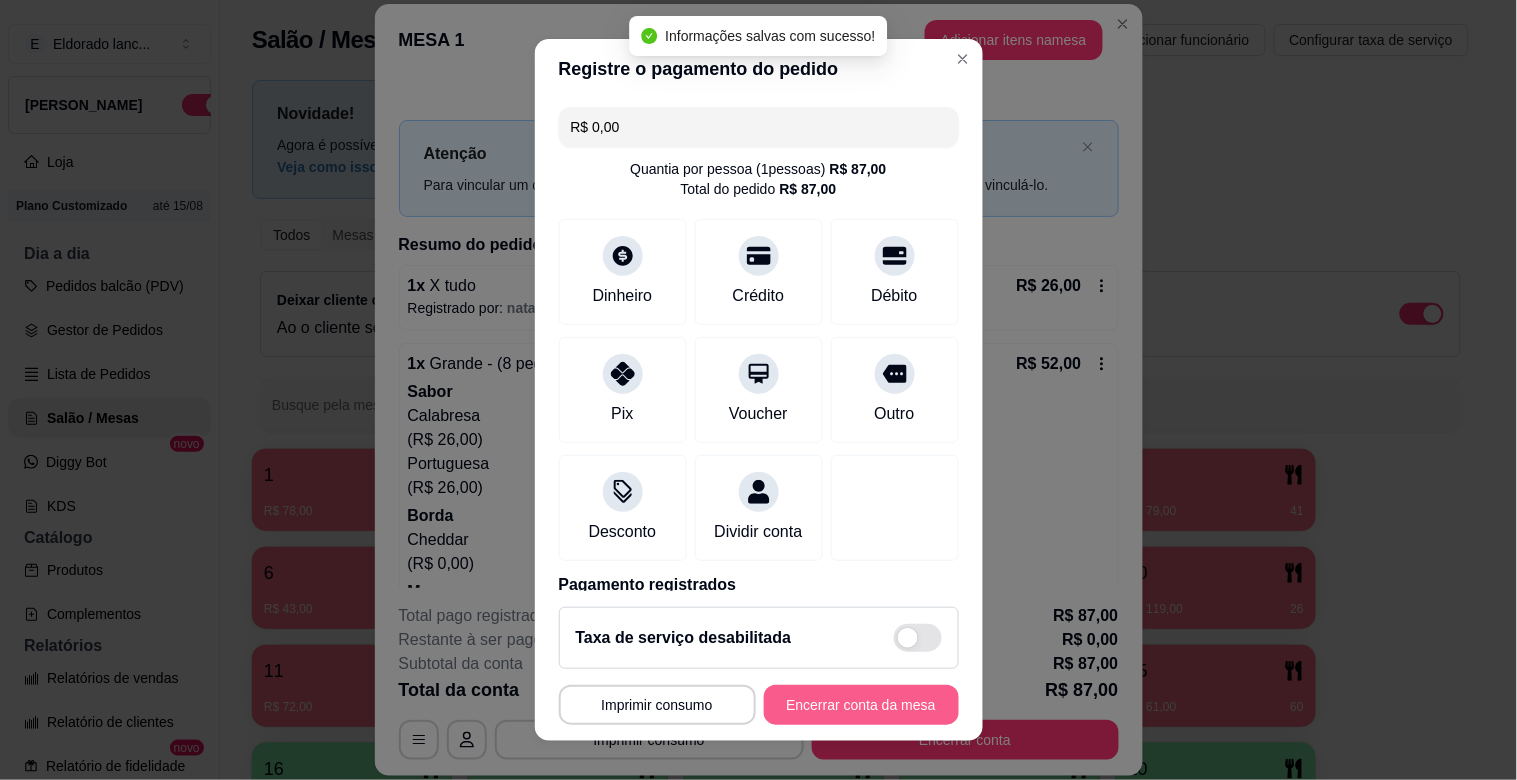 click on "Encerrar conta da mesa" at bounding box center (861, 705) 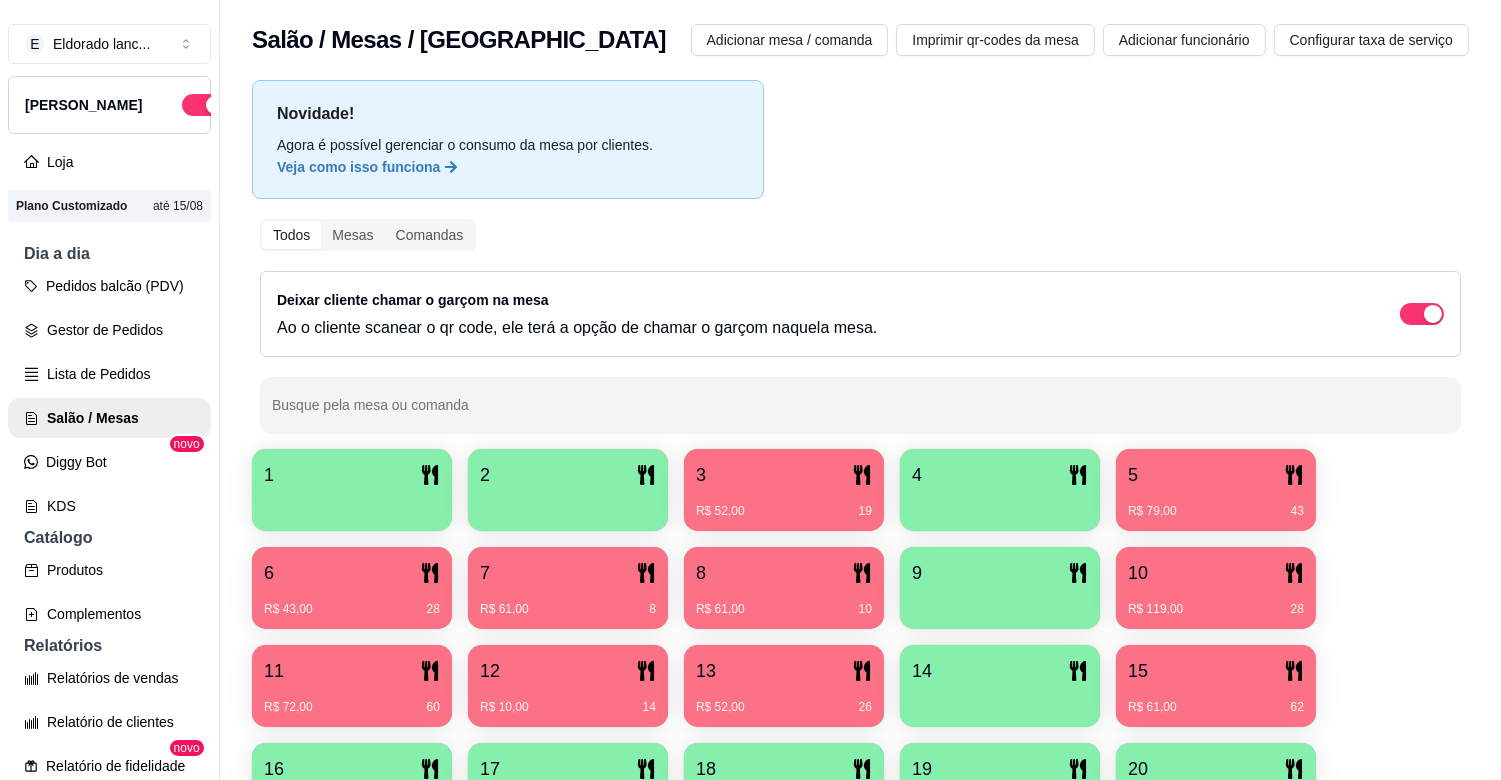 click on "15" at bounding box center [1216, 671] 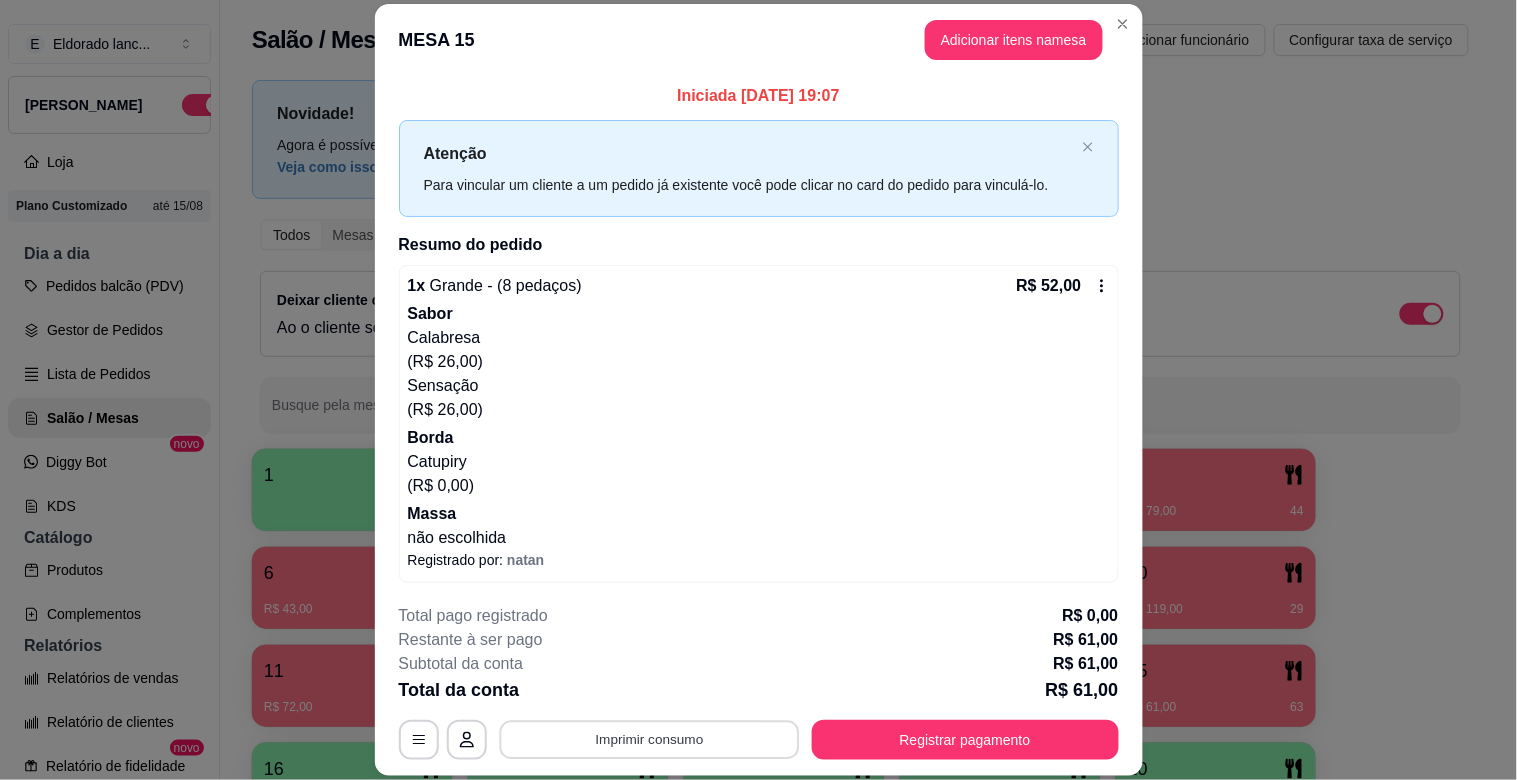 click on "Imprimir consumo" at bounding box center [649, 740] 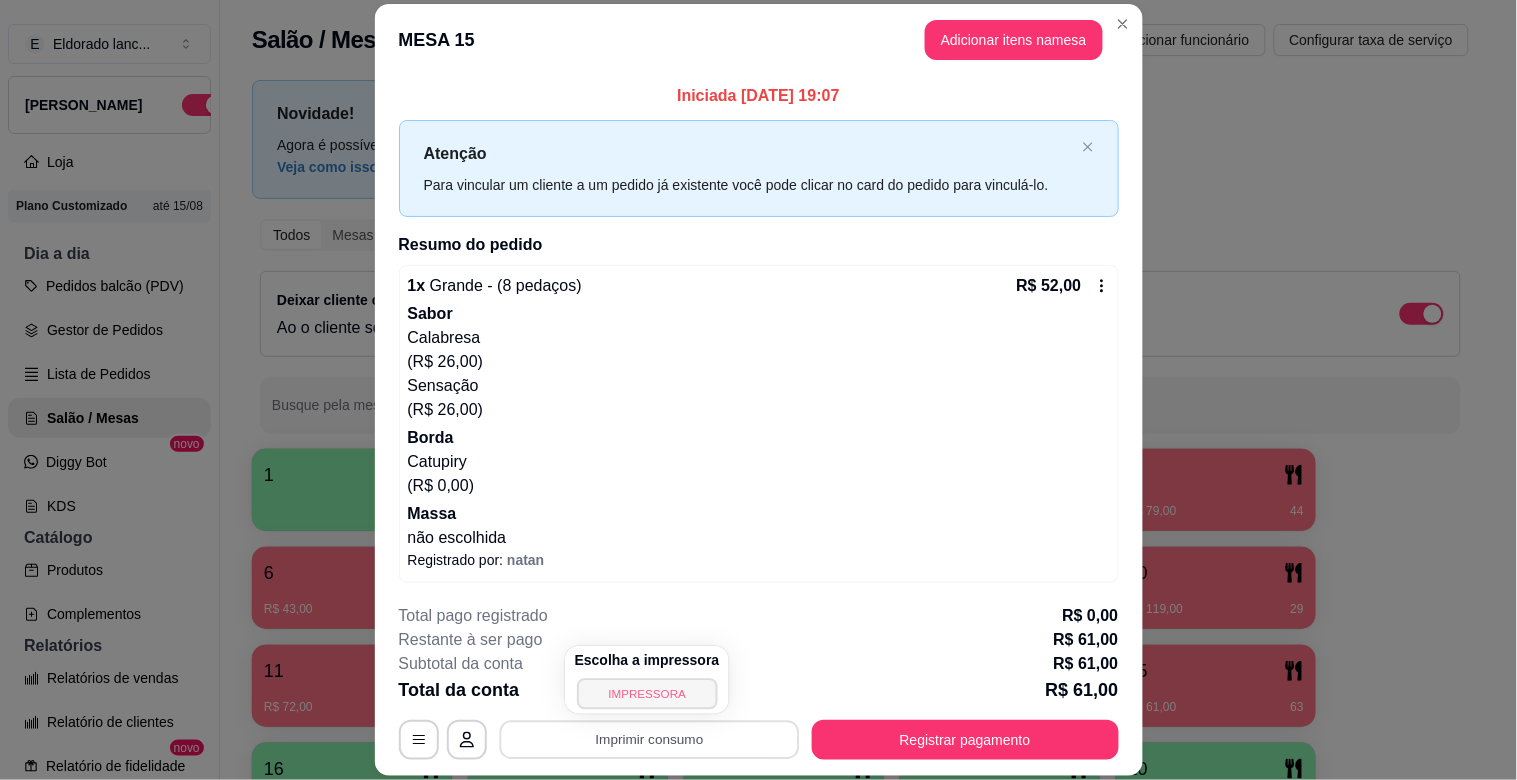 click on "IMPRESSORA" at bounding box center [647, 693] 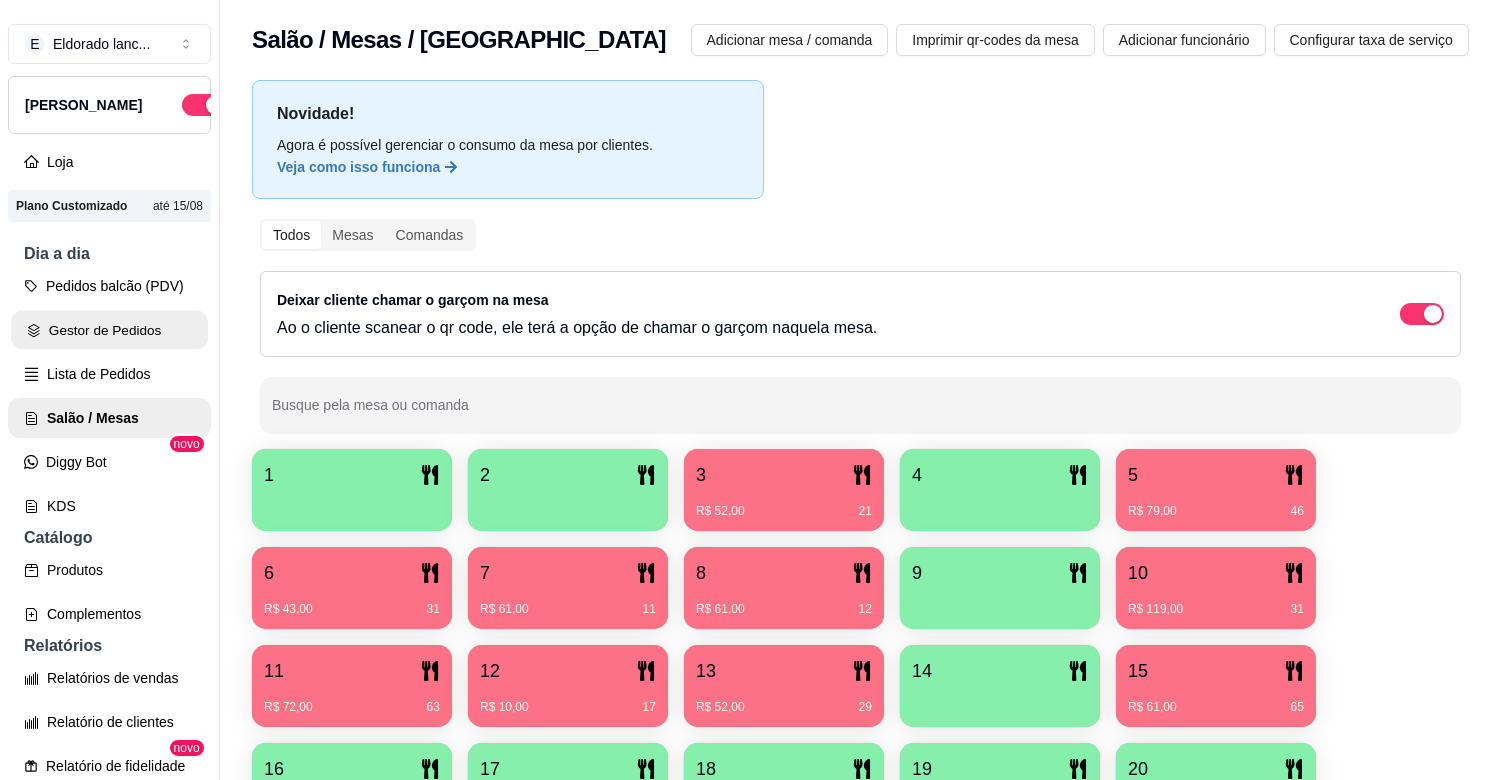 click on "Gestor de Pedidos" at bounding box center [109, 330] 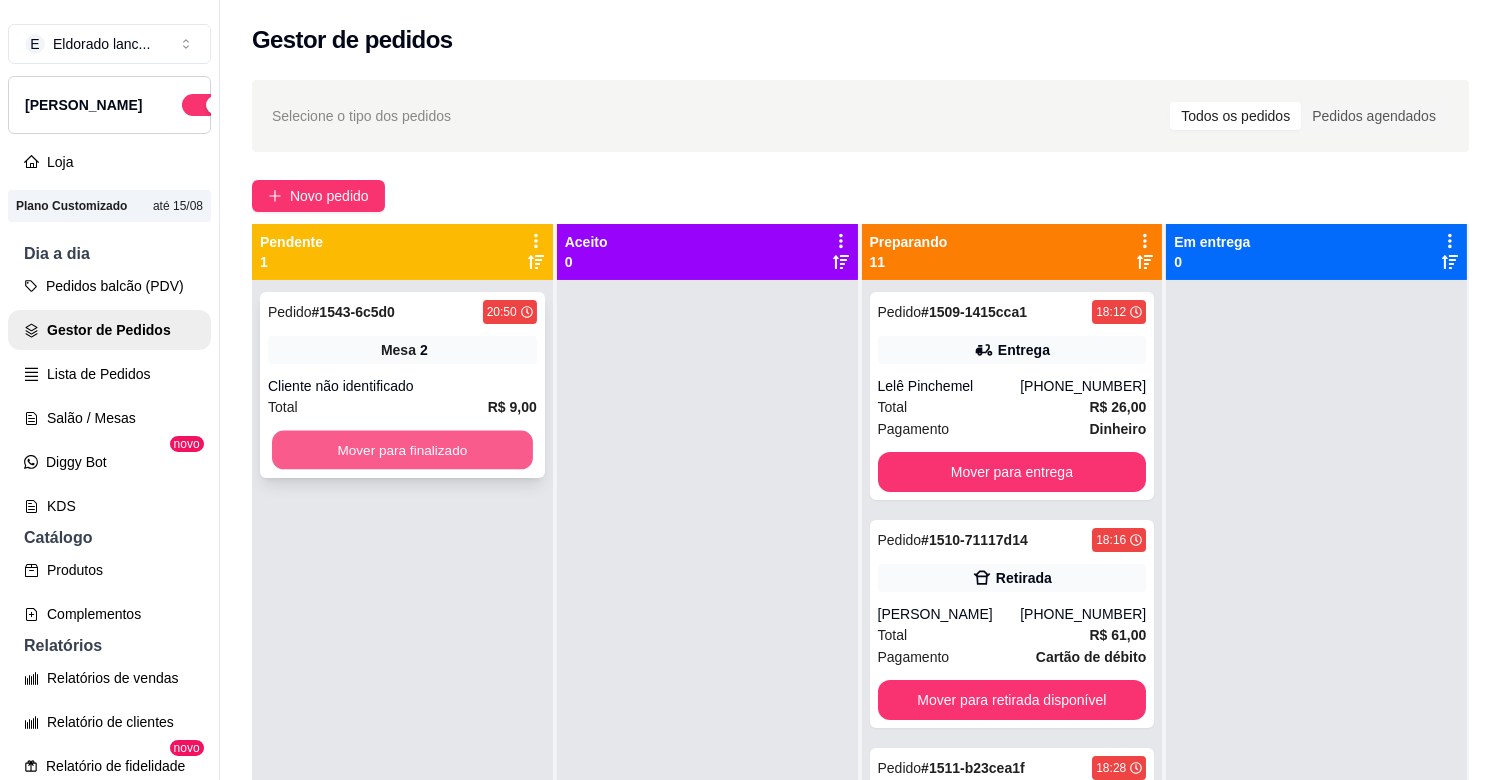 click on "Mover para finalizado" at bounding box center [402, 450] 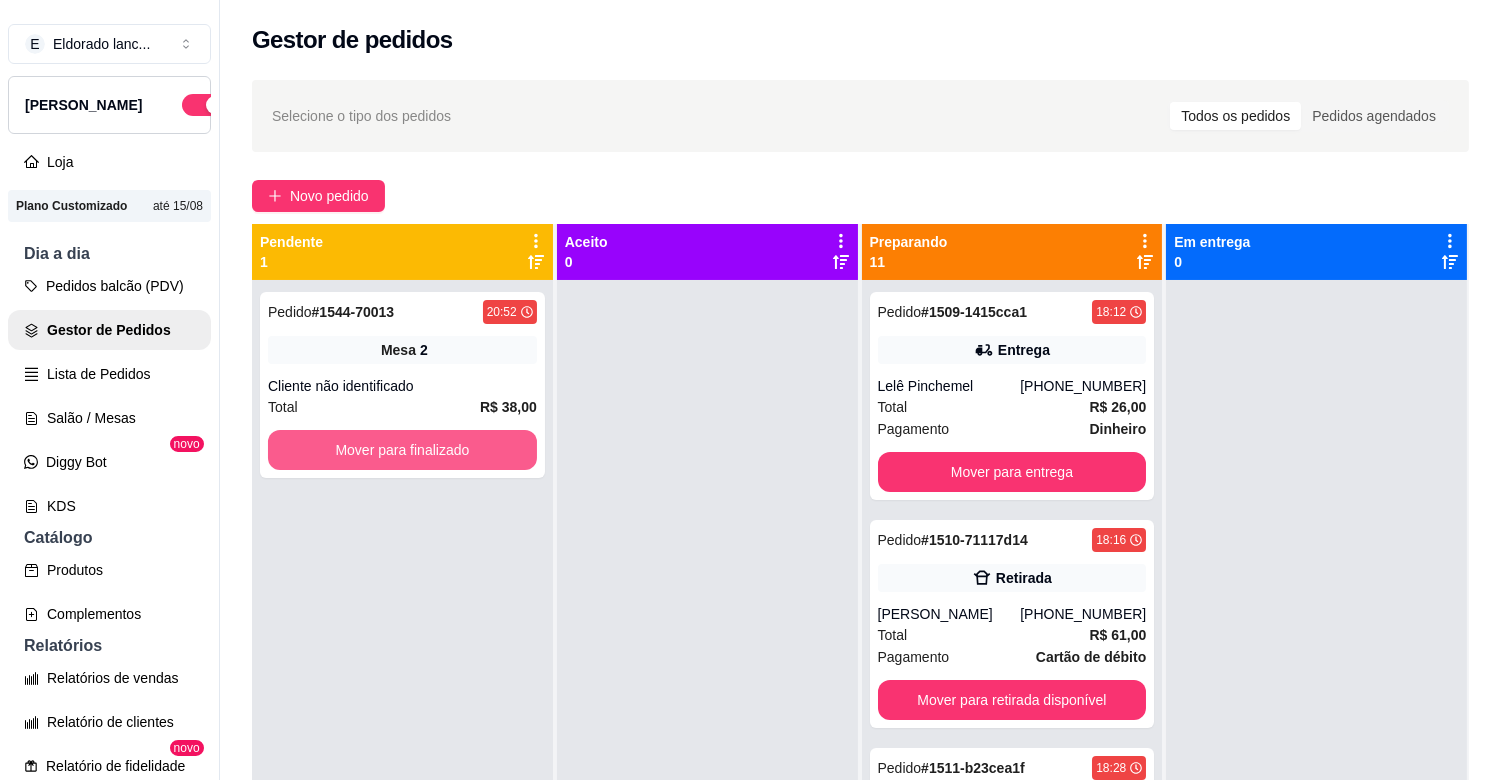click on "Mover para finalizado" at bounding box center (402, 450) 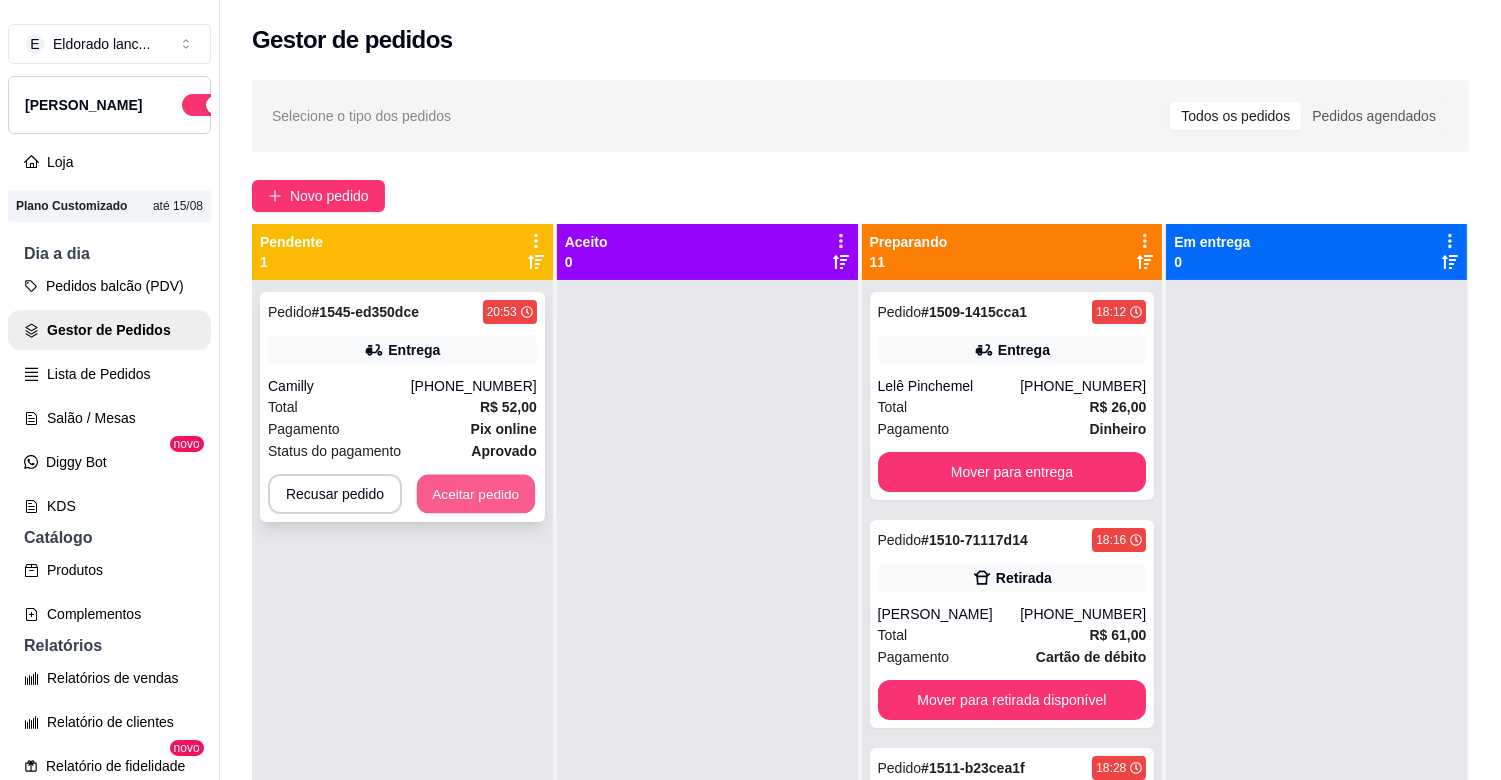 click on "Aceitar pedido" at bounding box center (476, 494) 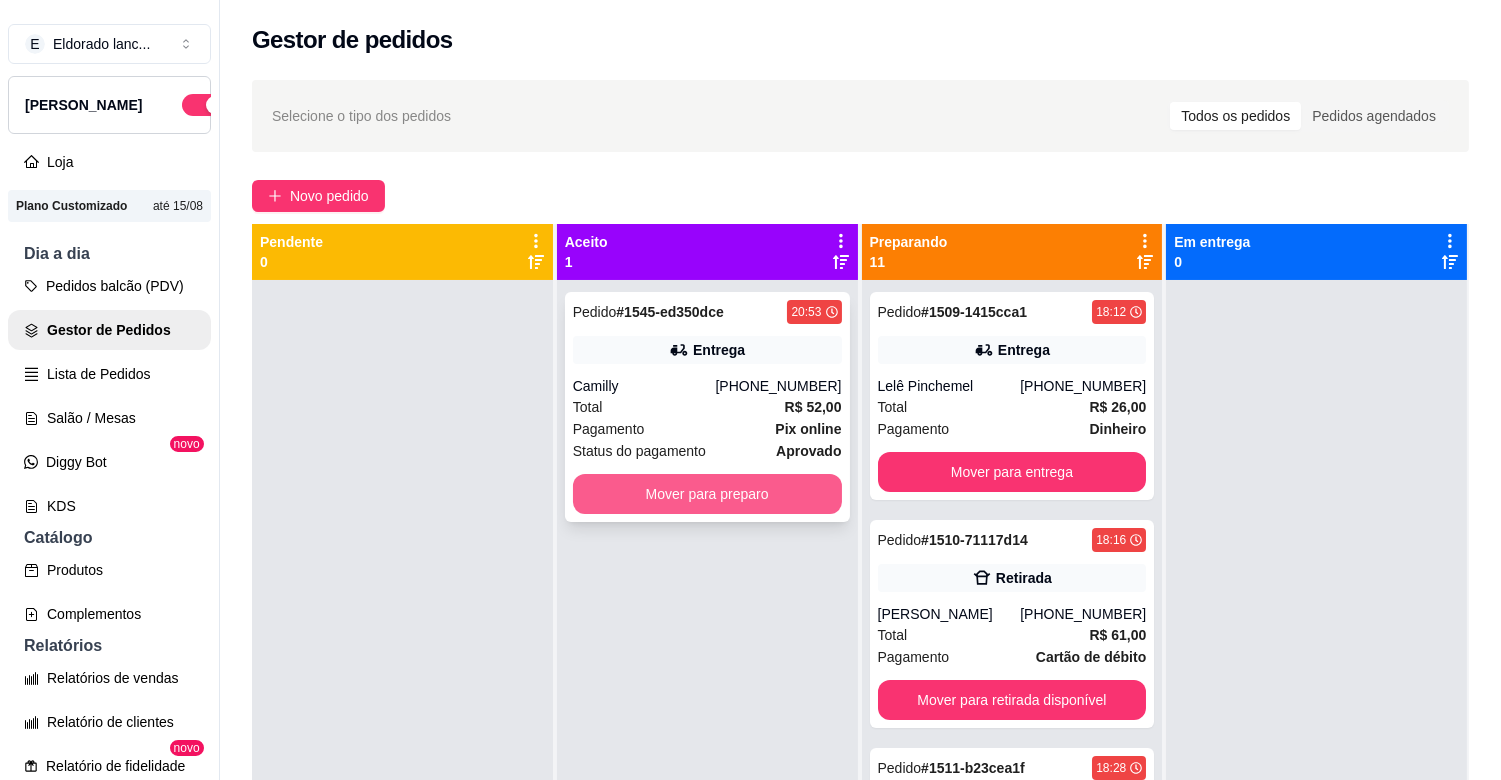 click on "Mover para preparo" at bounding box center [707, 494] 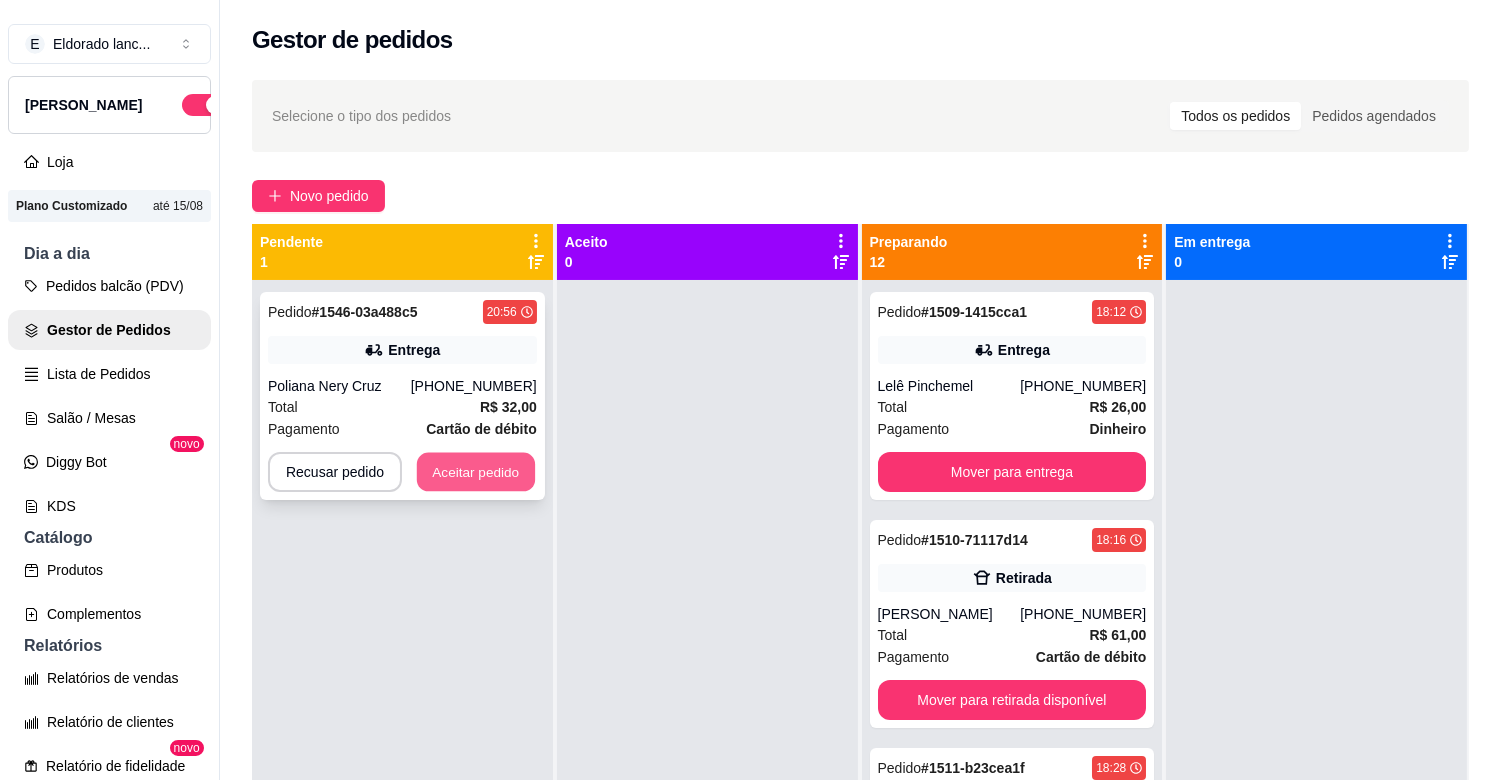 click on "Aceitar pedido" at bounding box center [476, 472] 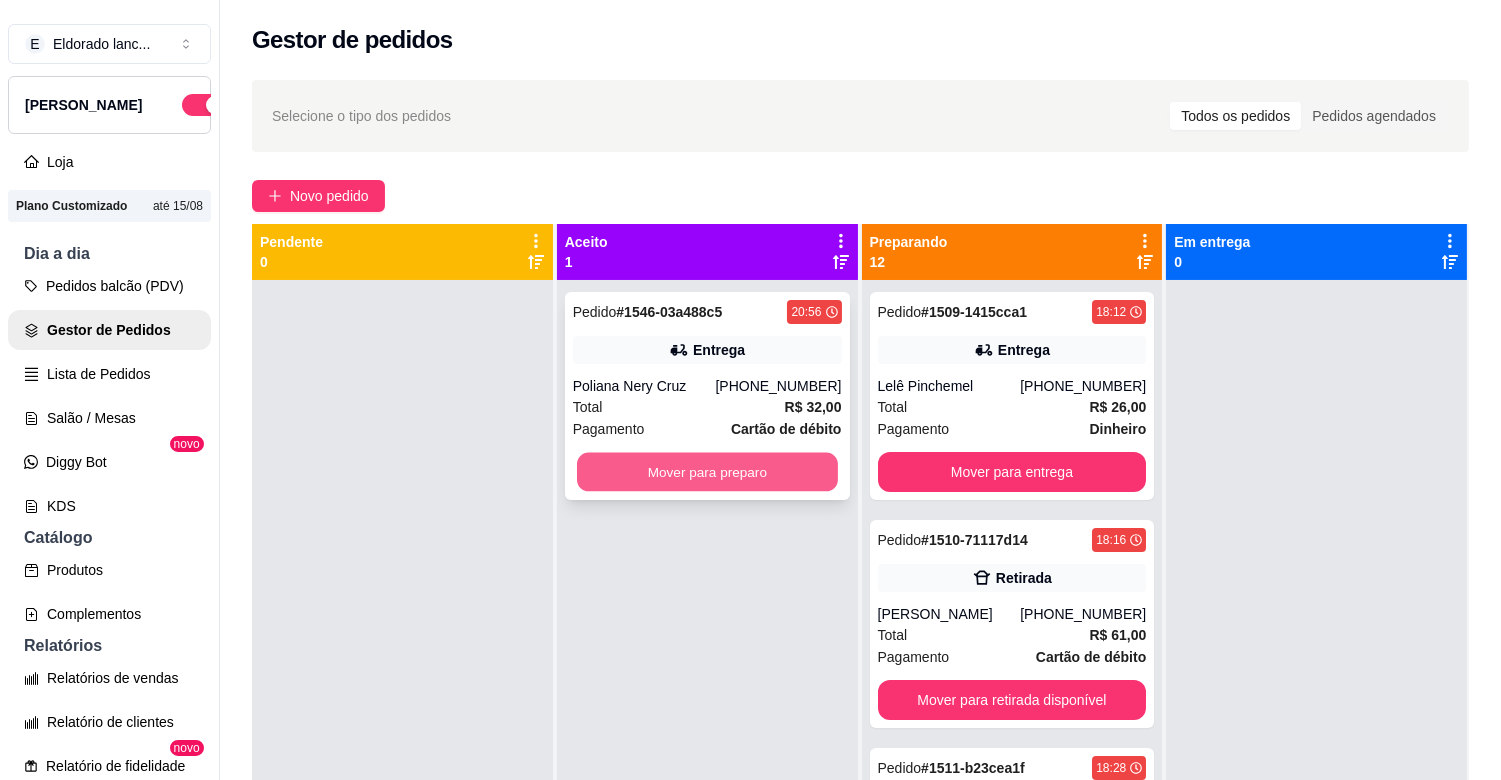 click on "Mover para preparo" at bounding box center (707, 472) 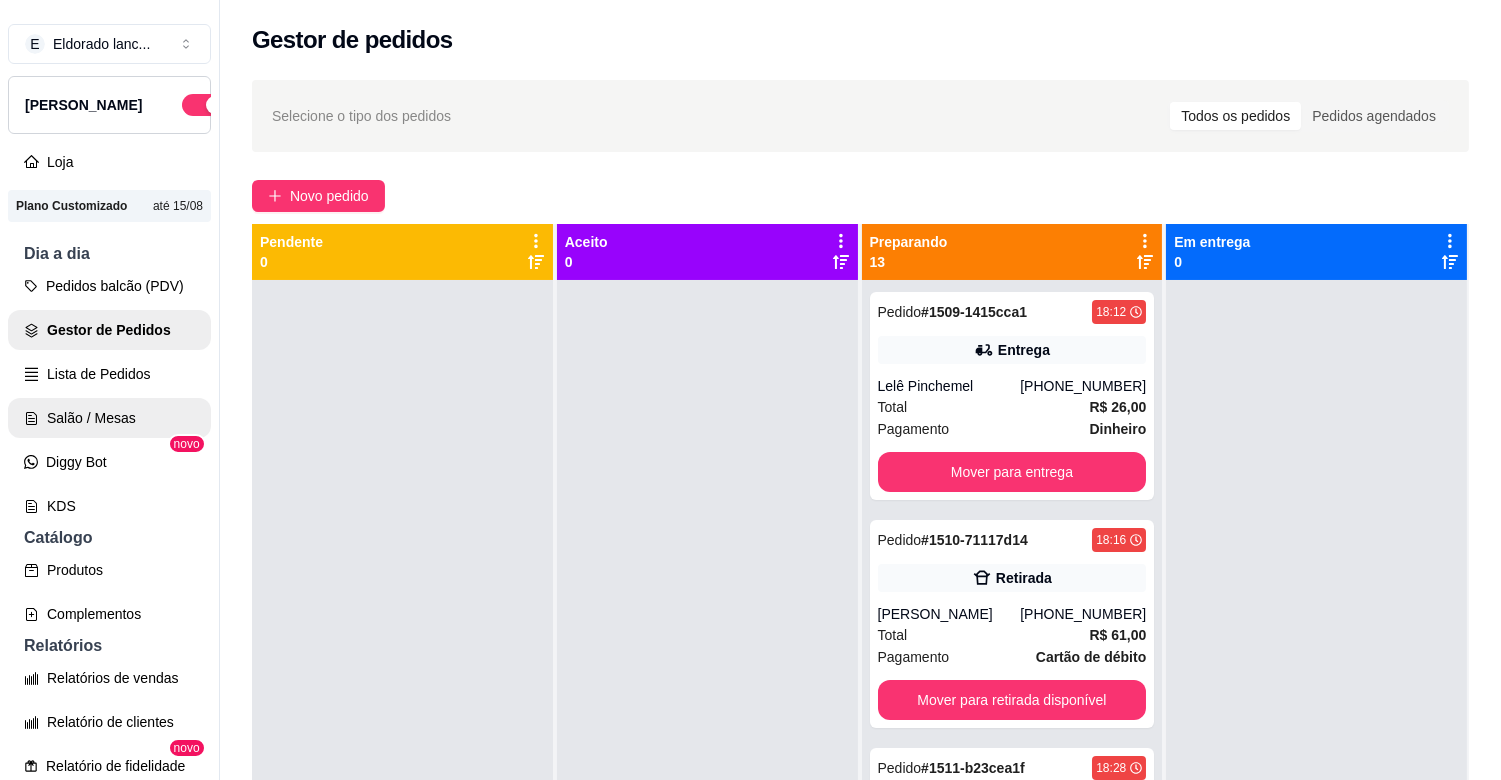 click on "Salão / Mesas" at bounding box center (109, 418) 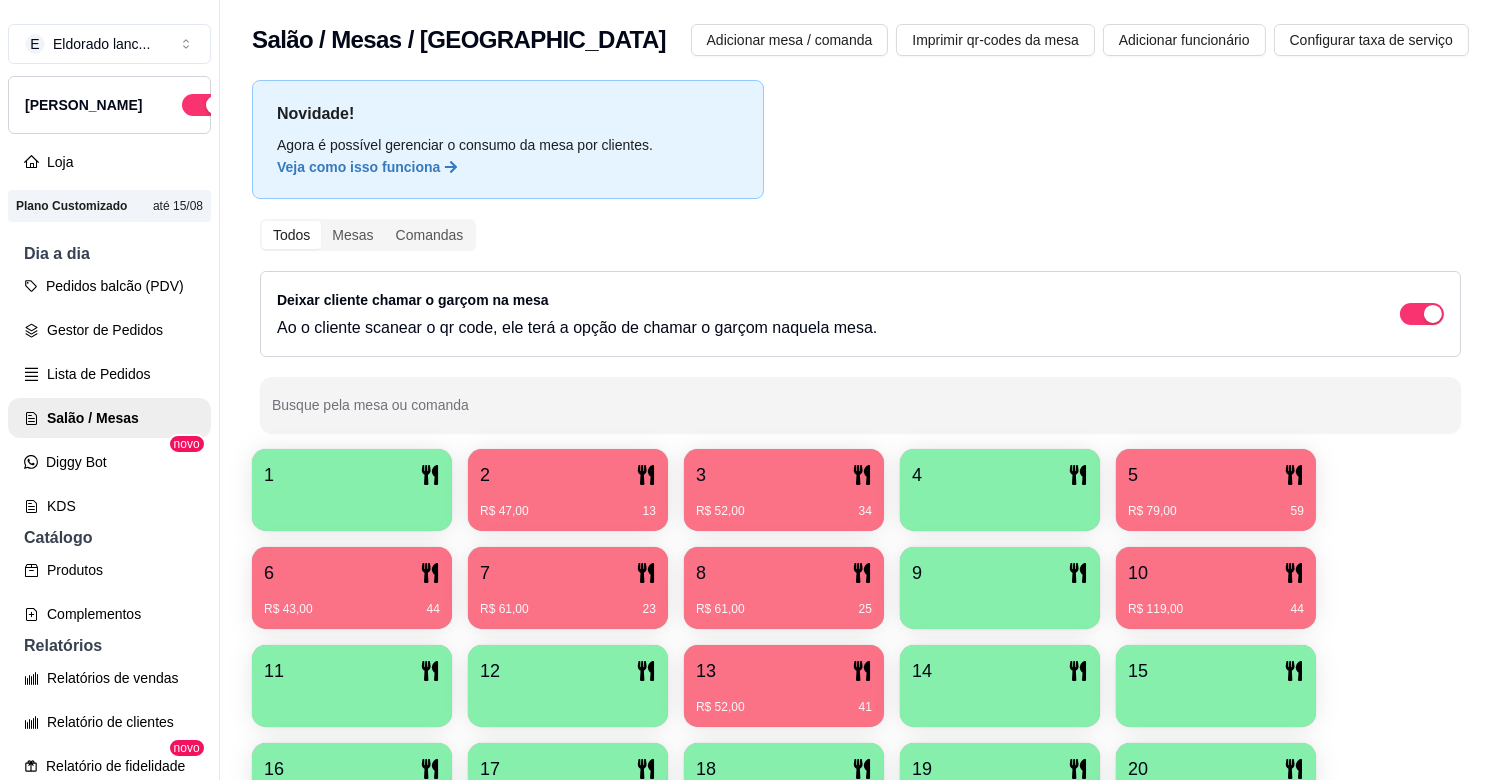 click on "R$ 43,00 44" at bounding box center [352, 609] 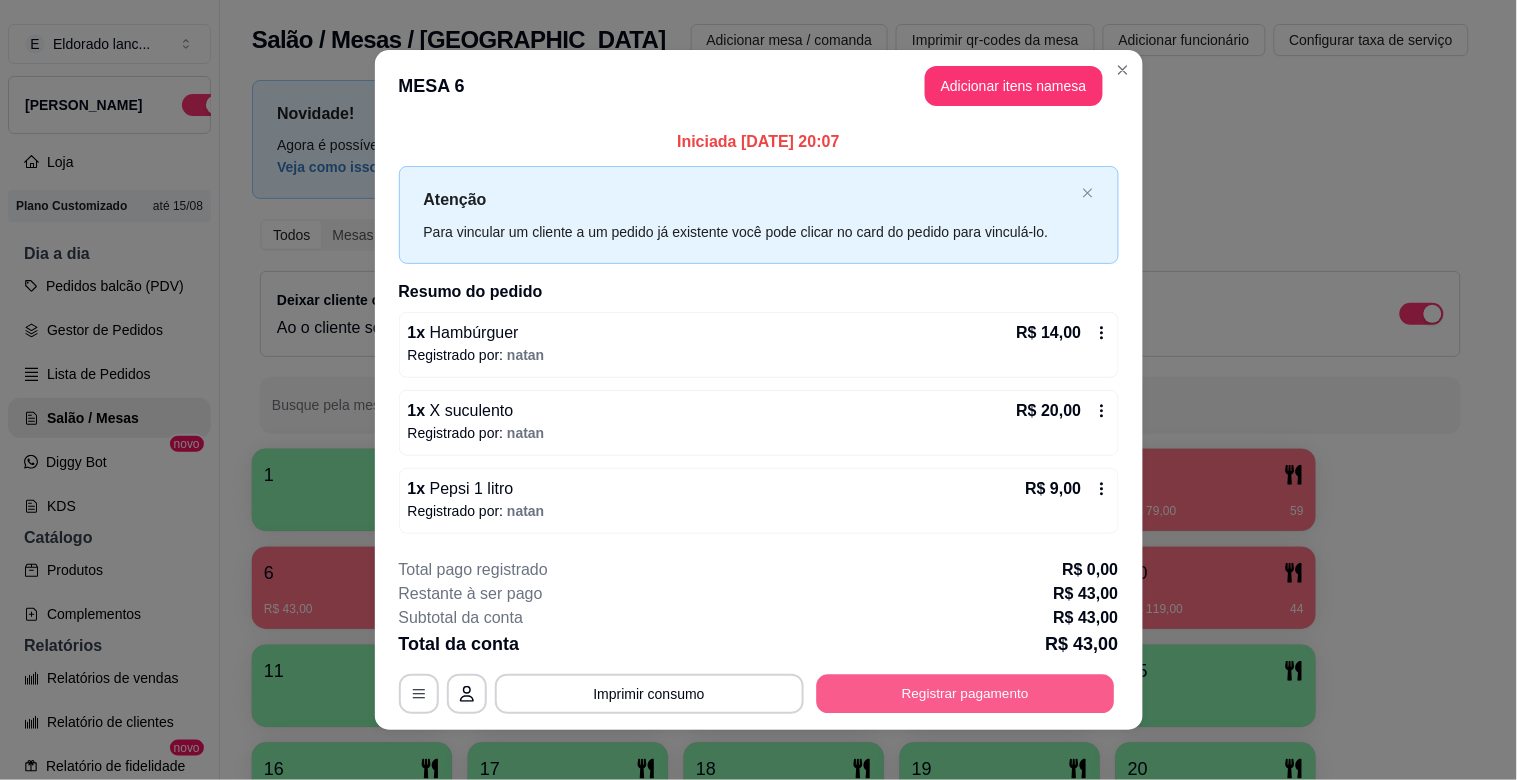 click on "Registrar pagamento" at bounding box center (965, 693) 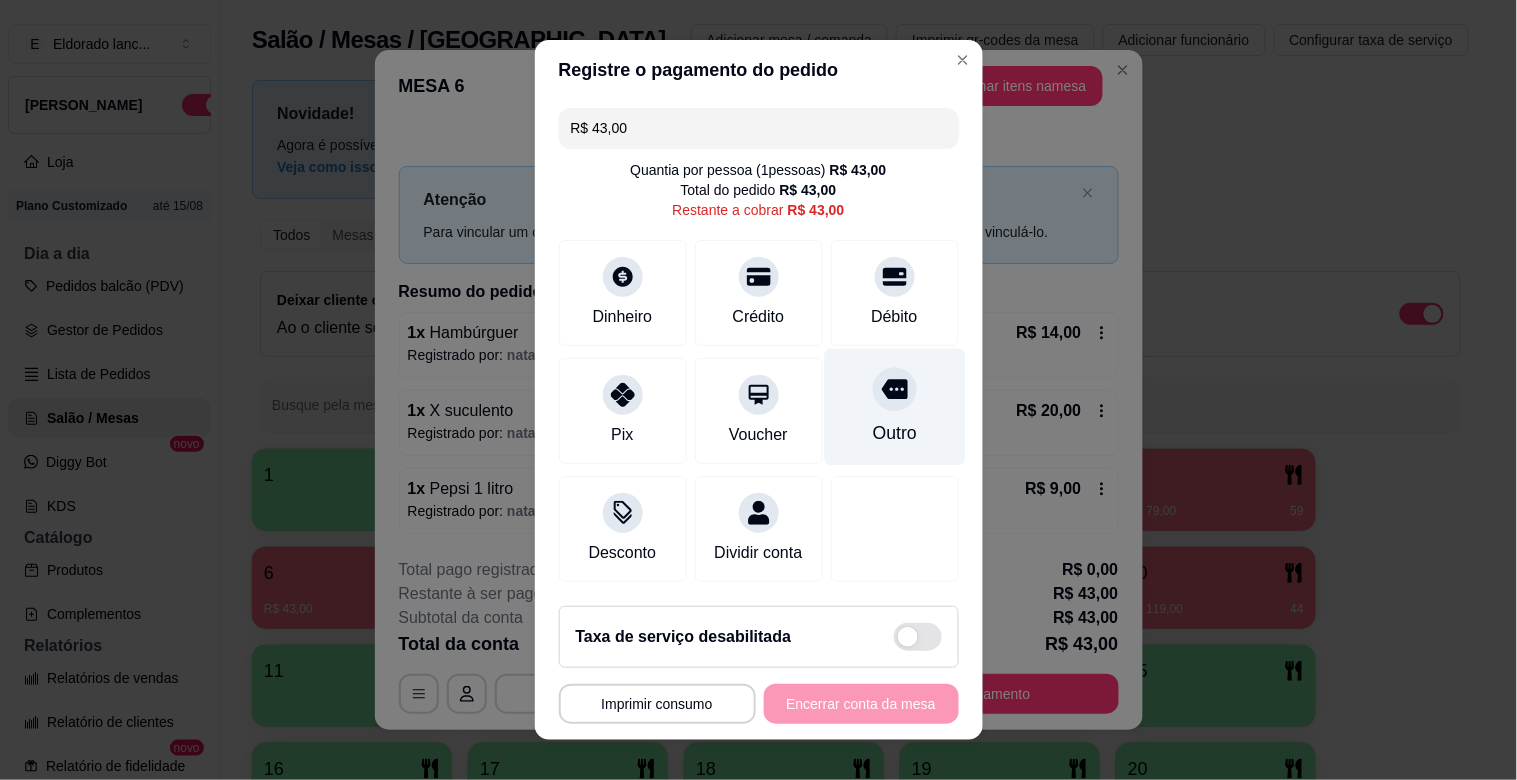 click on "Outro" at bounding box center (894, 433) 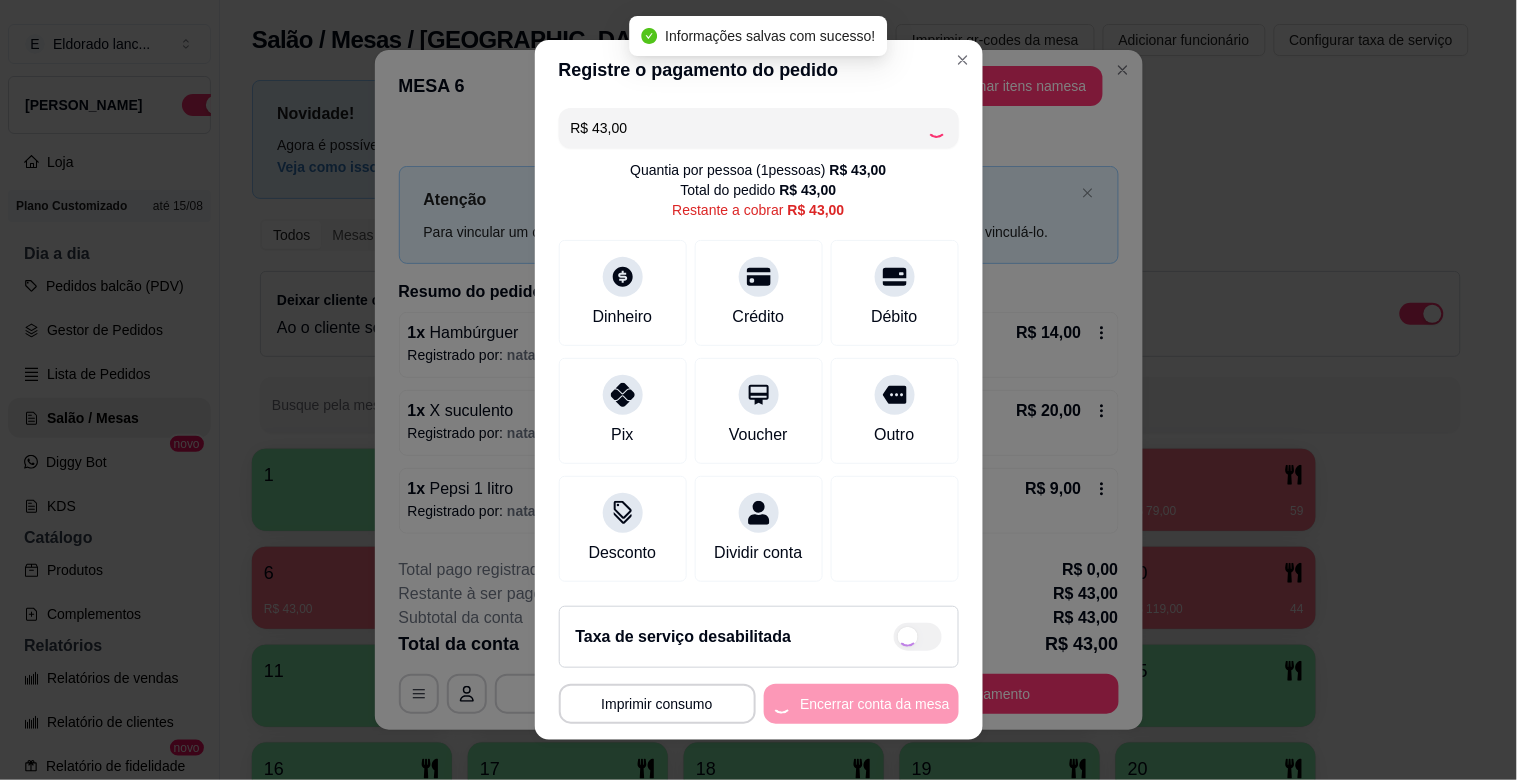 type on "R$ 0,00" 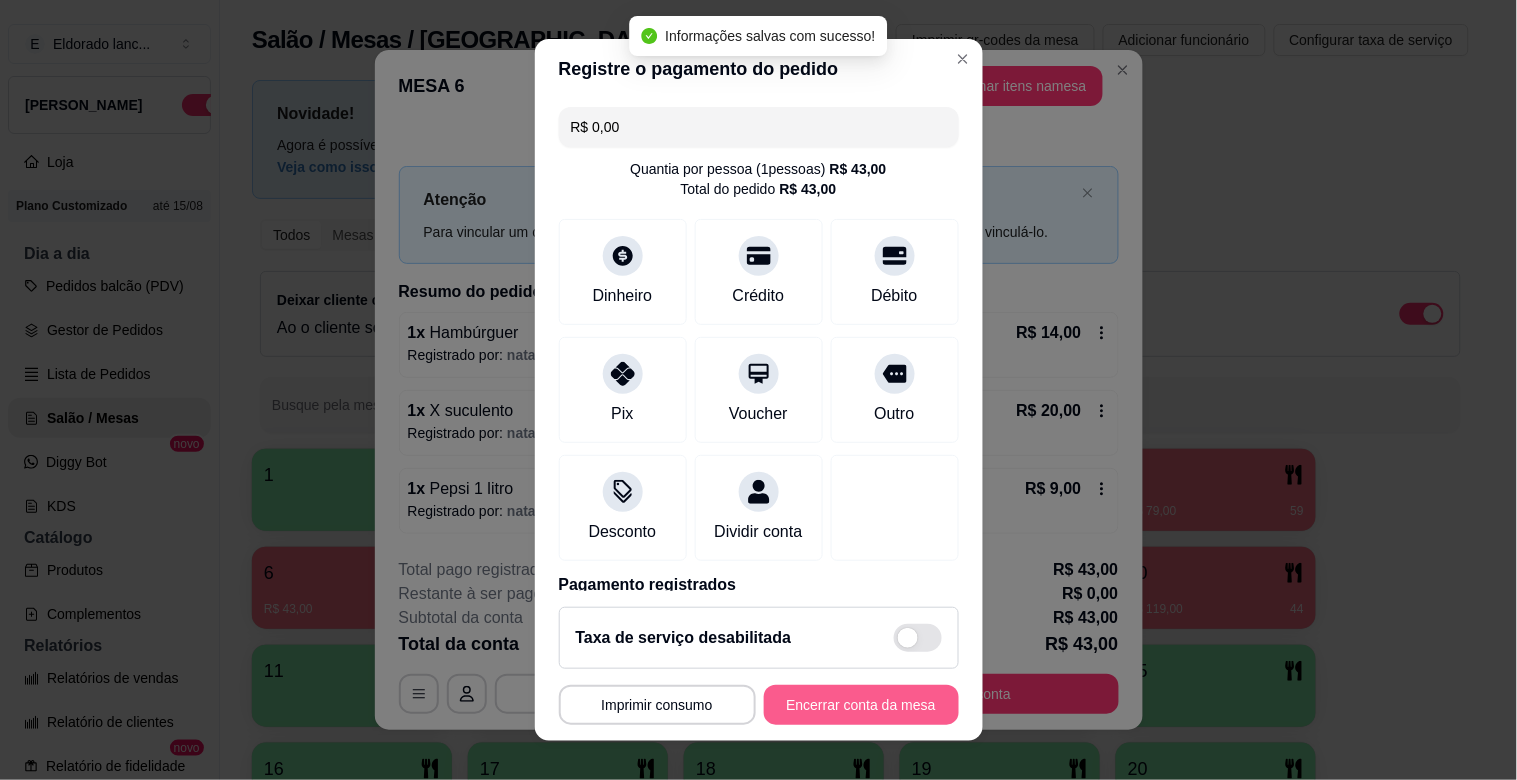 click on "Encerrar conta da mesa" at bounding box center (861, 705) 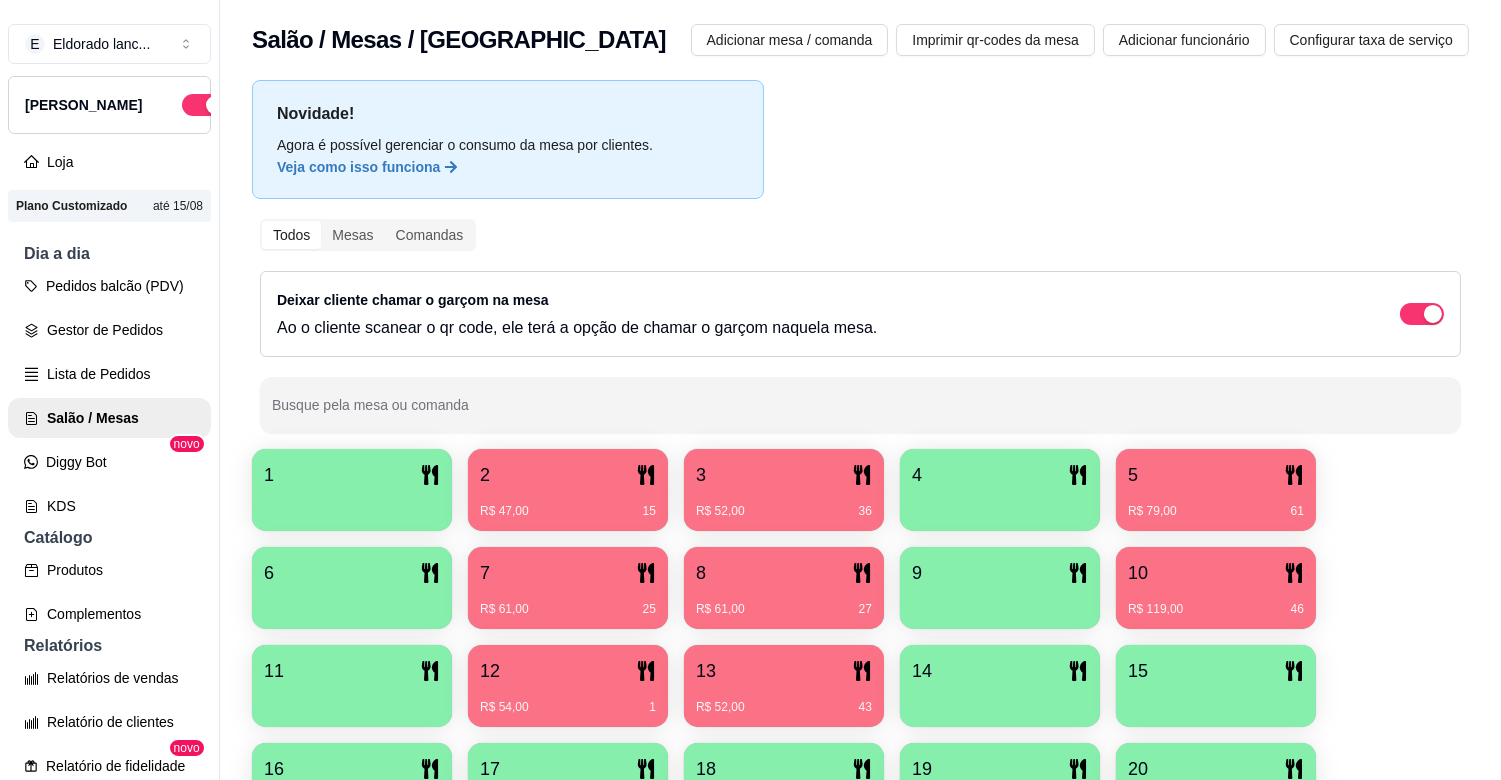 click on "15" at bounding box center (1216, 686) 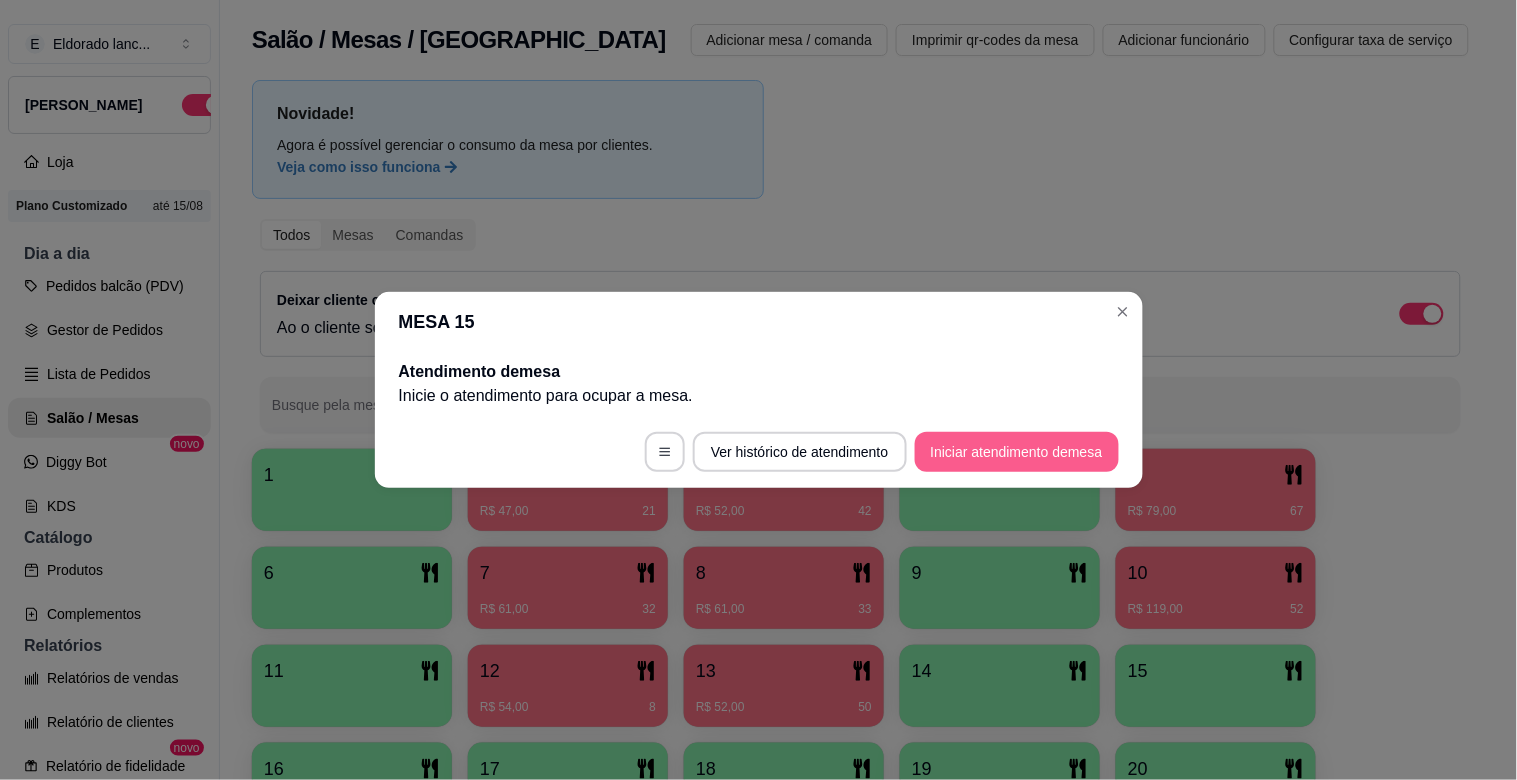 click on "Iniciar atendimento de  mesa" at bounding box center (1017, 452) 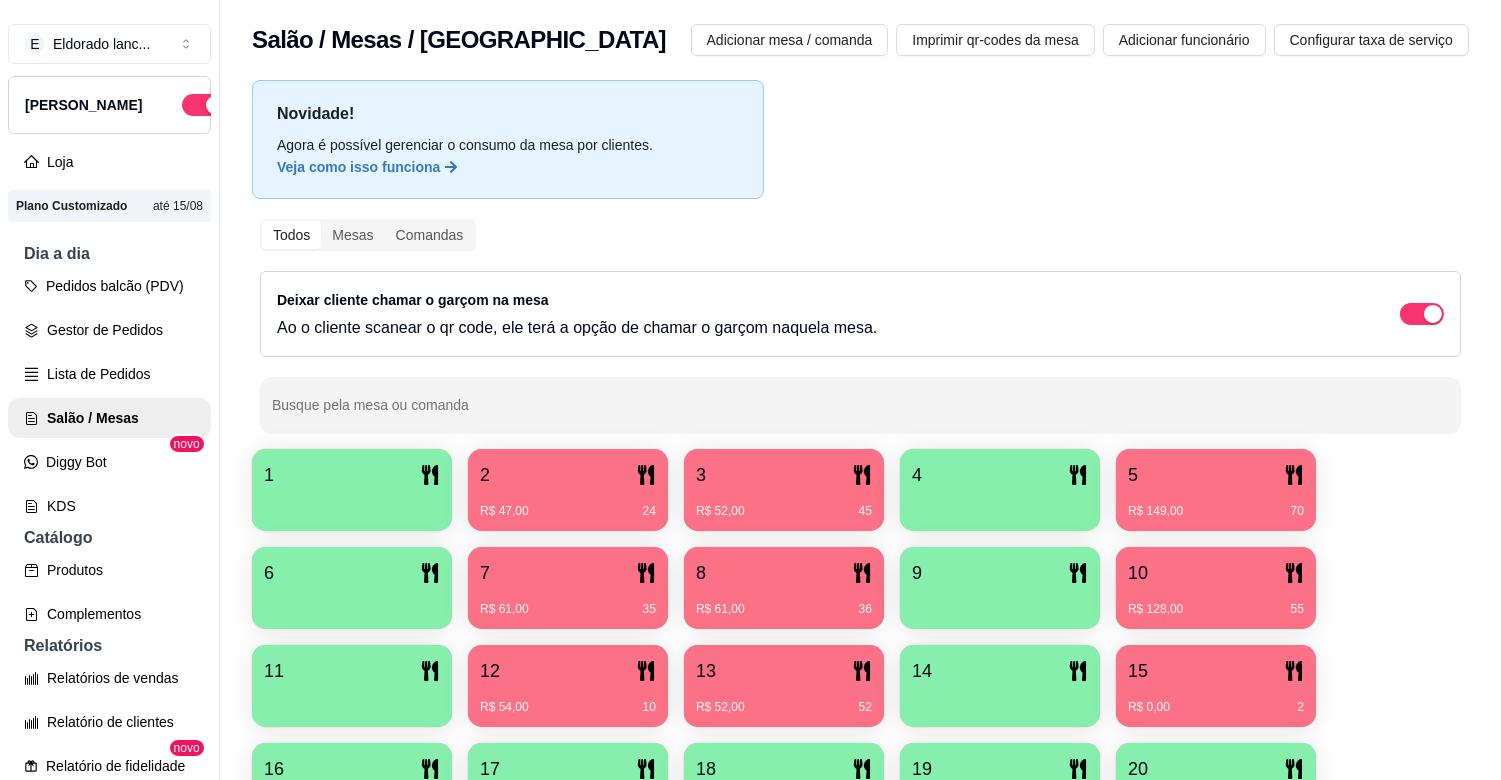 scroll, scrollTop: 142, scrollLeft: 0, axis: vertical 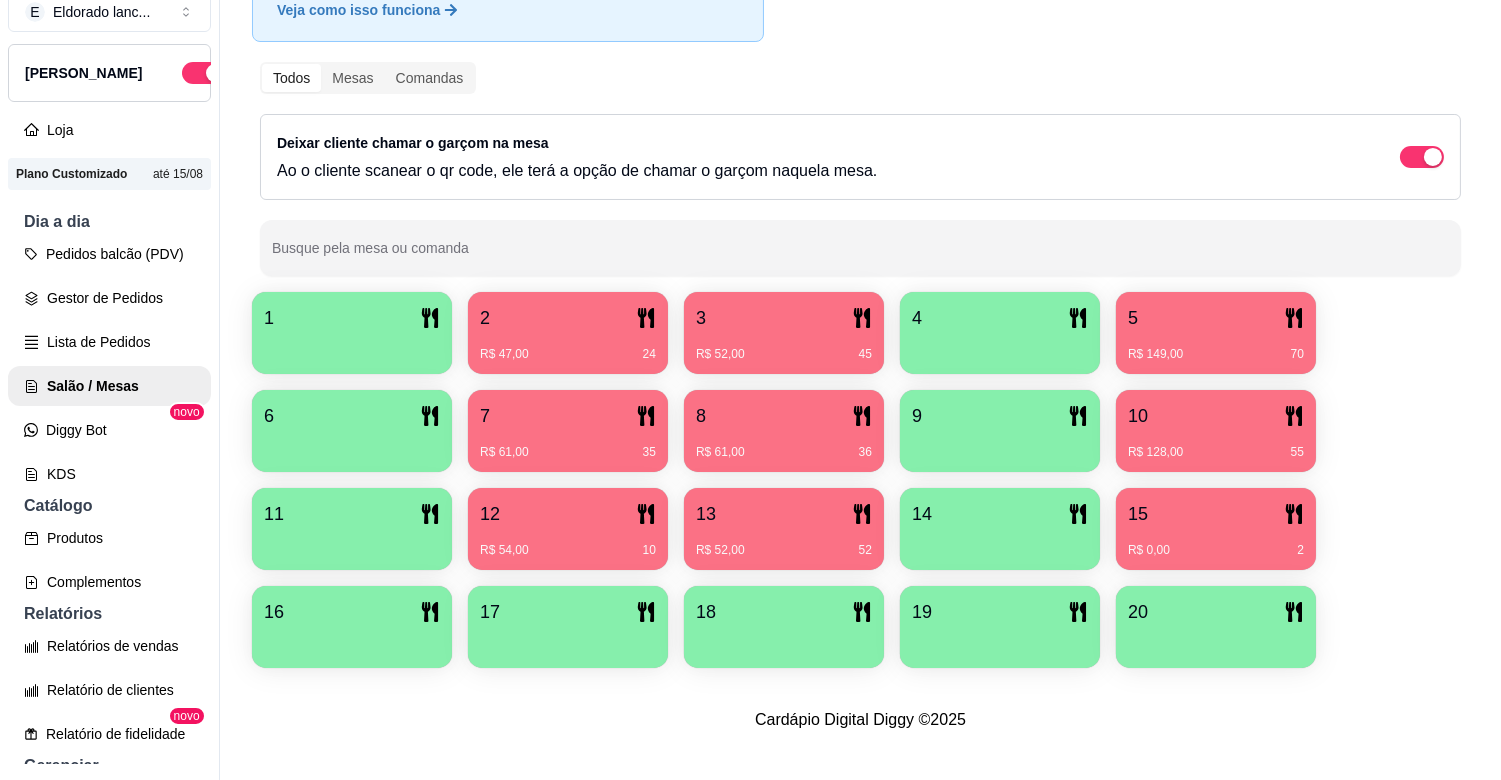 click on "20" at bounding box center (1216, 627) 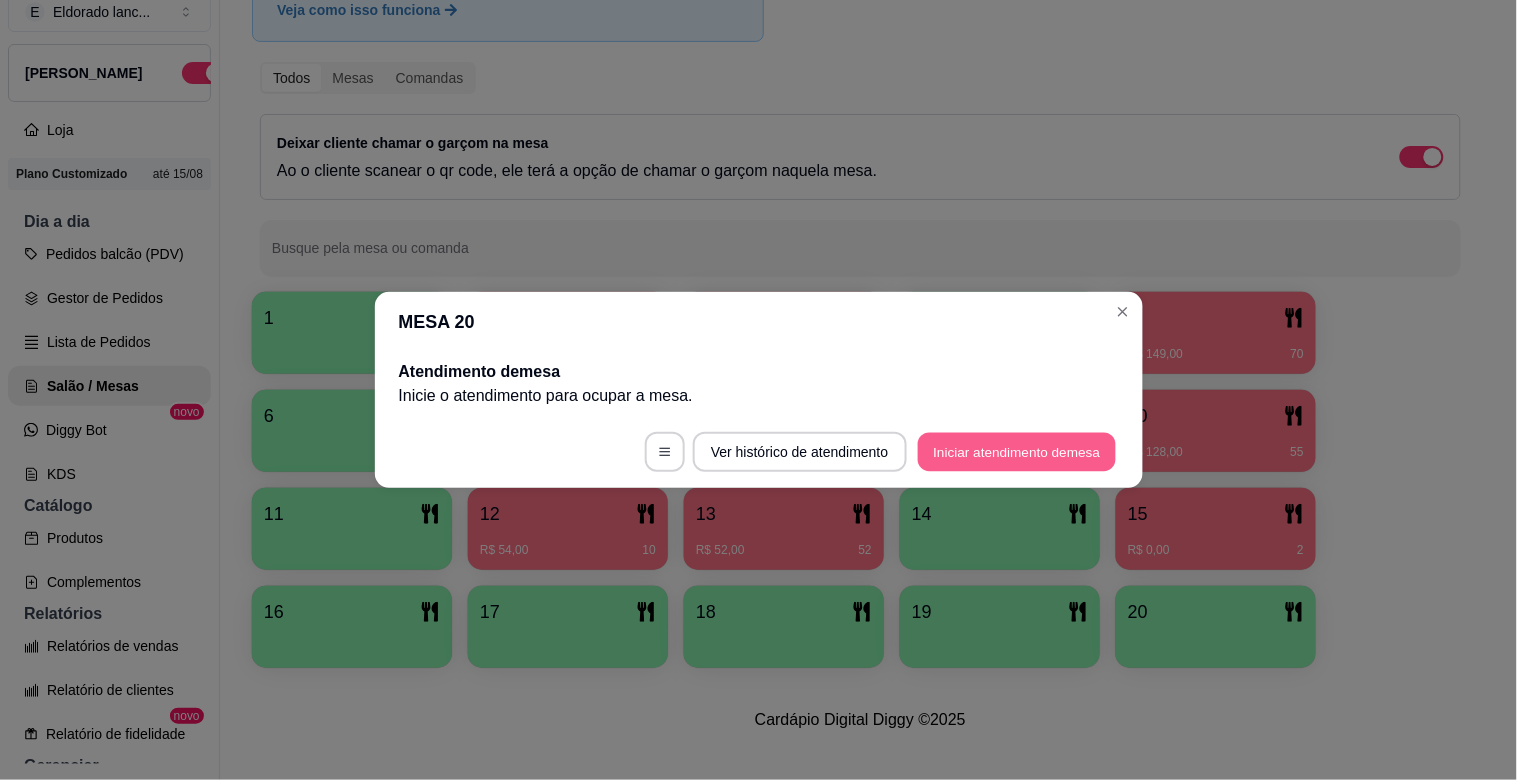 click on "Iniciar atendimento de  mesa" at bounding box center (1017, 452) 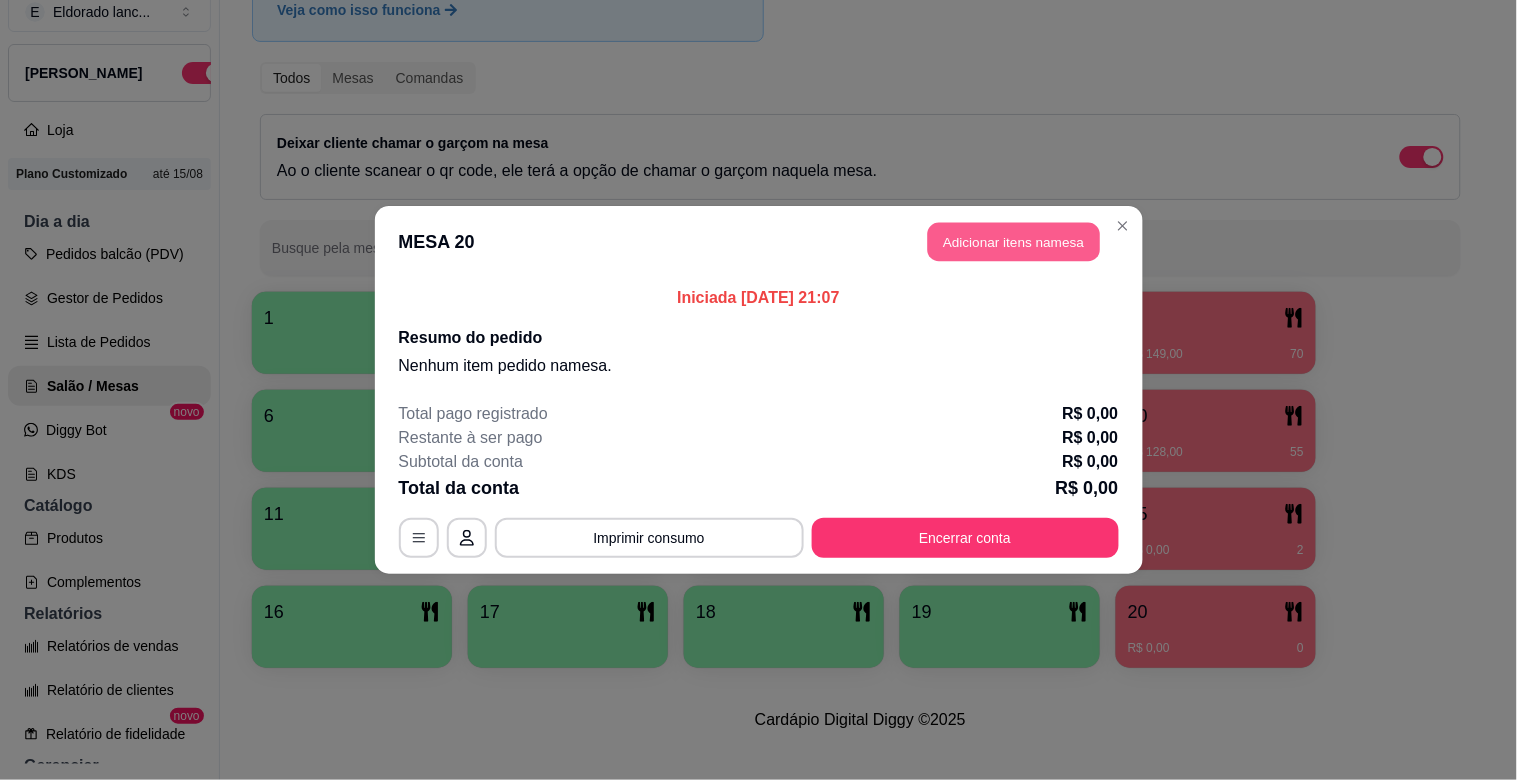 click on "Adicionar itens na  mesa" at bounding box center [1014, 242] 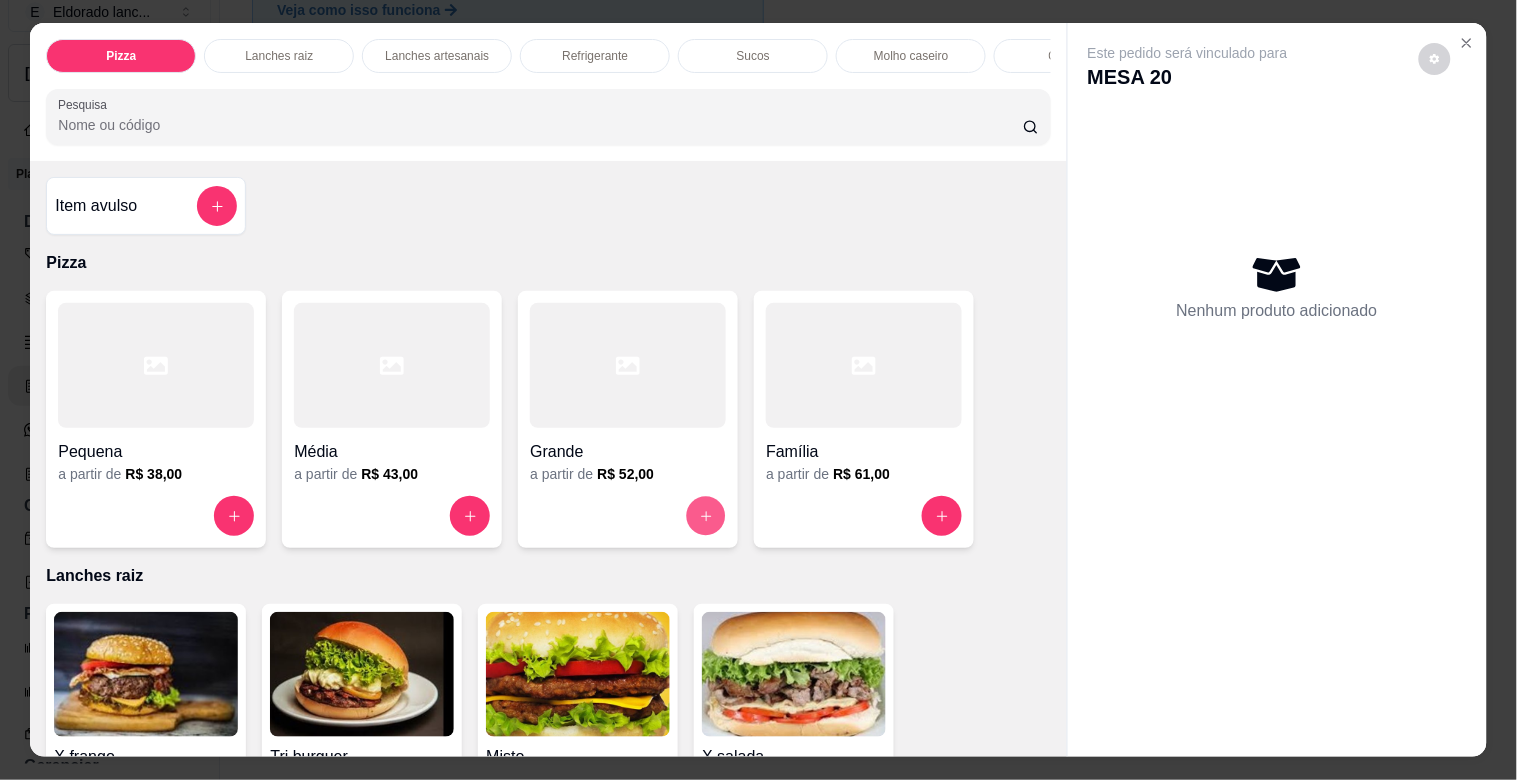 click 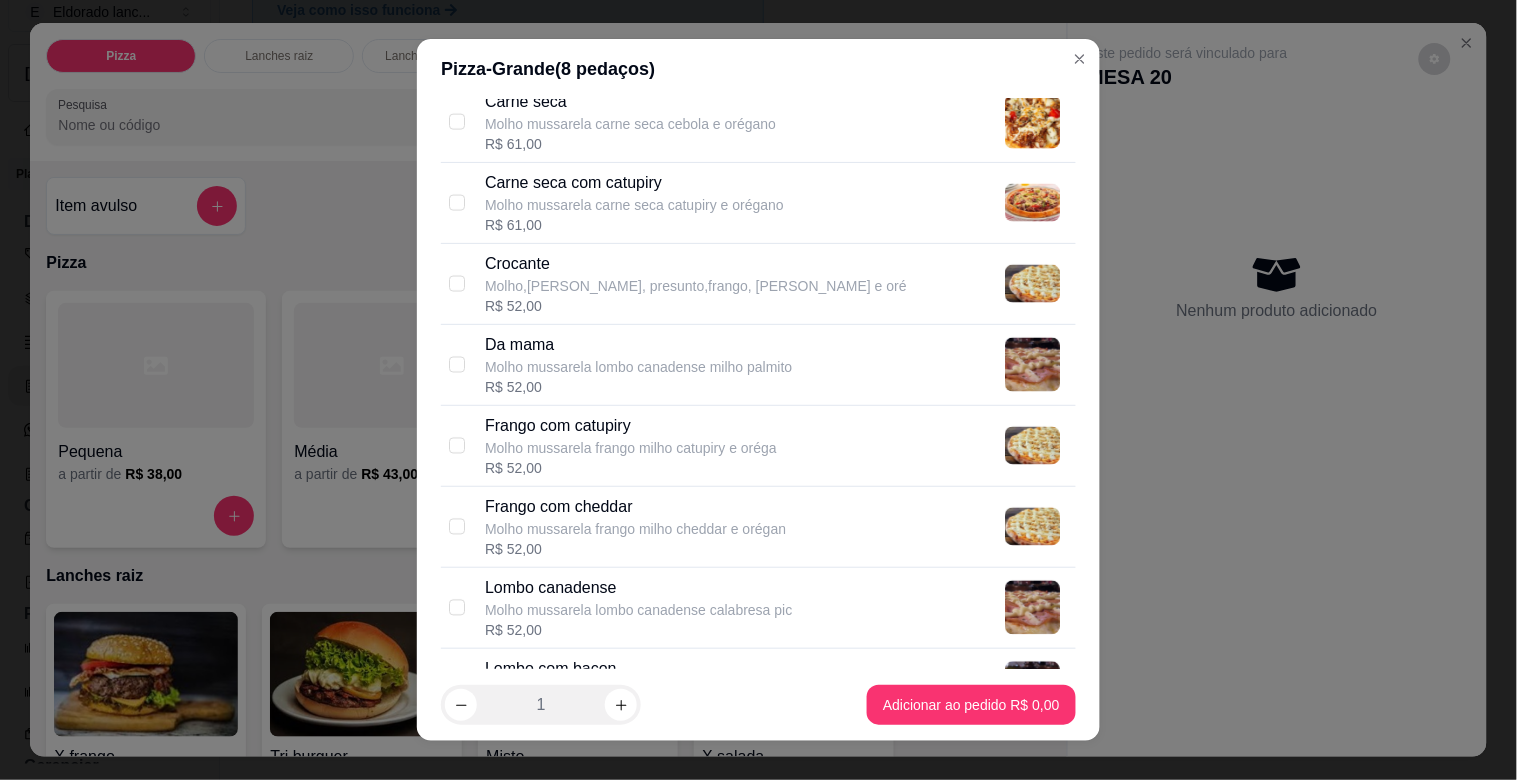 scroll, scrollTop: 867, scrollLeft: 0, axis: vertical 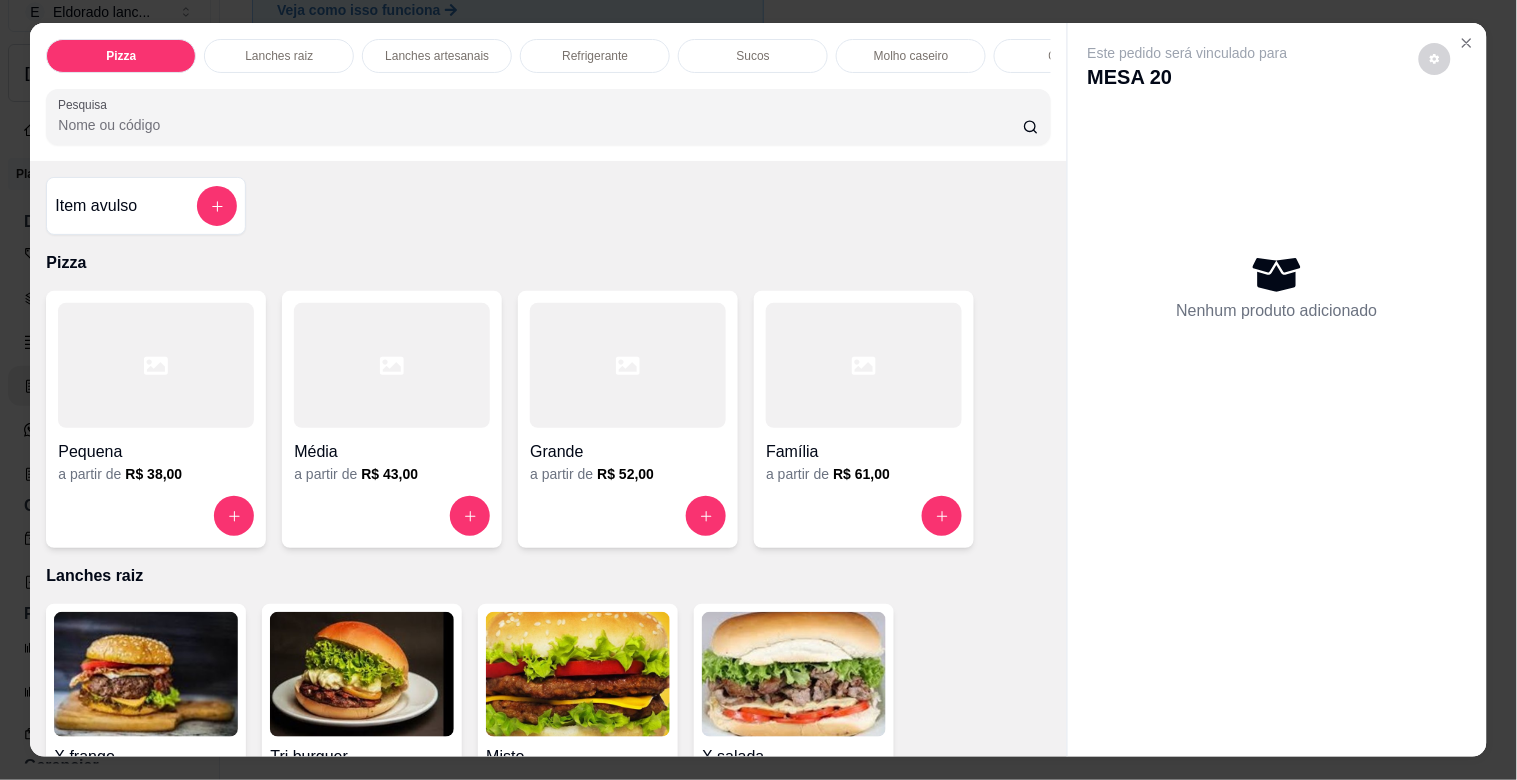 click on "Este pedido será vinculado para   MESA 20 Nenhum produto adicionado" at bounding box center [1277, 373] 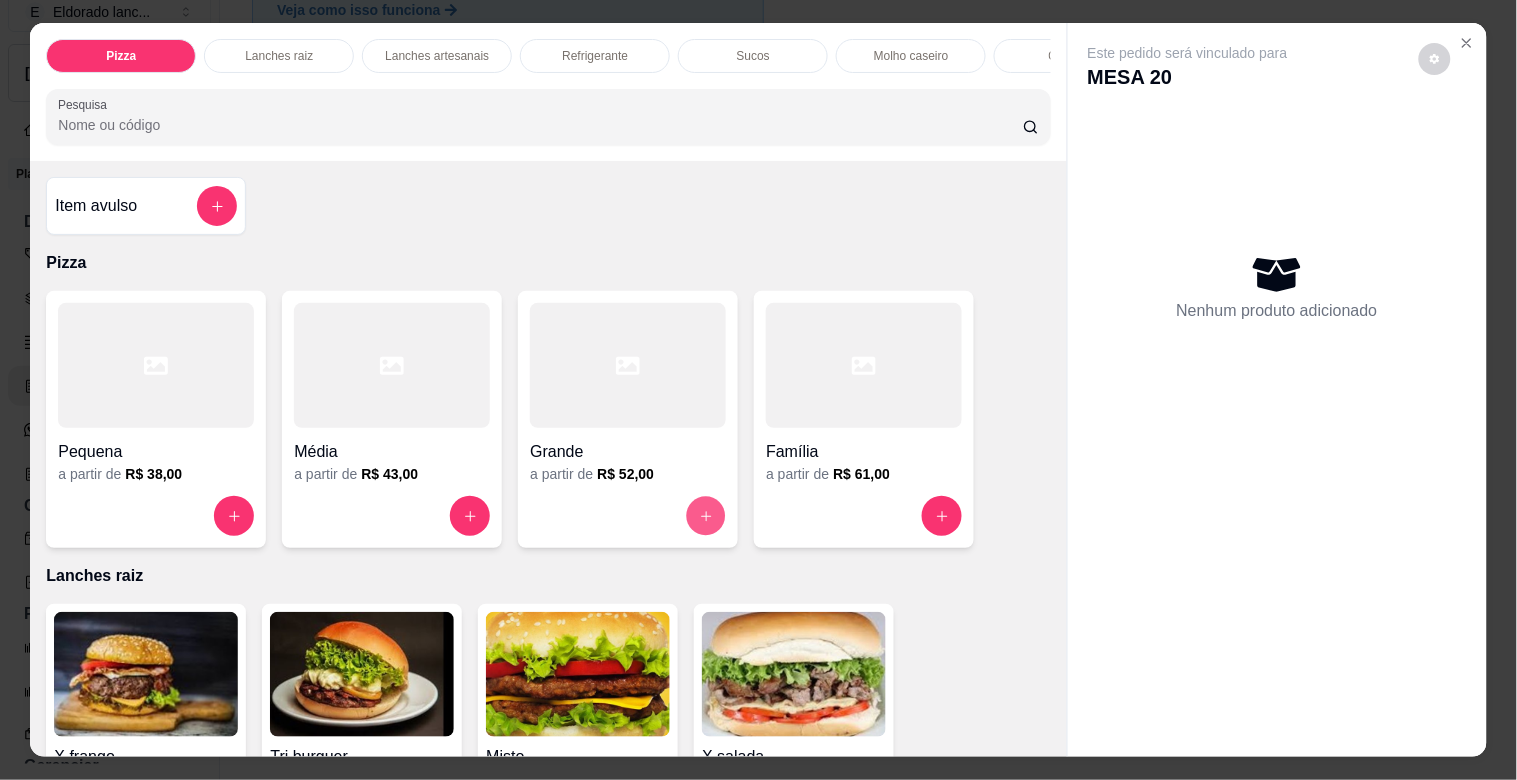 click 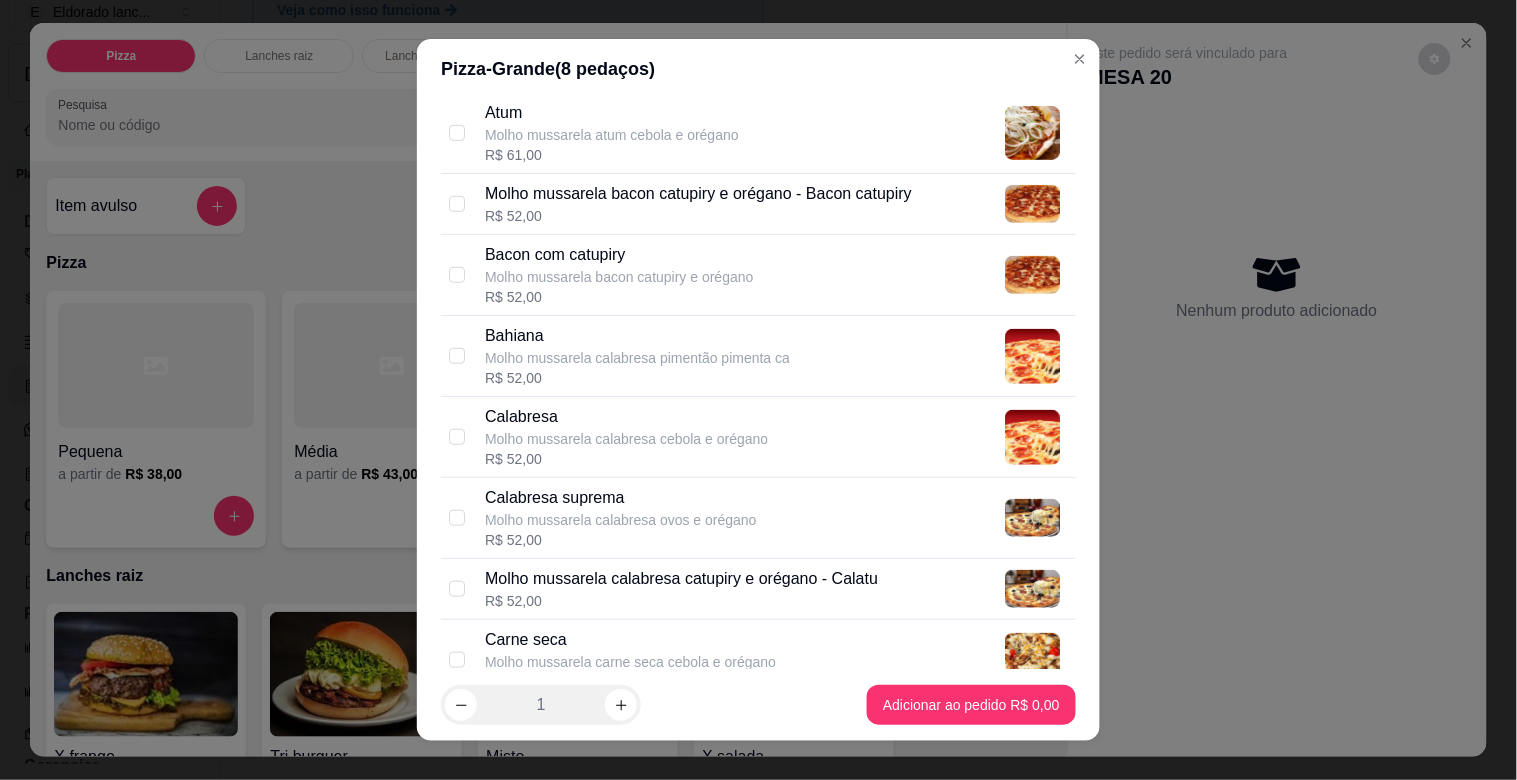 scroll, scrollTop: 386, scrollLeft: 0, axis: vertical 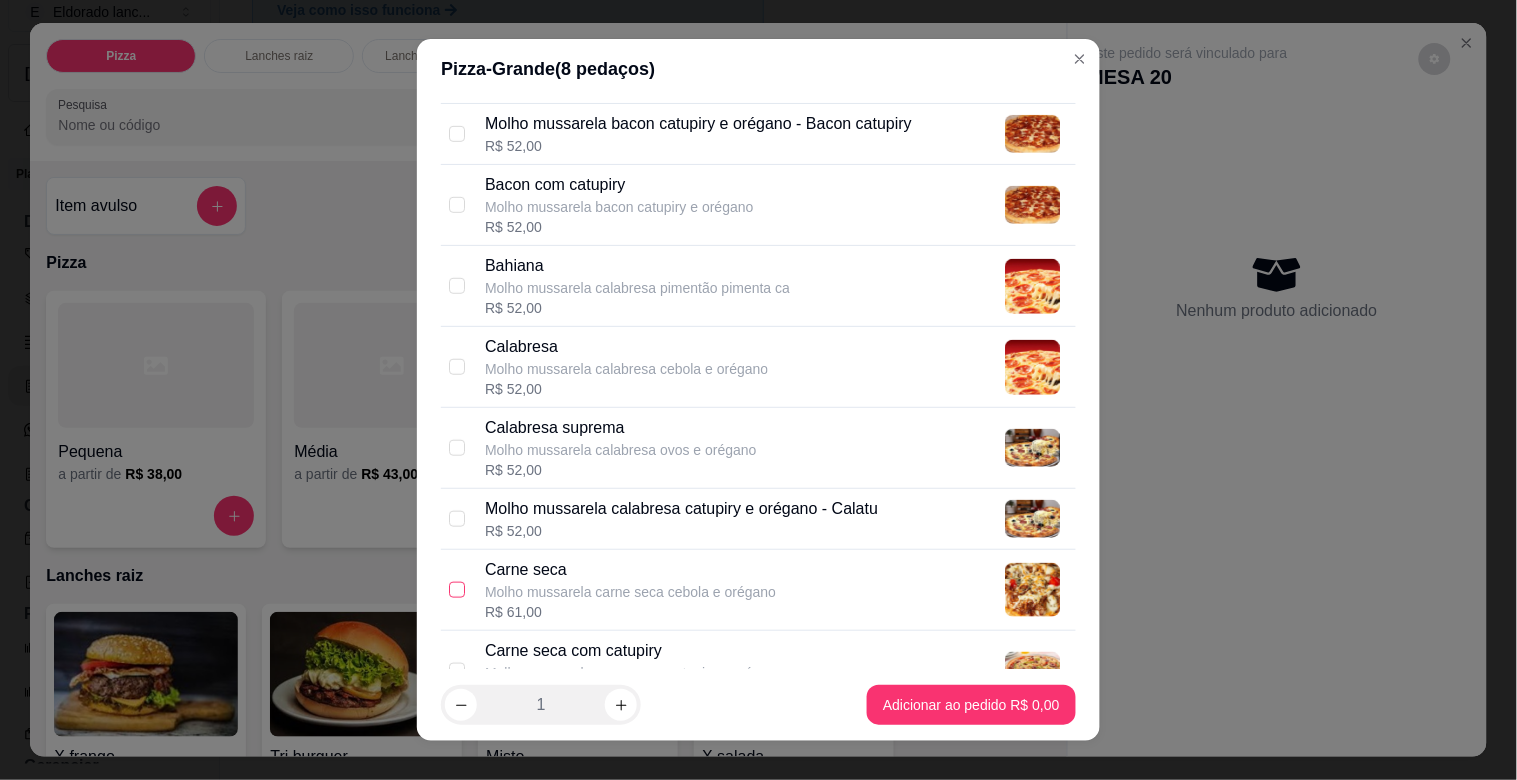 click at bounding box center [457, 590] 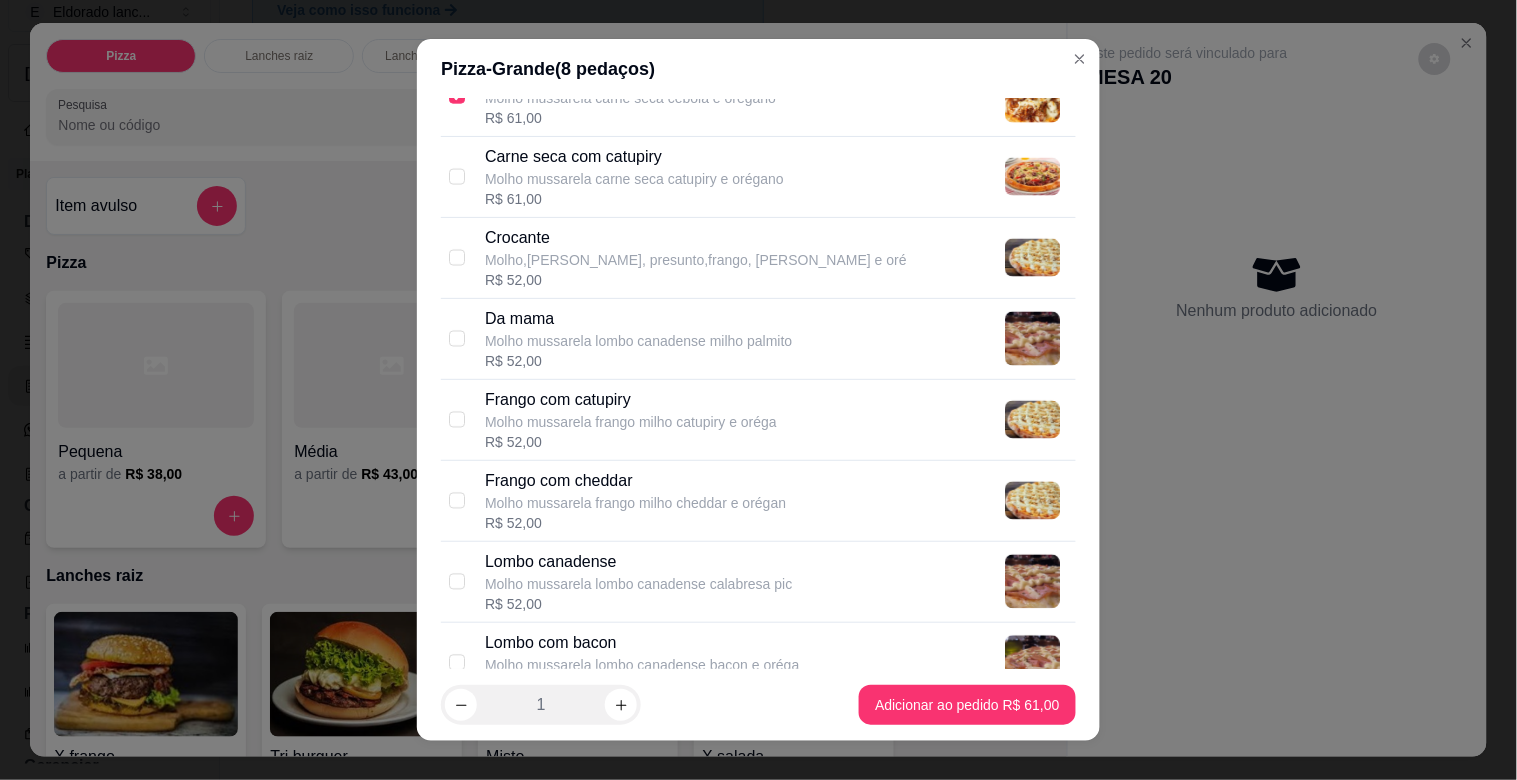 scroll, scrollTop: 1336, scrollLeft: 0, axis: vertical 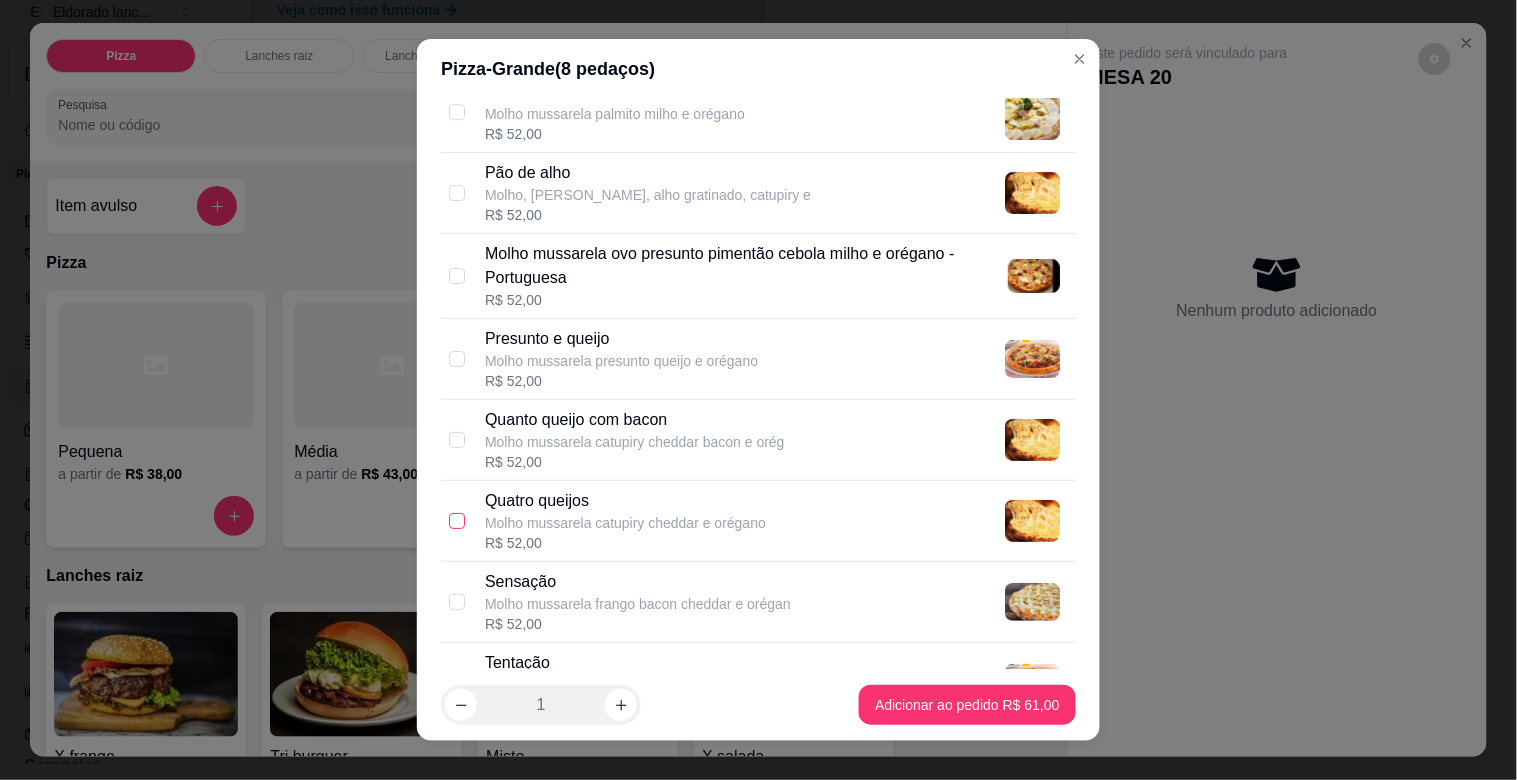 click at bounding box center [457, 521] 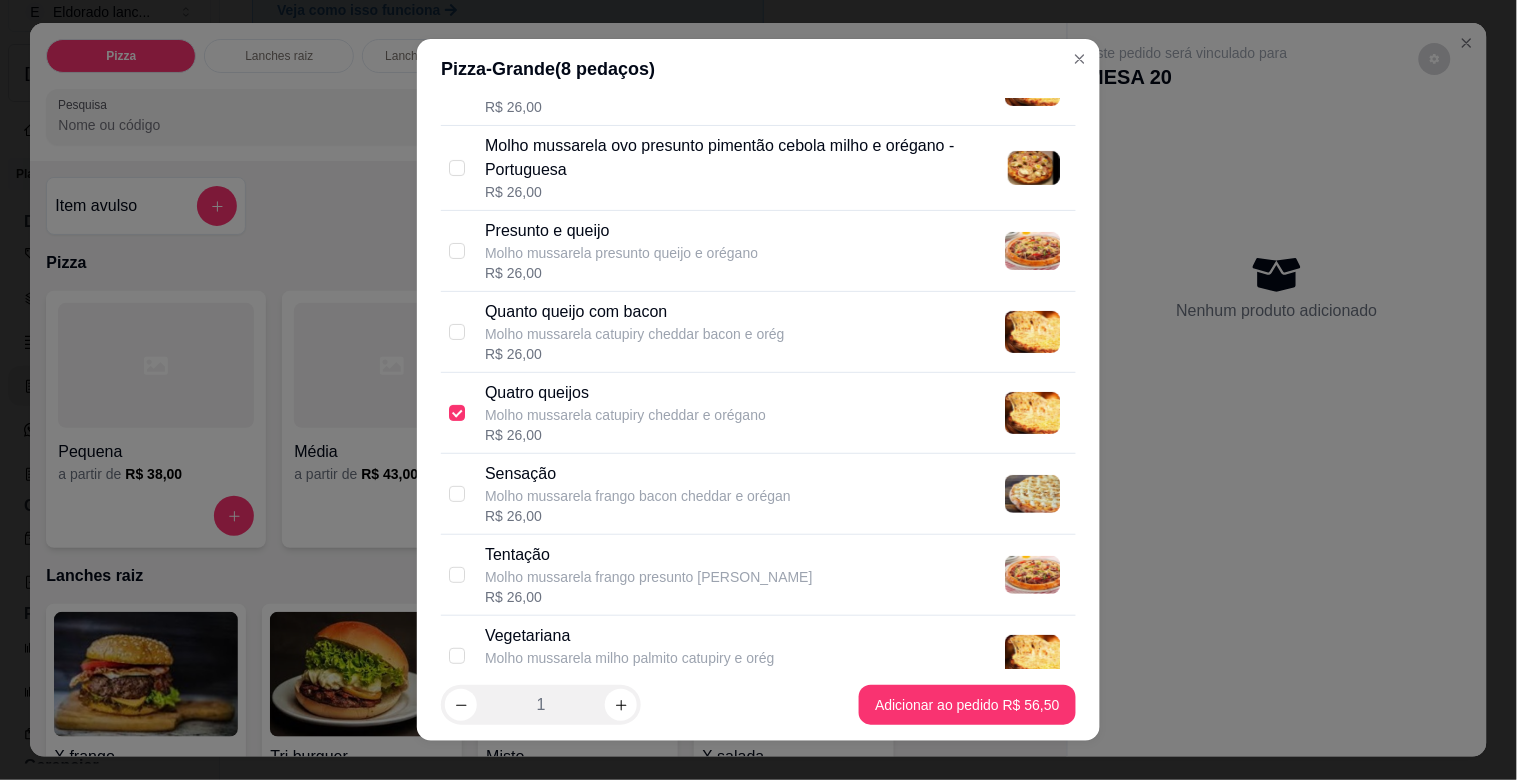 scroll, scrollTop: 2261, scrollLeft: 0, axis: vertical 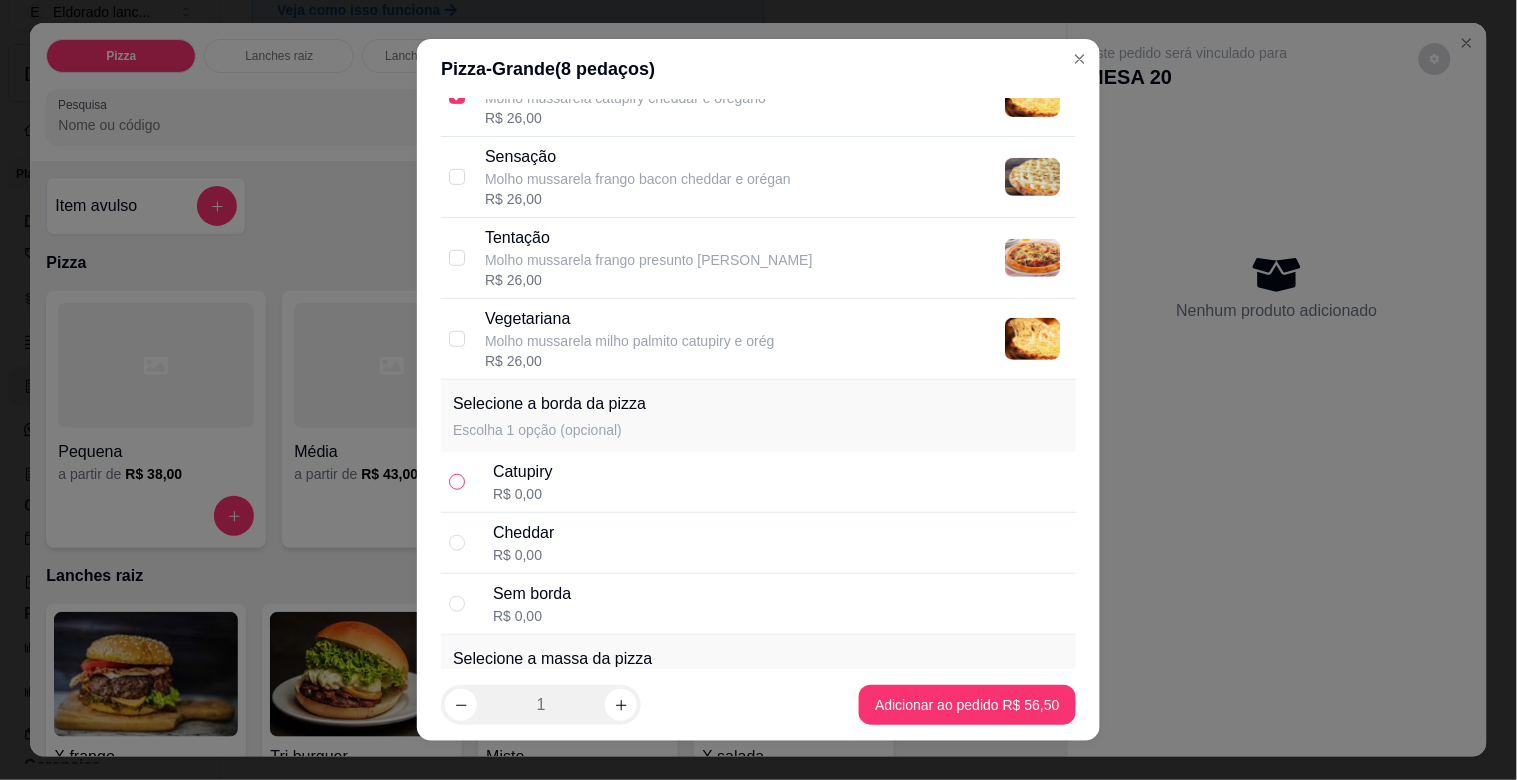 click at bounding box center (457, 482) 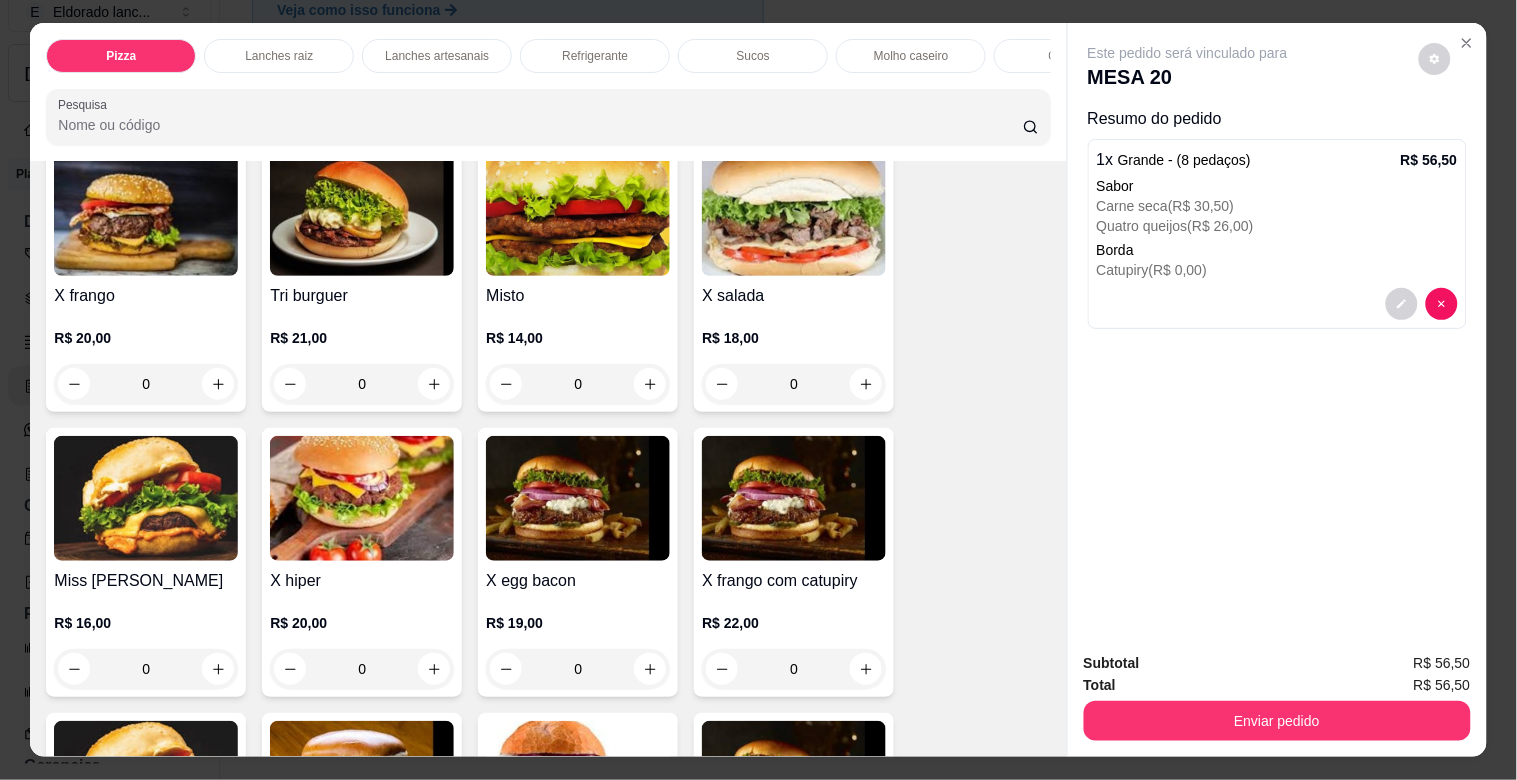 scroll, scrollTop: 1090, scrollLeft: 0, axis: vertical 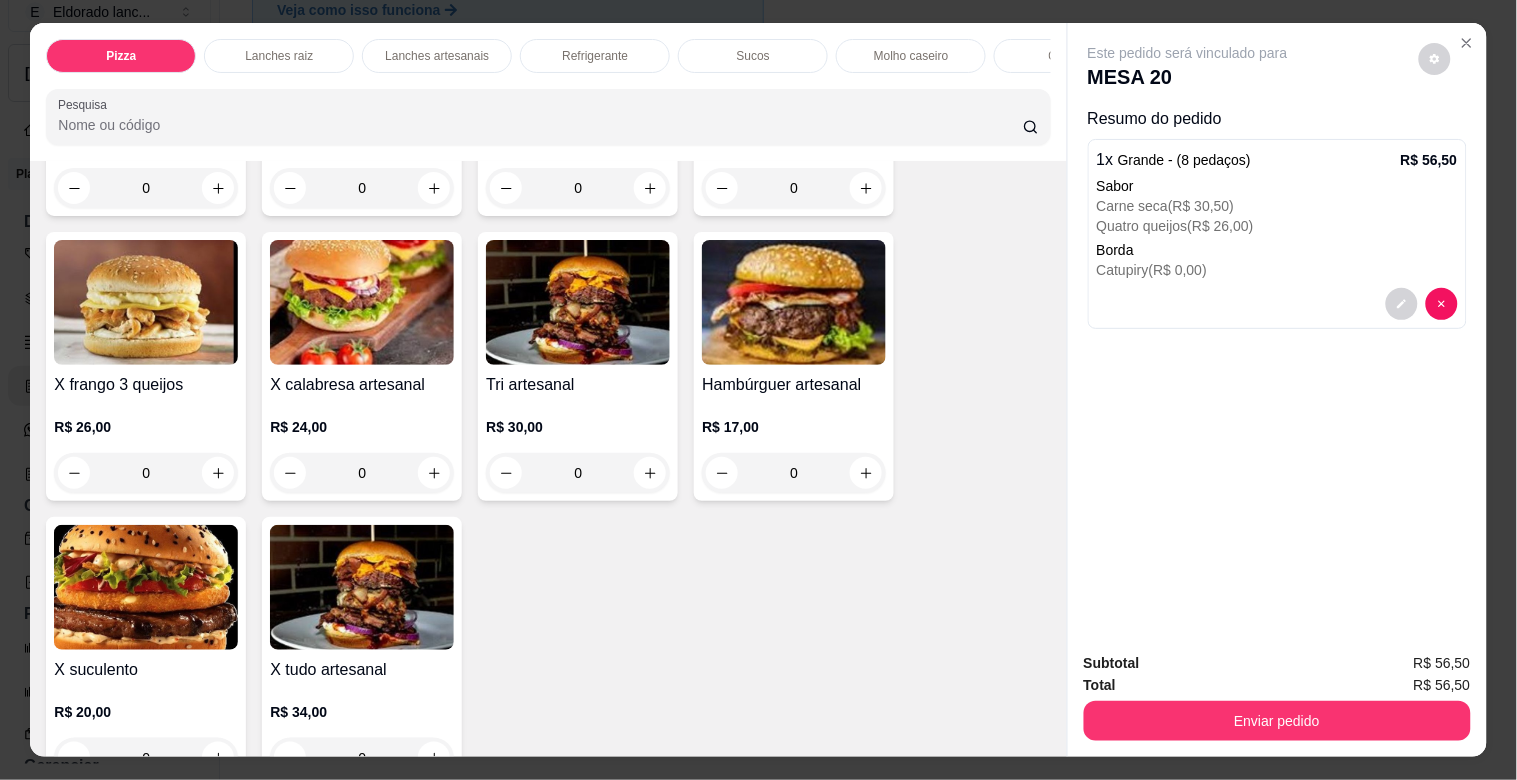 drag, startPoint x: 1034, startPoint y: 465, endPoint x: 1050, endPoint y: 467, distance: 16.124516 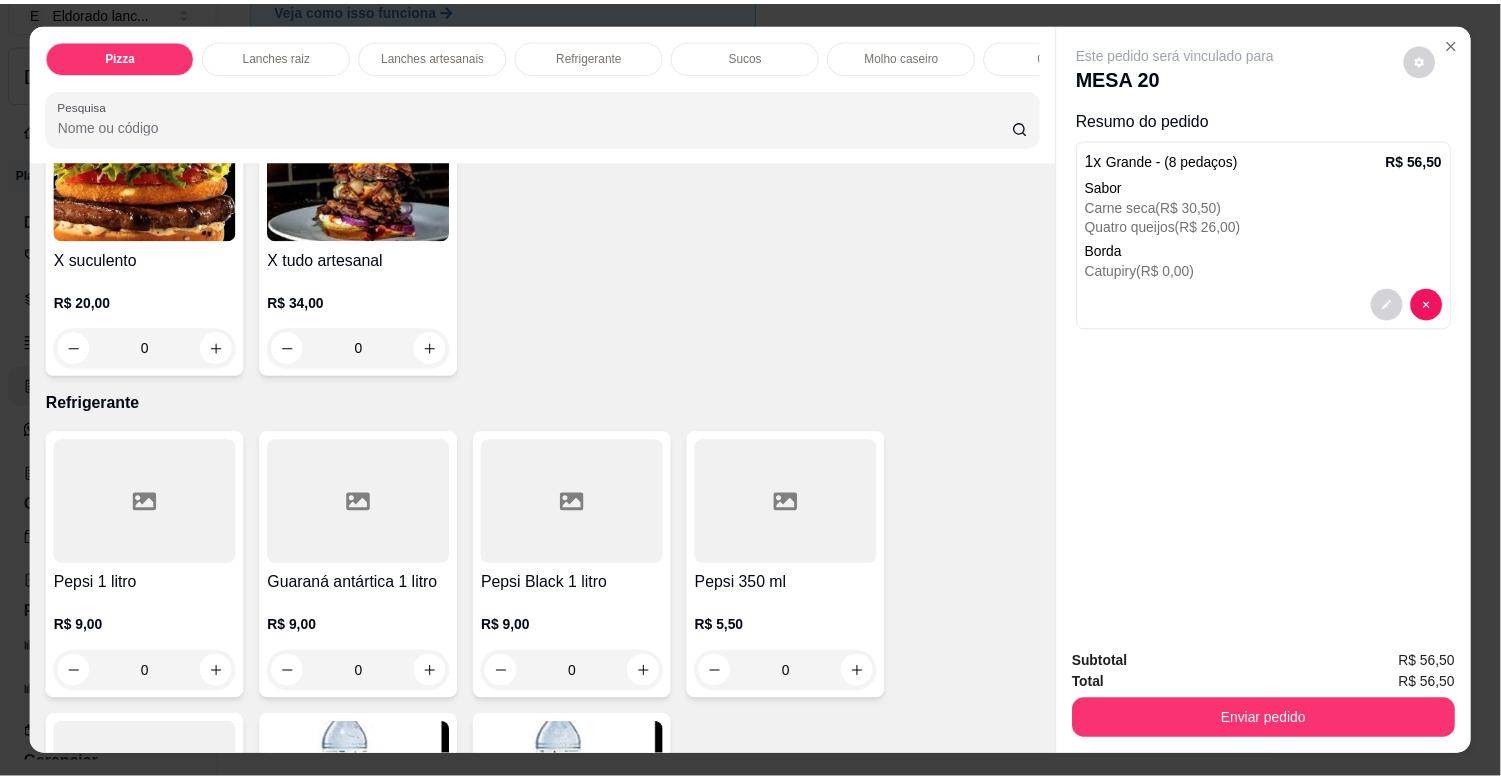 scroll, scrollTop: 3424, scrollLeft: 0, axis: vertical 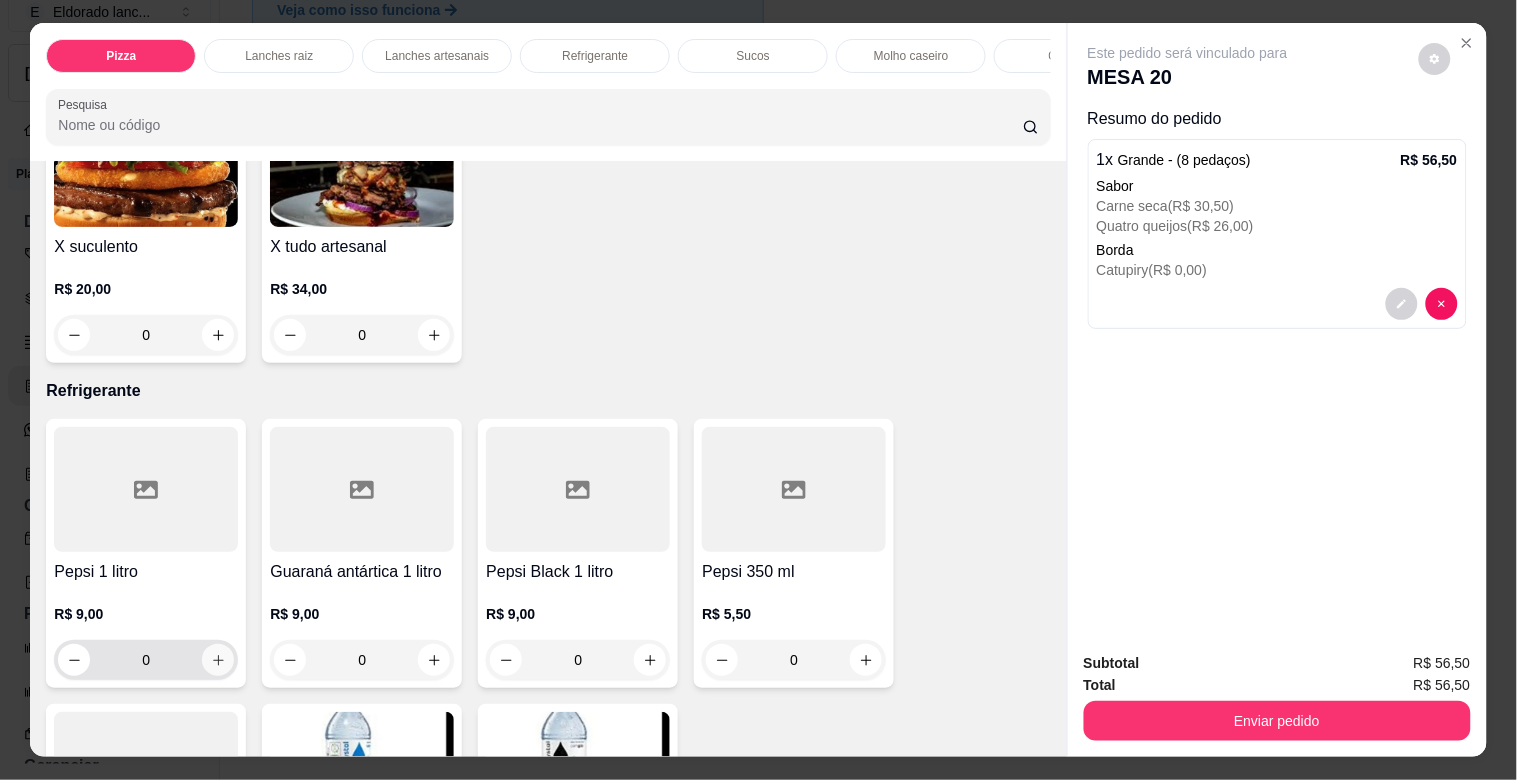 click 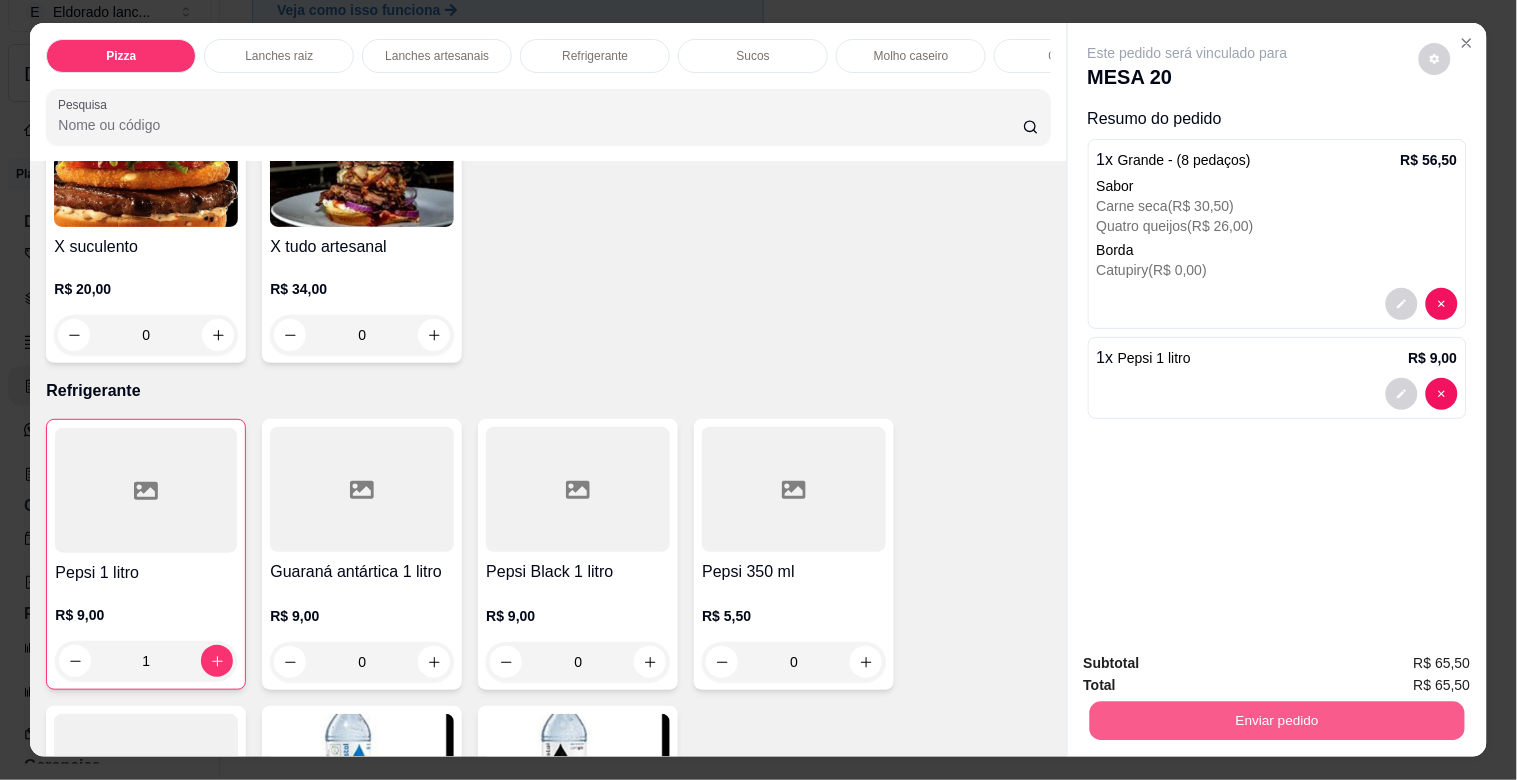 click on "Enviar pedido" at bounding box center (1276, 720) 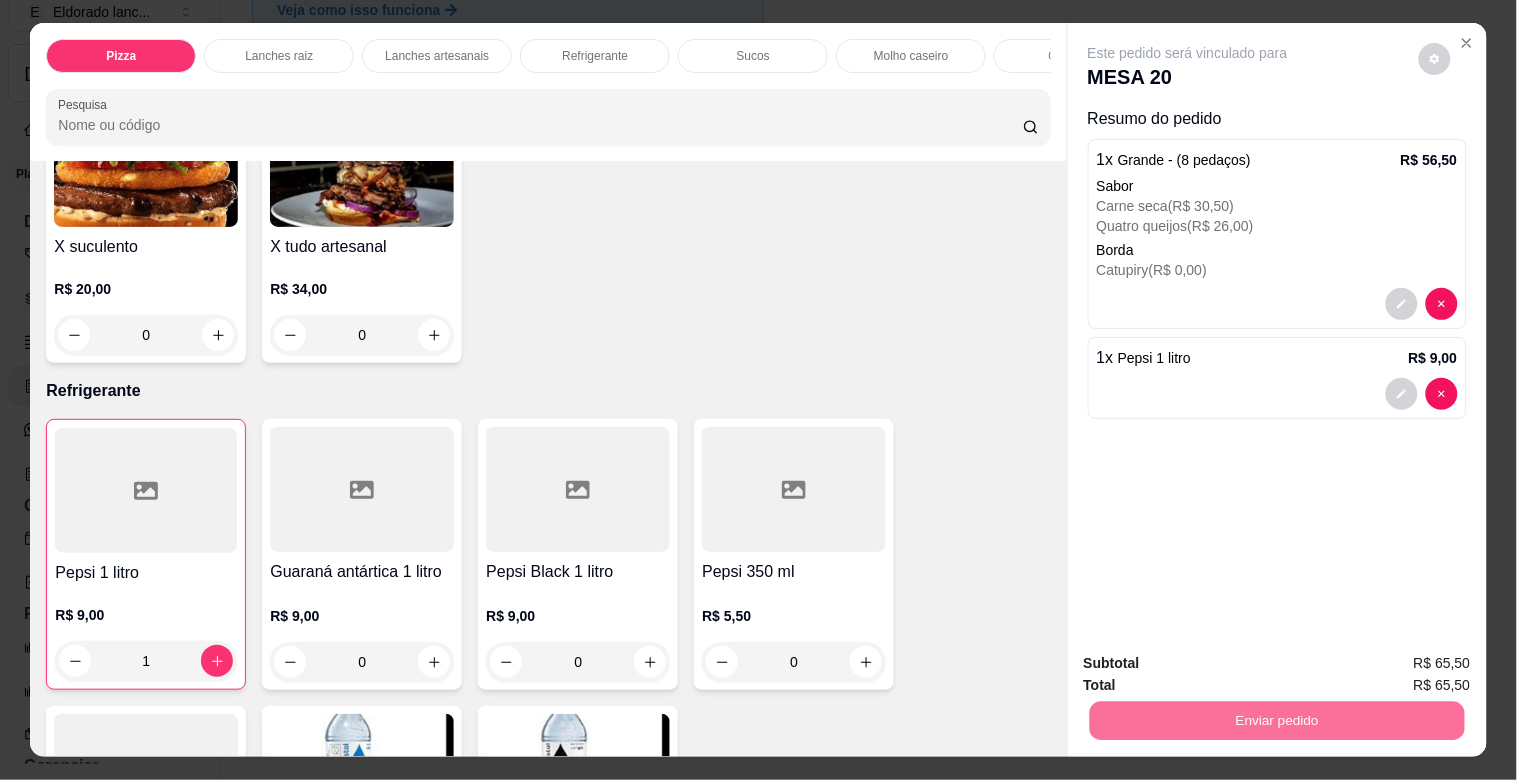 click on "Não registrar e enviar pedido" at bounding box center [1211, 664] 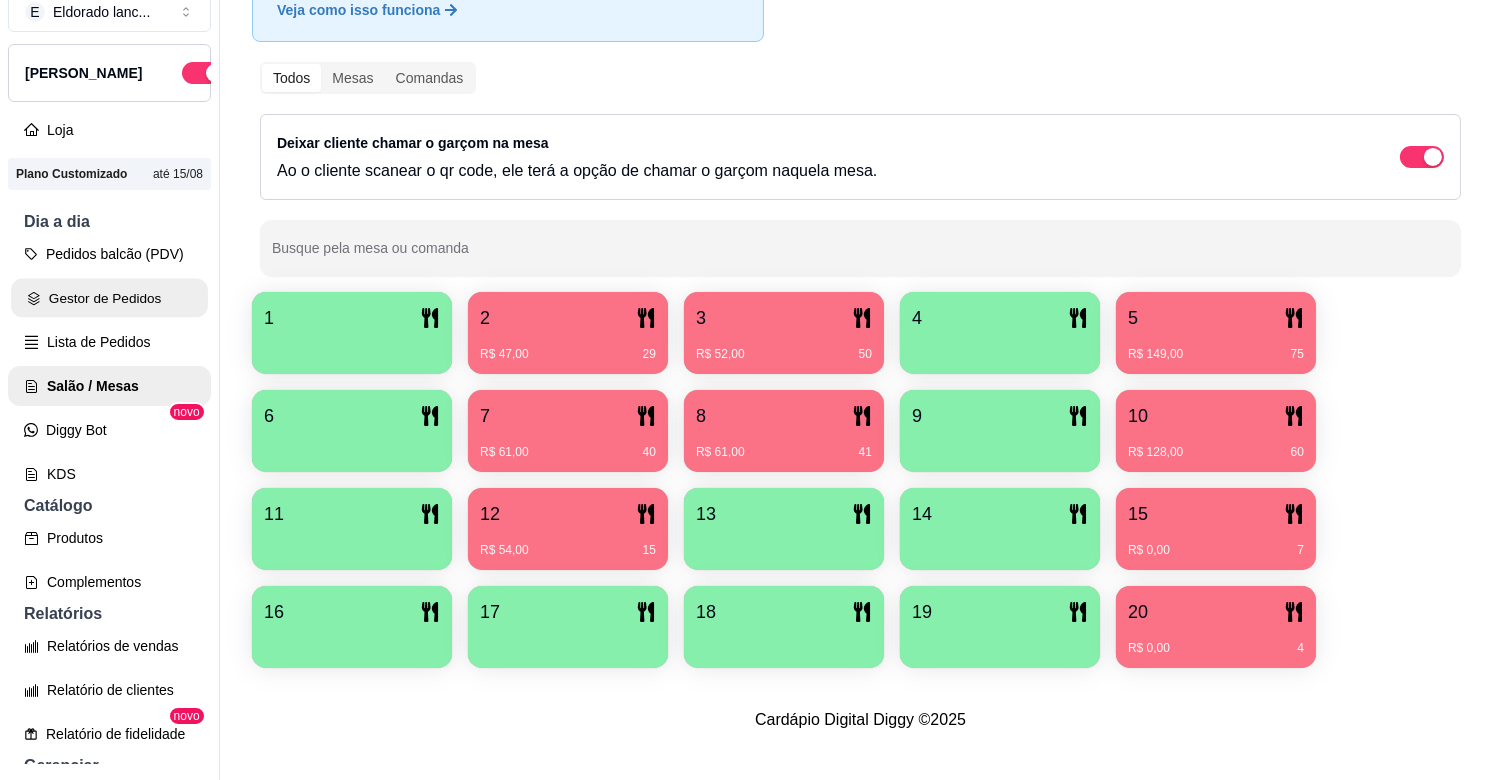click on "Gestor de Pedidos" at bounding box center [109, 298] 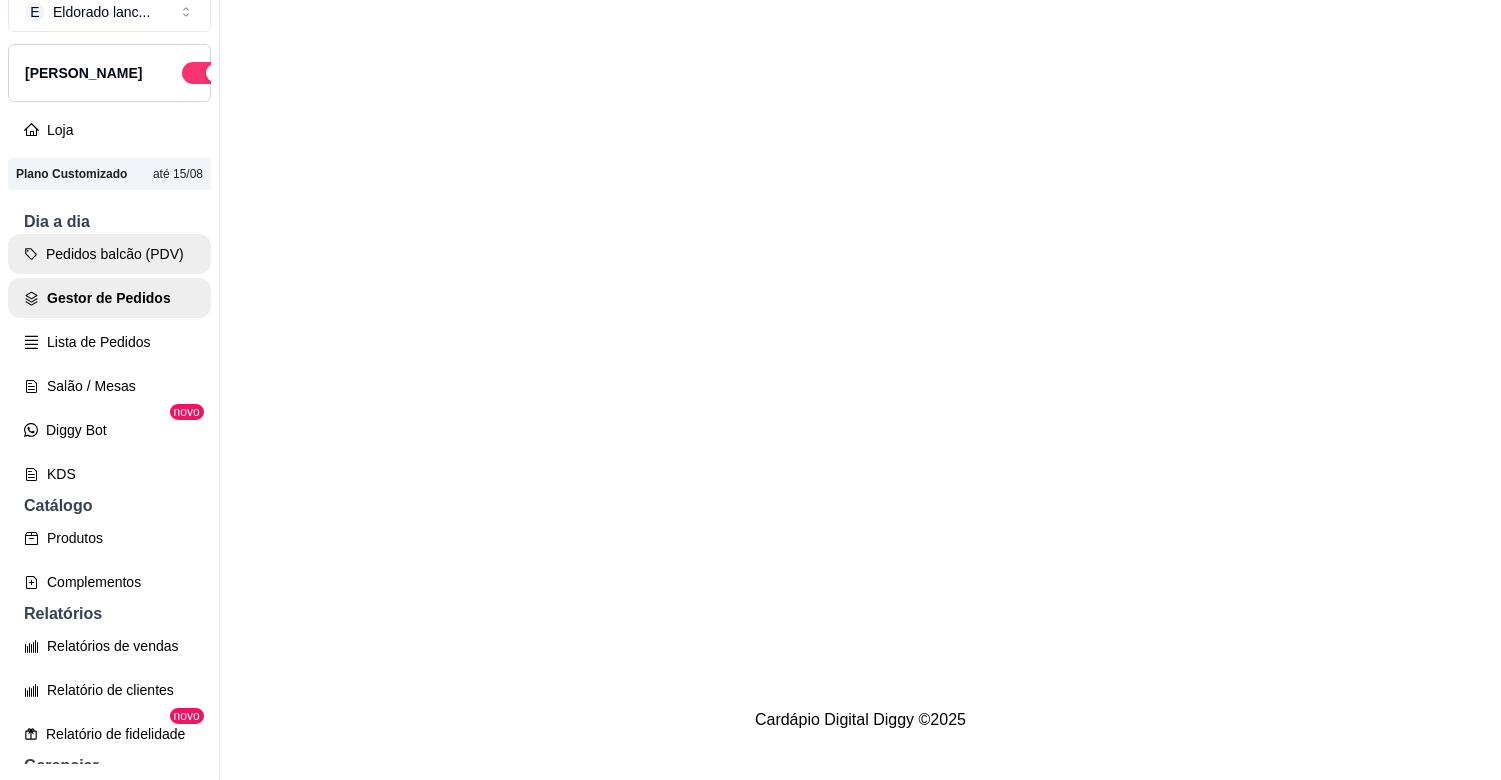 scroll, scrollTop: 0, scrollLeft: 0, axis: both 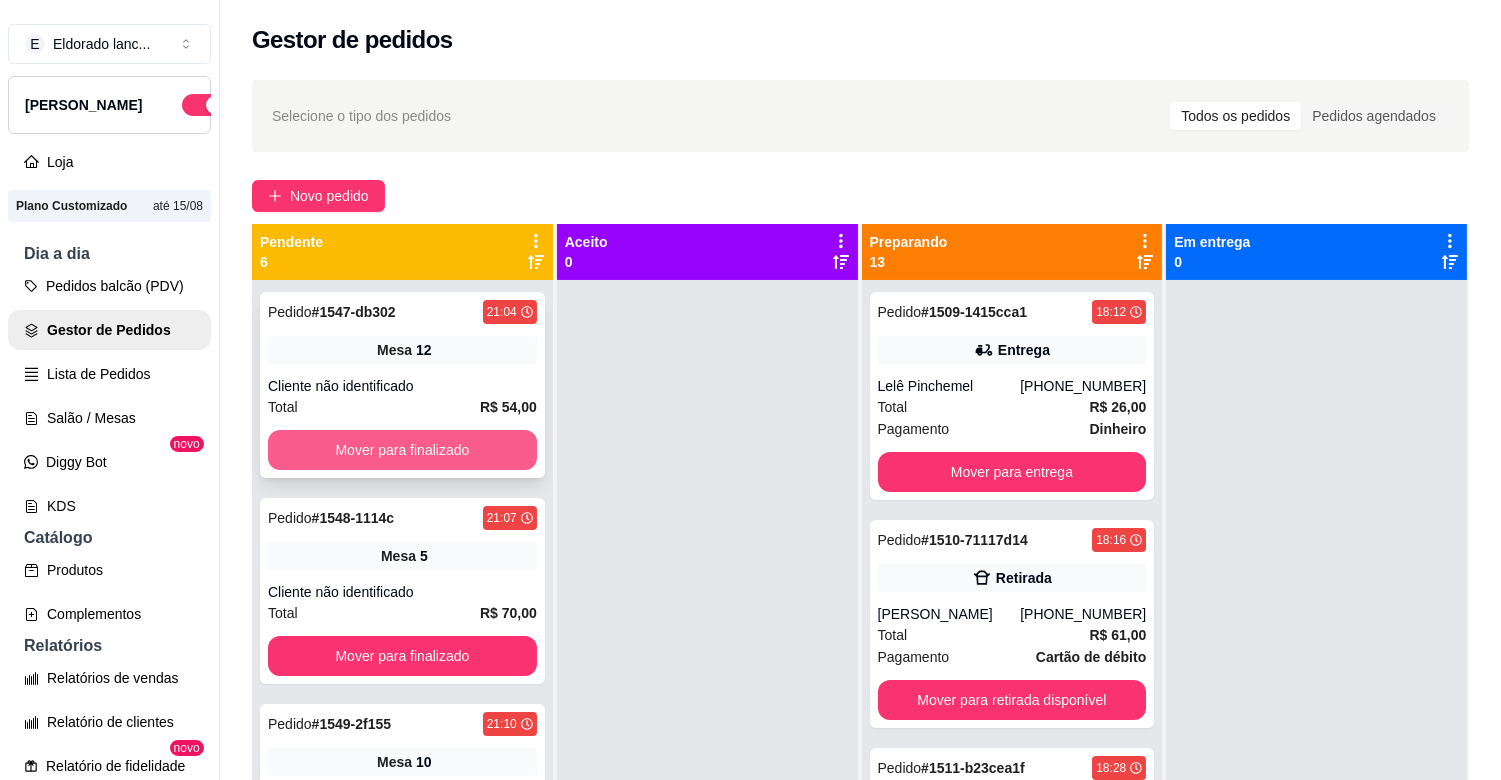 click on "Mover para finalizado" at bounding box center [402, 450] 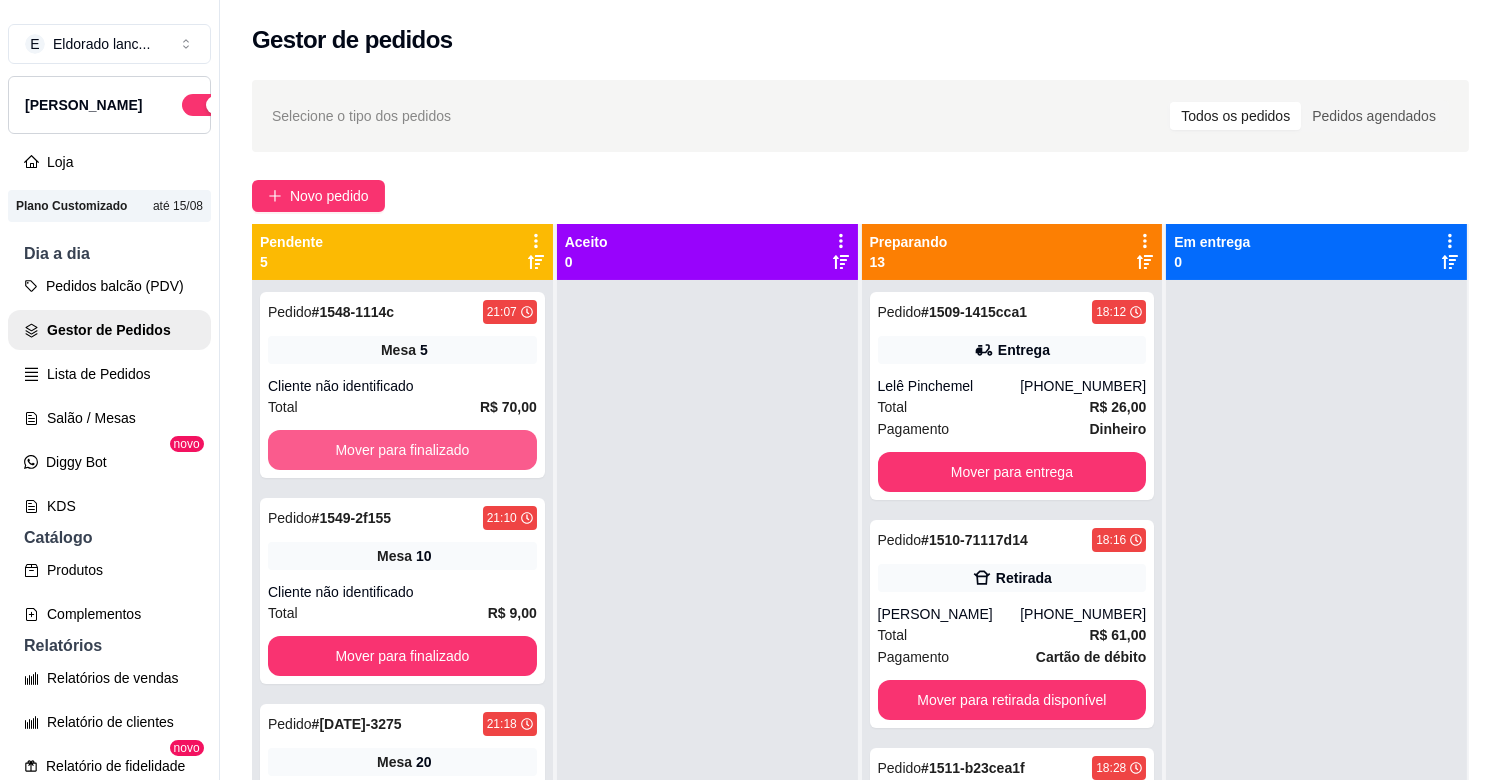 click on "Mover para finalizado" at bounding box center [402, 450] 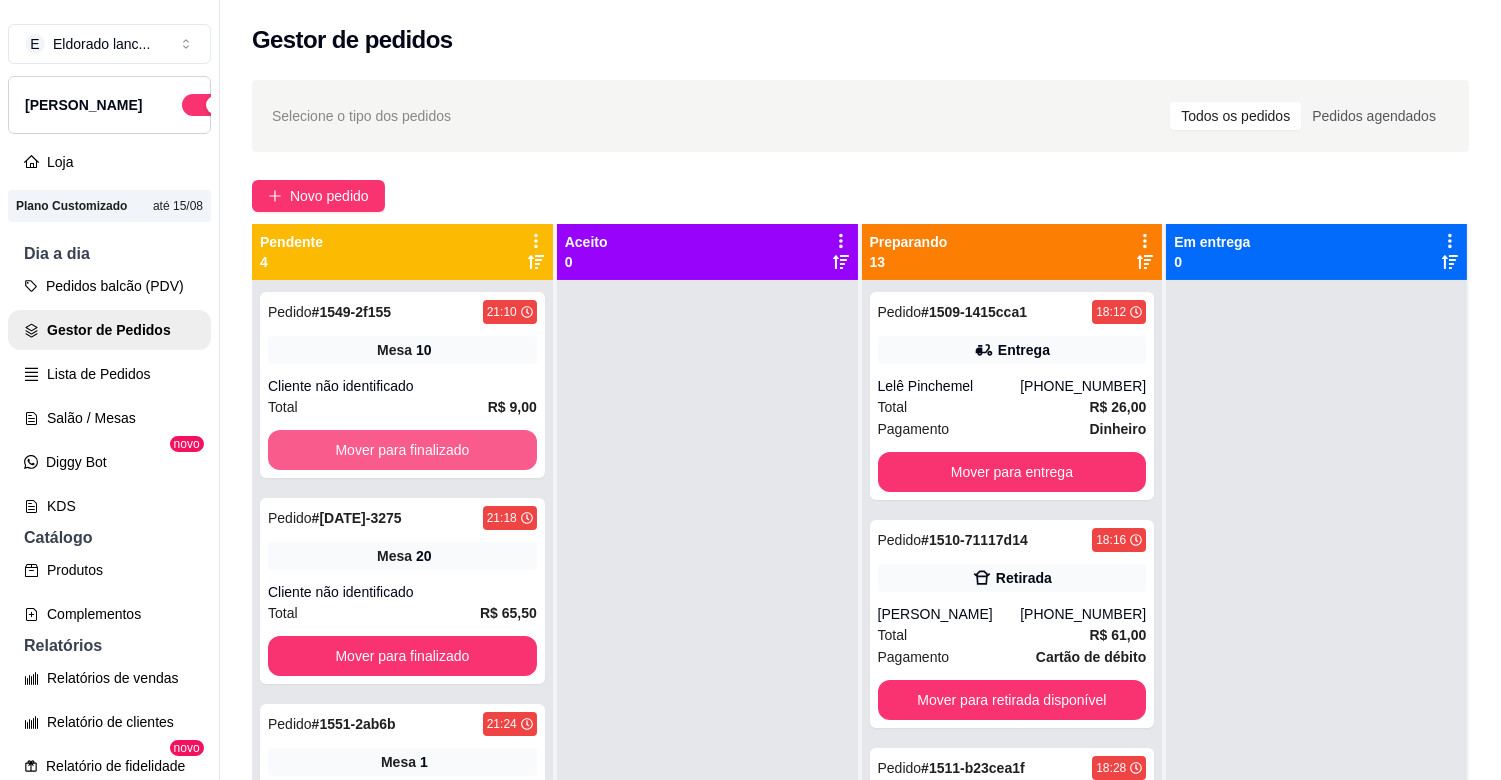 click on "Mover para finalizado" at bounding box center [402, 450] 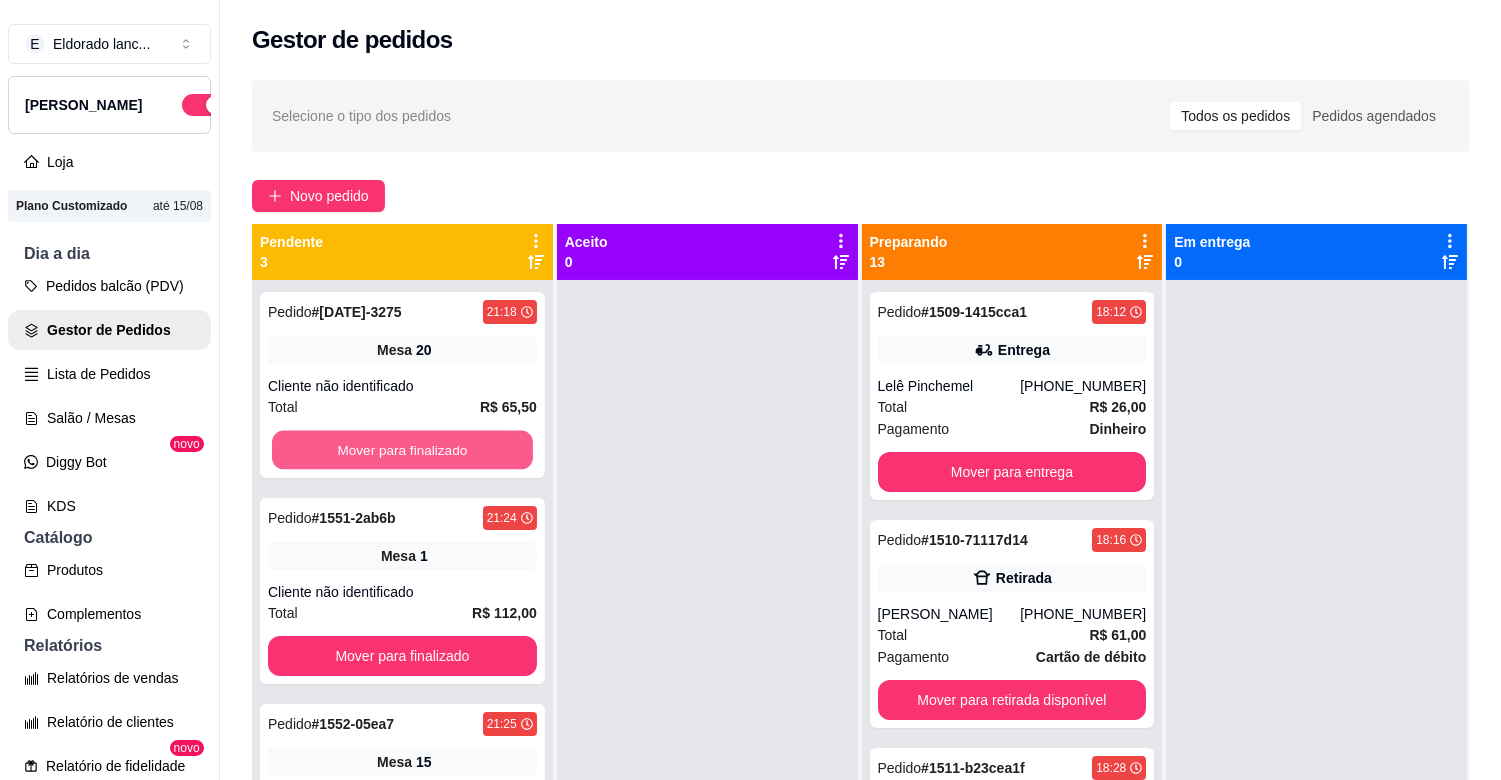 click on "Mover para finalizado" at bounding box center [402, 450] 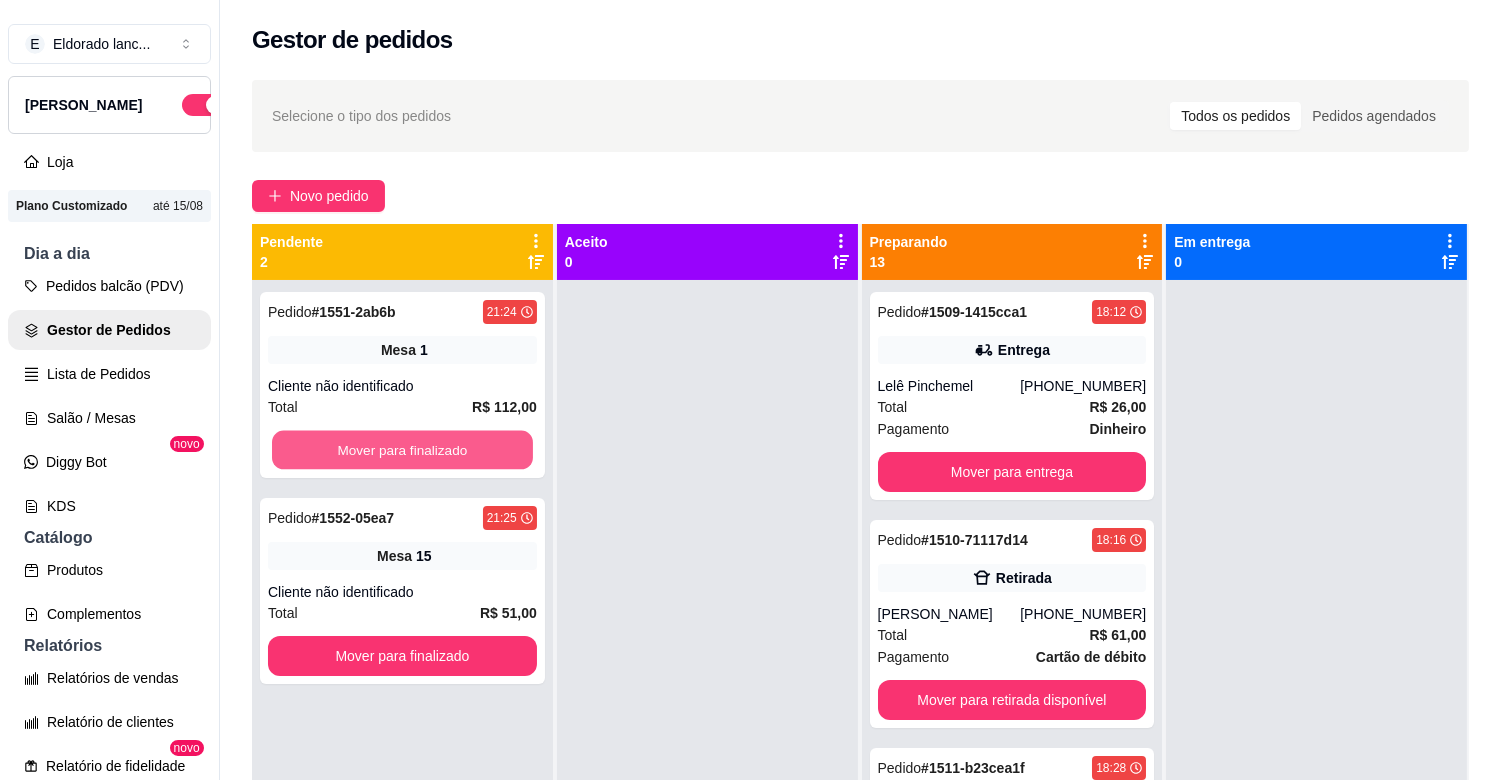 click on "Mover para finalizado" at bounding box center [402, 450] 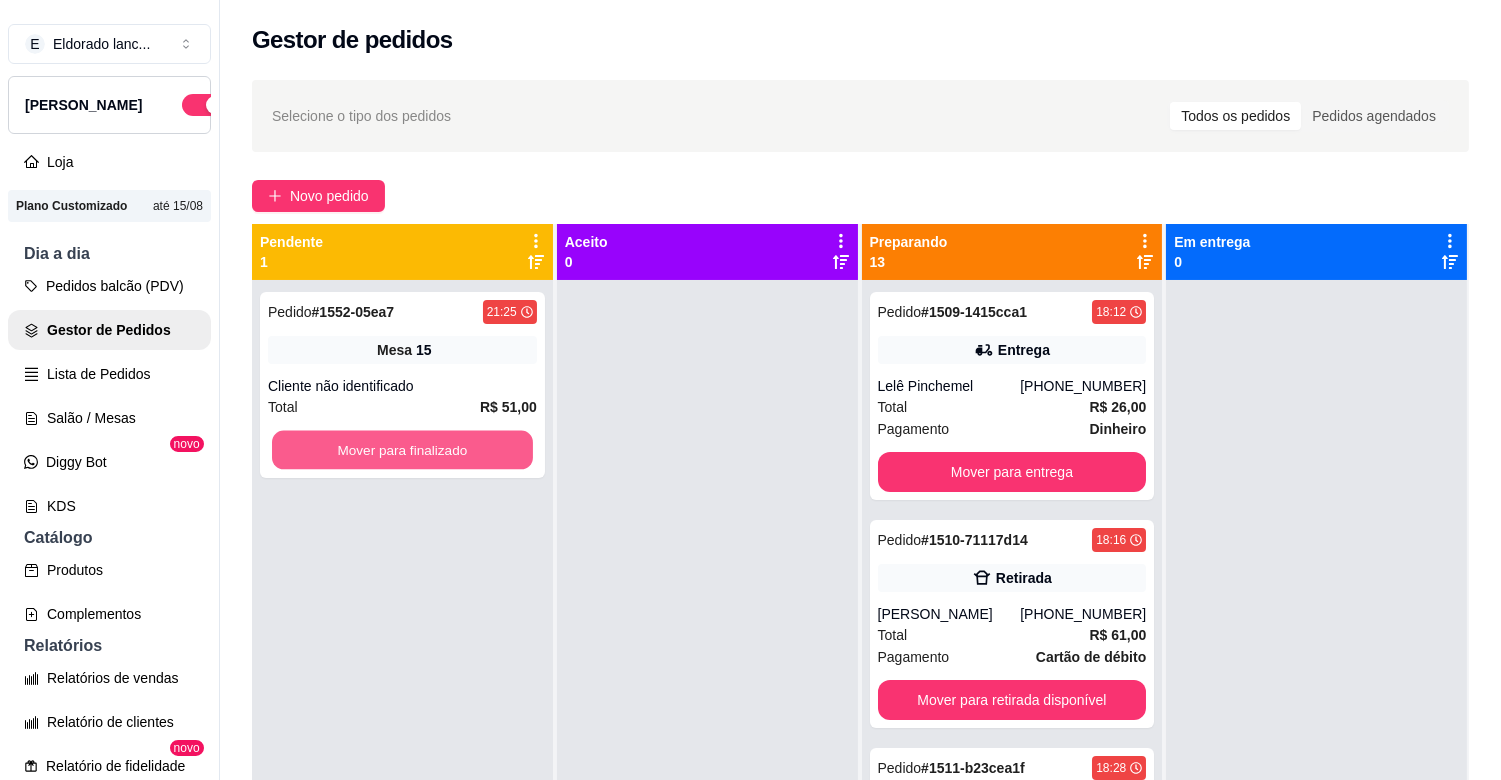 click on "Mover para finalizado" at bounding box center [402, 450] 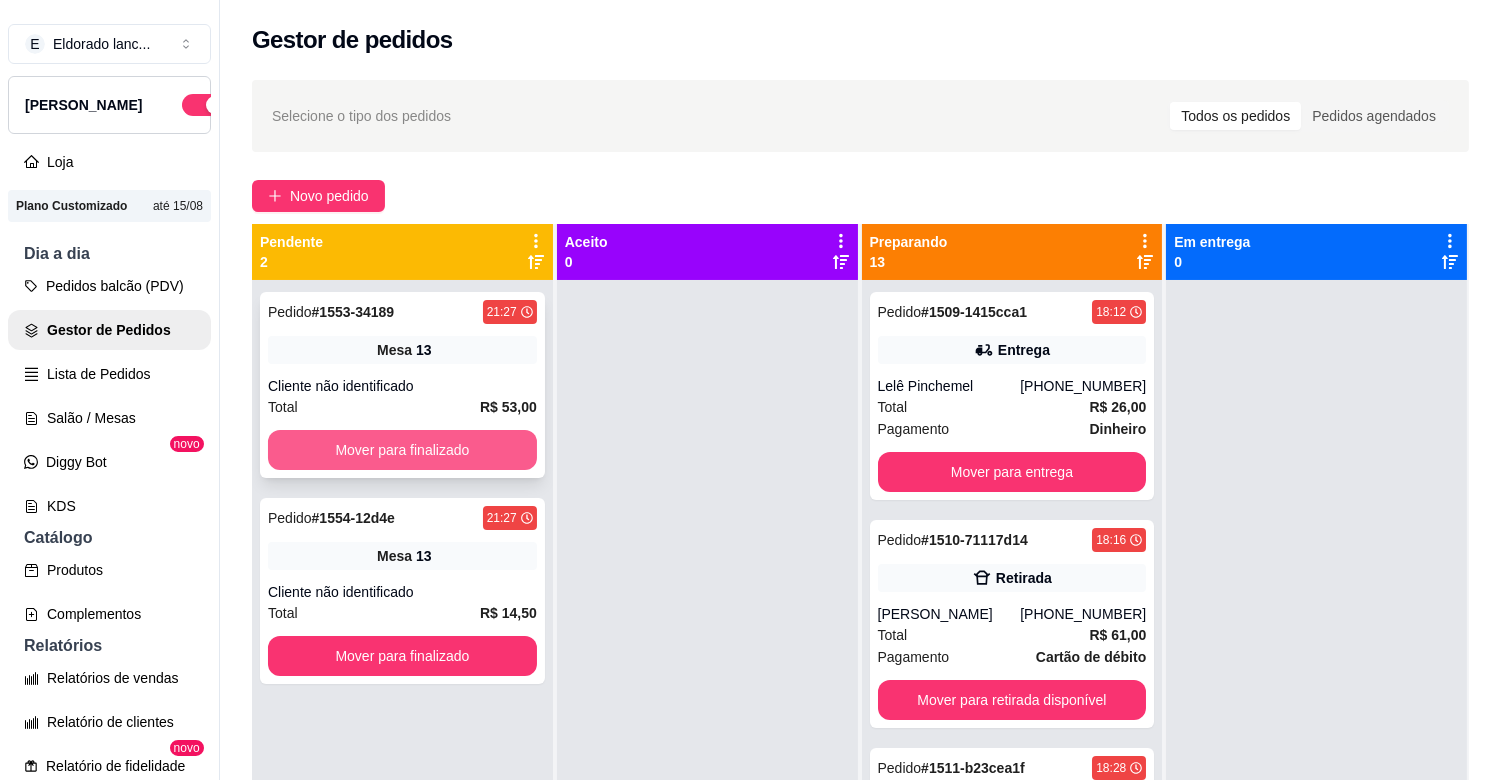 click on "Mover para finalizado" at bounding box center [402, 450] 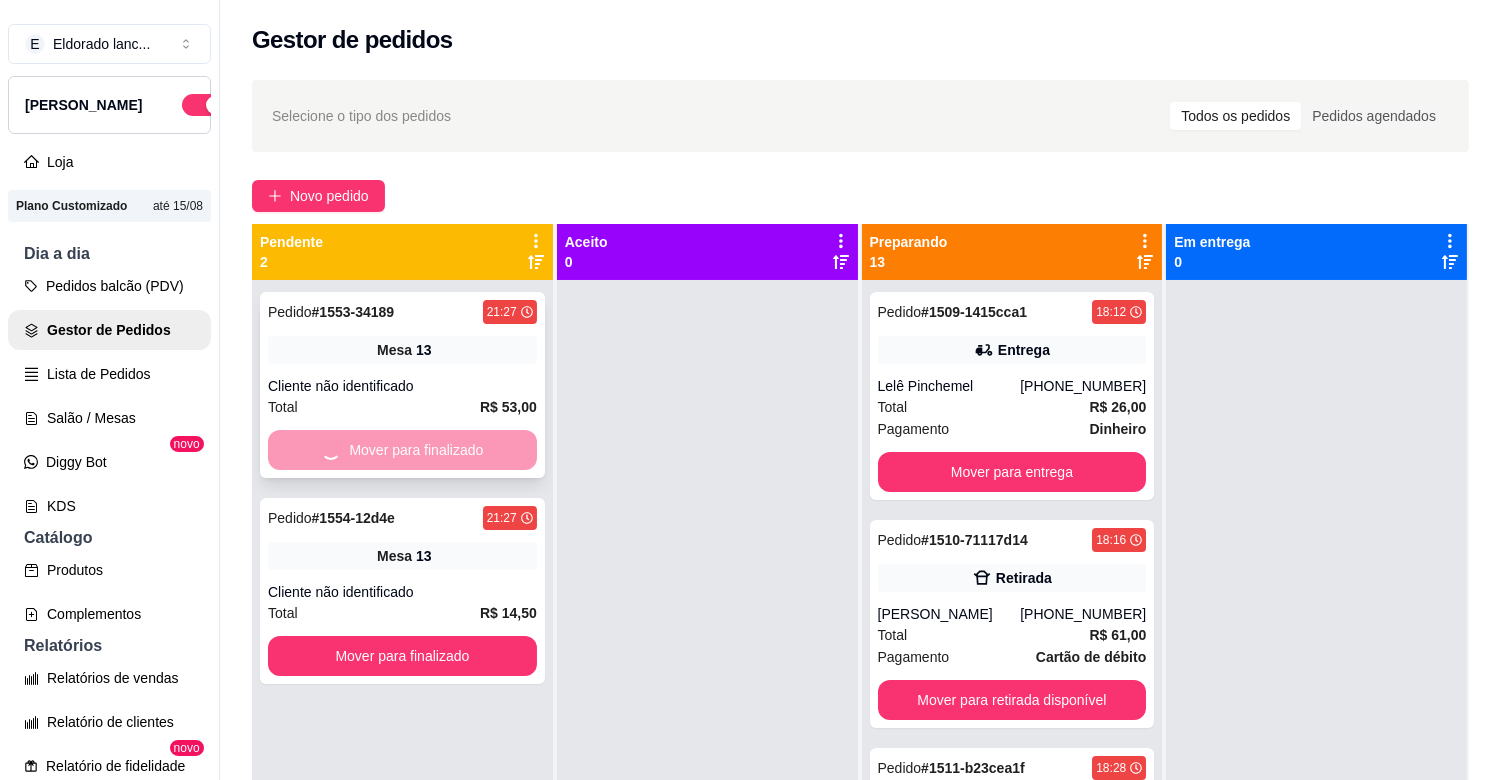click on "Mover para finalizado" at bounding box center [402, 450] 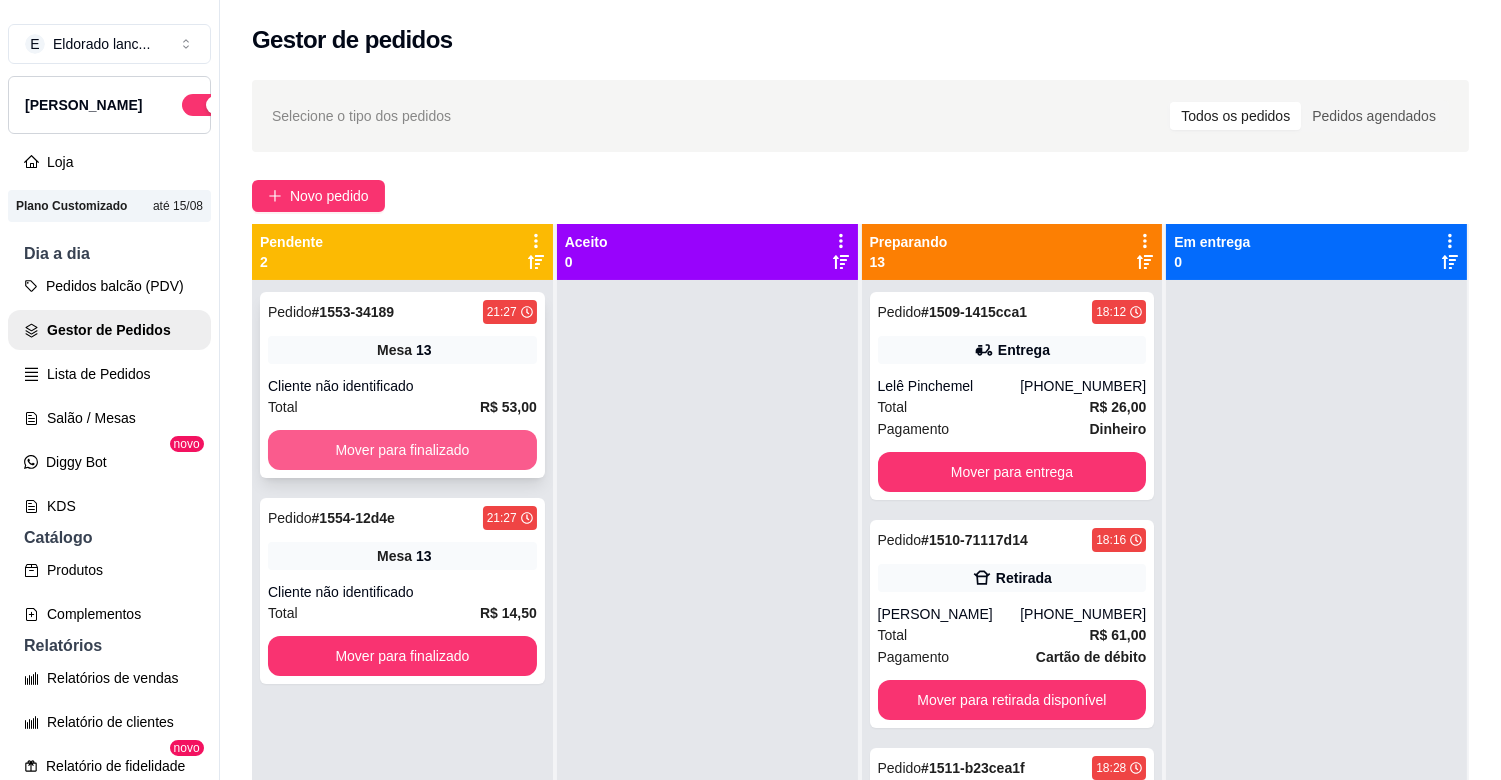 click on "Mover para finalizado" at bounding box center (402, 450) 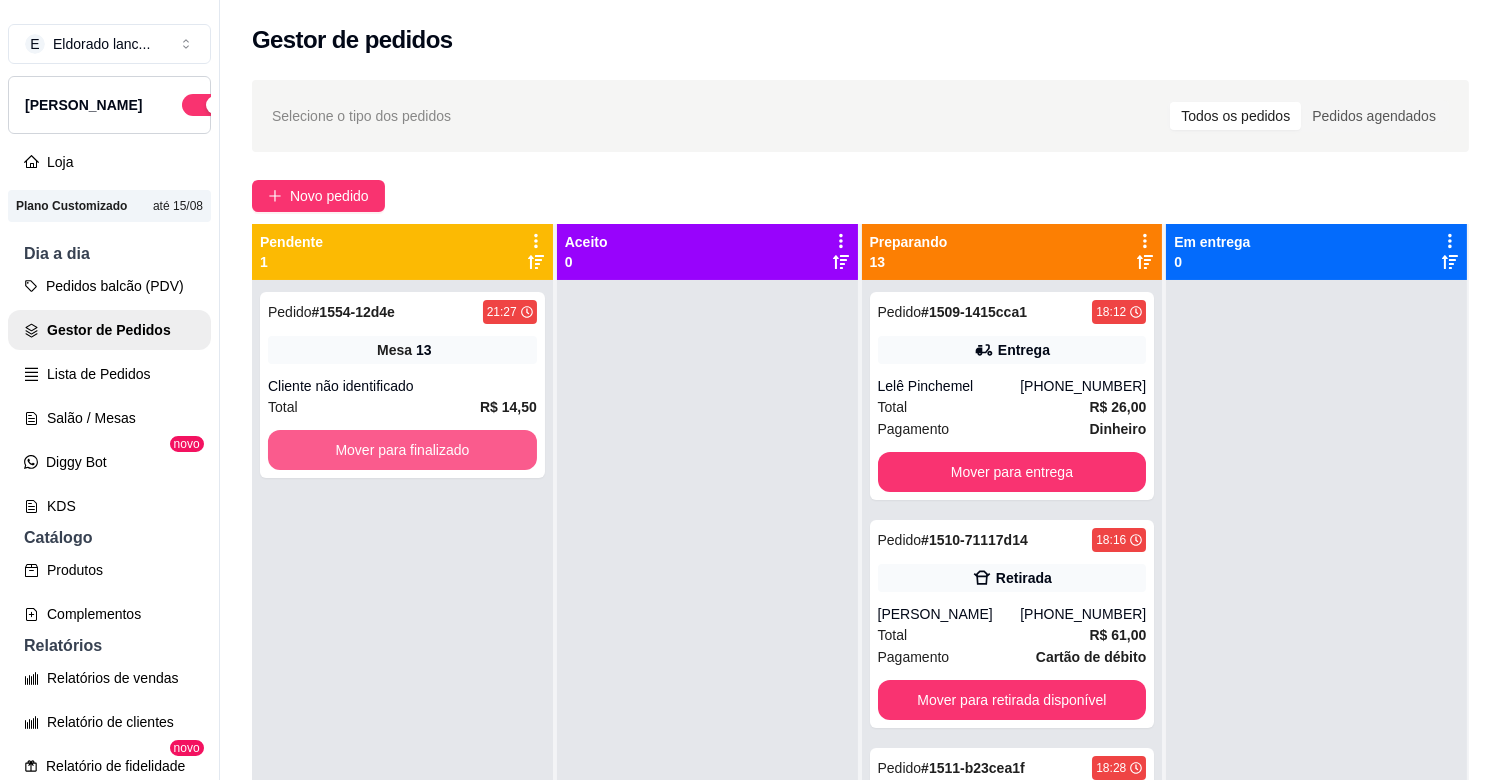 click on "Mover para finalizado" at bounding box center (402, 450) 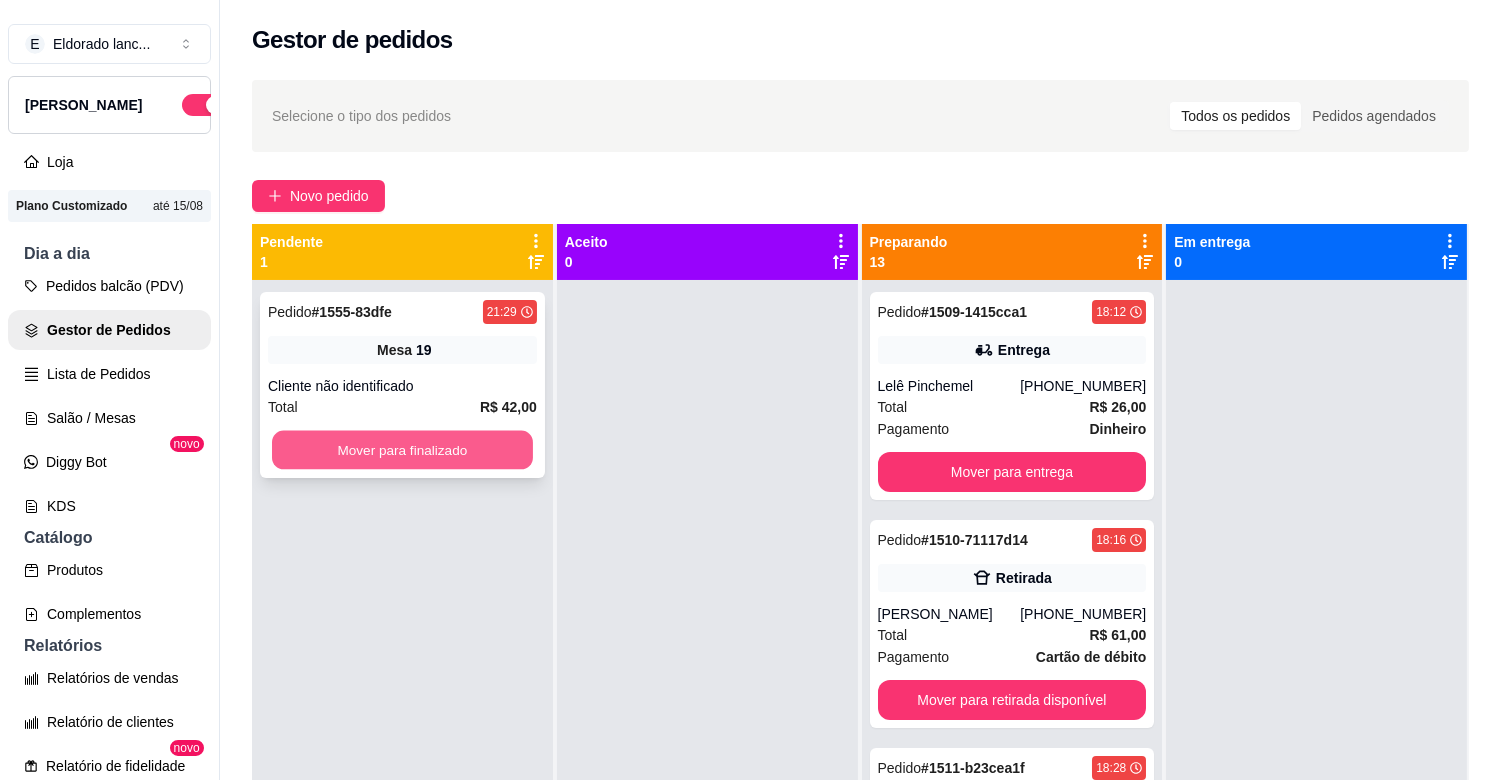 click on "Mover para finalizado" at bounding box center (402, 450) 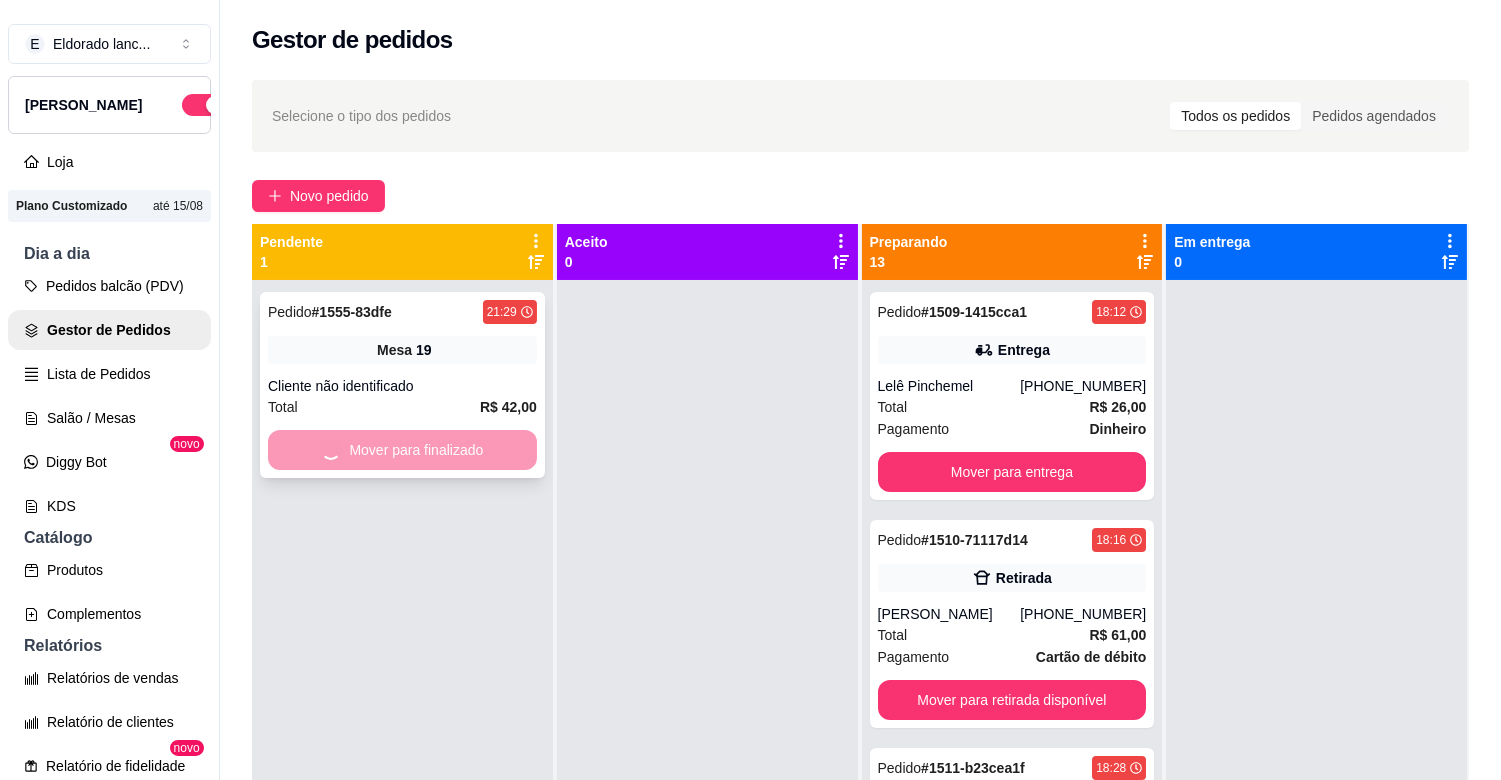 click on "Mover para finalizado" at bounding box center (402, 450) 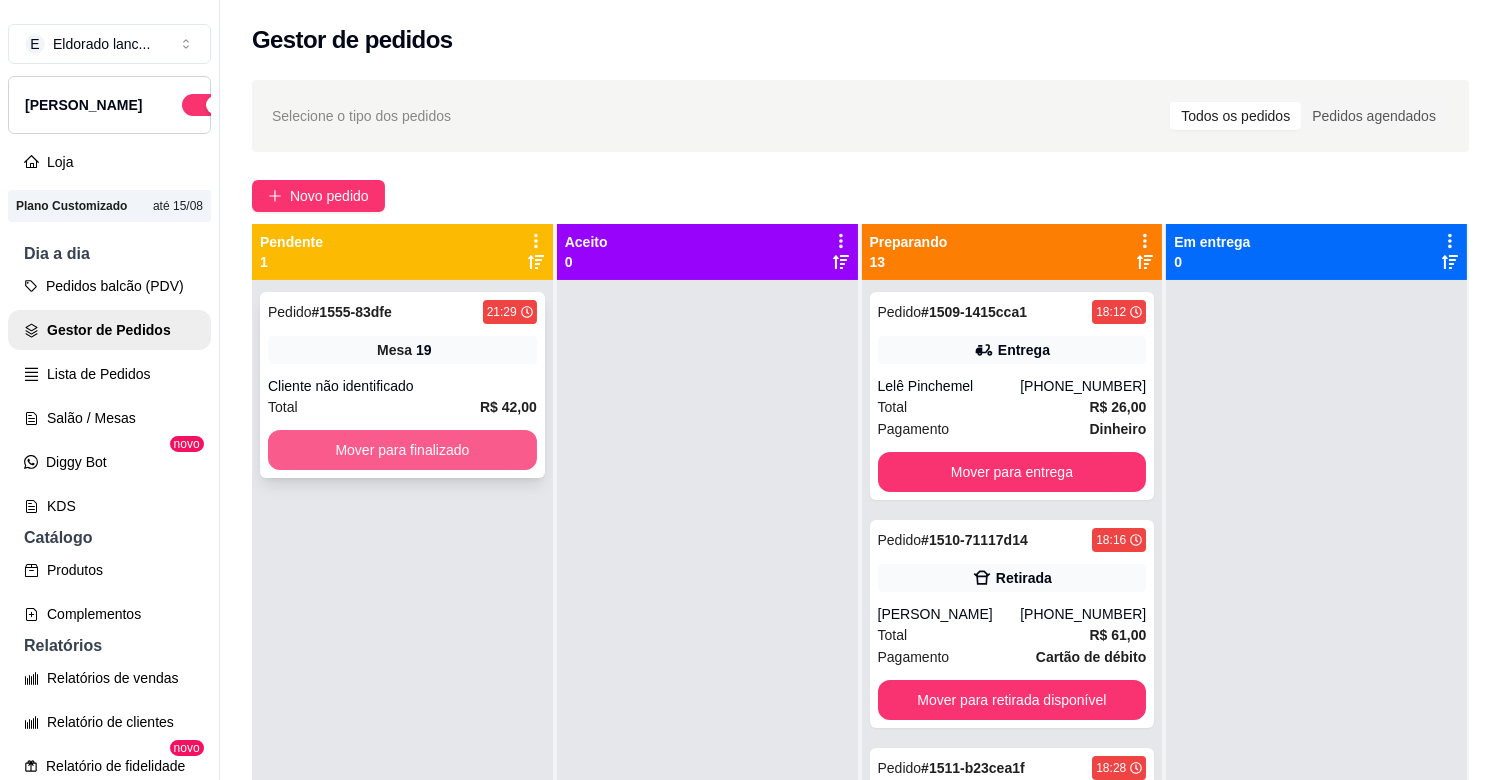 click on "Mover para finalizado" at bounding box center [402, 450] 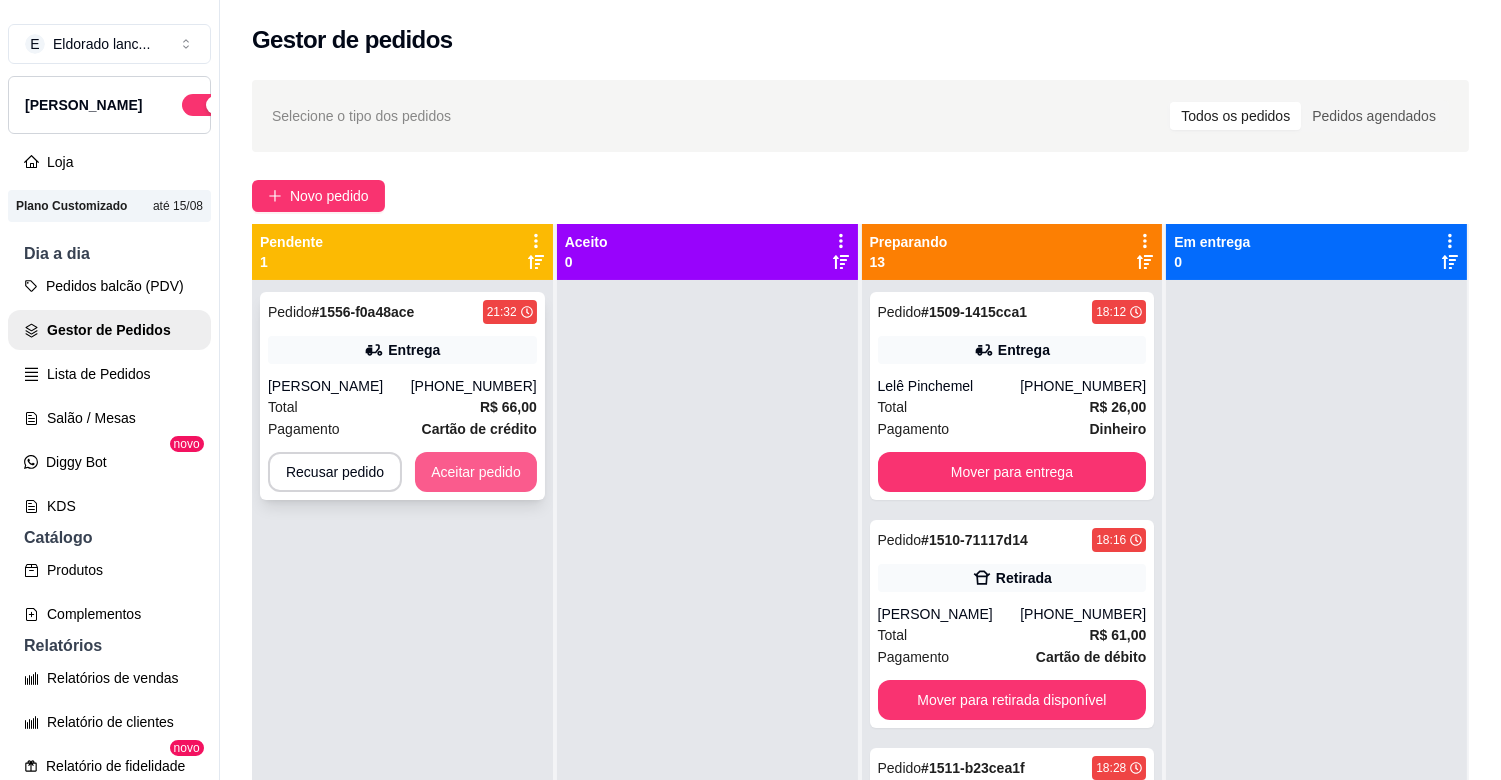 click on "Aceitar pedido" at bounding box center (476, 472) 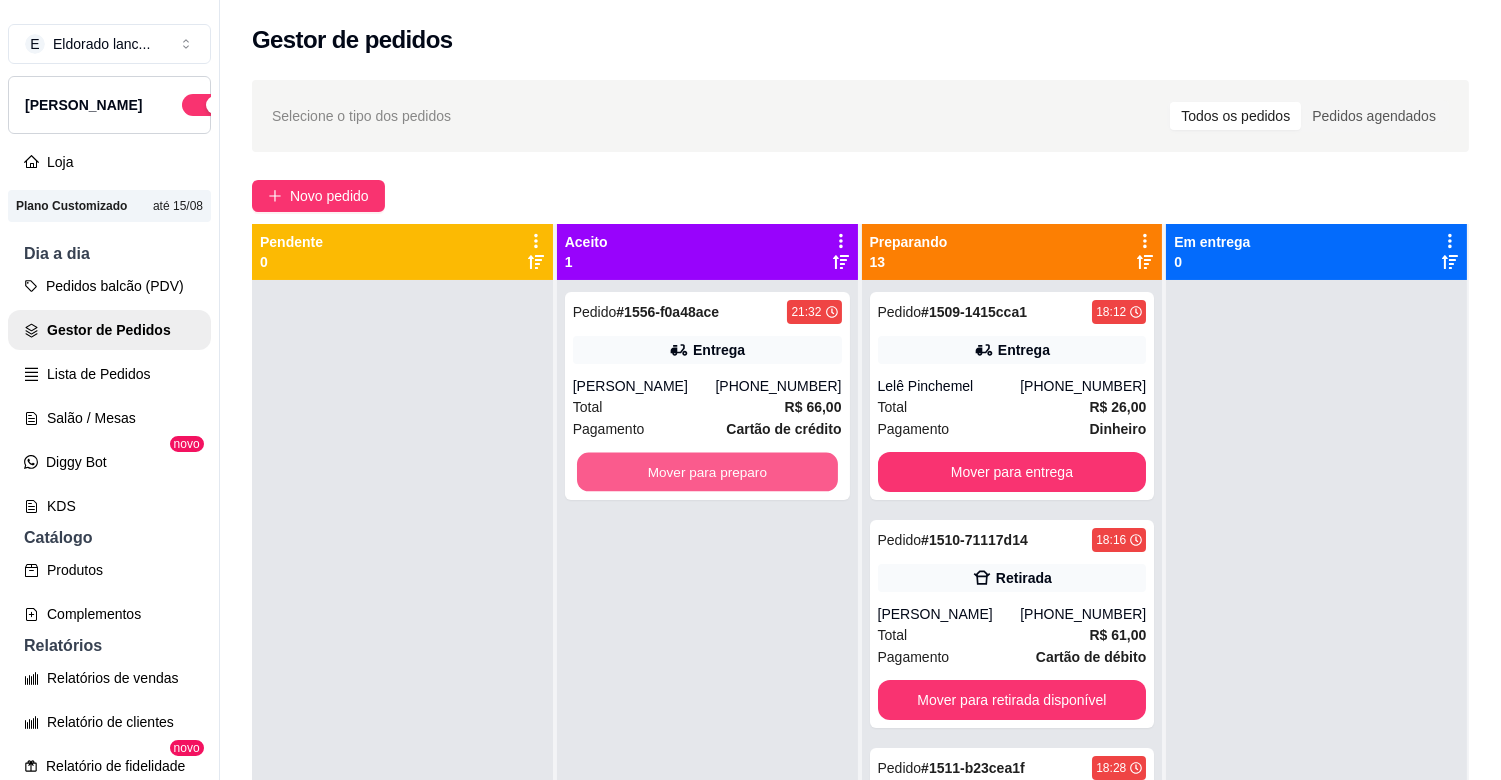 click on "Mover para preparo" at bounding box center (707, 472) 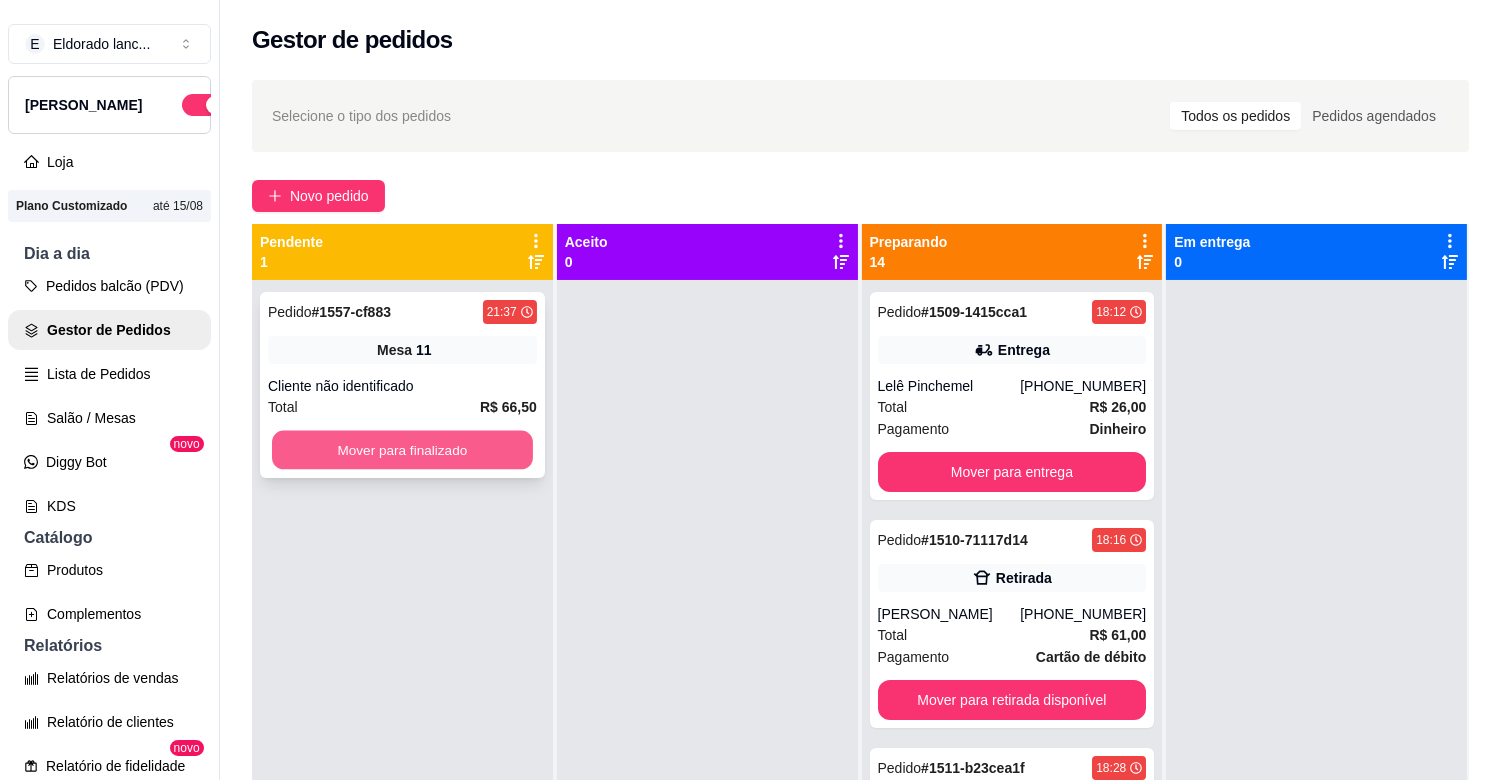 click on "Mover para finalizado" at bounding box center (402, 450) 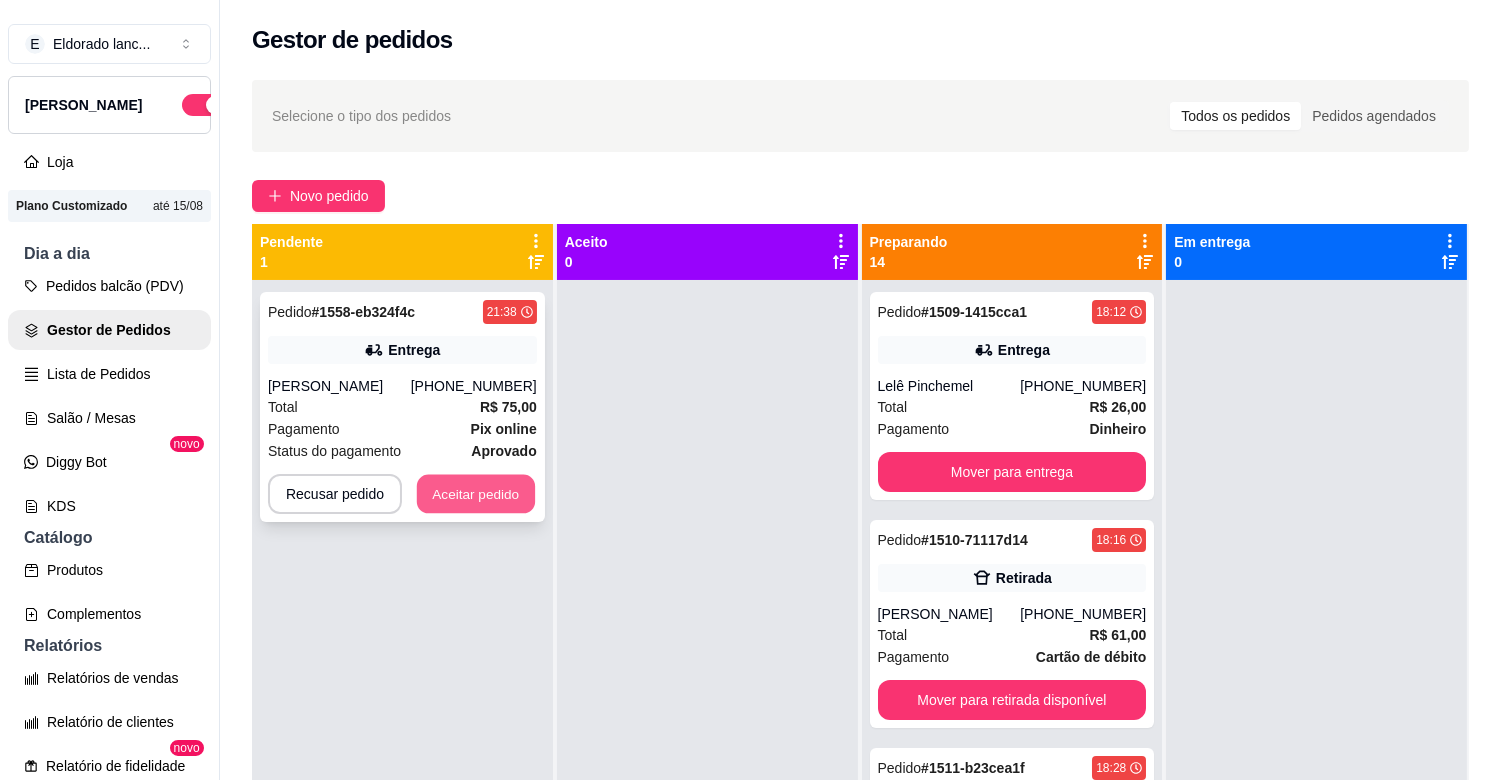click on "Aceitar pedido" at bounding box center [476, 494] 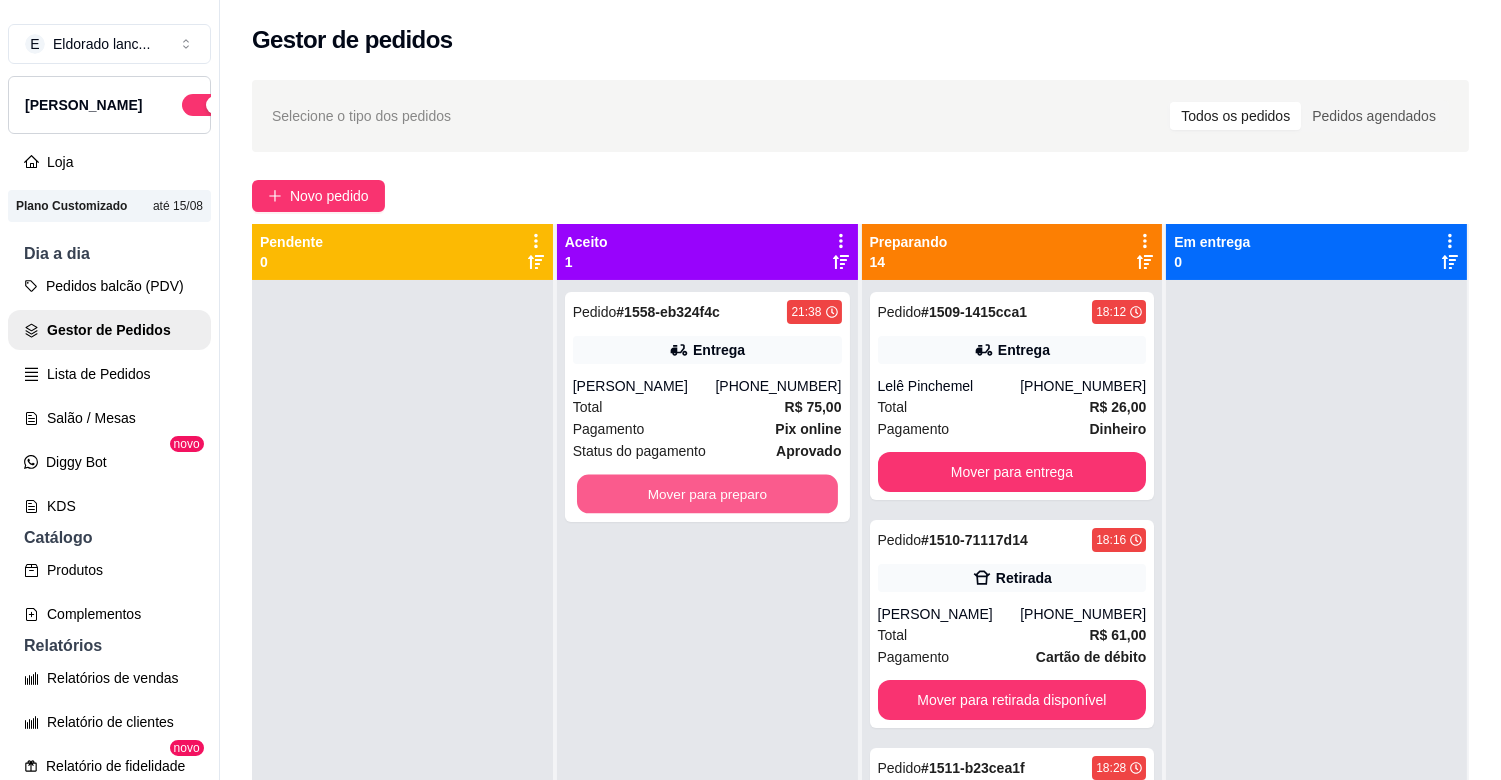 click on "Mover para preparo" at bounding box center [707, 494] 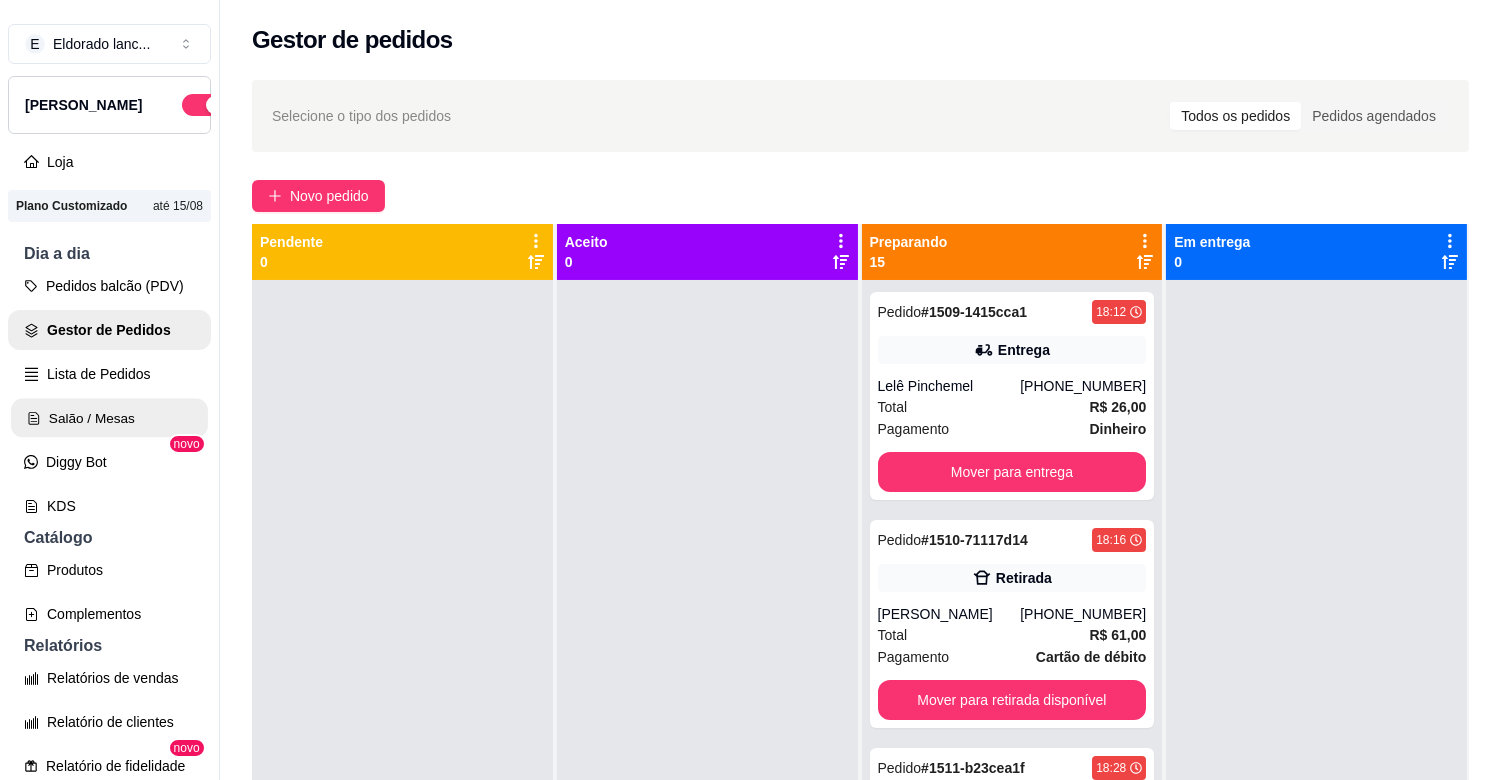 click on "Salão / Mesas" at bounding box center [109, 418] 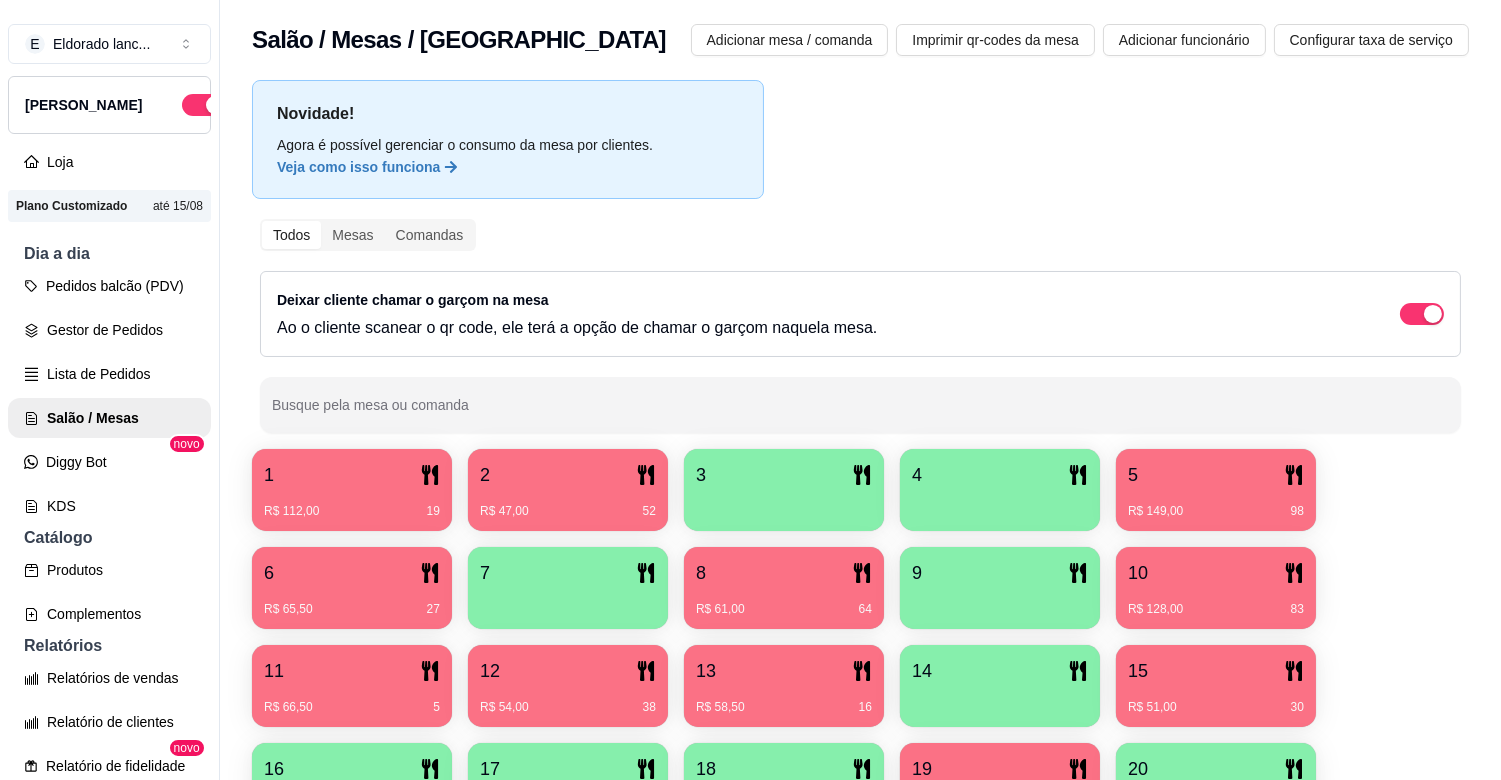 click on "R$ 128,00 83" at bounding box center (1216, 602) 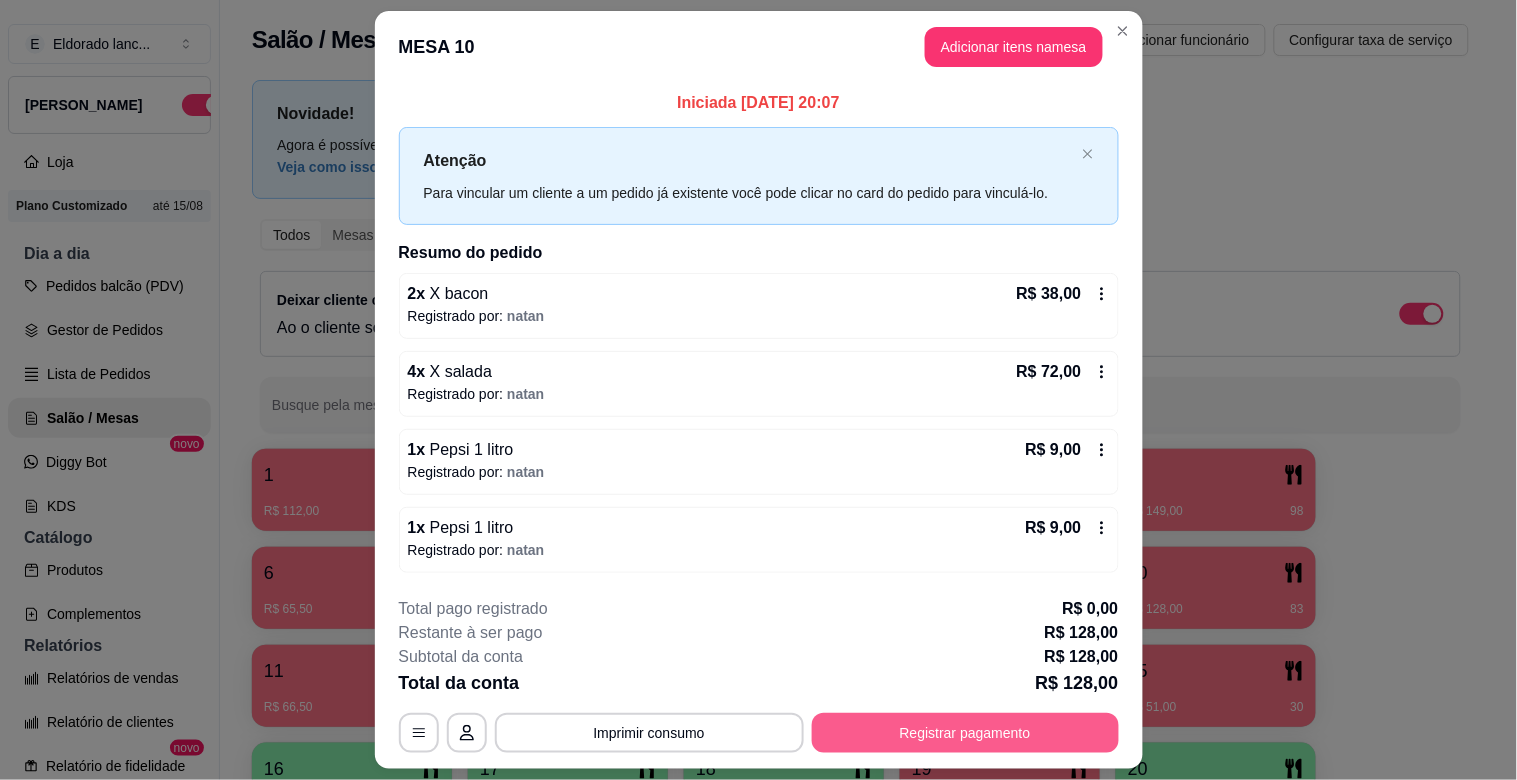 click on "Registrar pagamento" at bounding box center (965, 733) 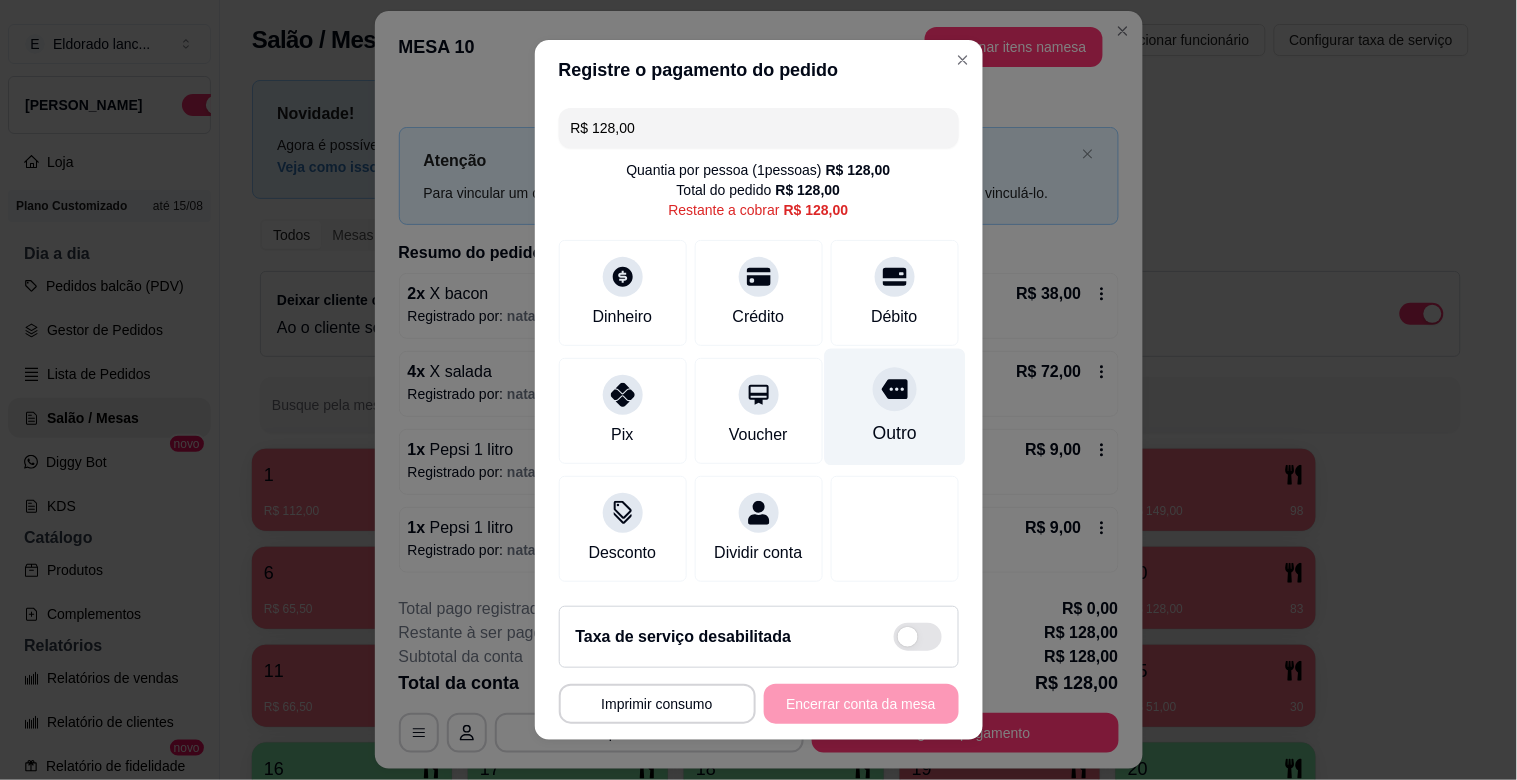 click on "Outro" at bounding box center (894, 433) 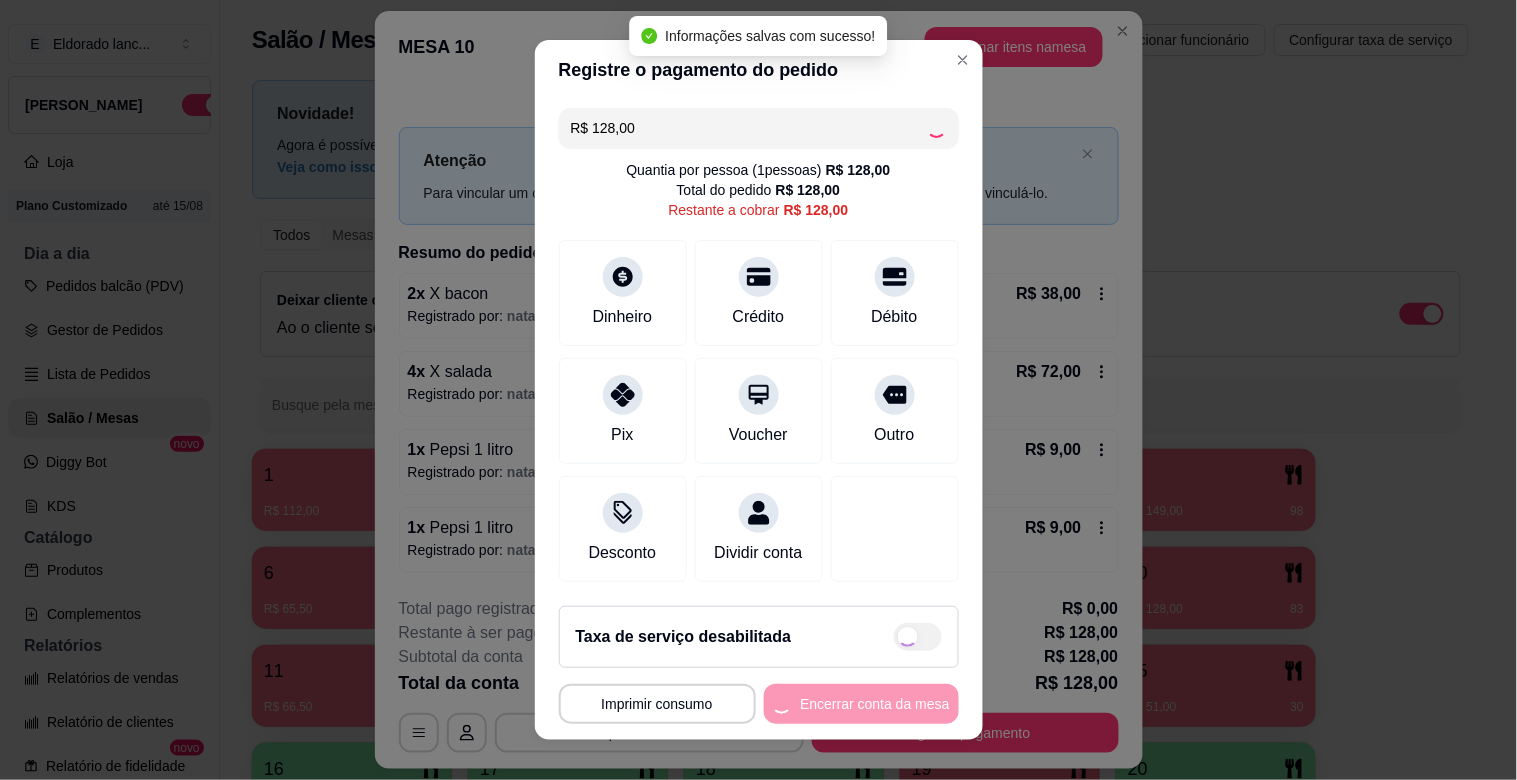 type on "R$ 0,00" 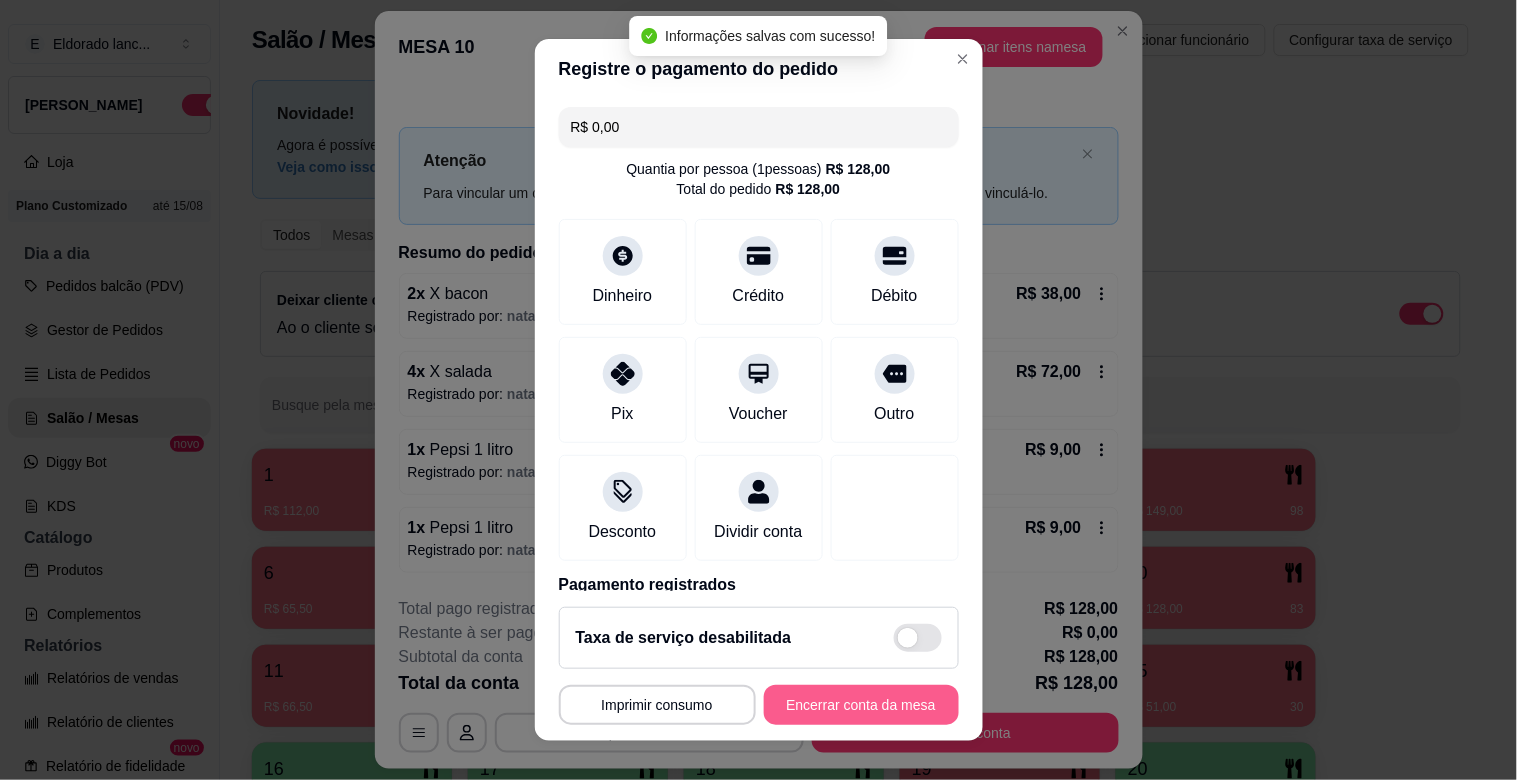 click on "Encerrar conta da mesa" at bounding box center (861, 705) 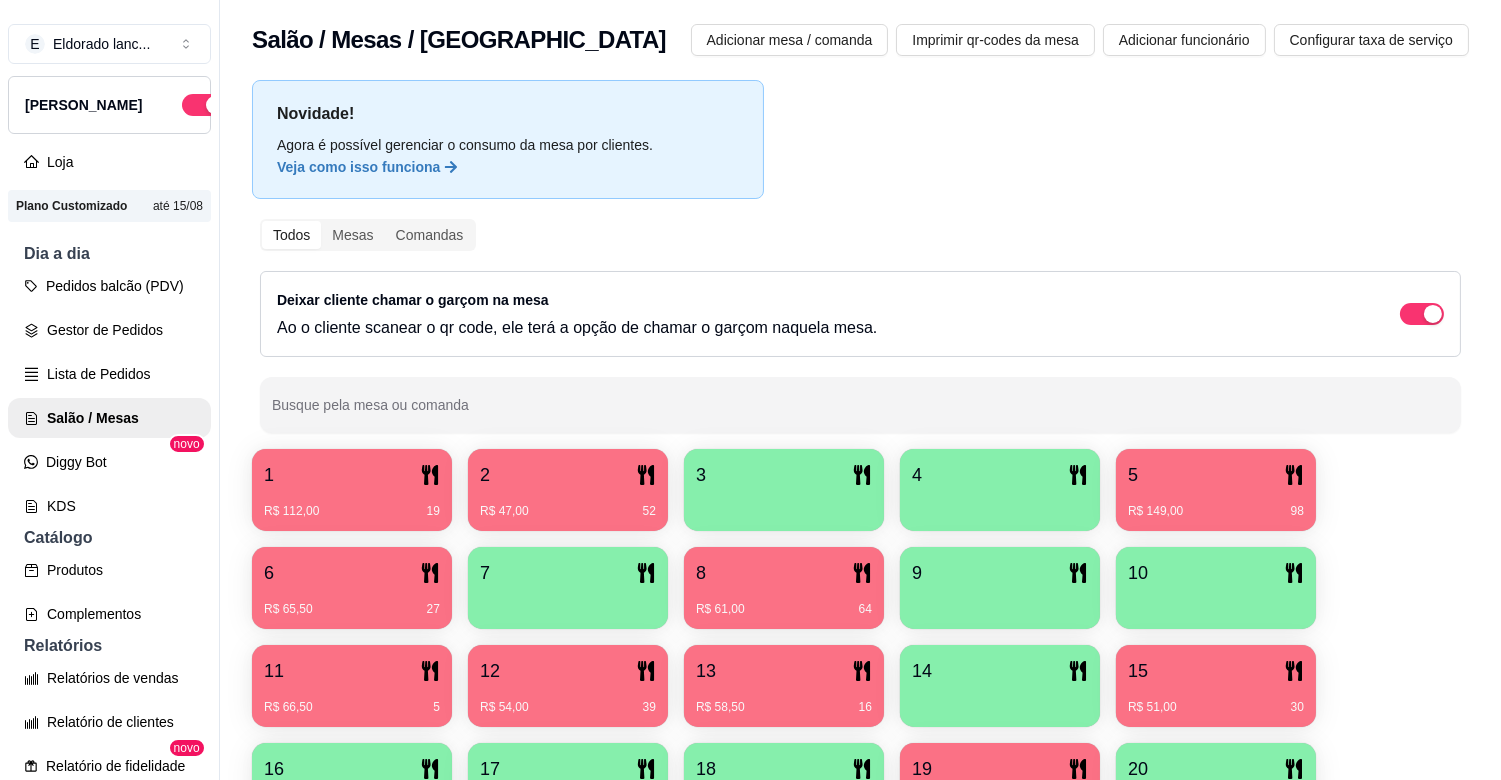 click on "R$ 47,00 52" at bounding box center [568, 504] 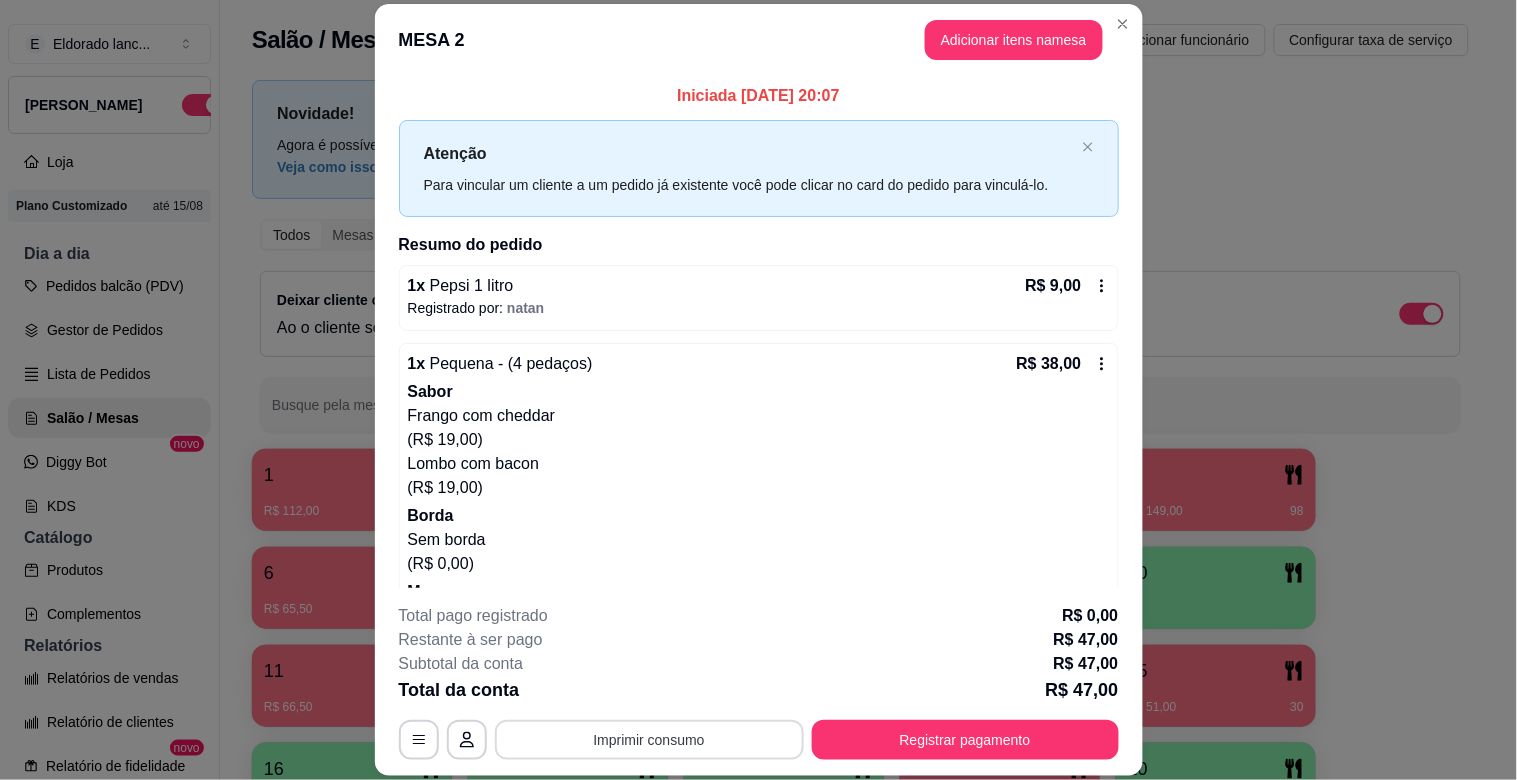 click on "Imprimir consumo" at bounding box center [649, 740] 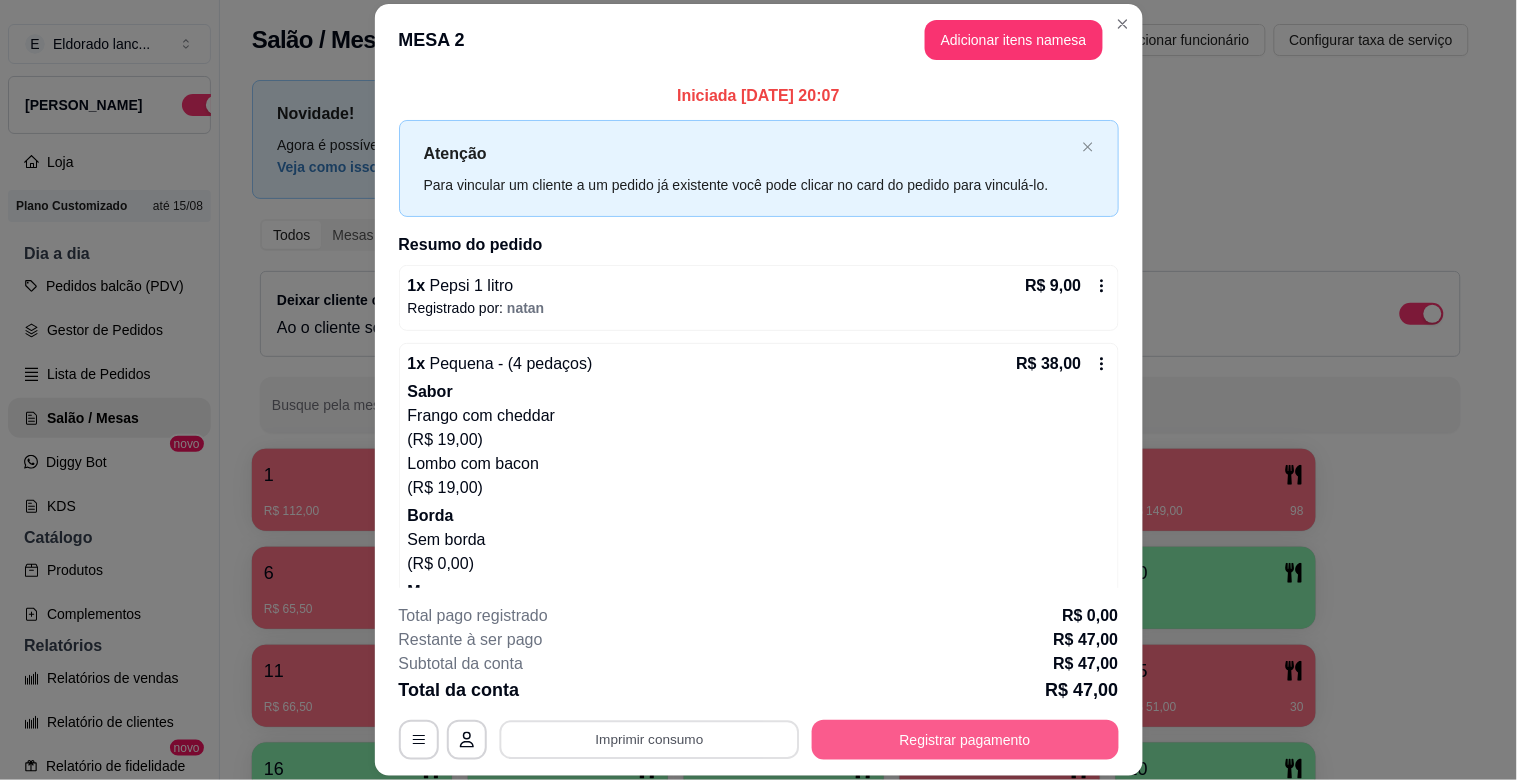 click on "Registrar pagamento" at bounding box center [965, 740] 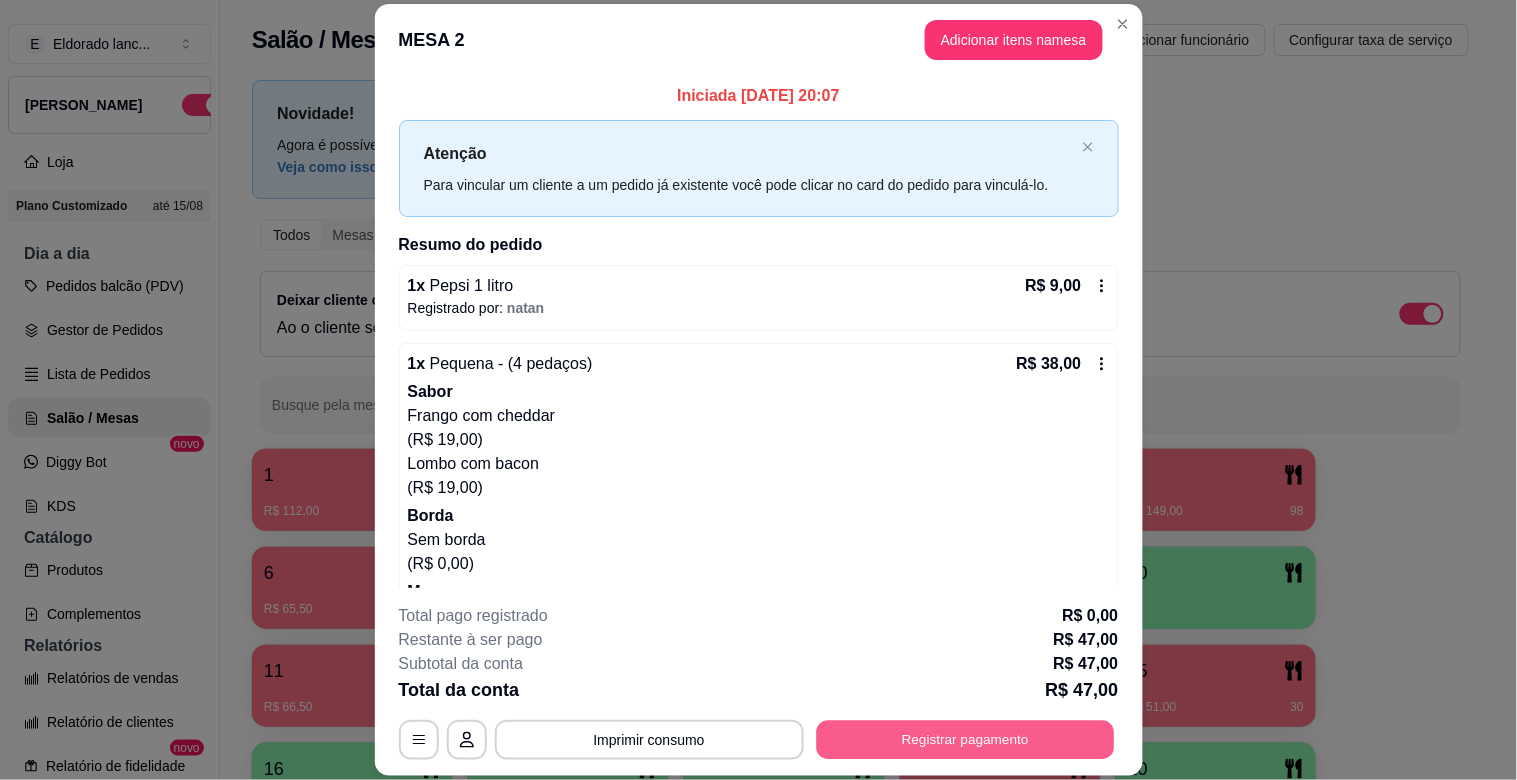 click on "Registrar pagamento" at bounding box center (965, 740) 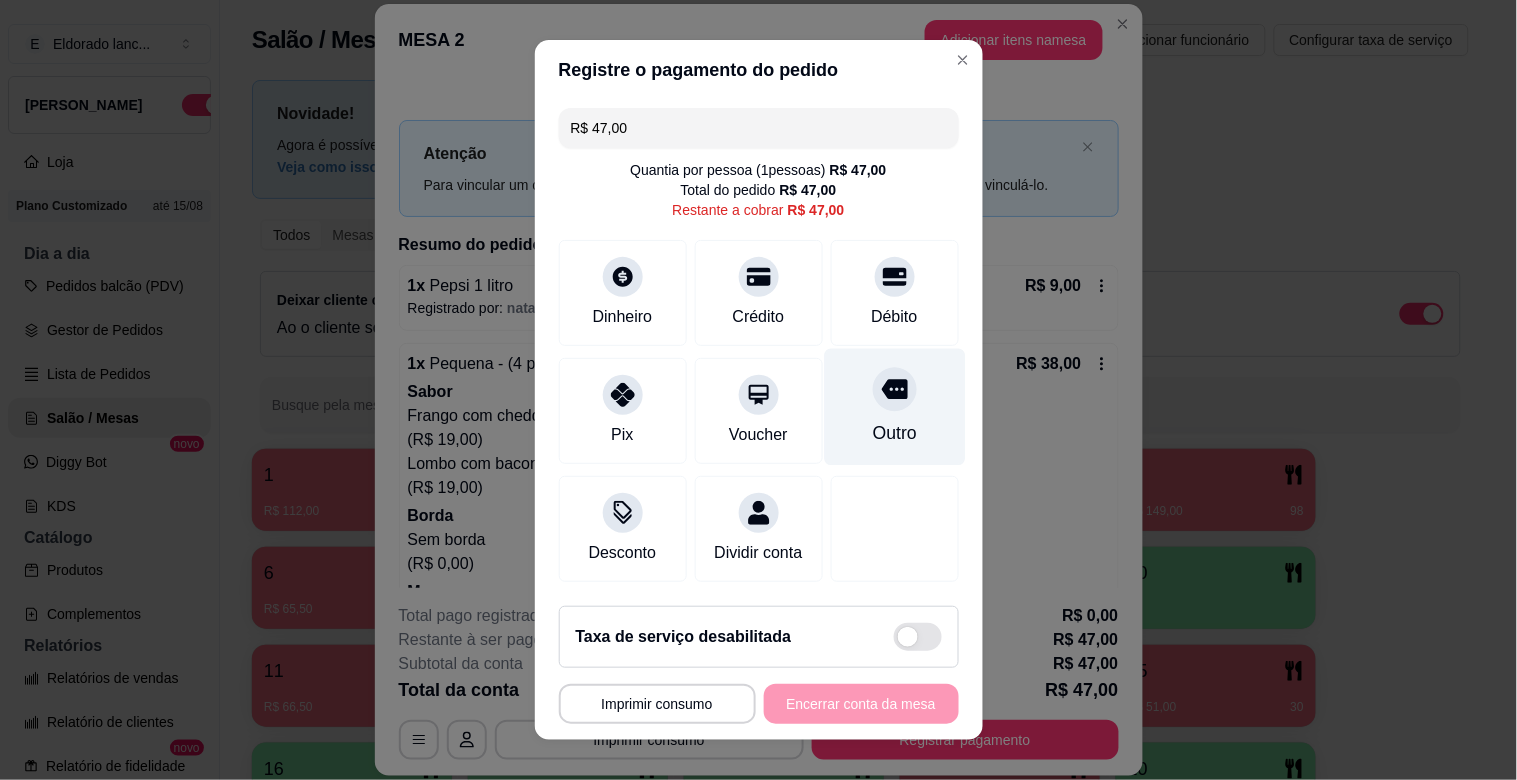 click on "Outro" at bounding box center (894, 433) 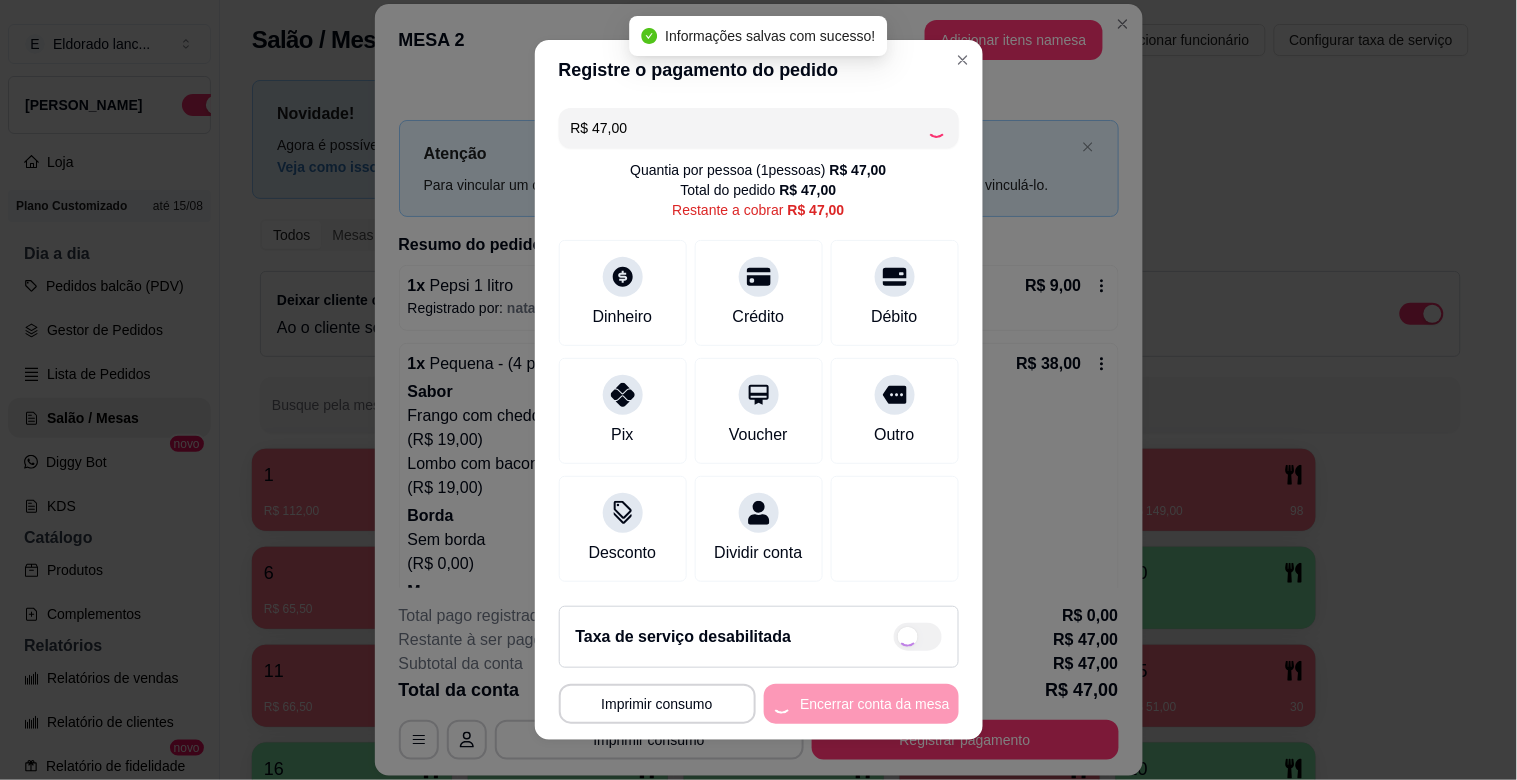 type on "R$ 0,00" 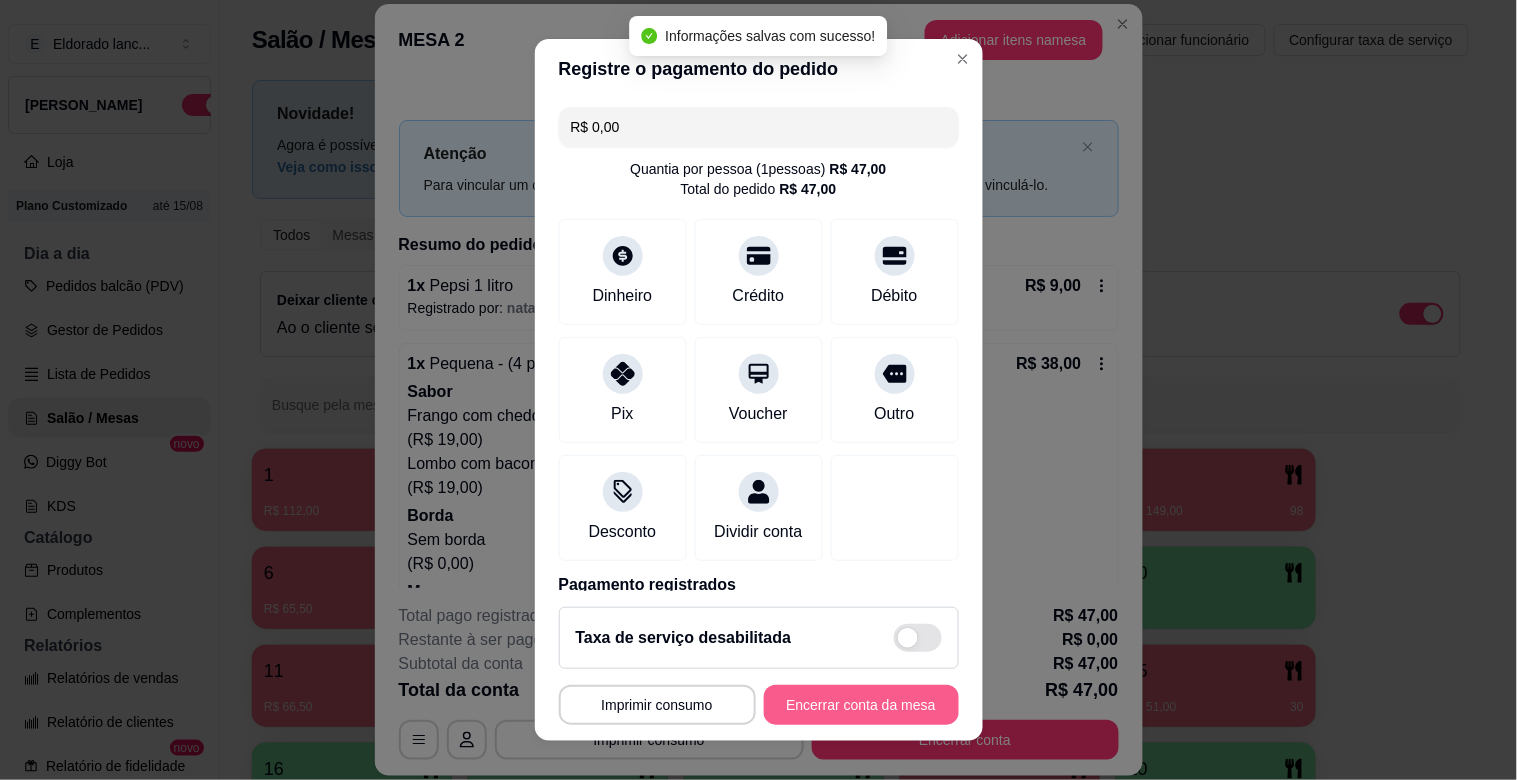 click on "Encerrar conta da mesa" at bounding box center (861, 705) 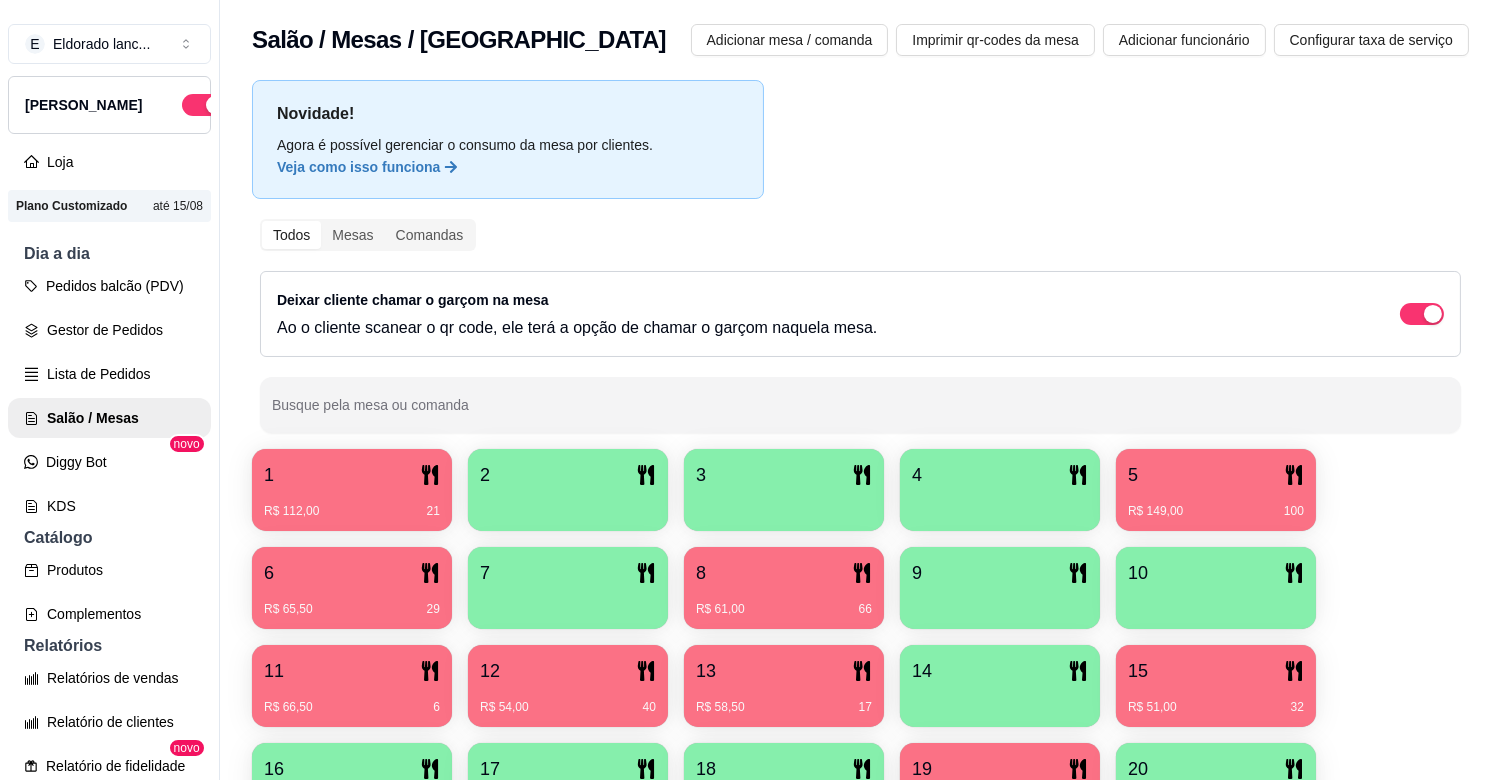 click on "Novidade! Agora é possível gerenciar o consumo da mesa por clientes.   Veja como isso funciona Todos Mesas Comandas Deixar cliente chamar o garçom na mesa Ao o cliente scanear o qr code, ele terá a opção de chamar o garçom naquela mesa. Busque pela mesa ou comanda
1 R$ 112,00 21 2 3 4 5 R$ 149,00 100 6 R$ 65,50 29 7 8 R$ 61,00 66 9 10 11 R$ 66,50 6 12 R$ 54,00 40 13 R$ 58,50 17 14 15 R$ 51,00 32 16 17 18 19 R$ 42,00 14 20" at bounding box center (860, 458) 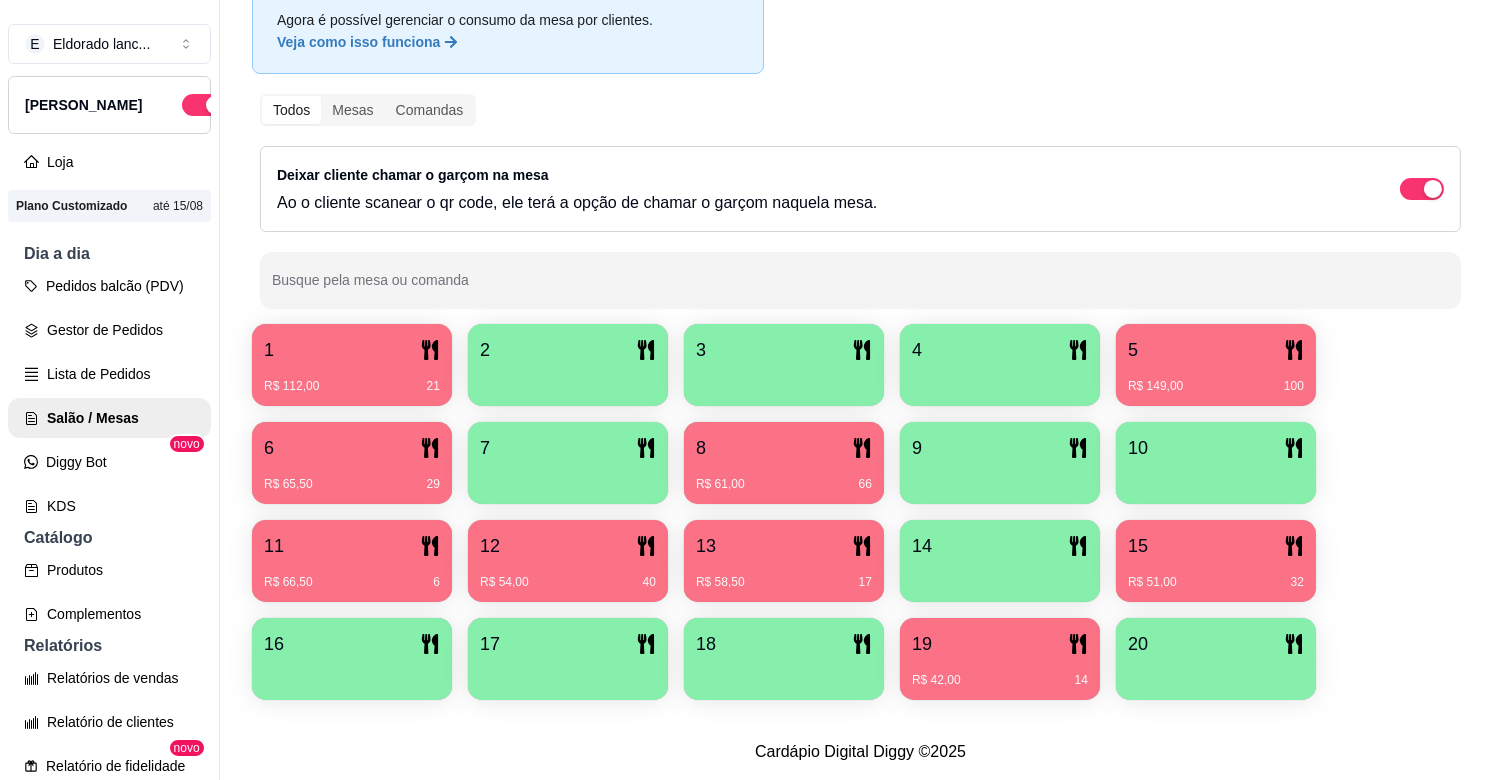 scroll, scrollTop: 142, scrollLeft: 0, axis: vertical 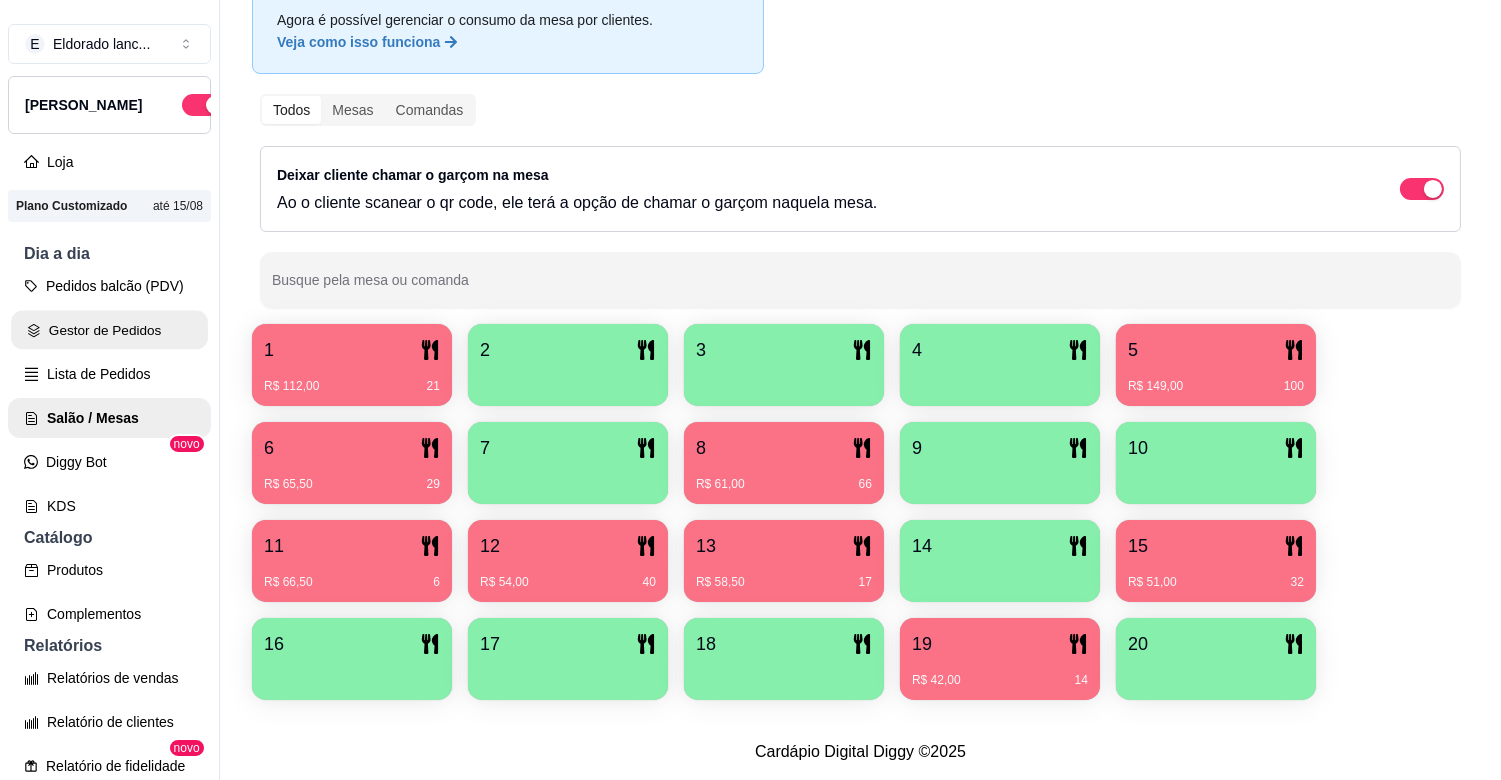click on "Gestor de Pedidos" at bounding box center [109, 330] 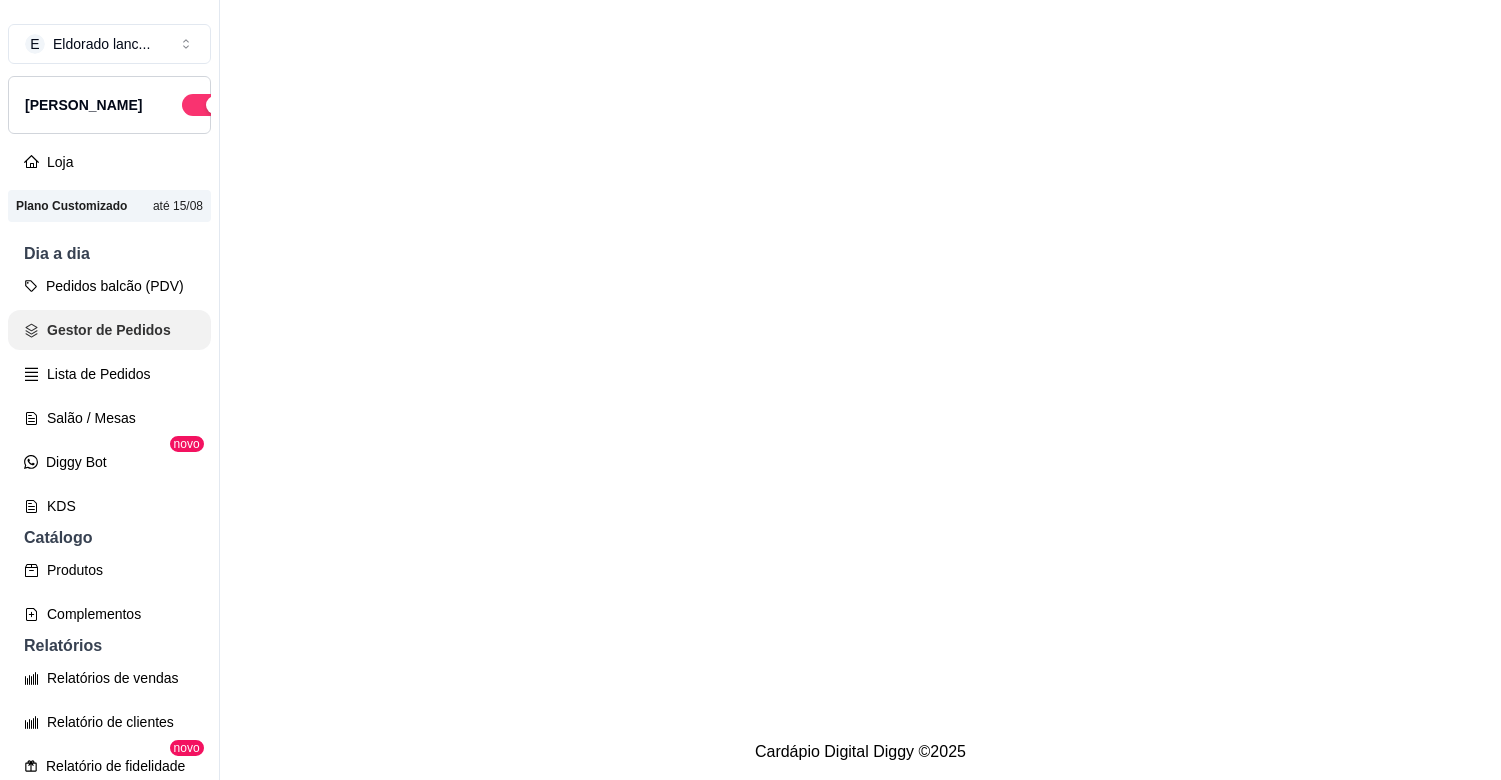 scroll, scrollTop: 0, scrollLeft: 0, axis: both 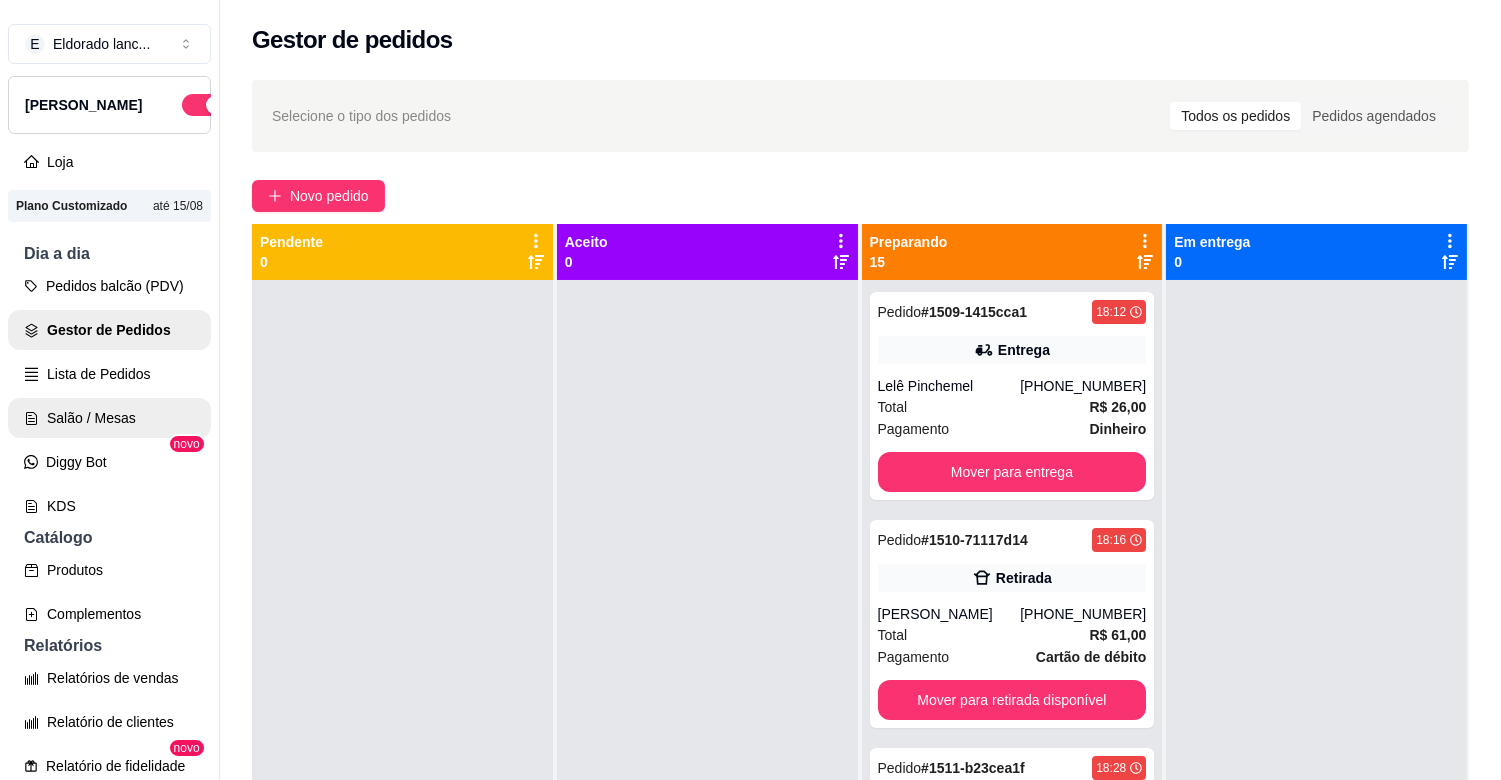 click on "Salão / Mesas" at bounding box center [109, 418] 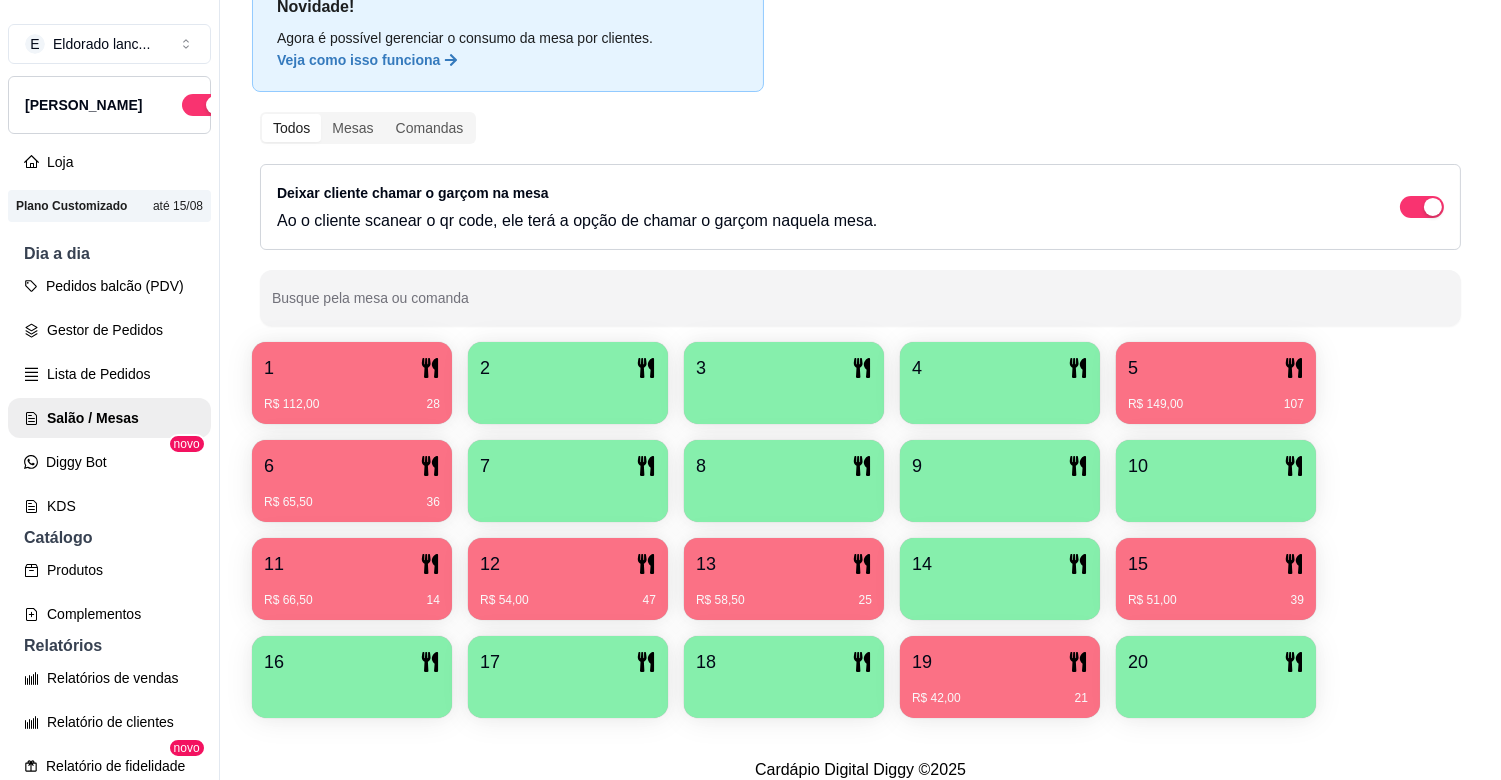 scroll, scrollTop: 142, scrollLeft: 0, axis: vertical 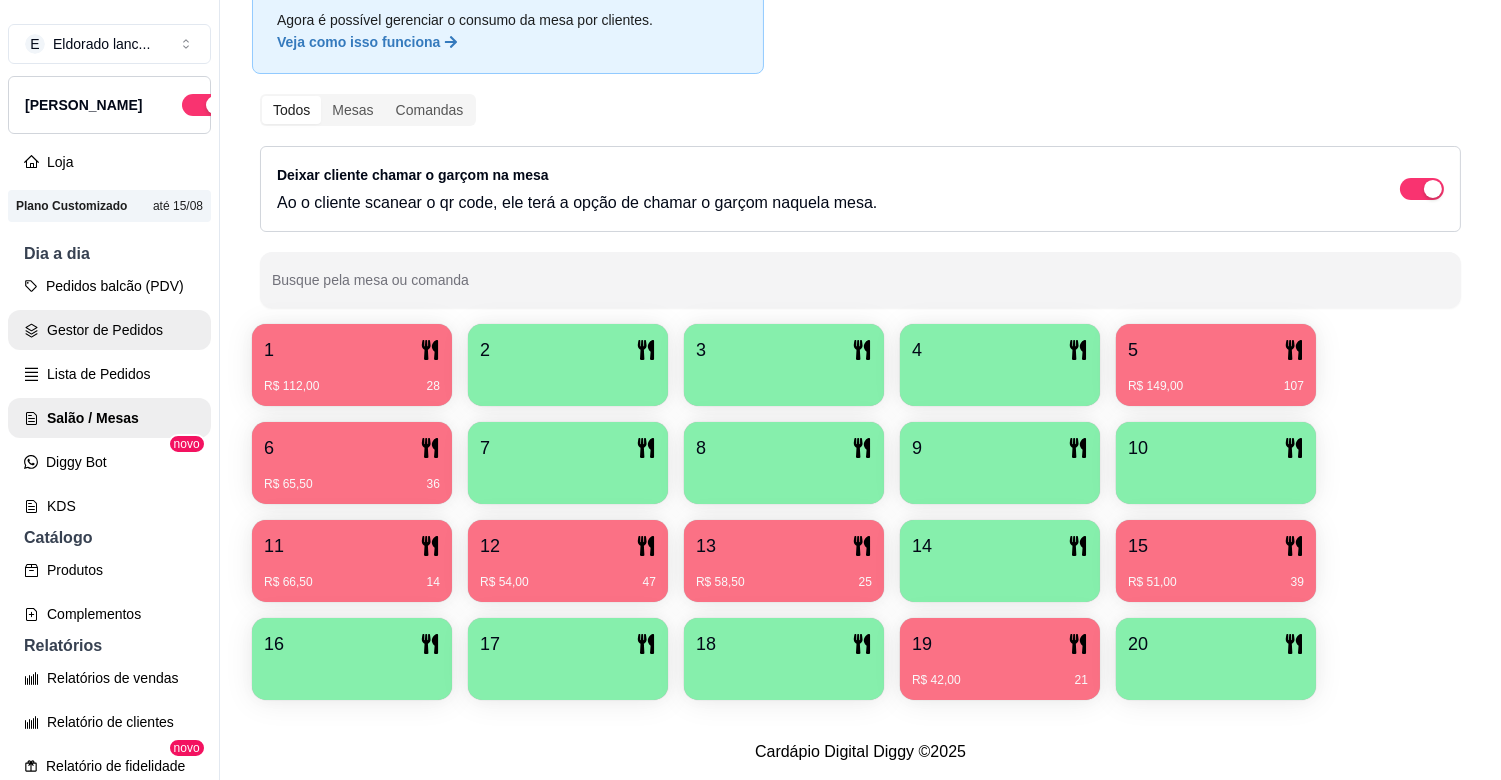 click on "Gestor de Pedidos" at bounding box center (109, 330) 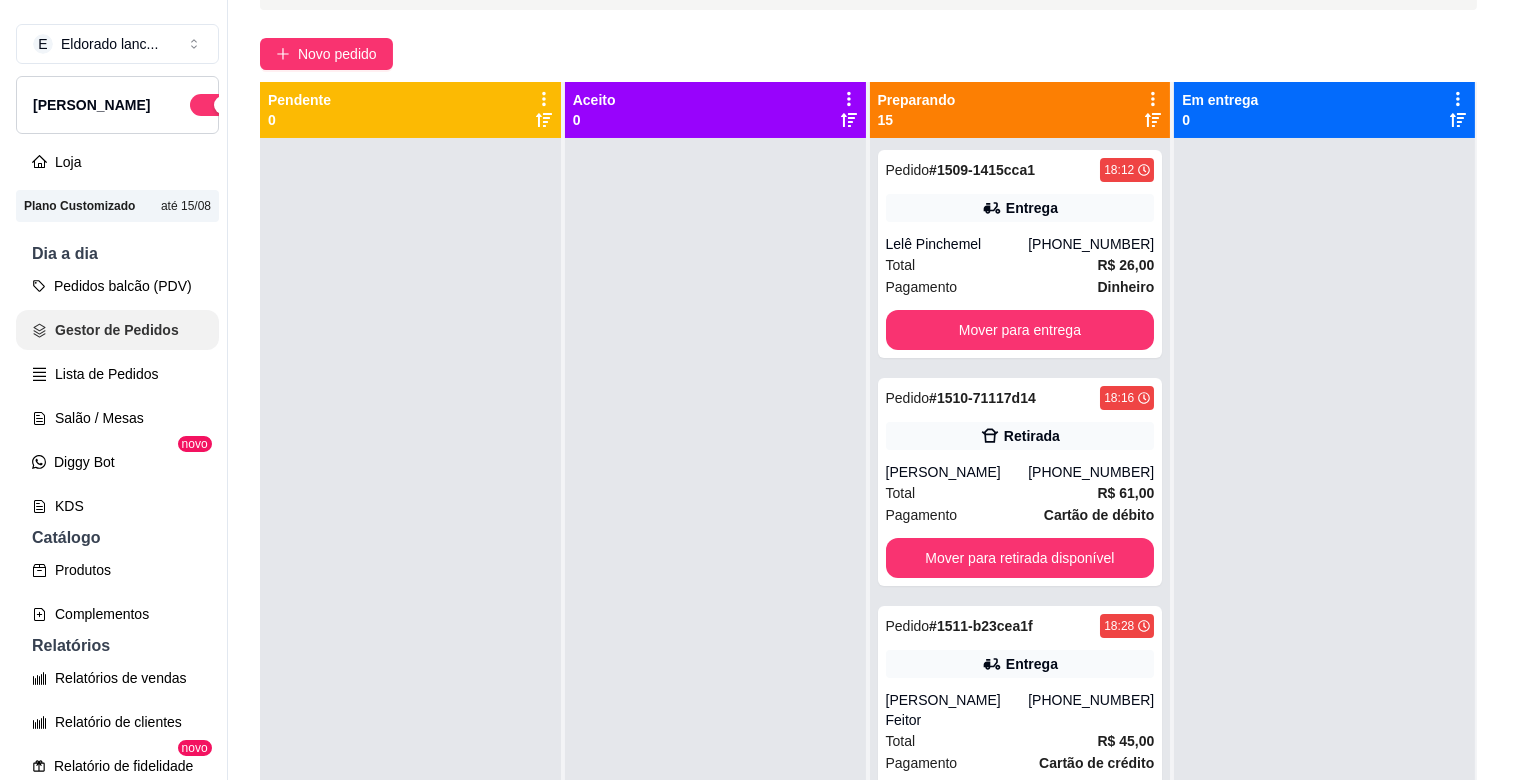 scroll, scrollTop: 0, scrollLeft: 0, axis: both 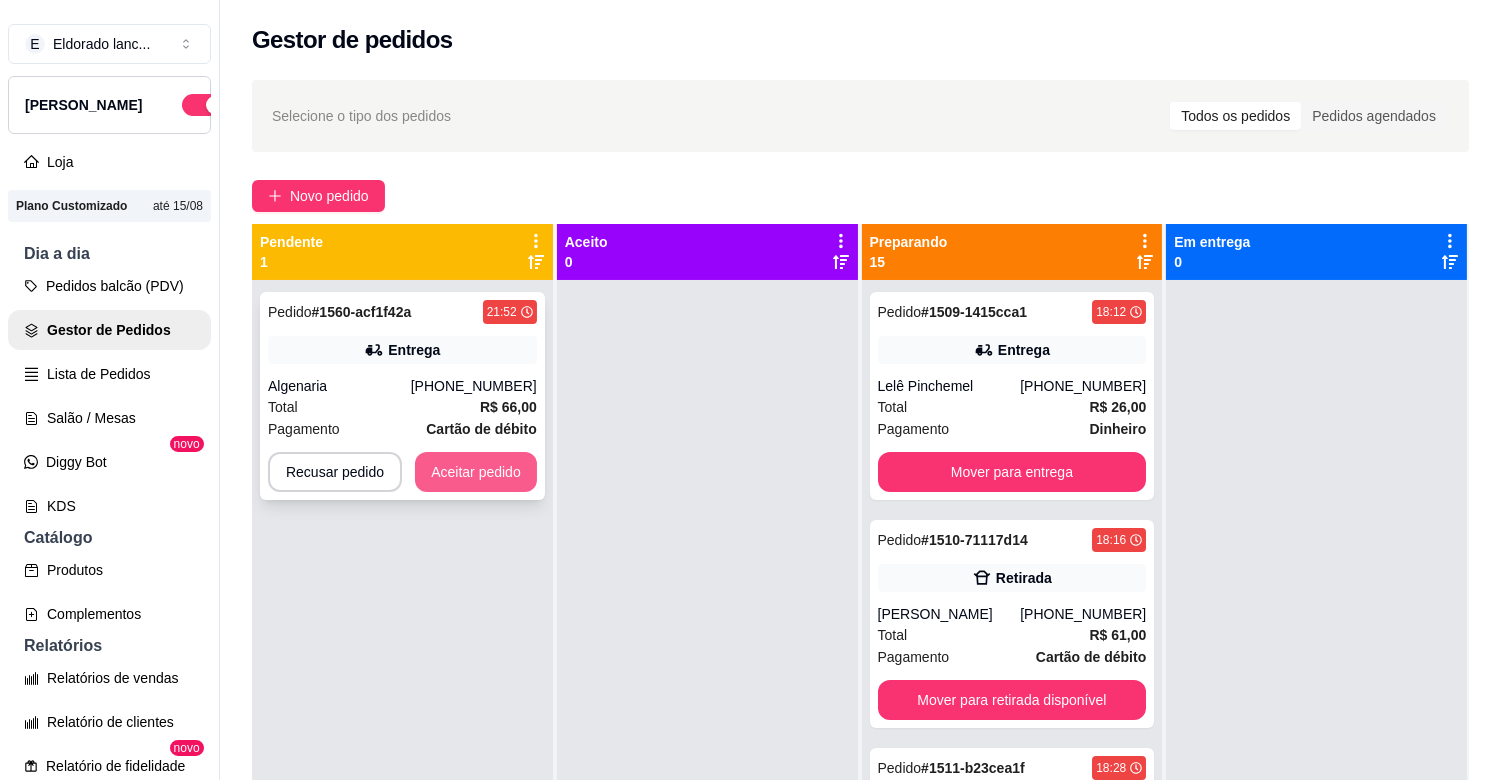 click on "Aceitar pedido" at bounding box center [476, 472] 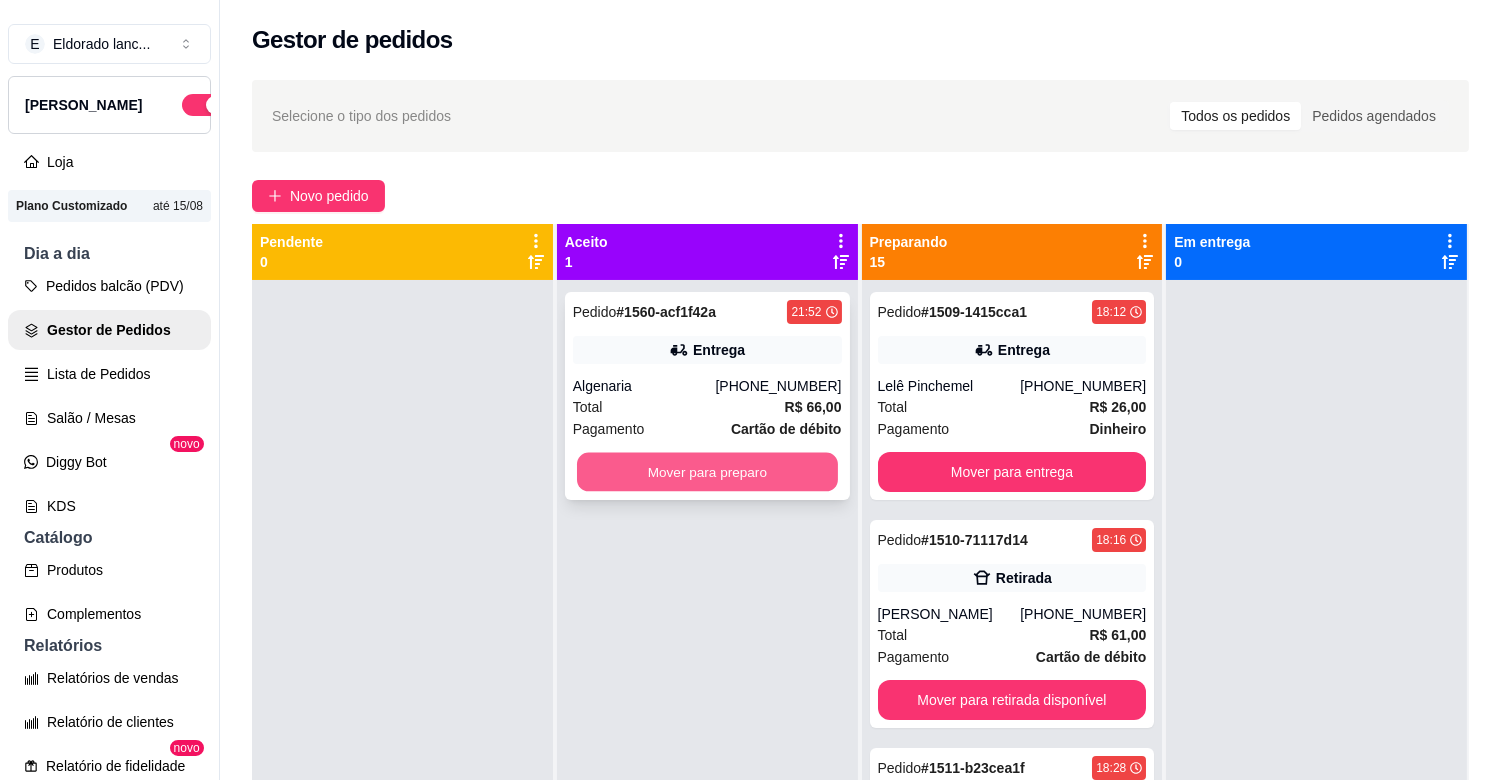 click on "Mover para preparo" at bounding box center [707, 472] 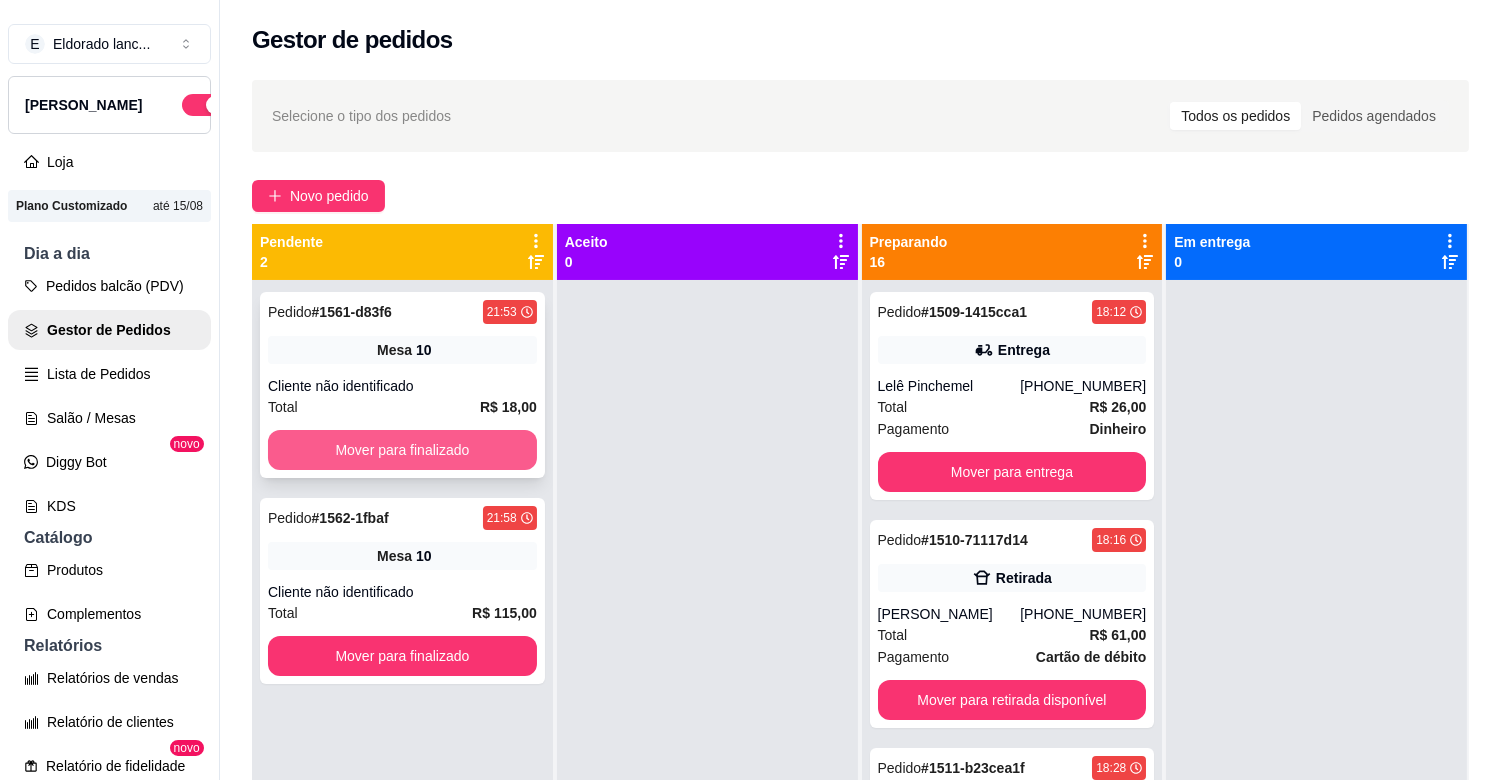 click on "Mover para finalizado" at bounding box center (402, 450) 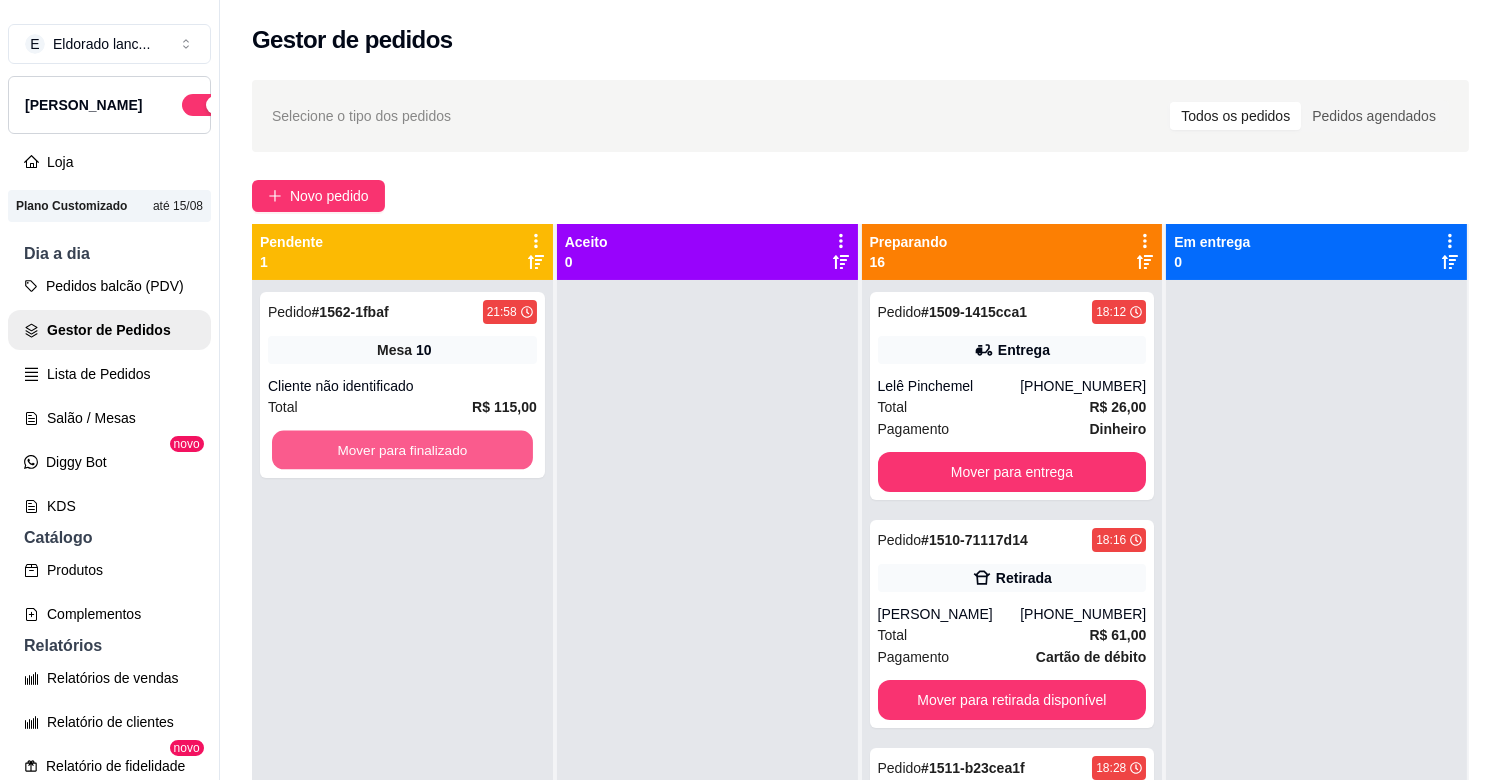 click on "Mover para finalizado" at bounding box center [402, 450] 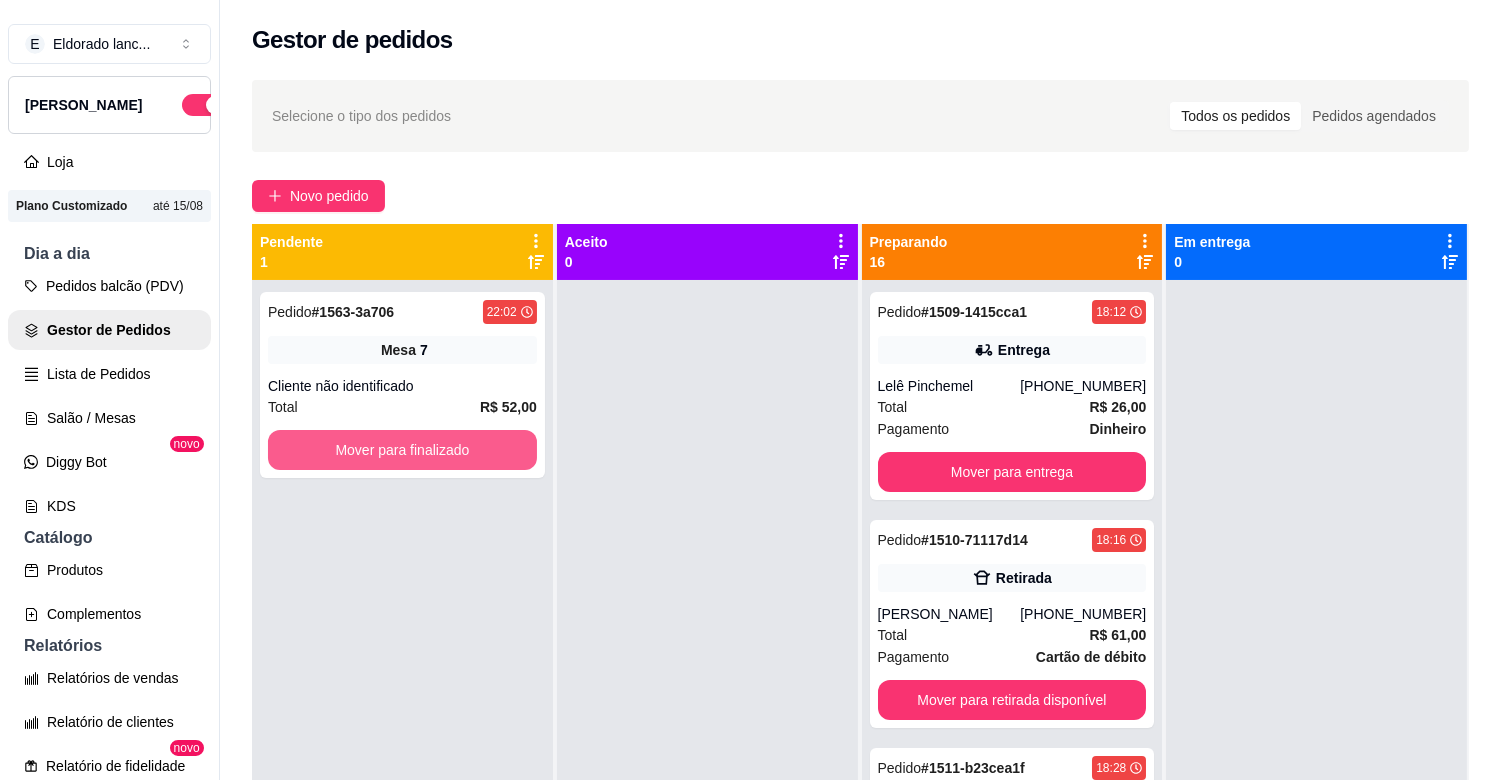 click on "Mover para finalizado" at bounding box center [402, 450] 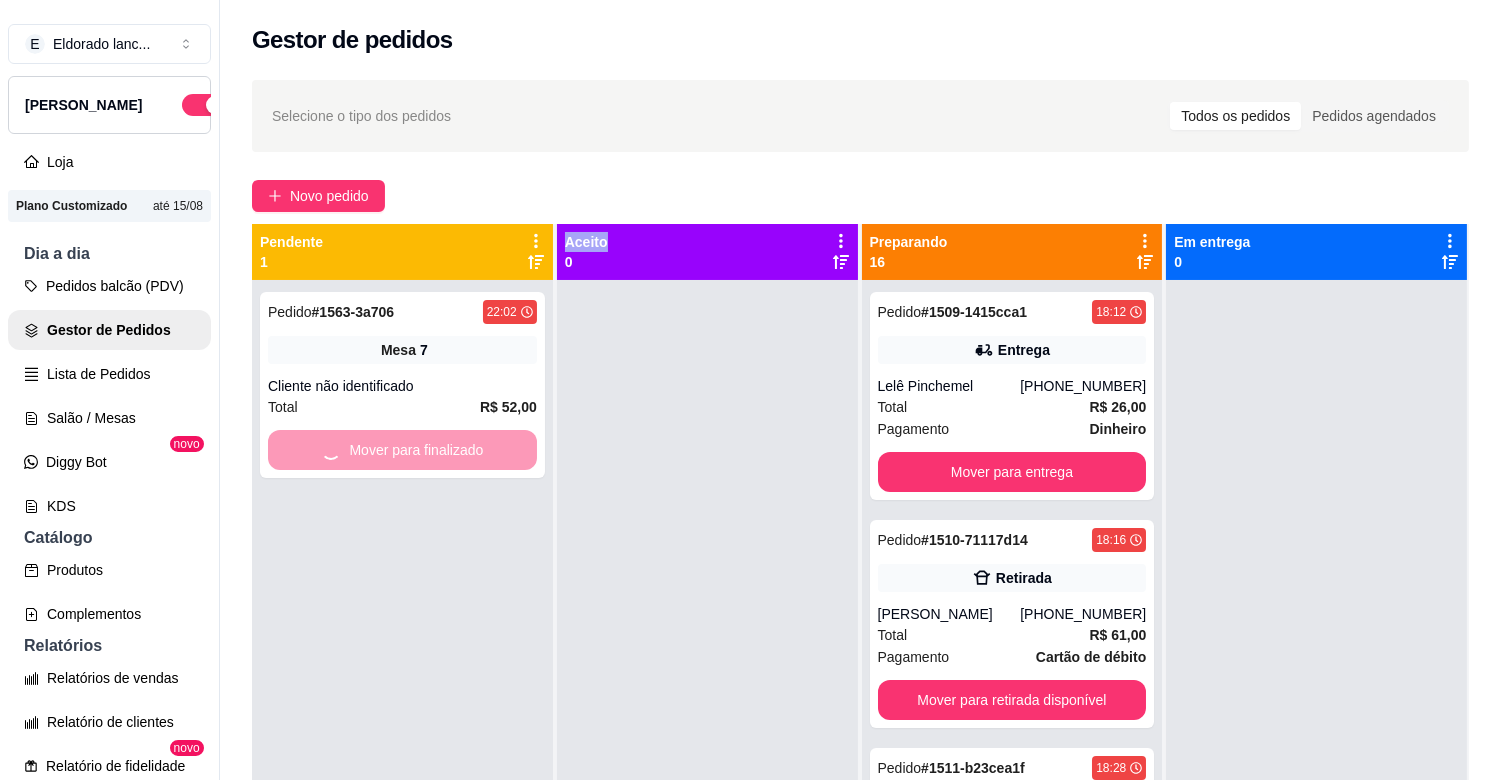 click on "Mover para finalizado" at bounding box center [402, 450] 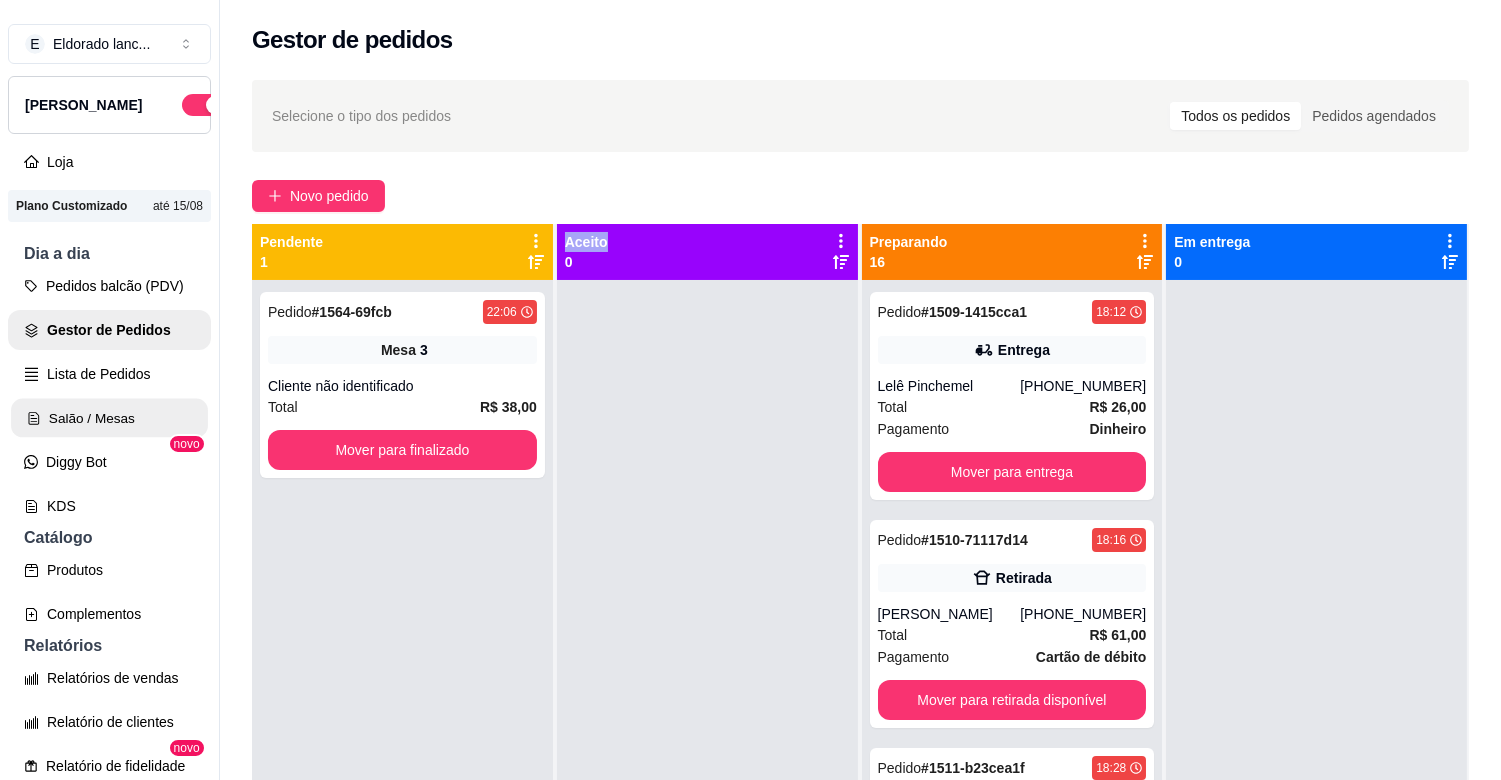 click on "Salão / Mesas" at bounding box center [109, 418] 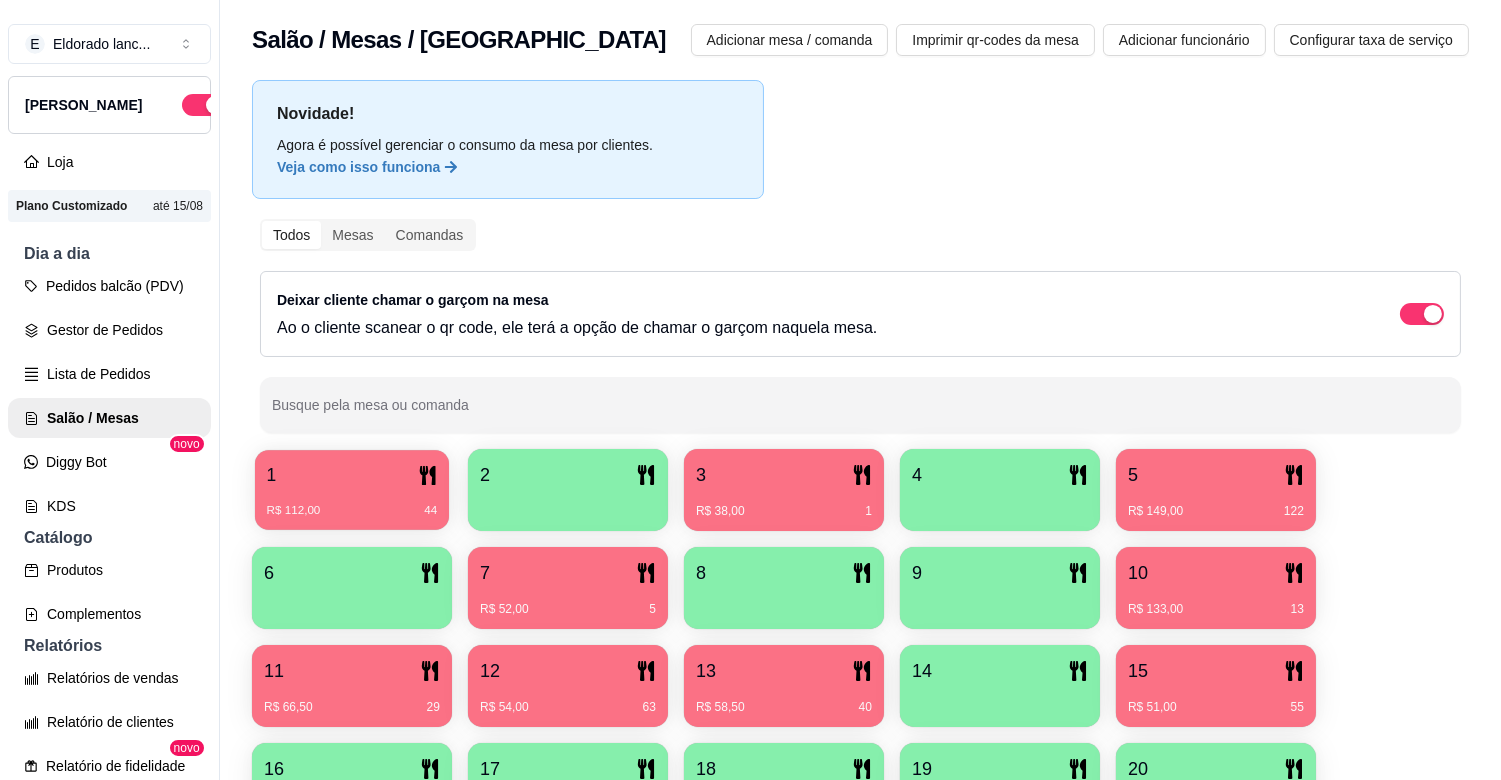 click on "1" at bounding box center [352, 475] 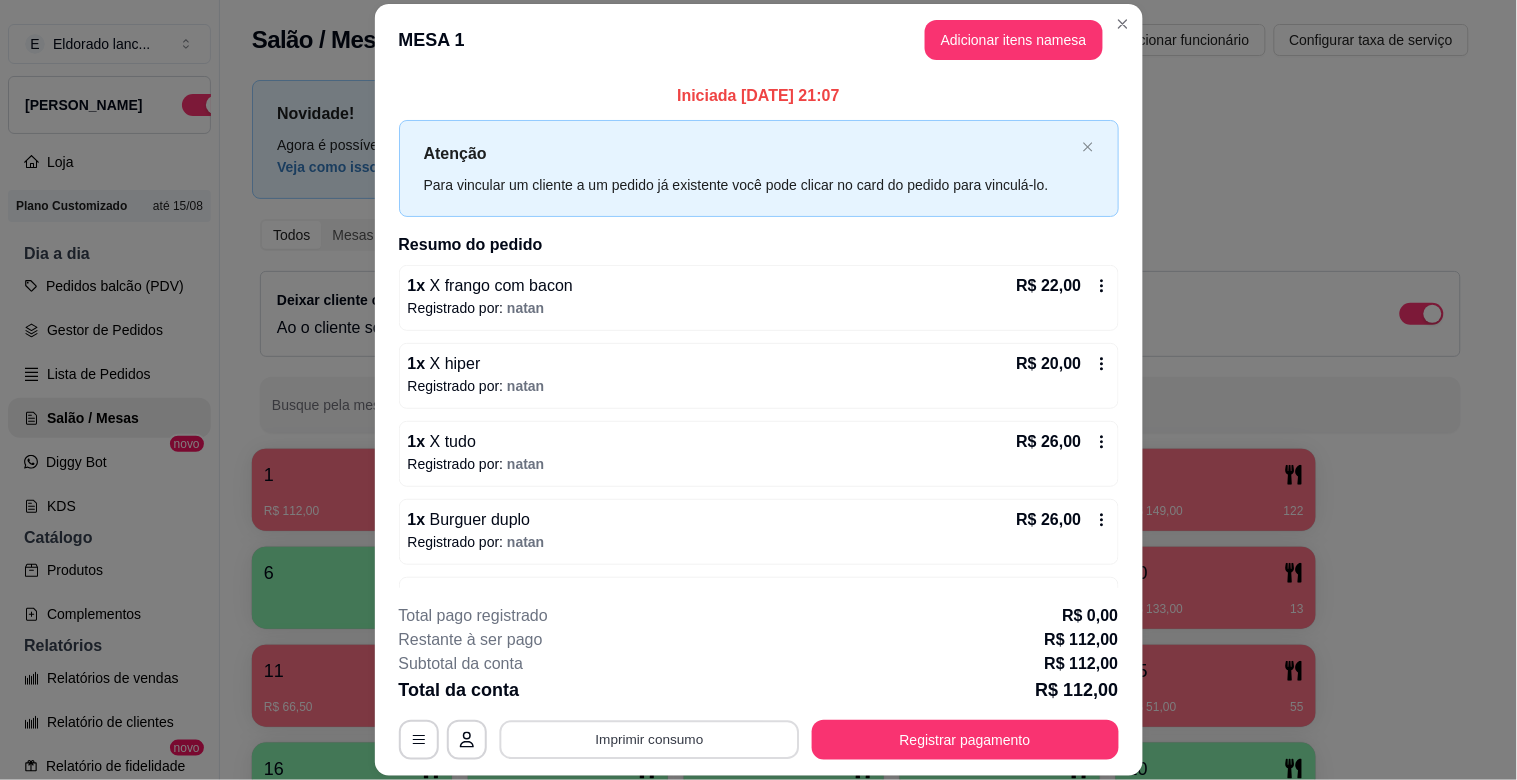 click on "Imprimir consumo" at bounding box center (649, 740) 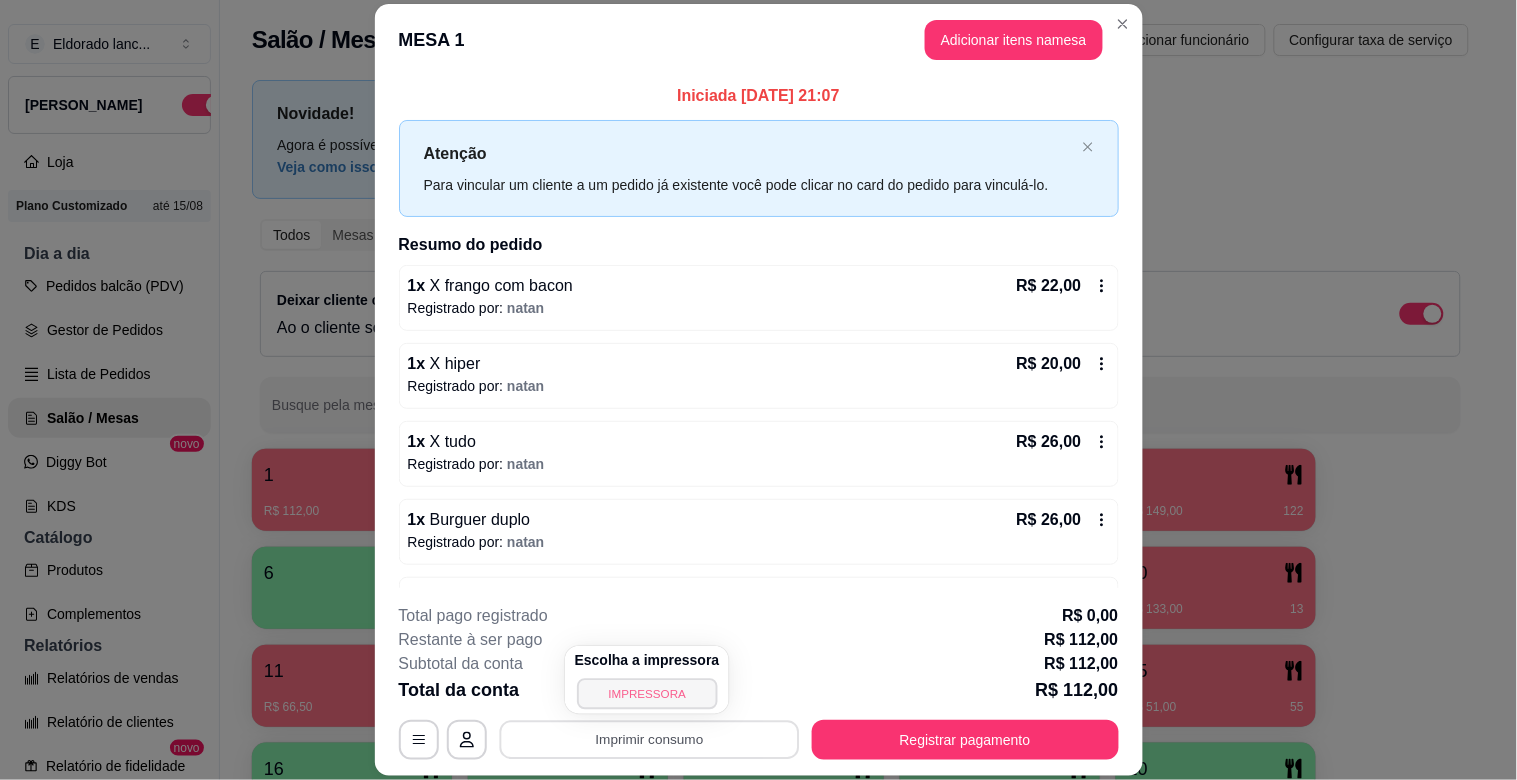 click on "IMPRESSORA" at bounding box center [647, 693] 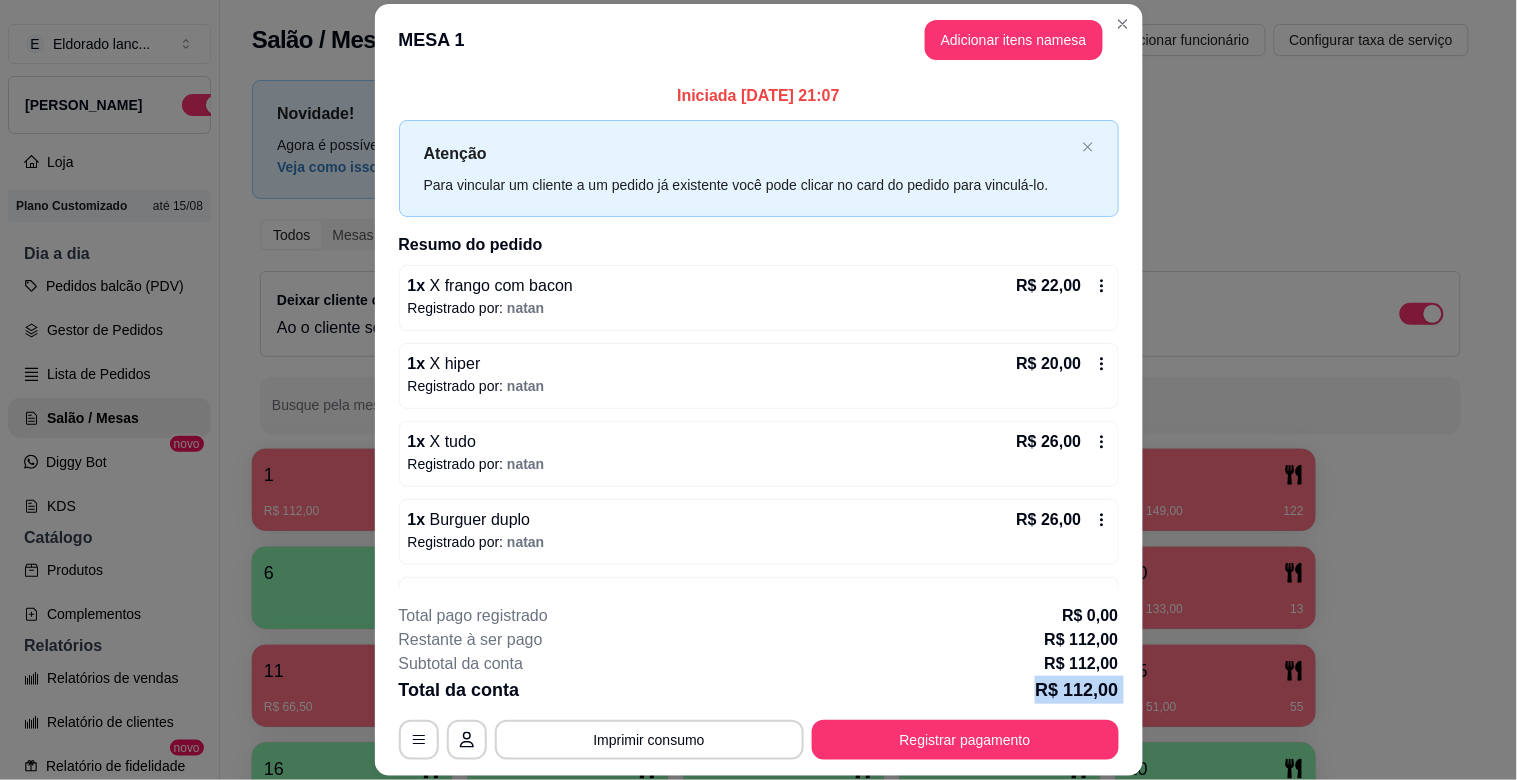scroll, scrollTop: 26, scrollLeft: 0, axis: vertical 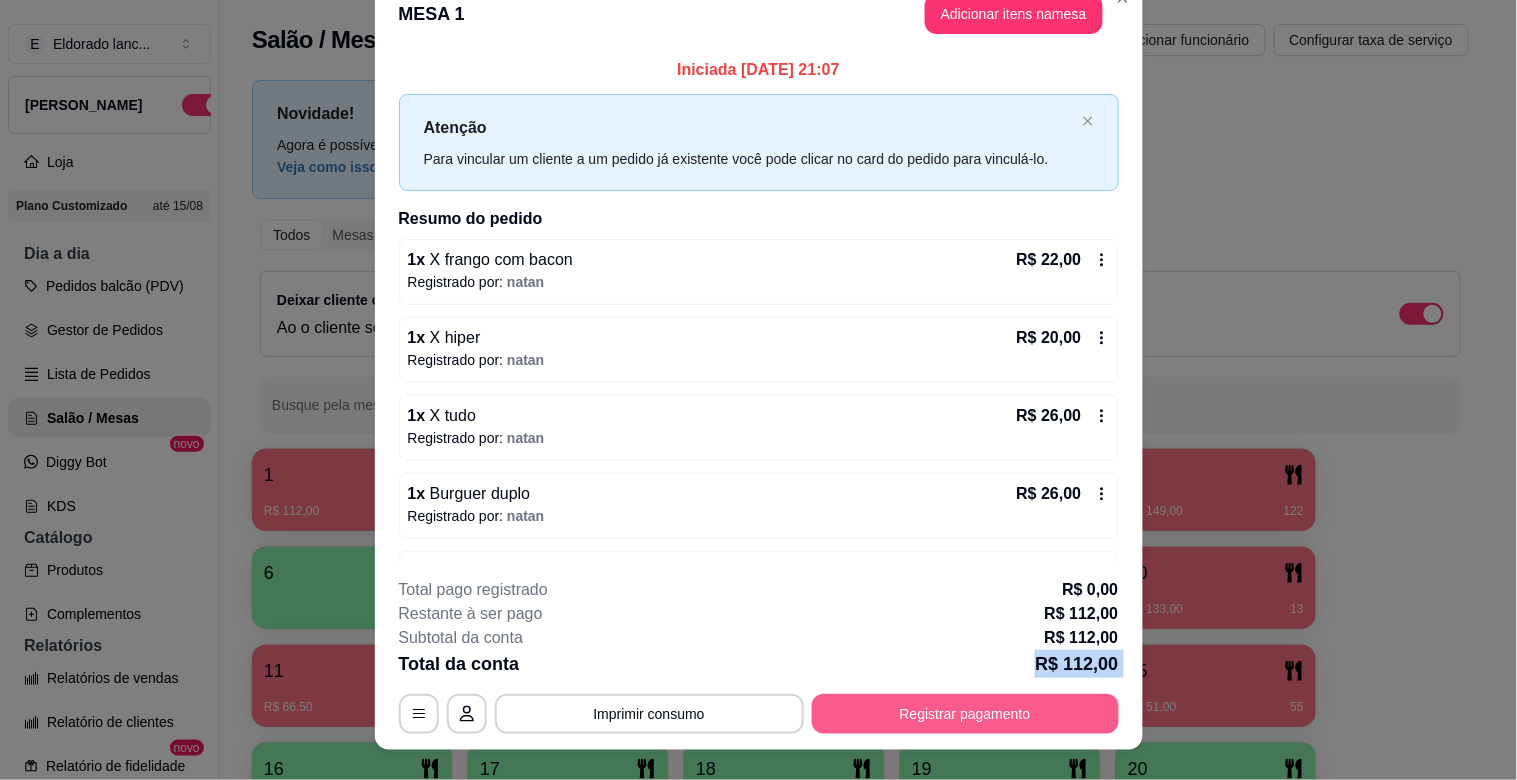 drag, startPoint x: 657, startPoint y: 686, endPoint x: 901, endPoint y: 713, distance: 245.4893 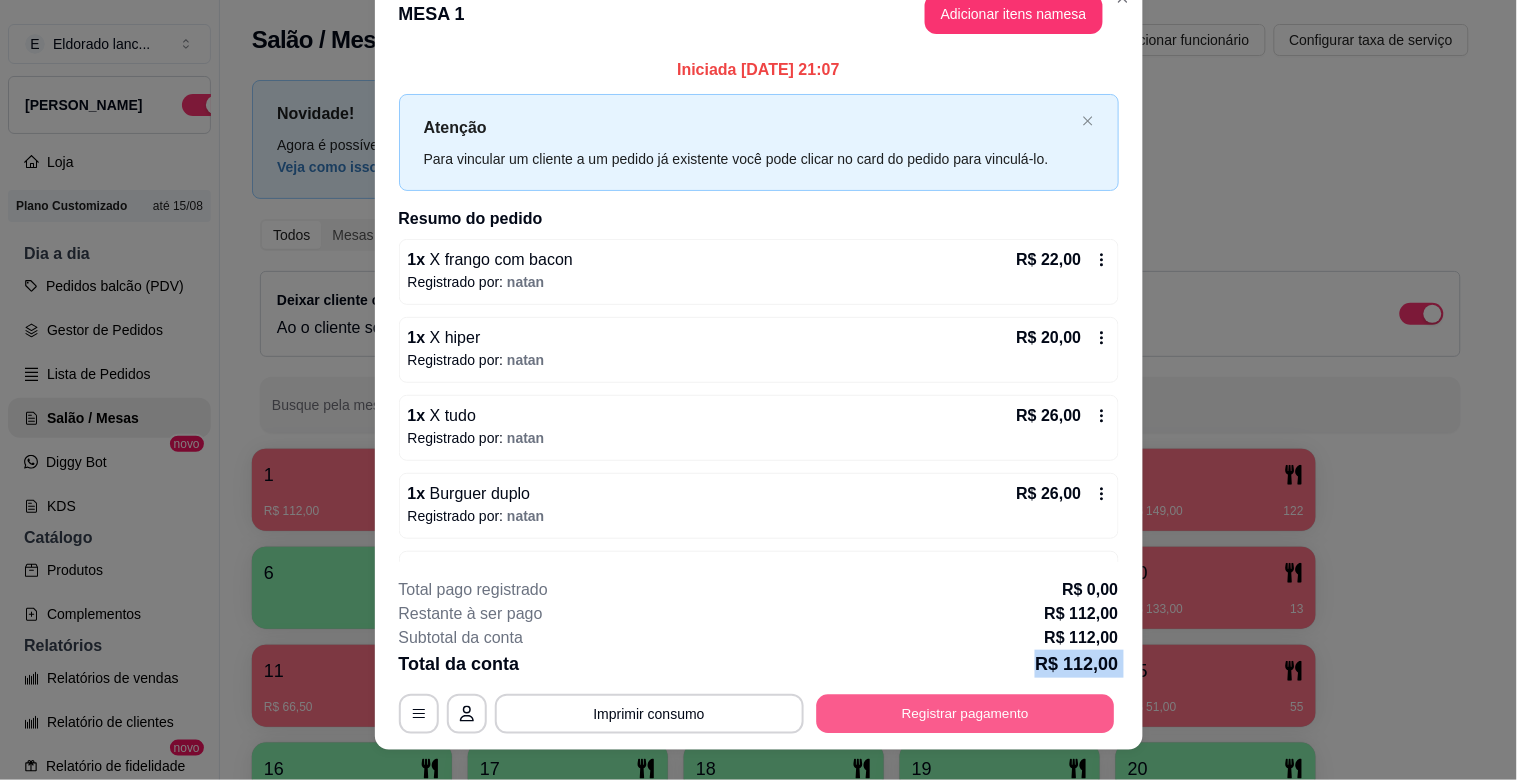 click on "Registrar pagamento" at bounding box center (965, 714) 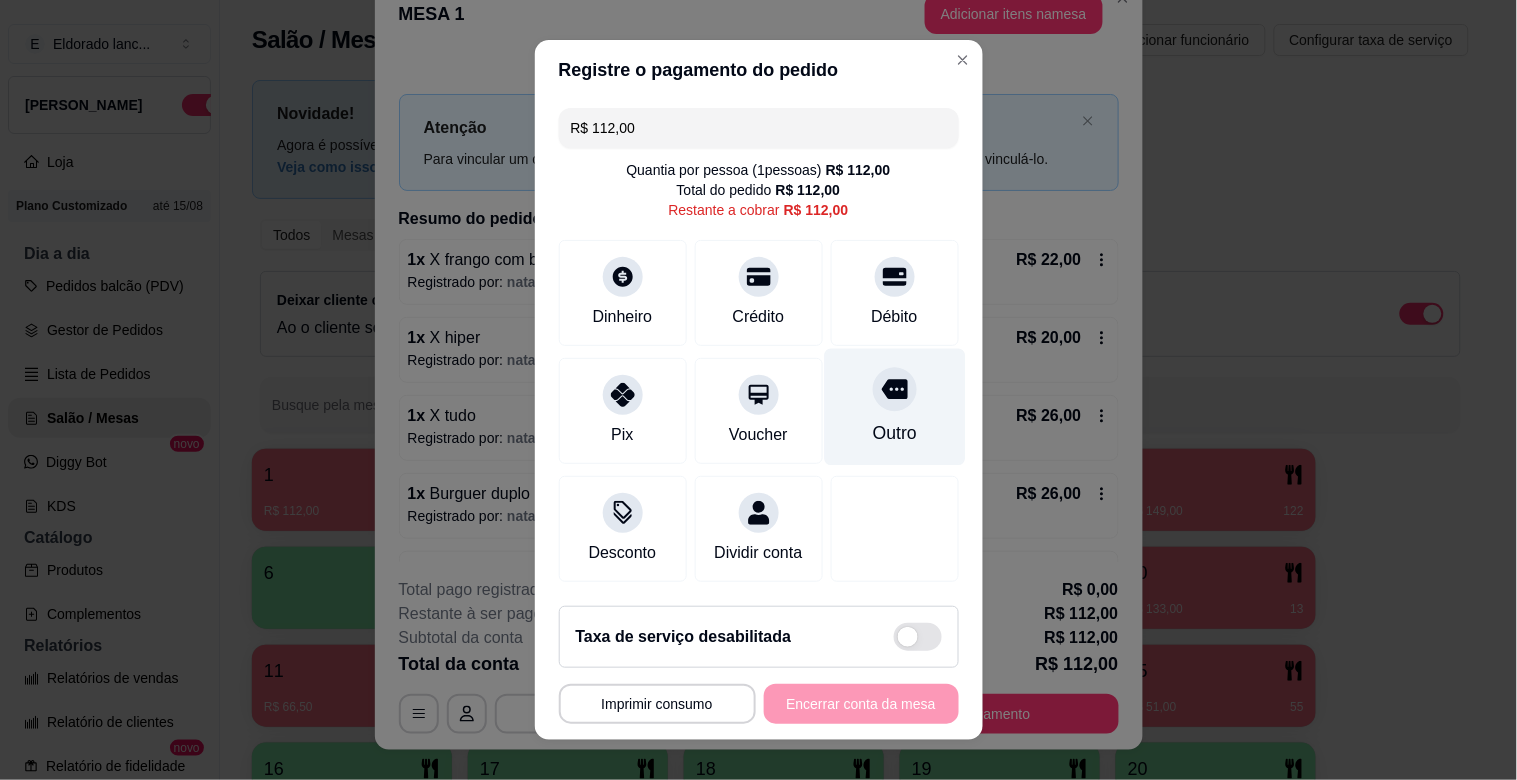 click on "Outro" at bounding box center (894, 407) 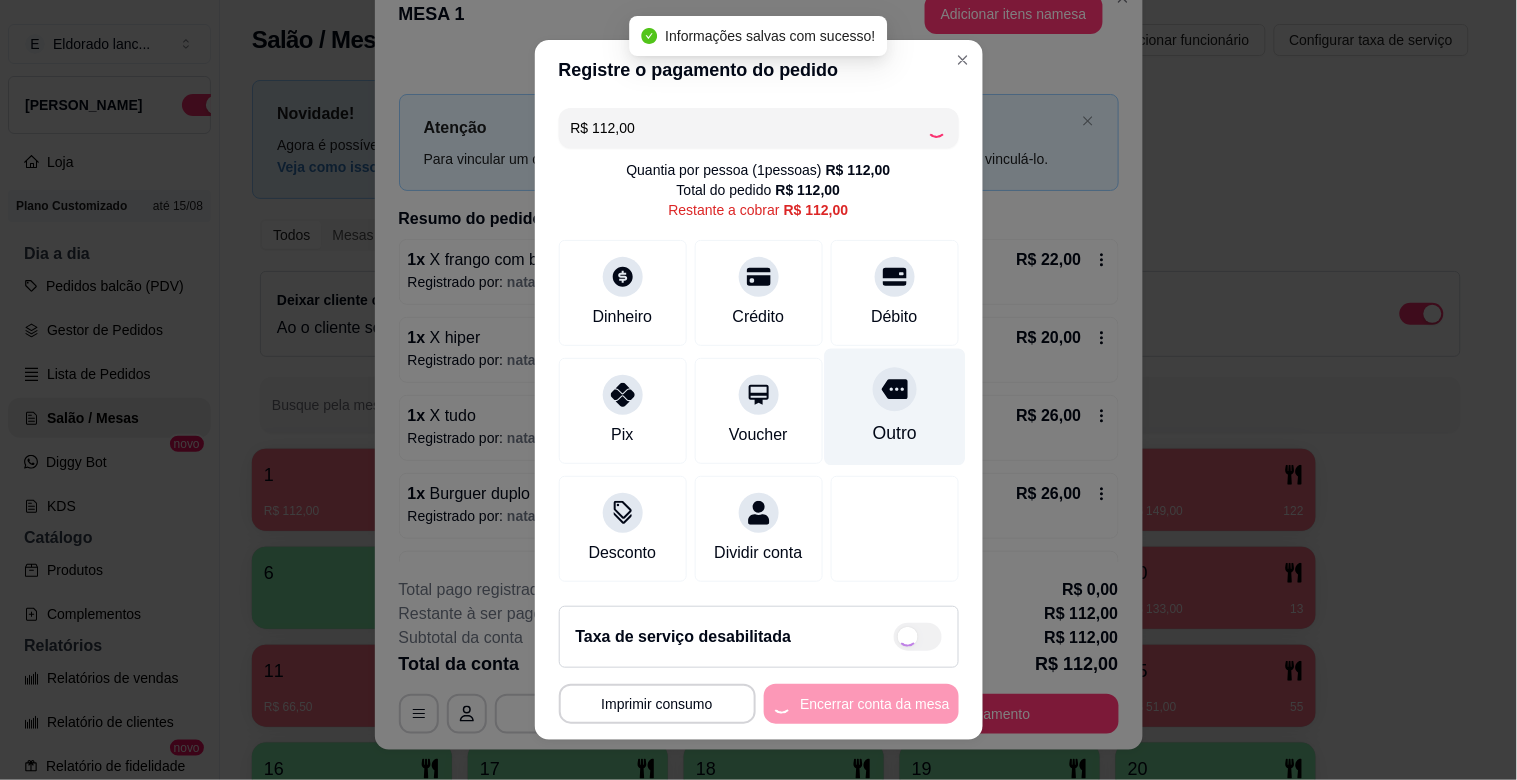 type on "R$ 0,00" 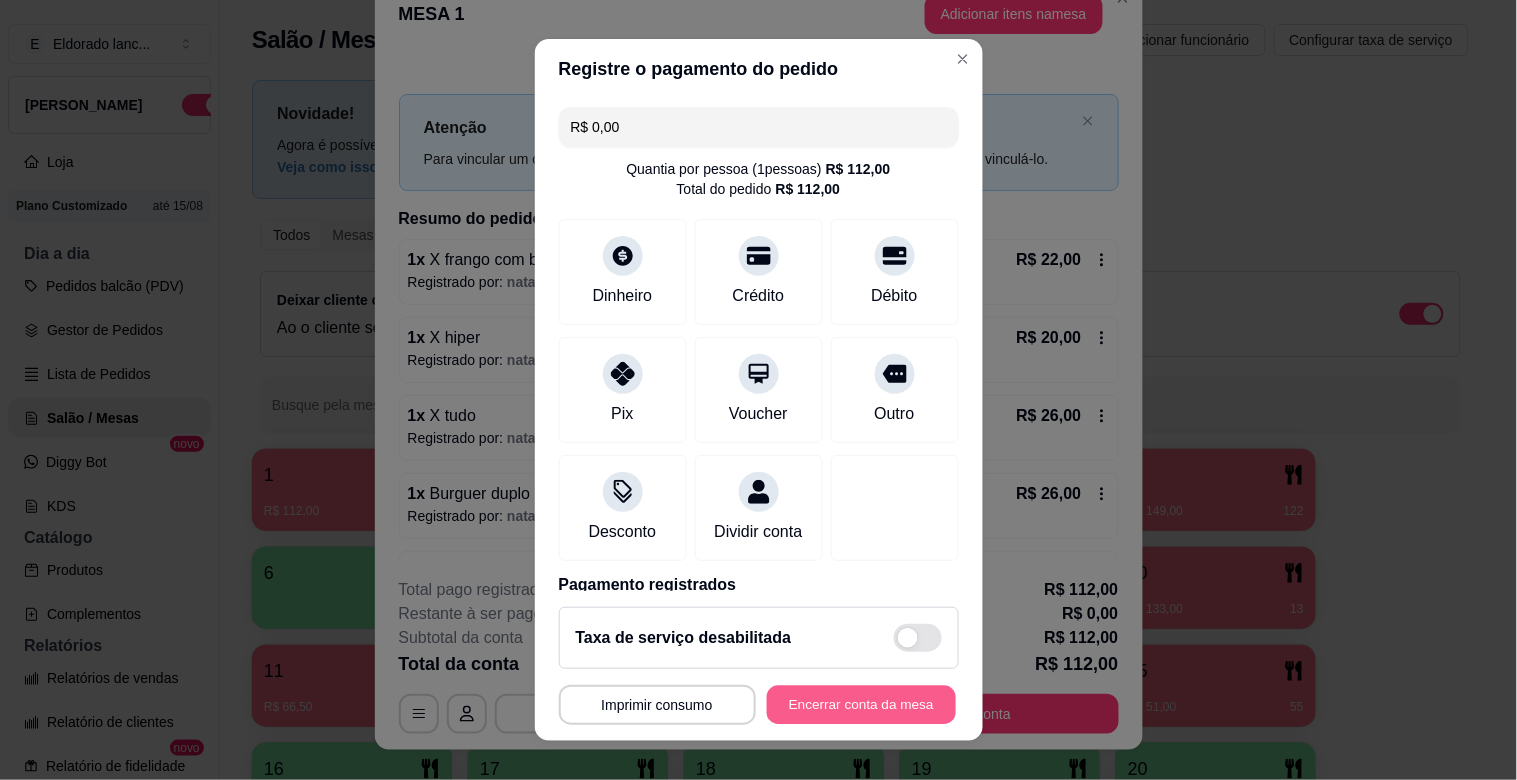 click on "Encerrar conta da mesa" at bounding box center (861, 705) 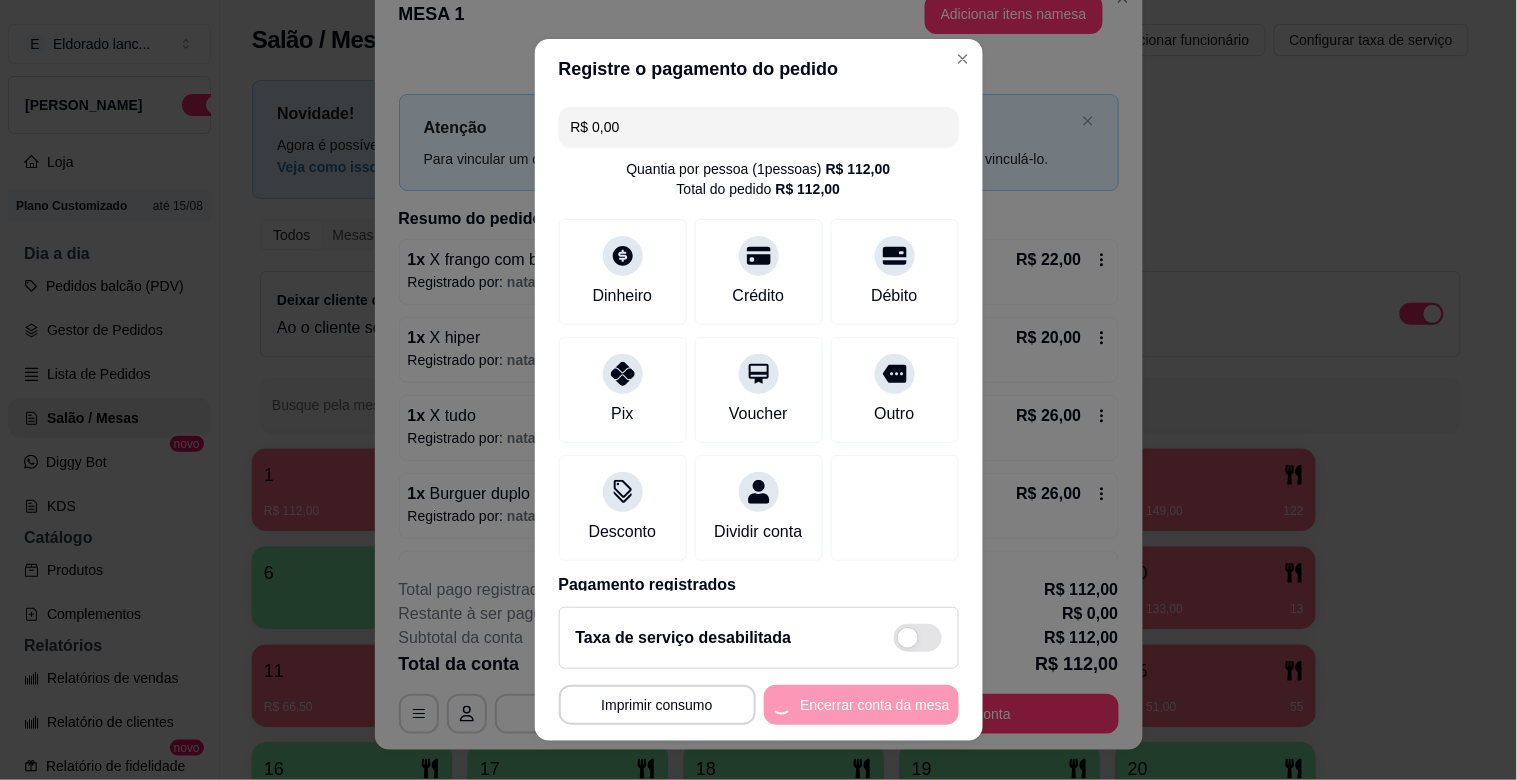 scroll, scrollTop: 0, scrollLeft: 0, axis: both 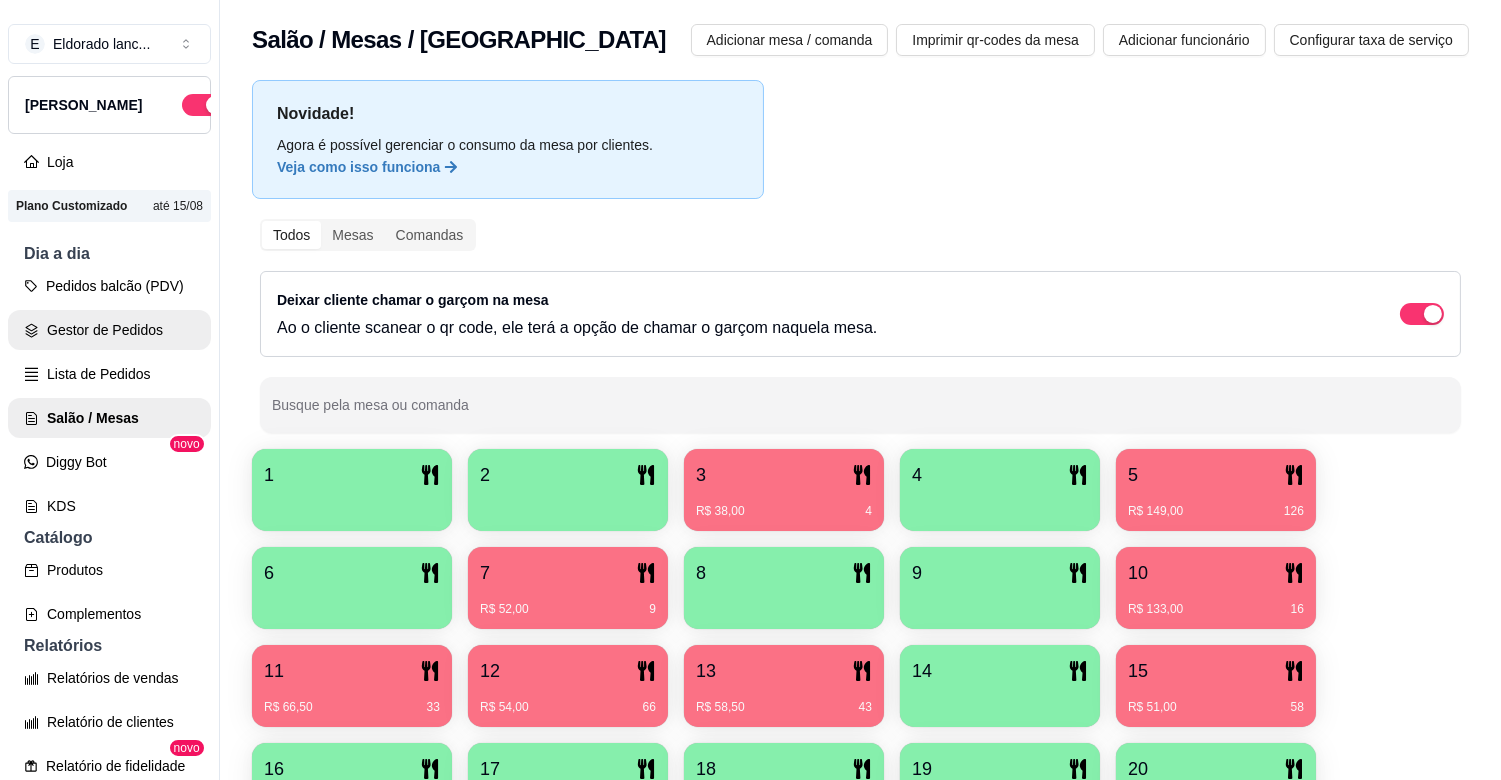 click on "Gestor de Pedidos" at bounding box center (109, 330) 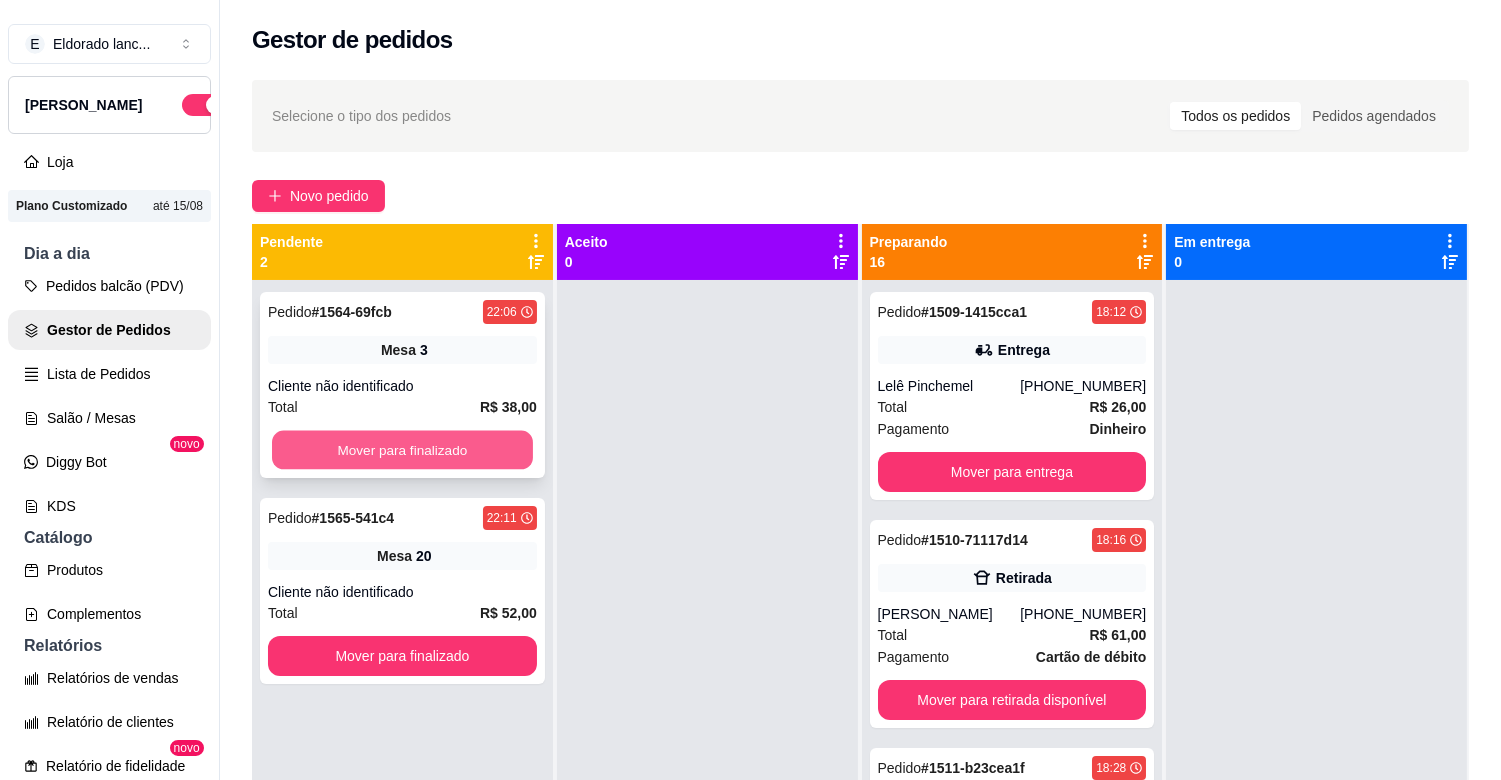 click on "Mover para finalizado" at bounding box center [402, 450] 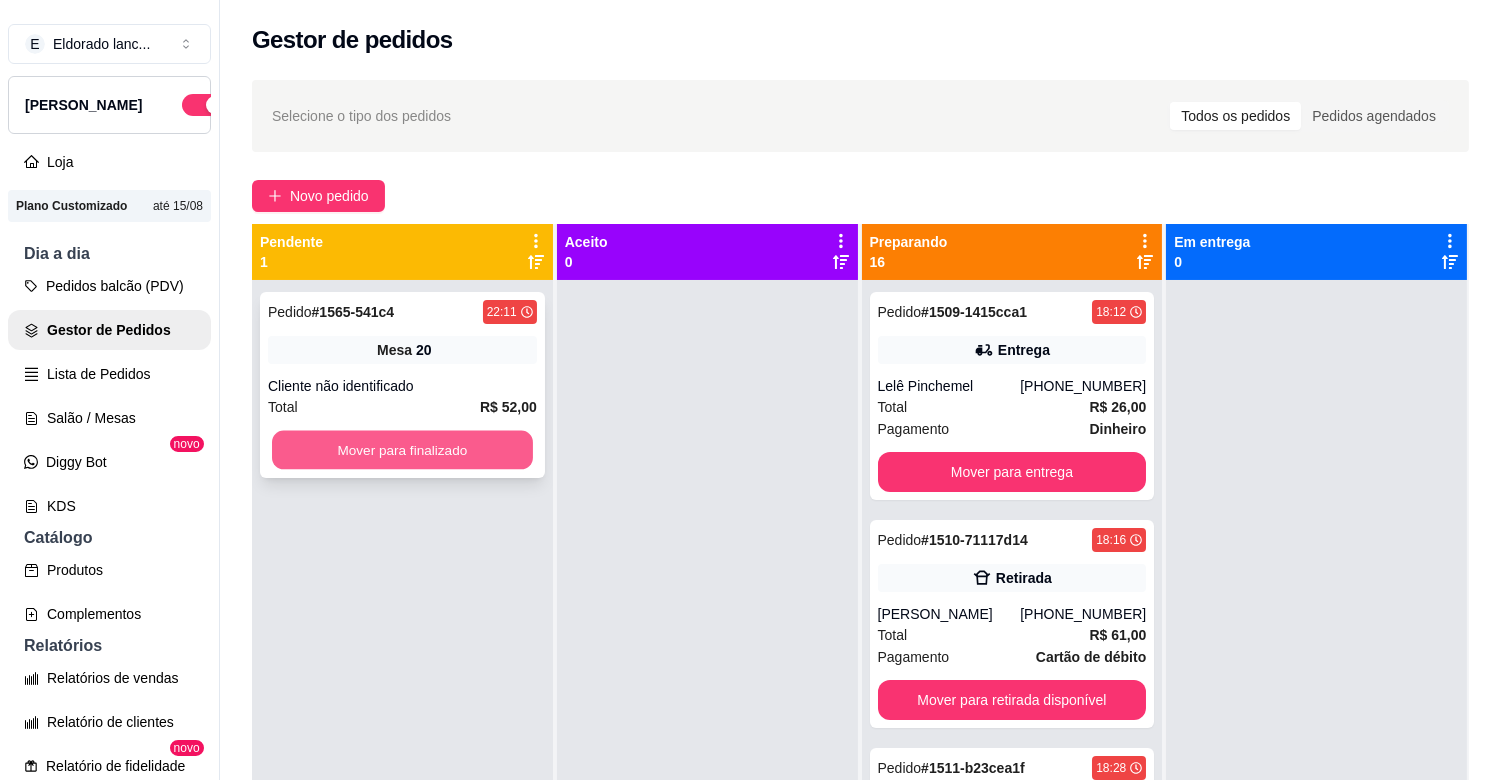click on "Mover para finalizado" at bounding box center (402, 450) 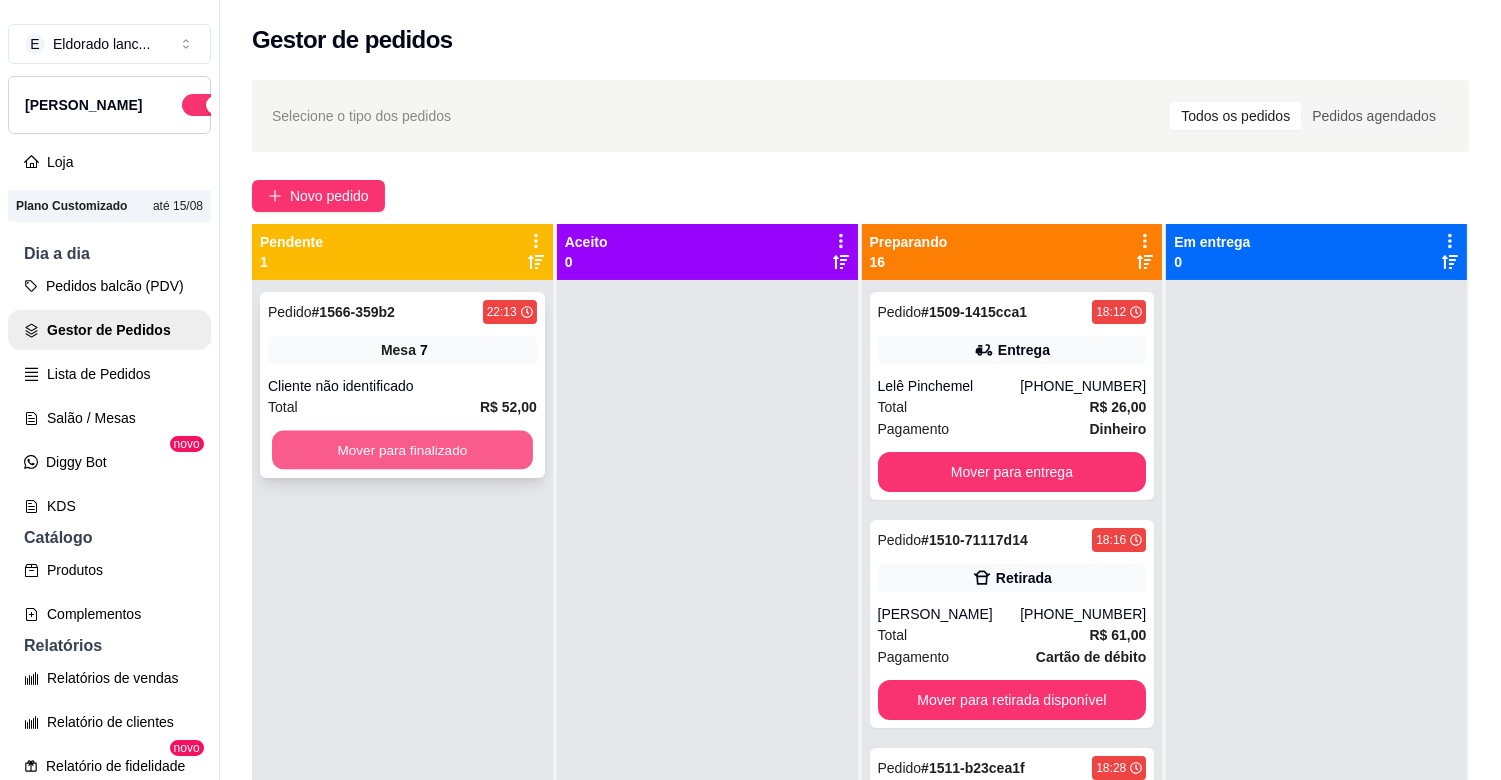 click on "Mover para finalizado" at bounding box center (402, 450) 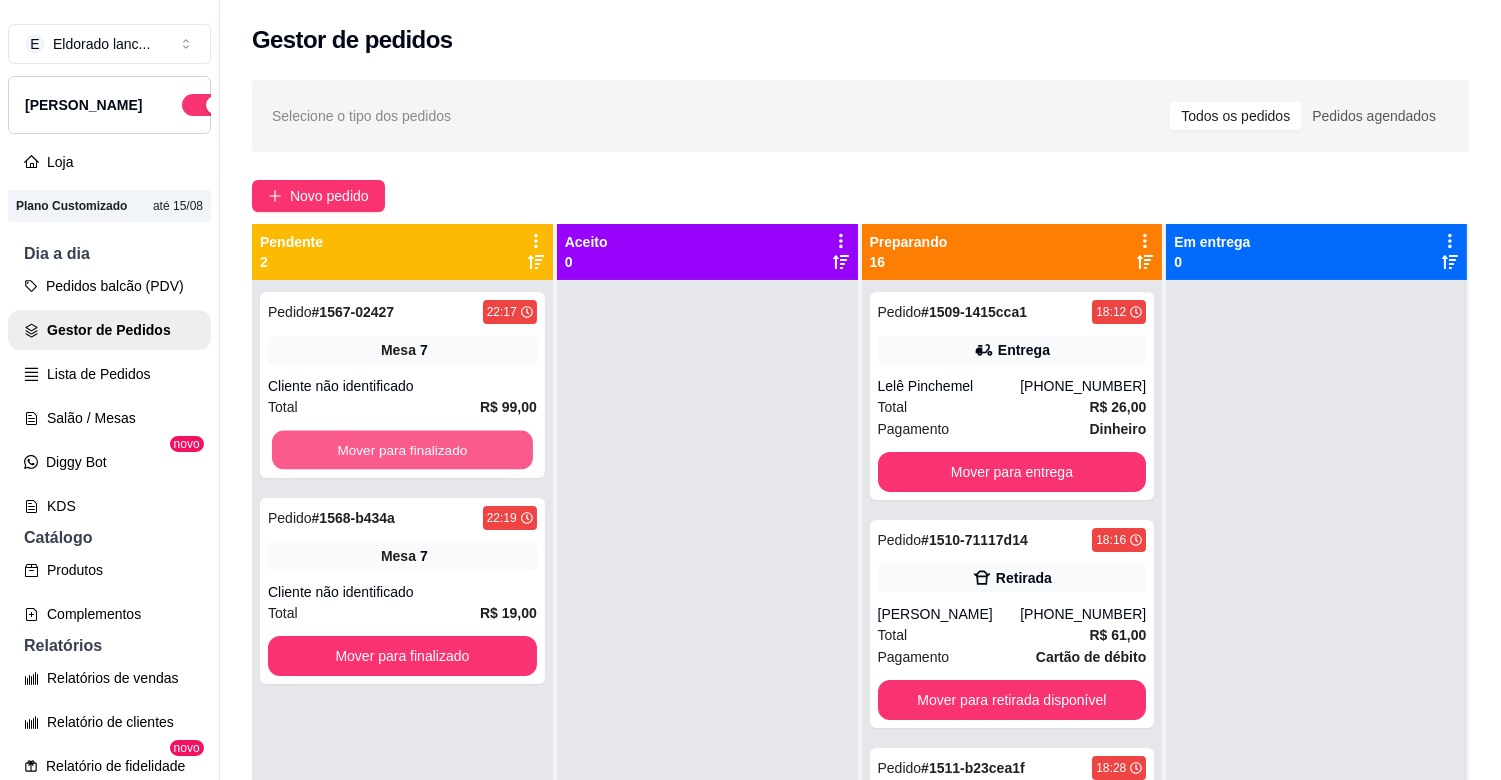 click on "Mover para finalizado" at bounding box center [402, 450] 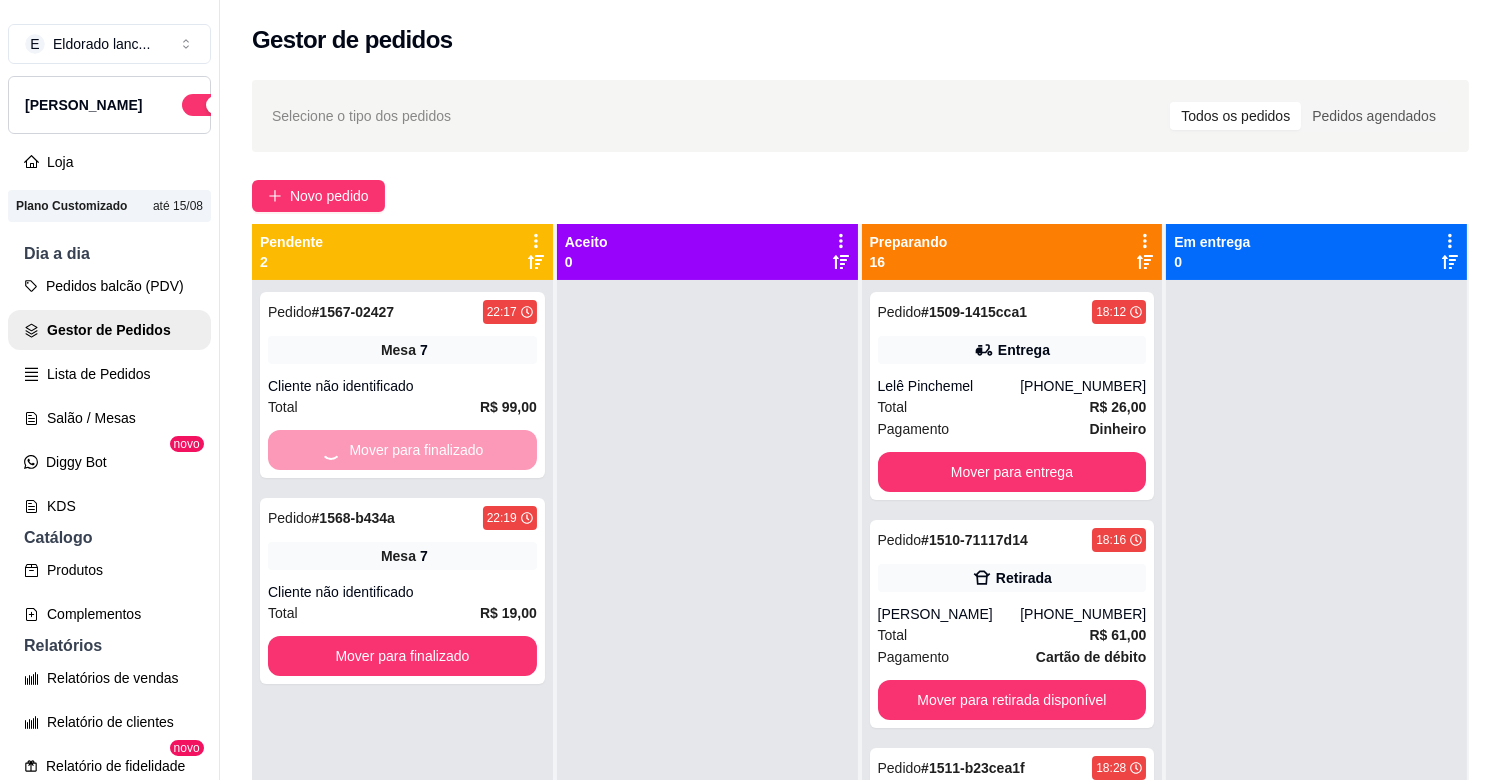 click on "Mover para finalizado" at bounding box center (402, 450) 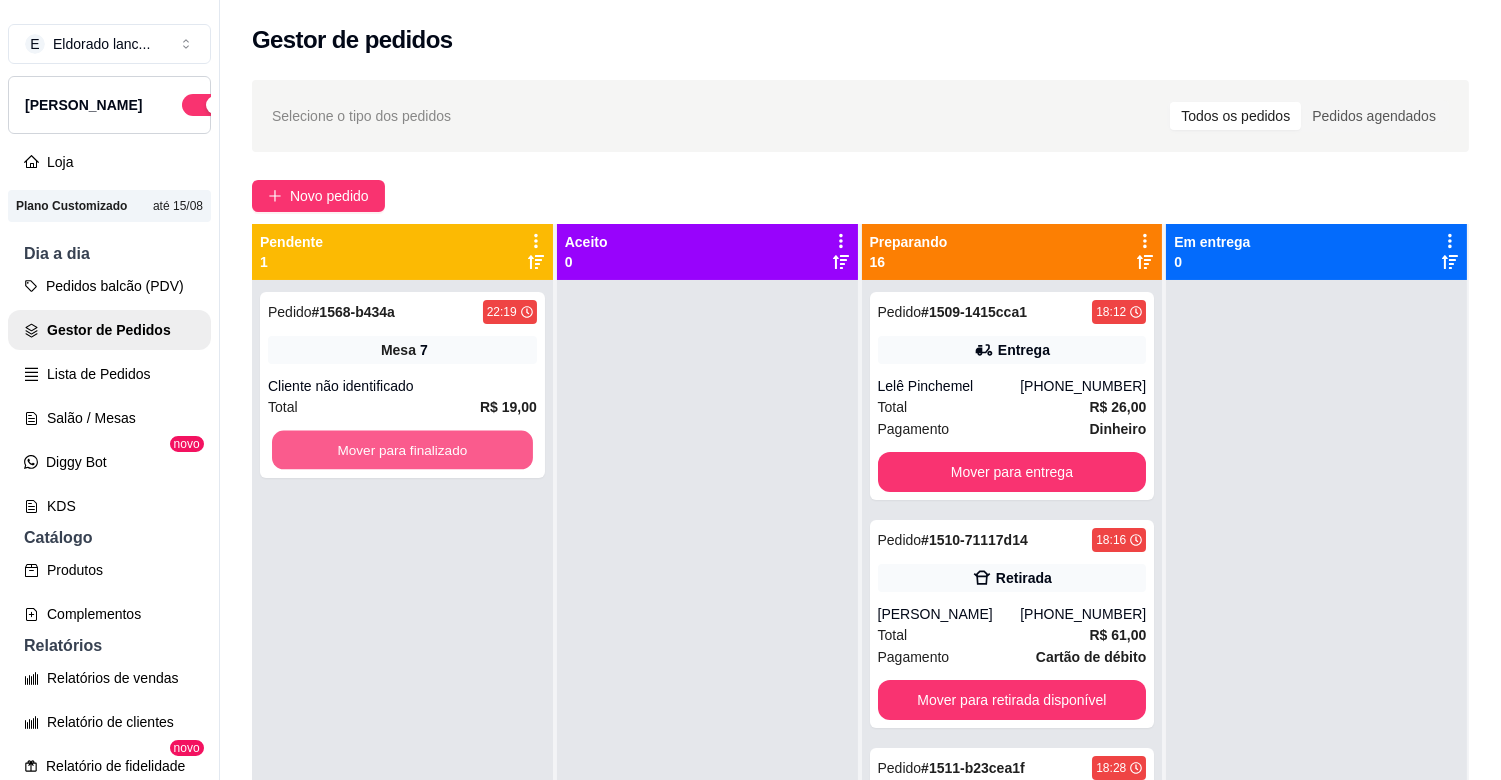 click on "Mover para finalizado" at bounding box center [402, 450] 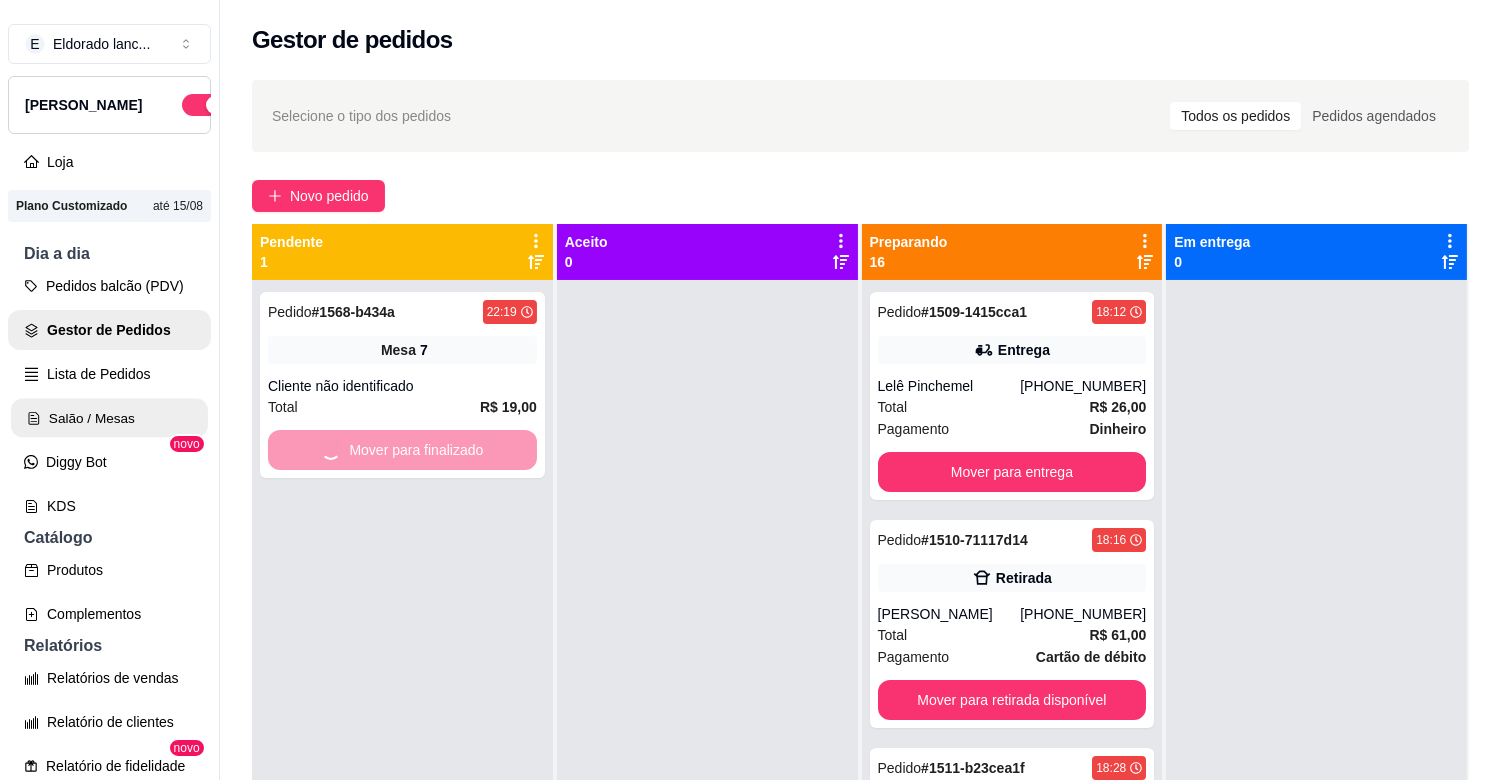 click on "Salão / Mesas" at bounding box center [109, 418] 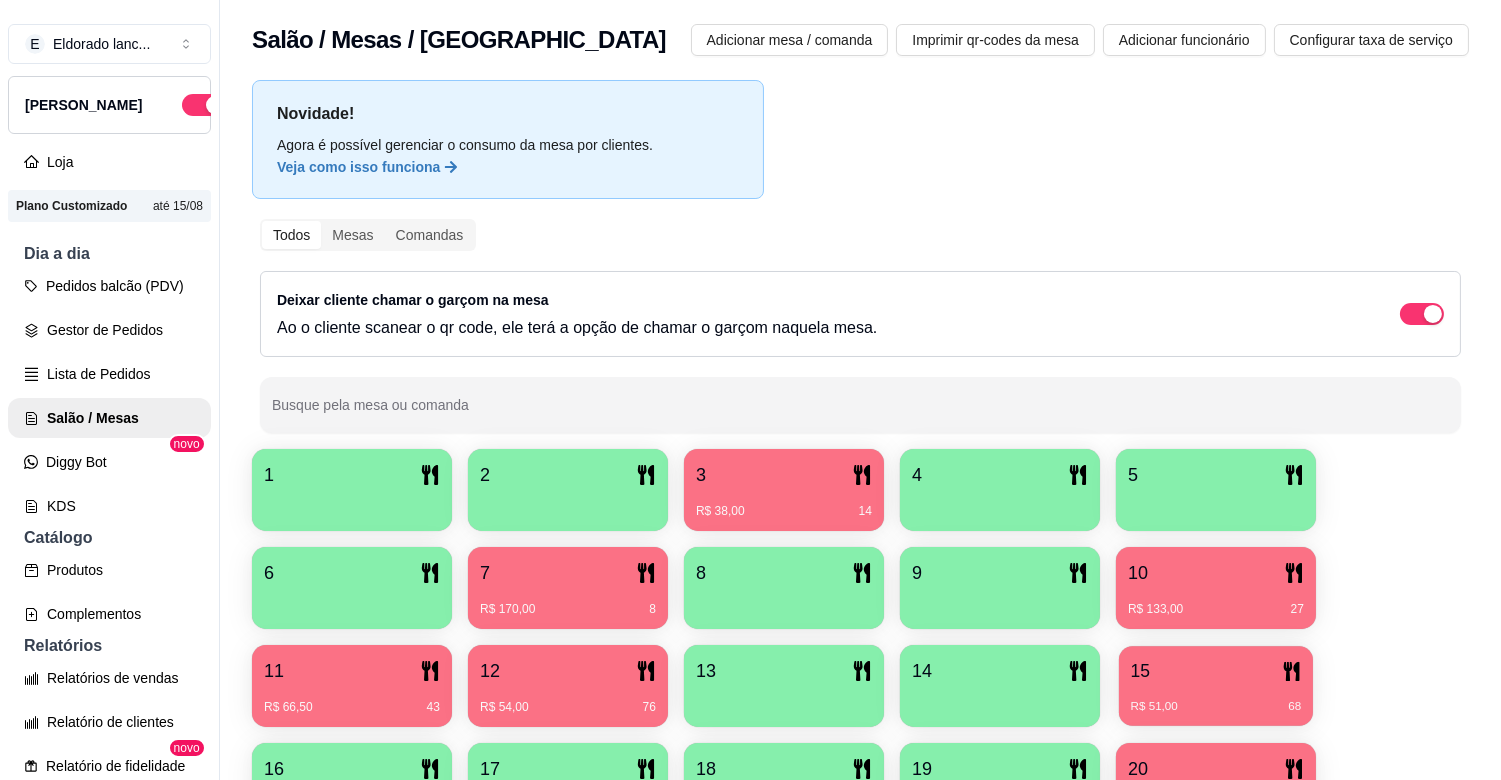 click on "15" at bounding box center (1216, 671) 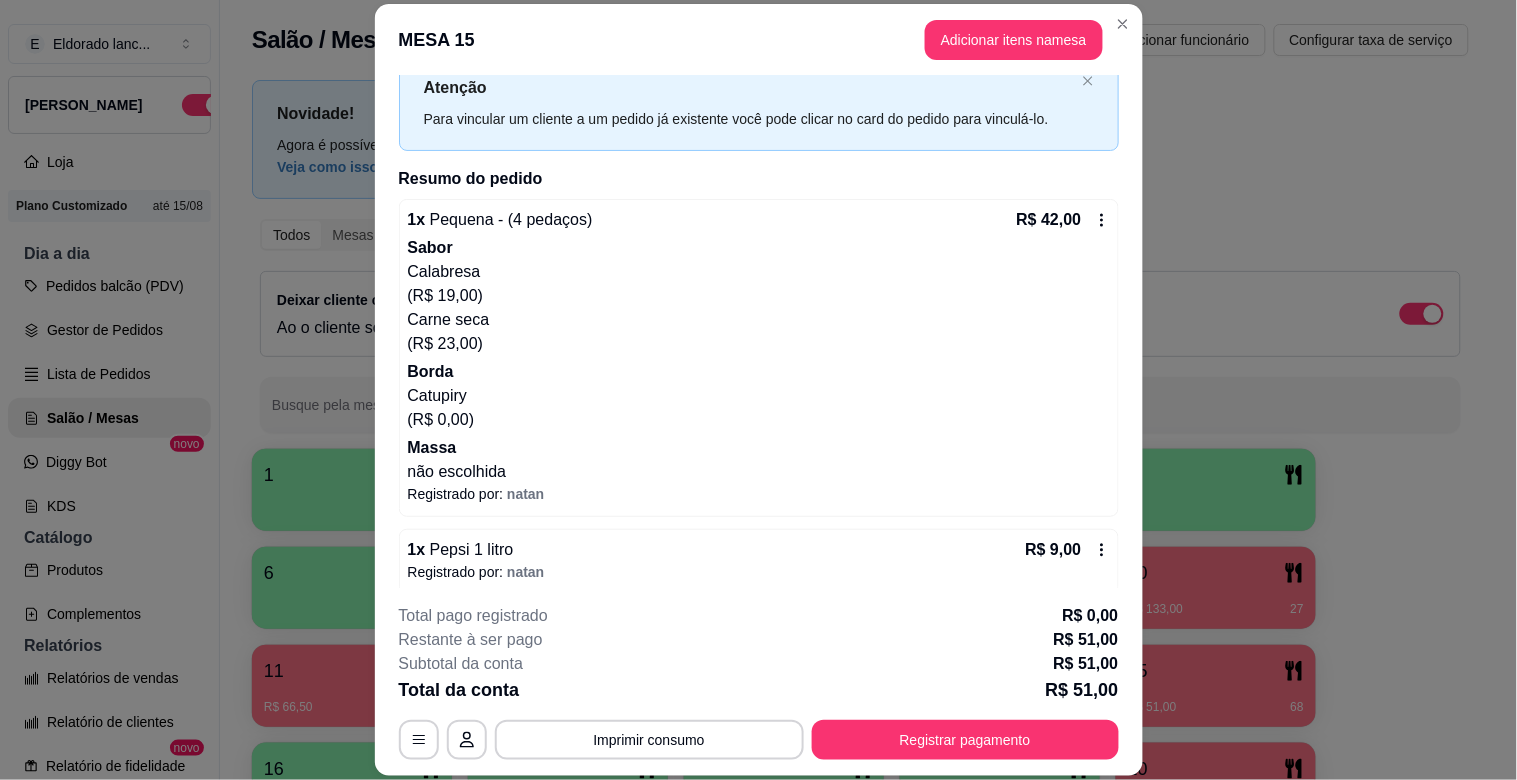 scroll, scrollTop: 81, scrollLeft: 0, axis: vertical 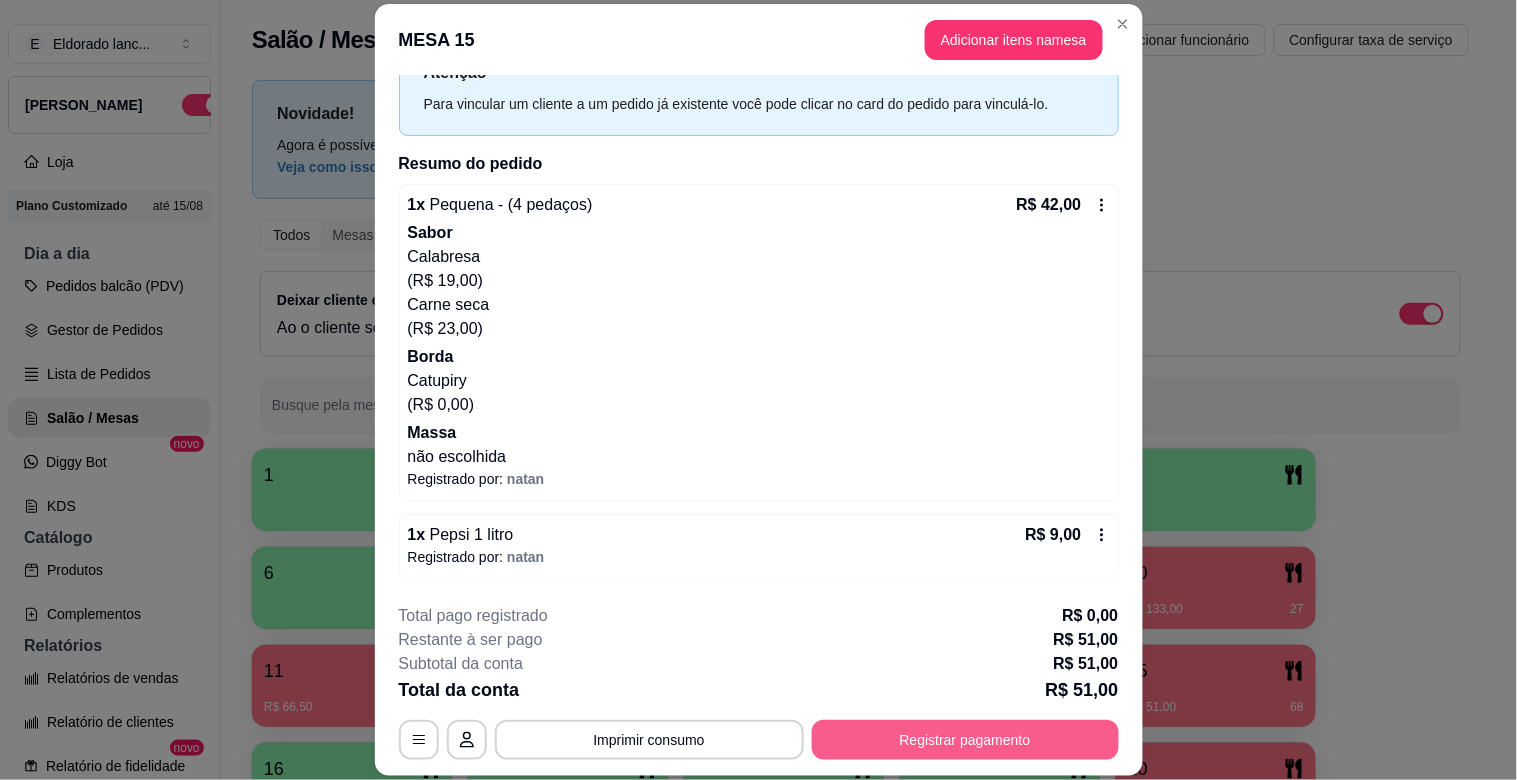 click on "Registrar pagamento" at bounding box center [965, 740] 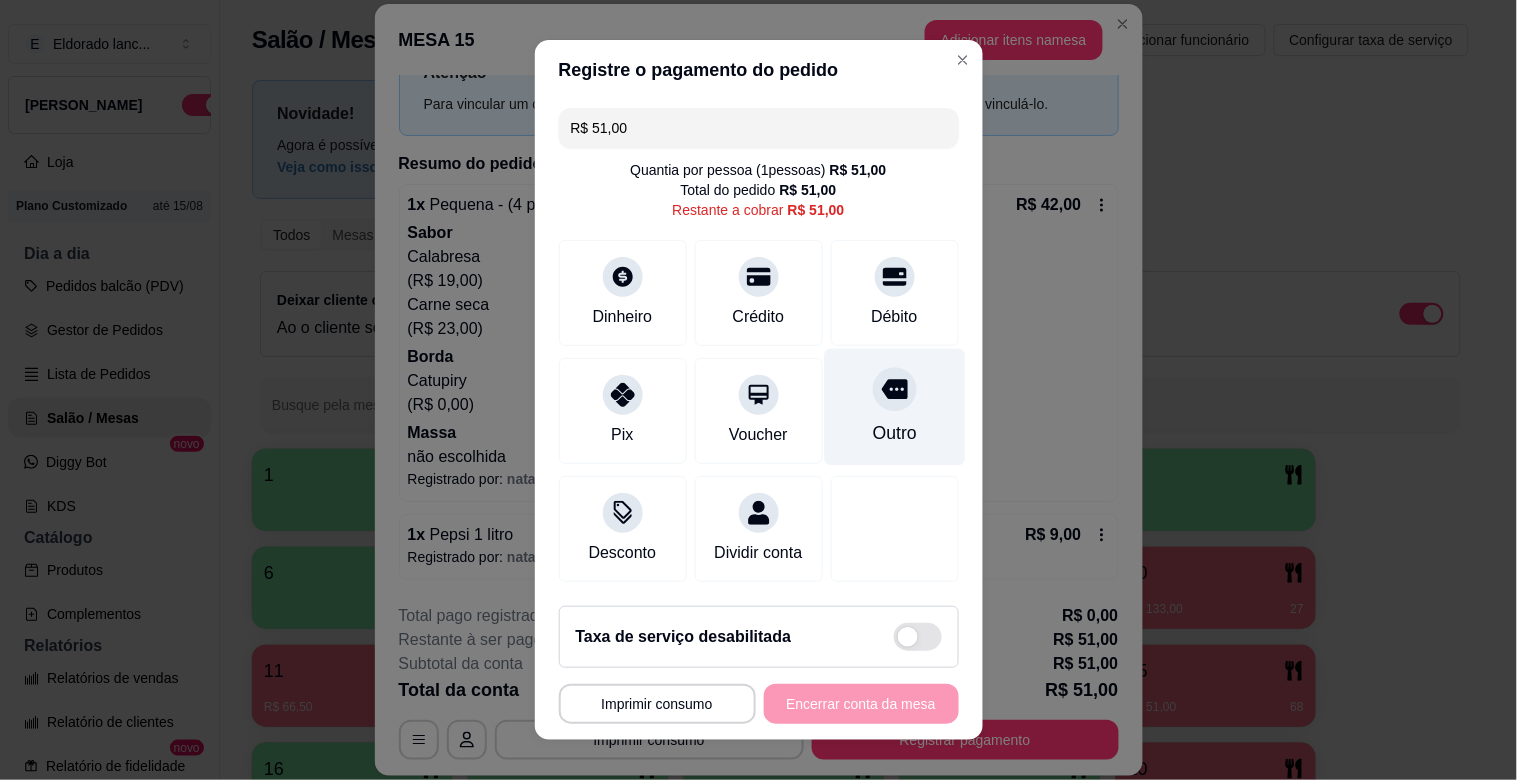 click on "Outro" at bounding box center (894, 407) 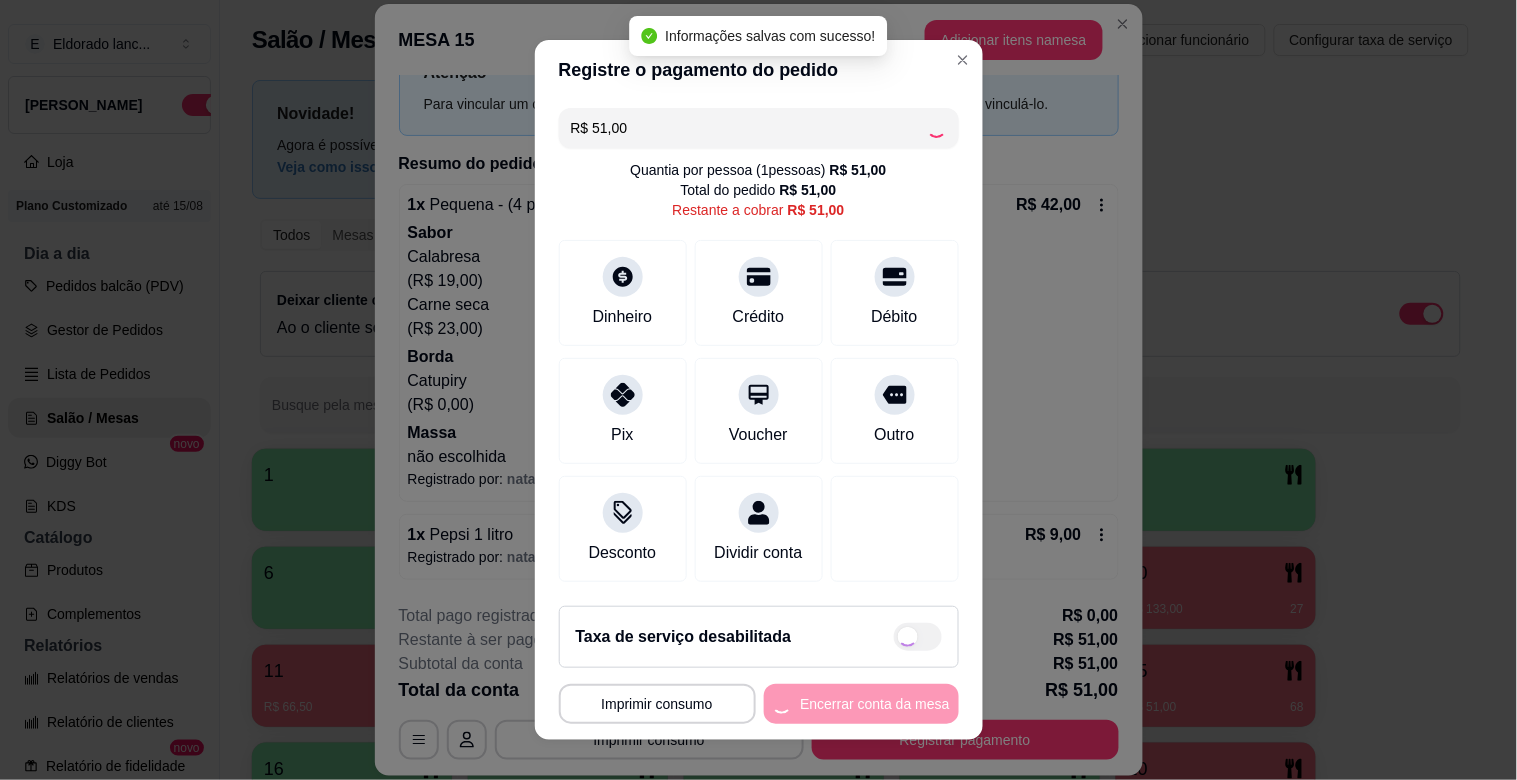 type on "R$ 0,00" 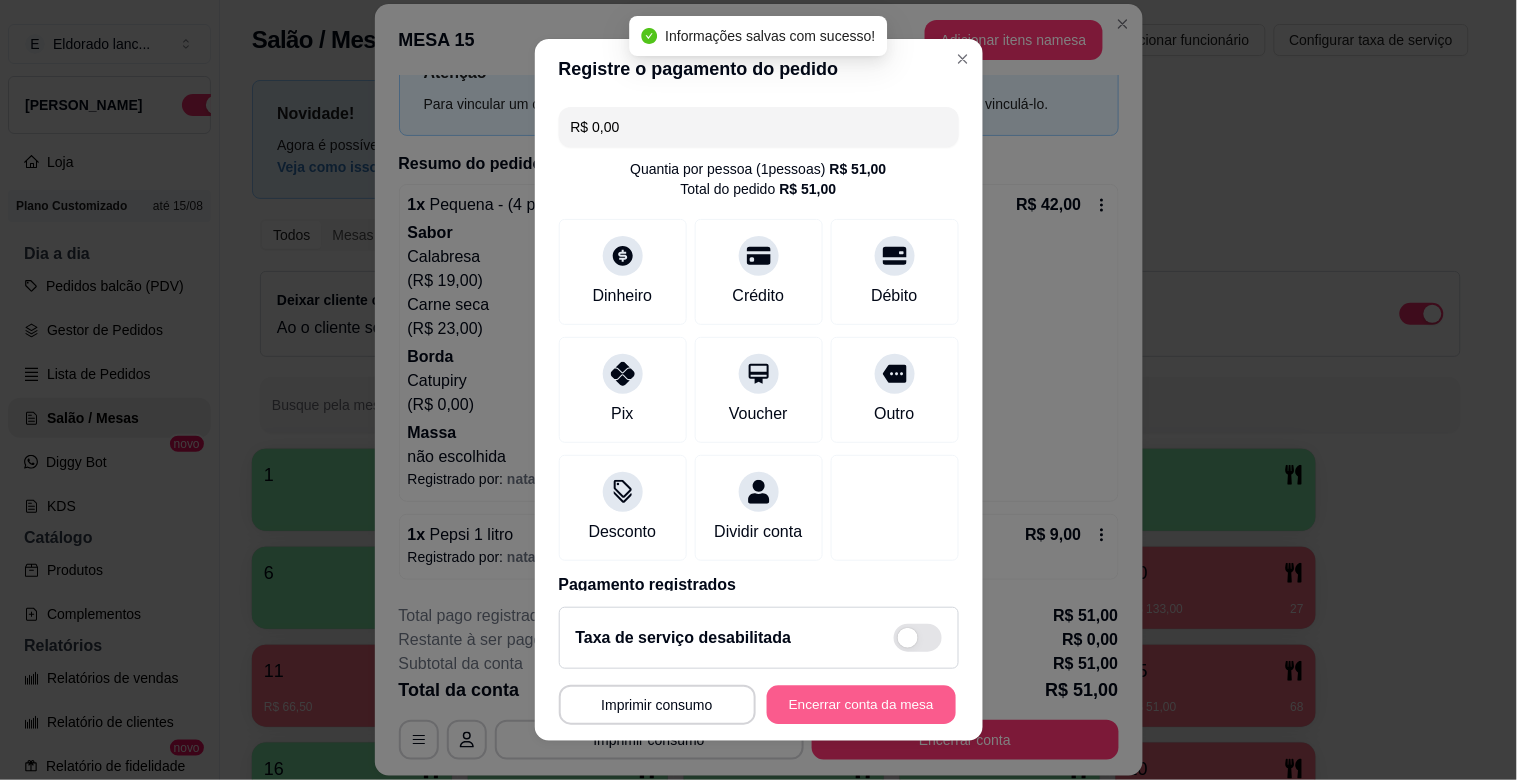 click on "Encerrar conta da mesa" at bounding box center (861, 705) 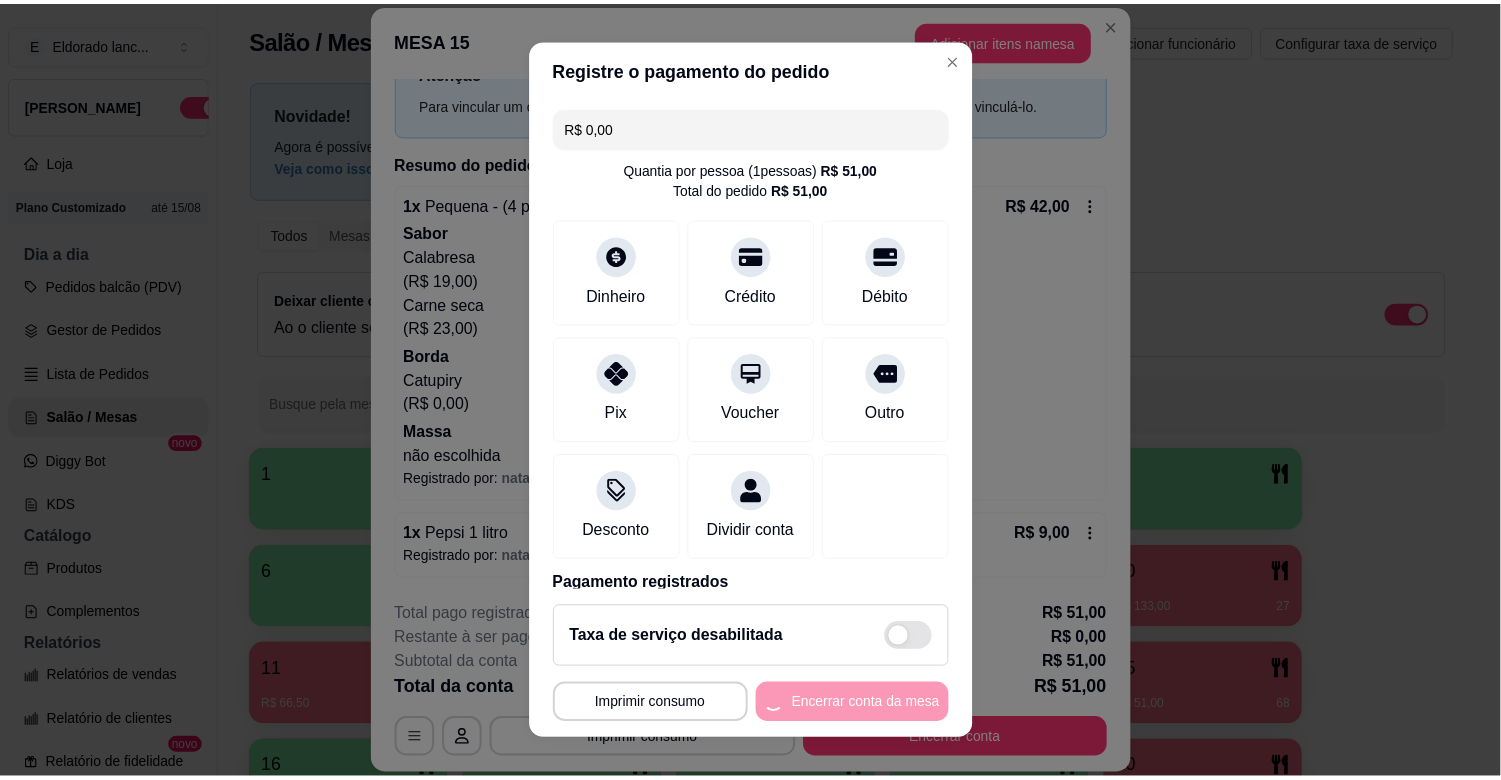 scroll, scrollTop: 0, scrollLeft: 0, axis: both 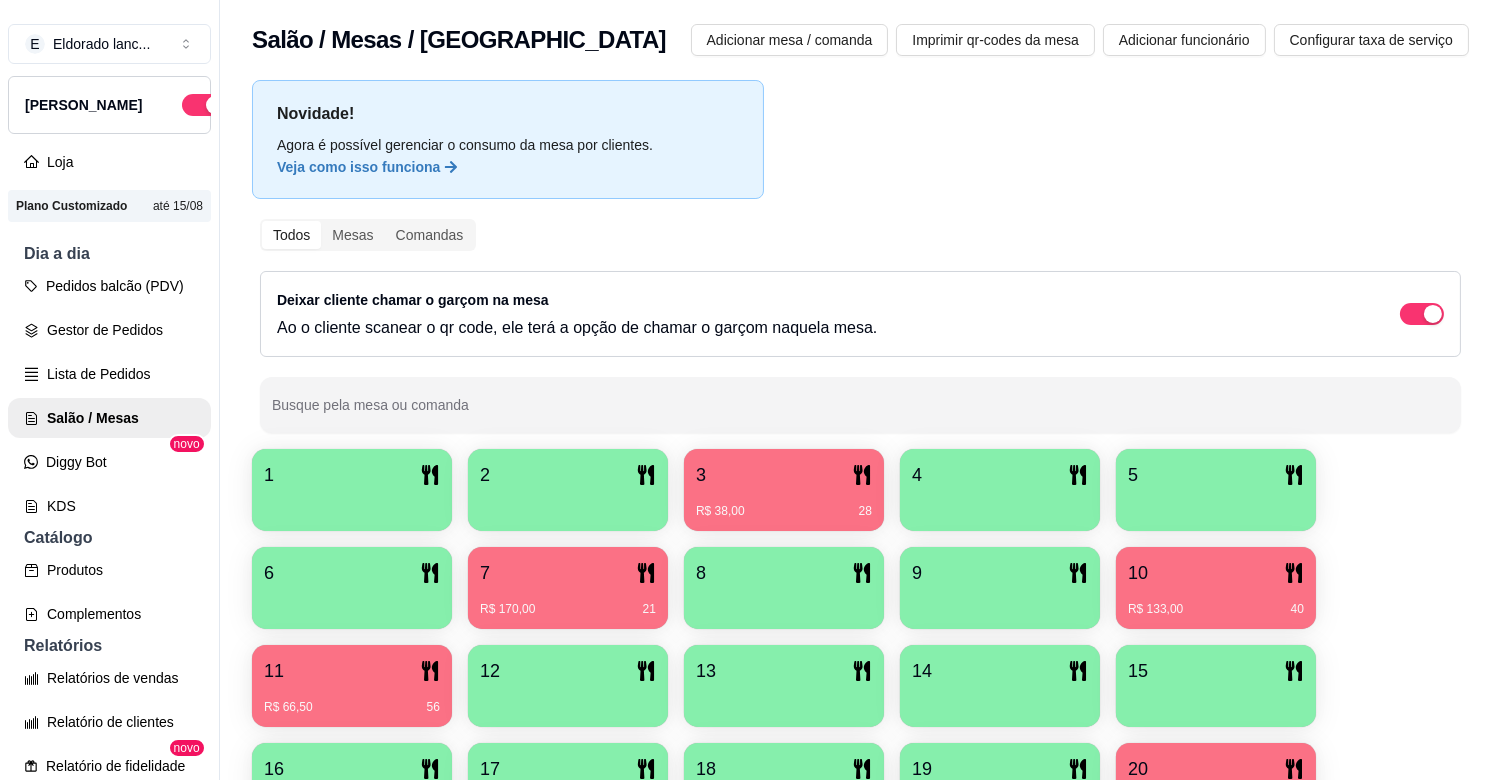 click on "11" at bounding box center [352, 671] 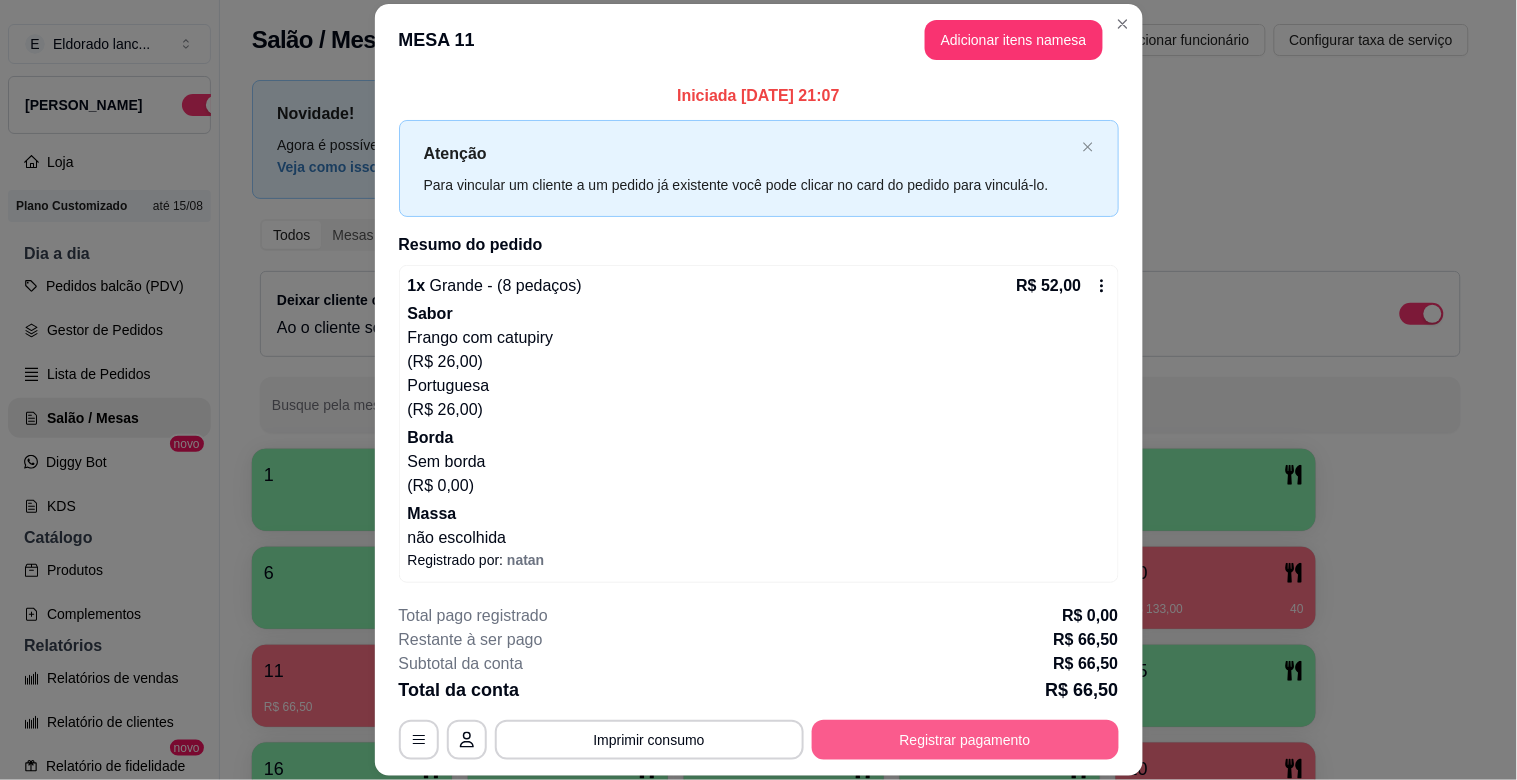 click on "Registrar pagamento" at bounding box center [965, 740] 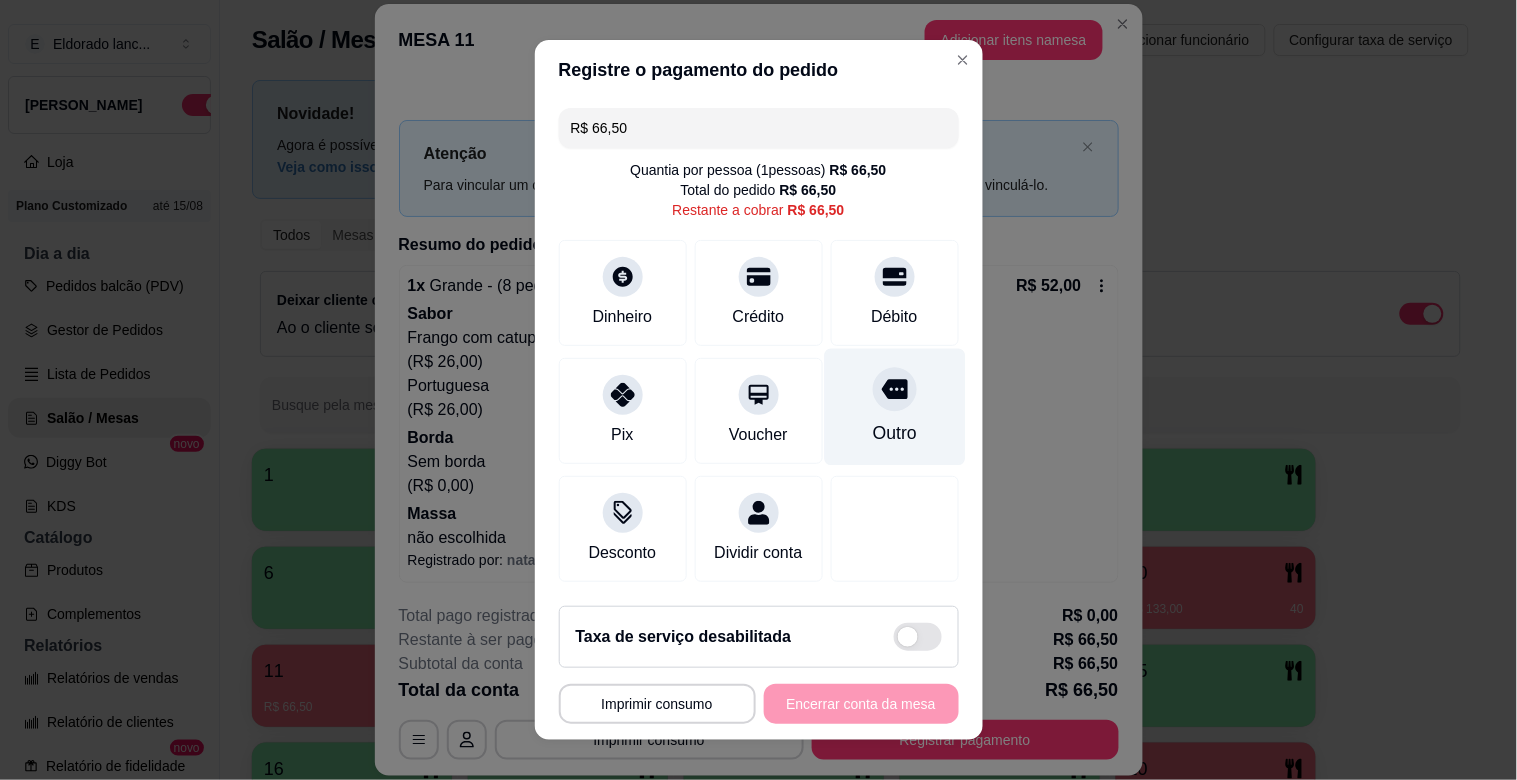 click on "Outro" at bounding box center (894, 407) 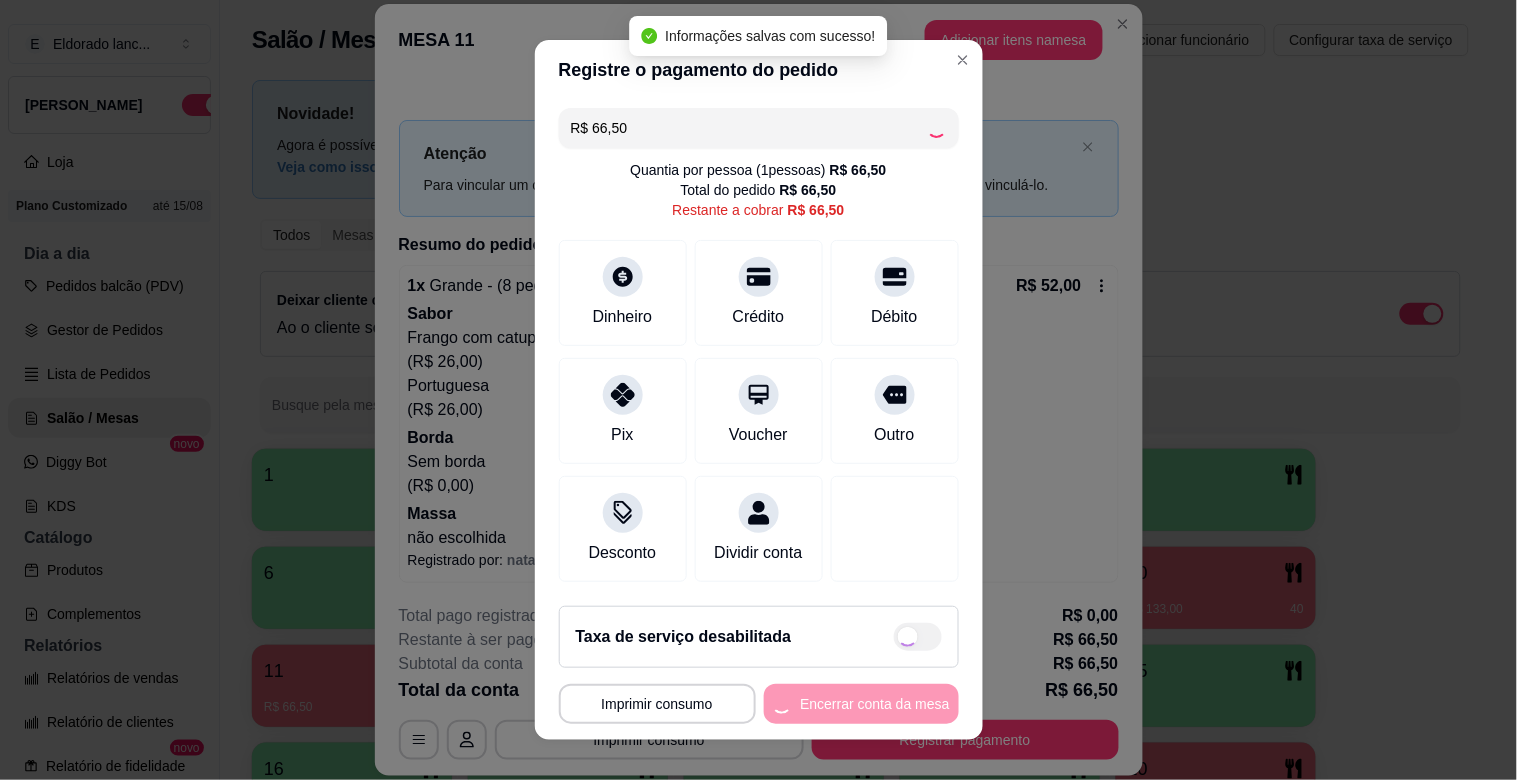type on "R$ 0,00" 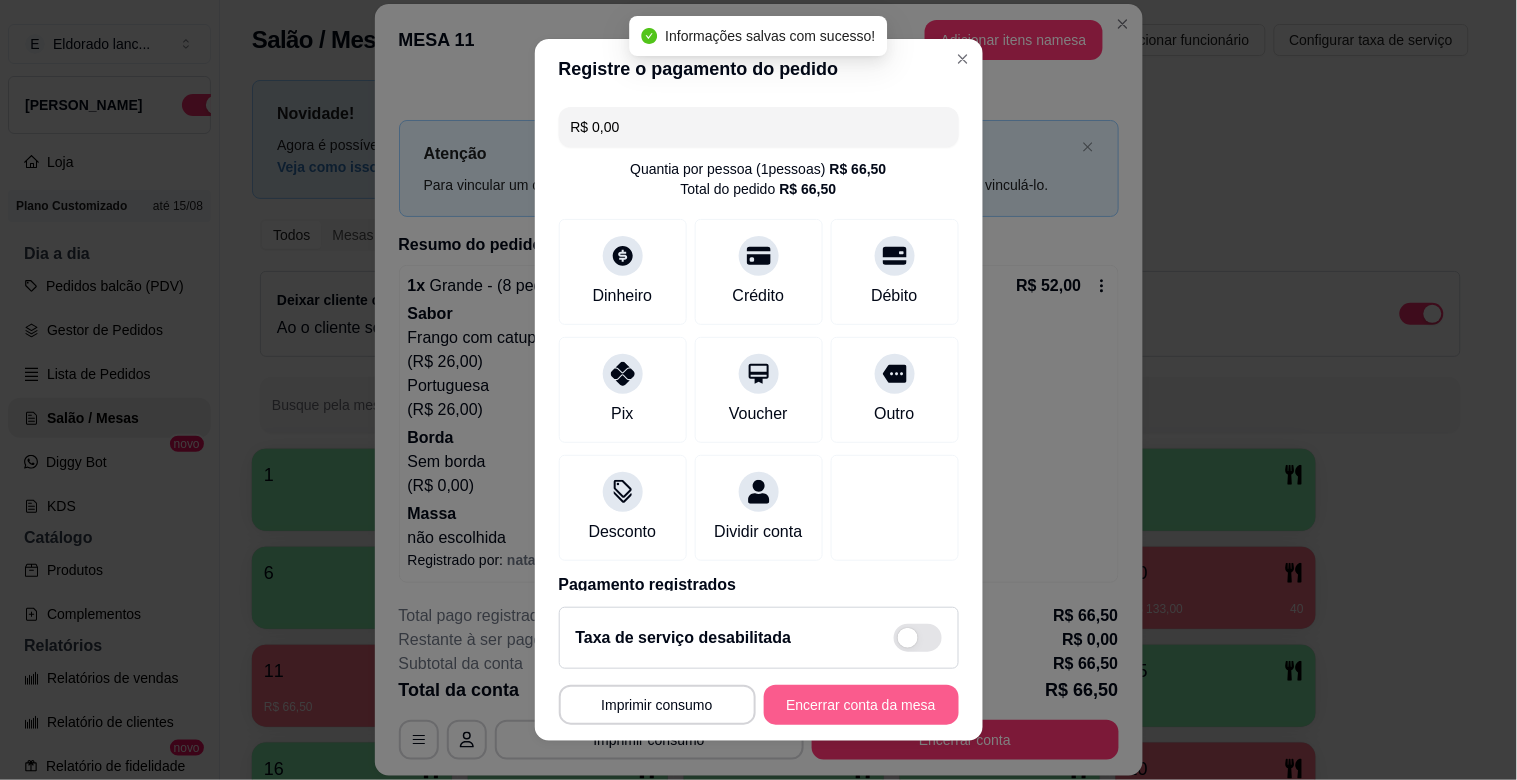 click on "Encerrar conta da mesa" at bounding box center [861, 705] 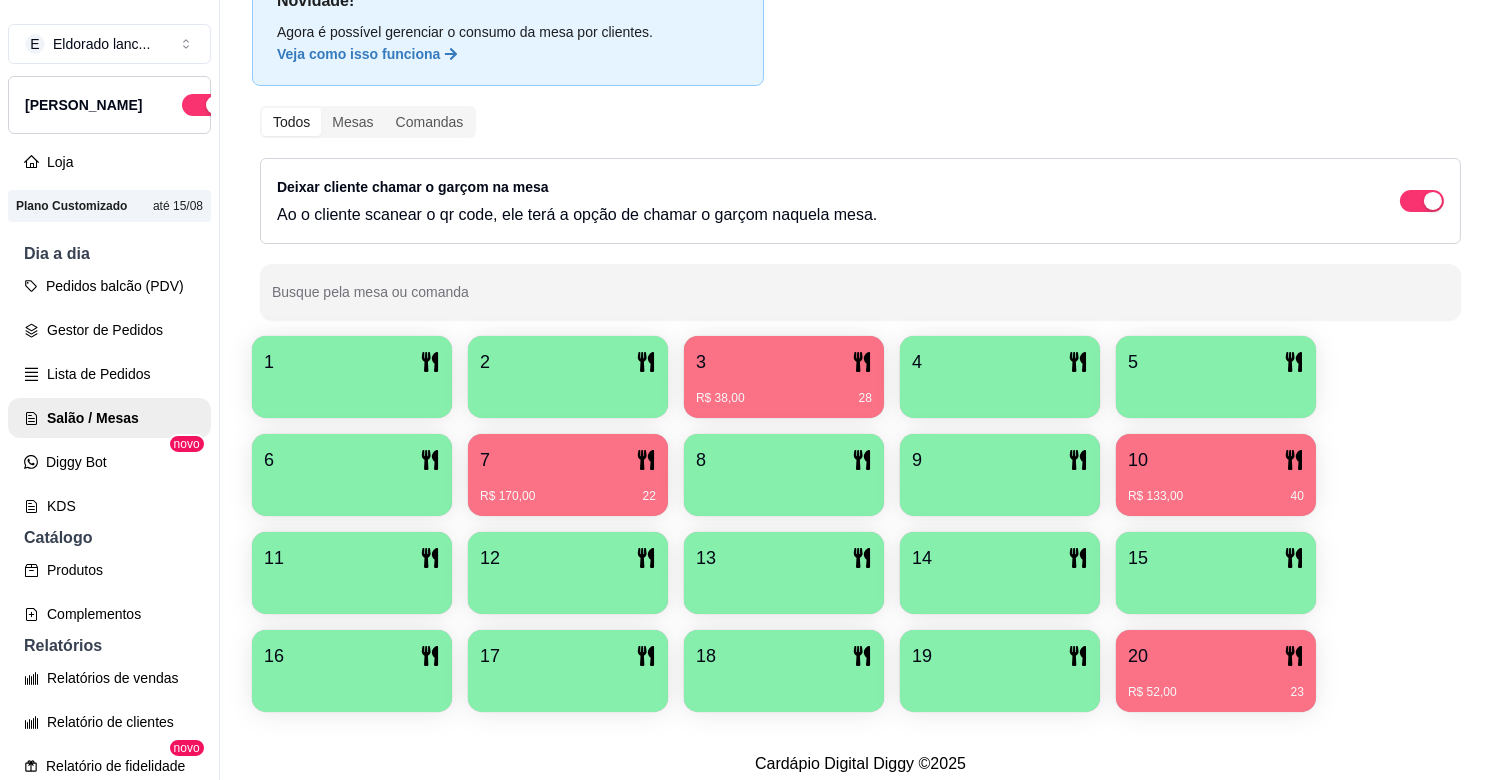 scroll, scrollTop: 142, scrollLeft: 0, axis: vertical 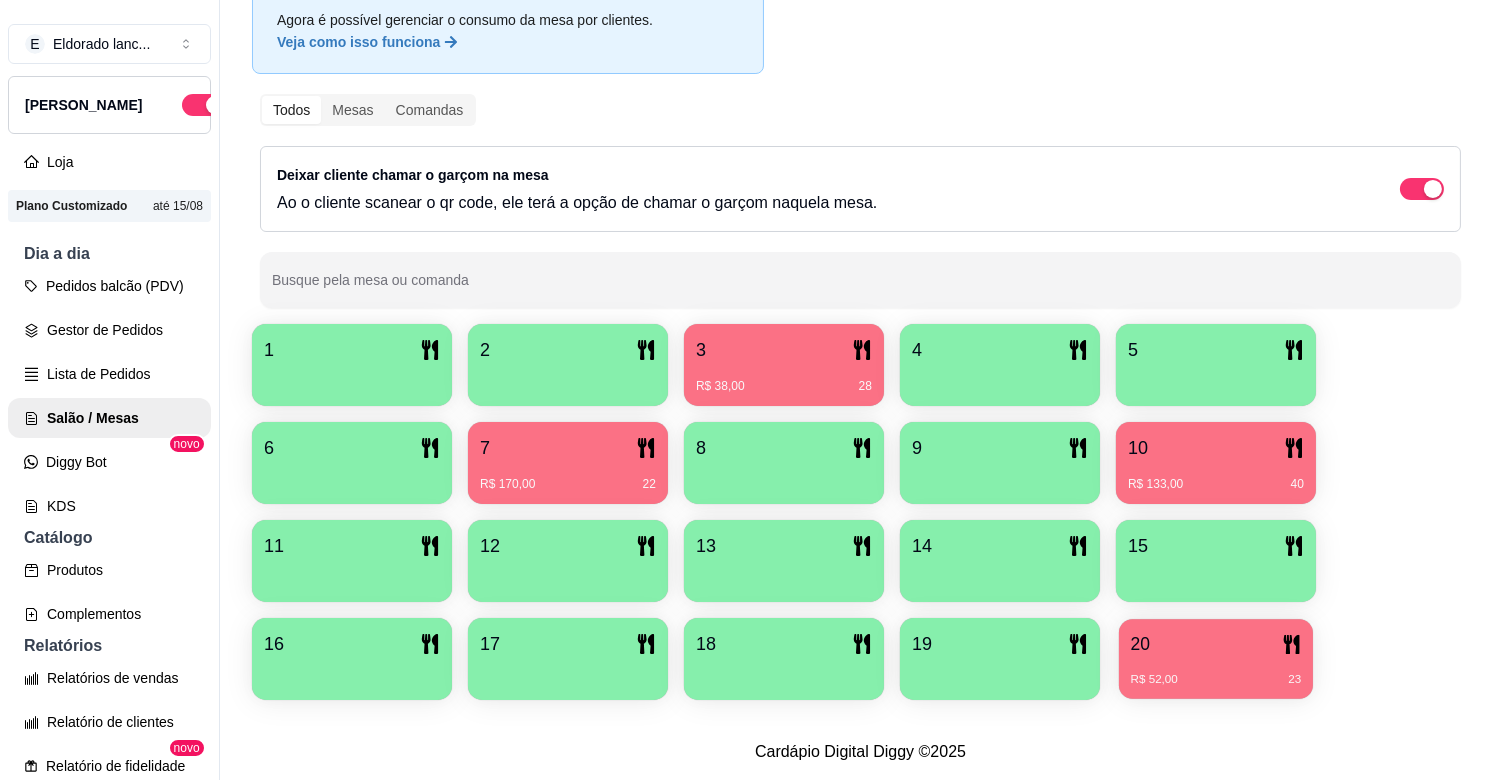 click on "20" at bounding box center (1216, 644) 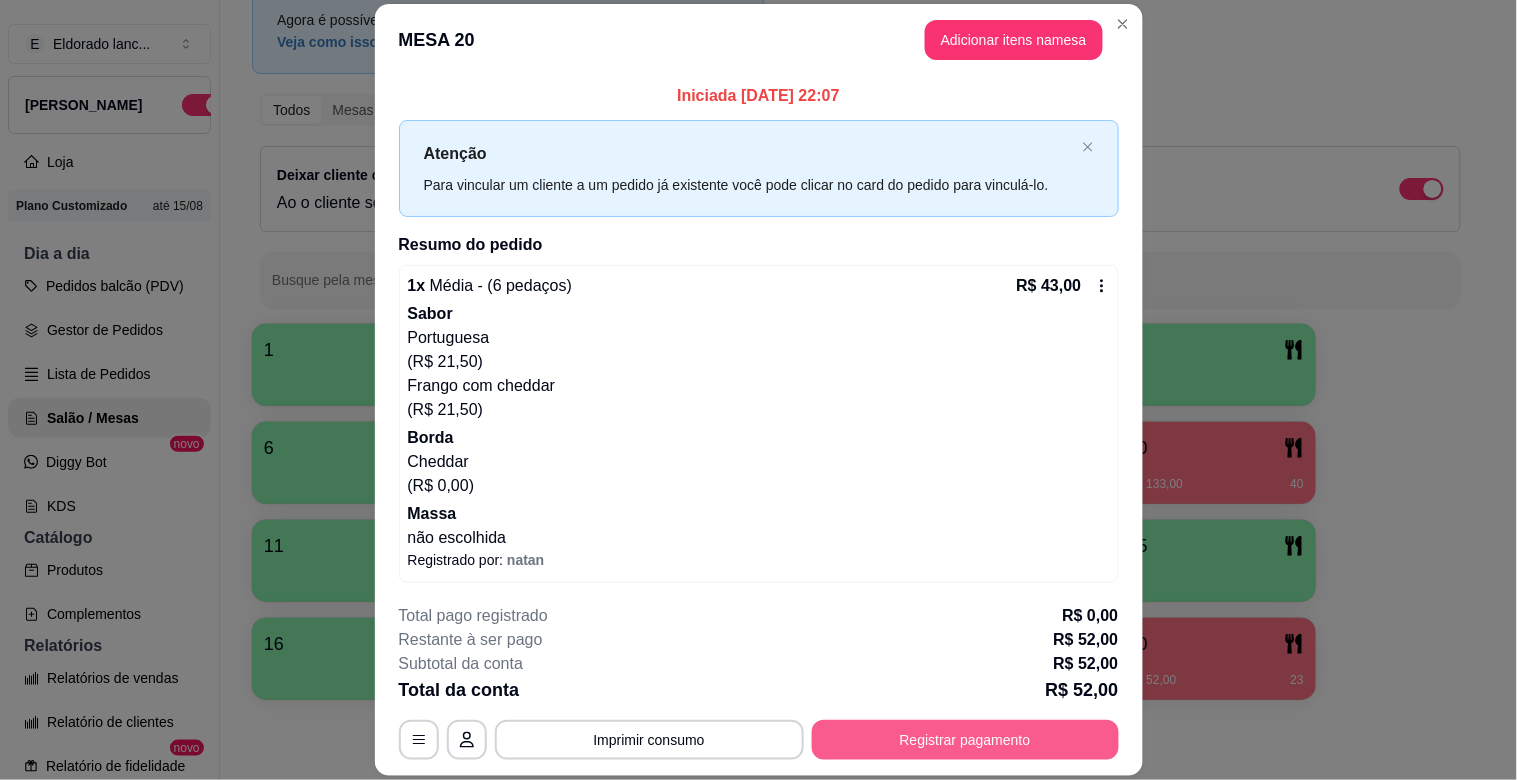 click on "Registrar pagamento" at bounding box center (965, 740) 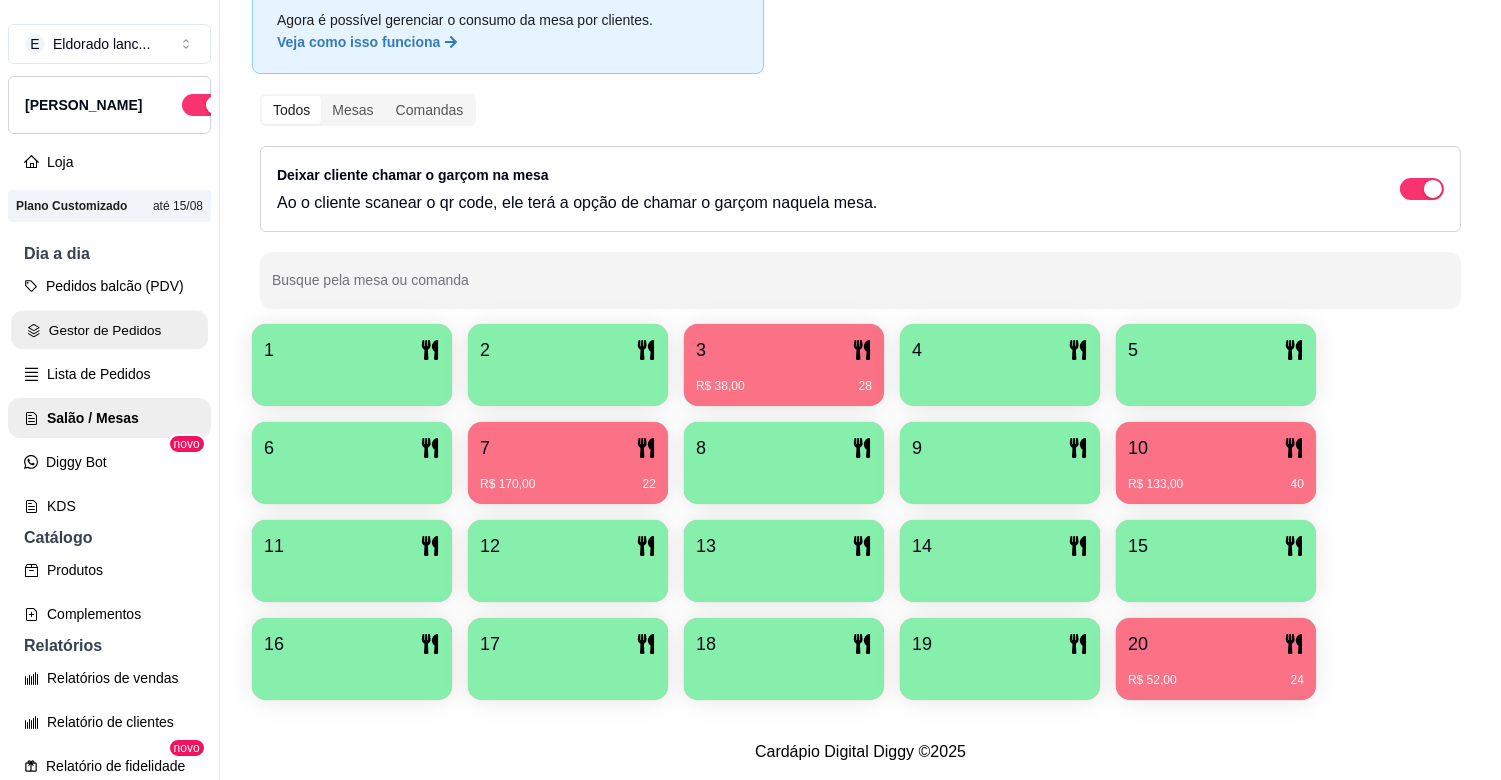 click on "Gestor de Pedidos" at bounding box center (109, 330) 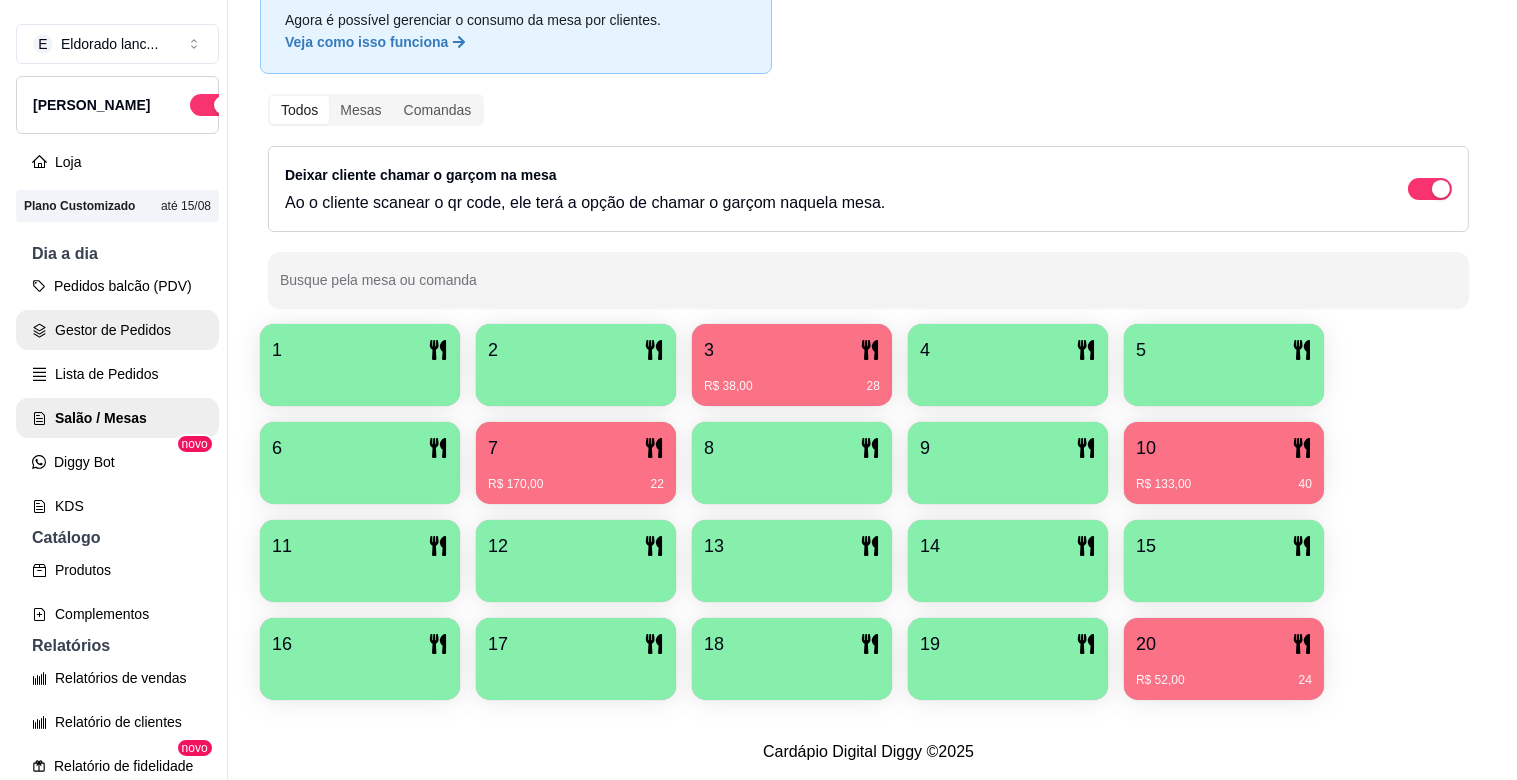 scroll, scrollTop: 0, scrollLeft: 0, axis: both 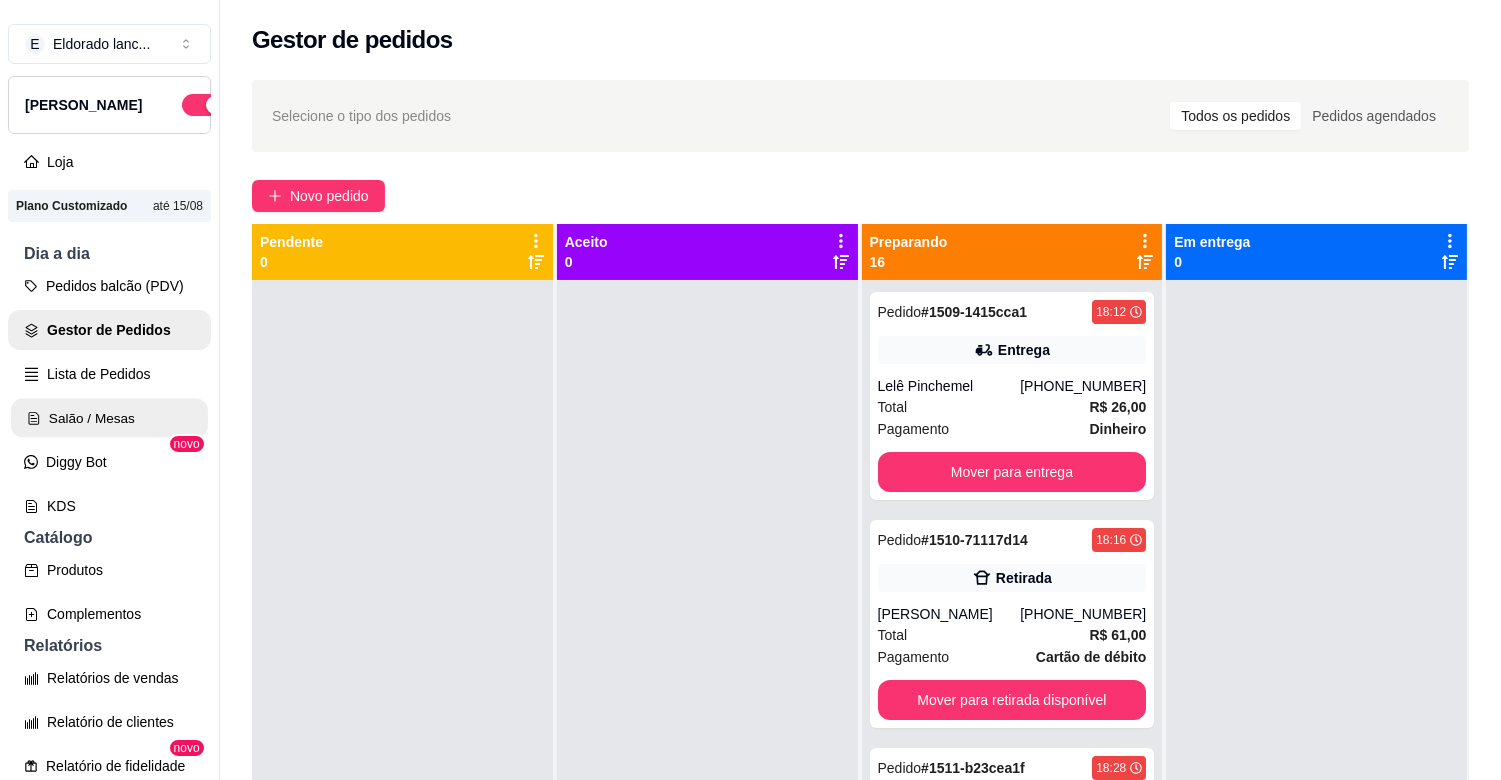 click on "Salão / Mesas" at bounding box center (109, 418) 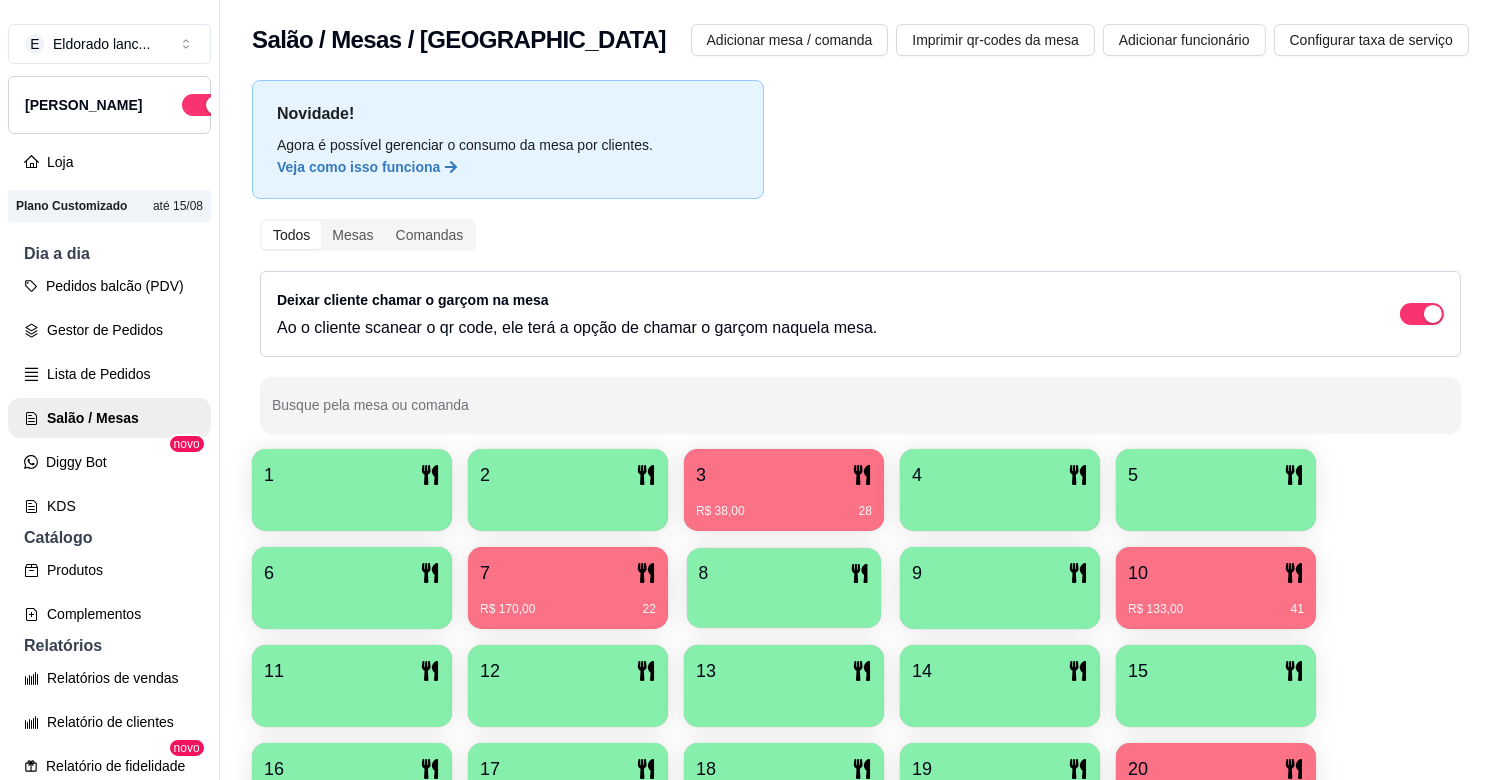 click on "8" at bounding box center (784, 573) 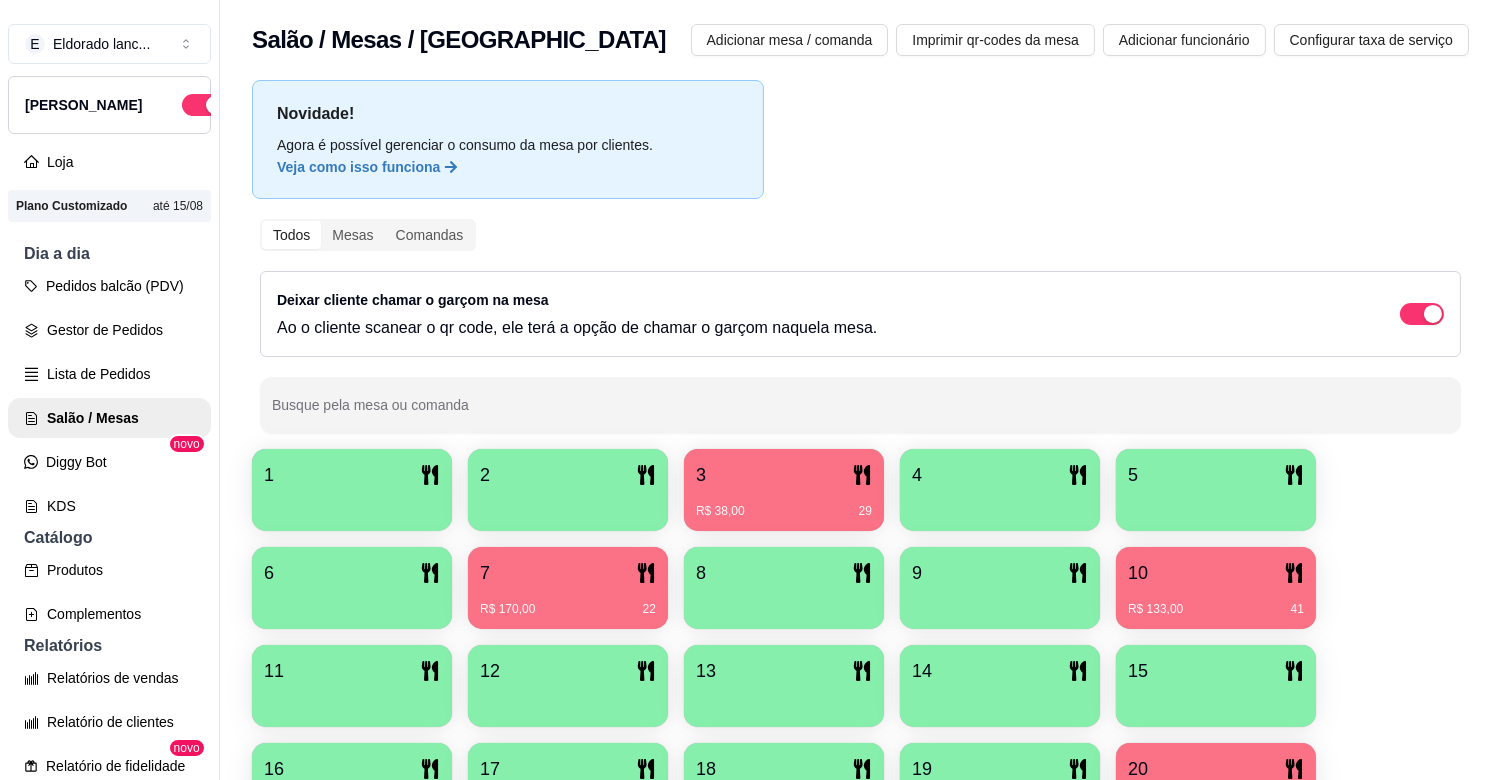 click on "7" at bounding box center (568, 573) 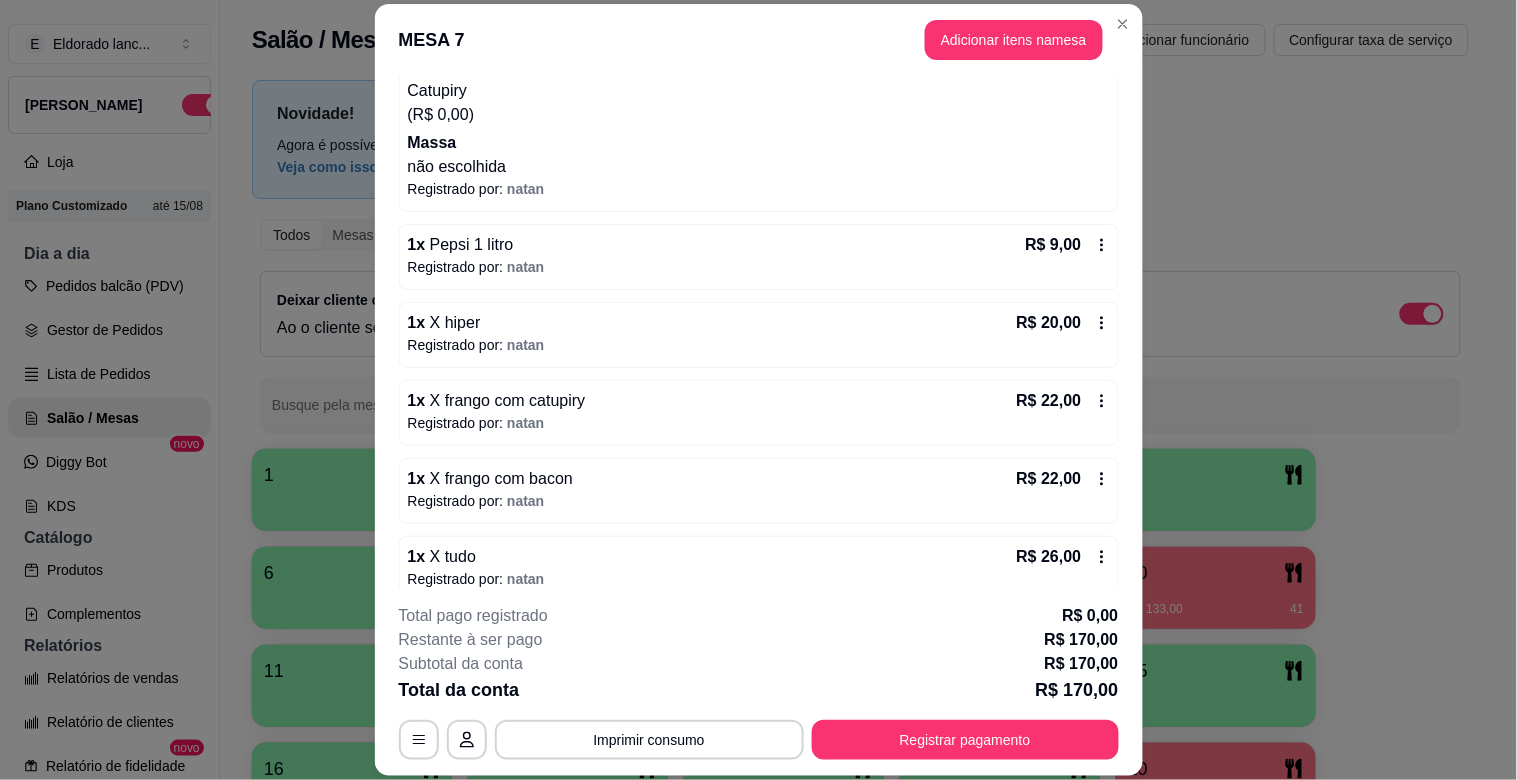 scroll, scrollTop: 393, scrollLeft: 0, axis: vertical 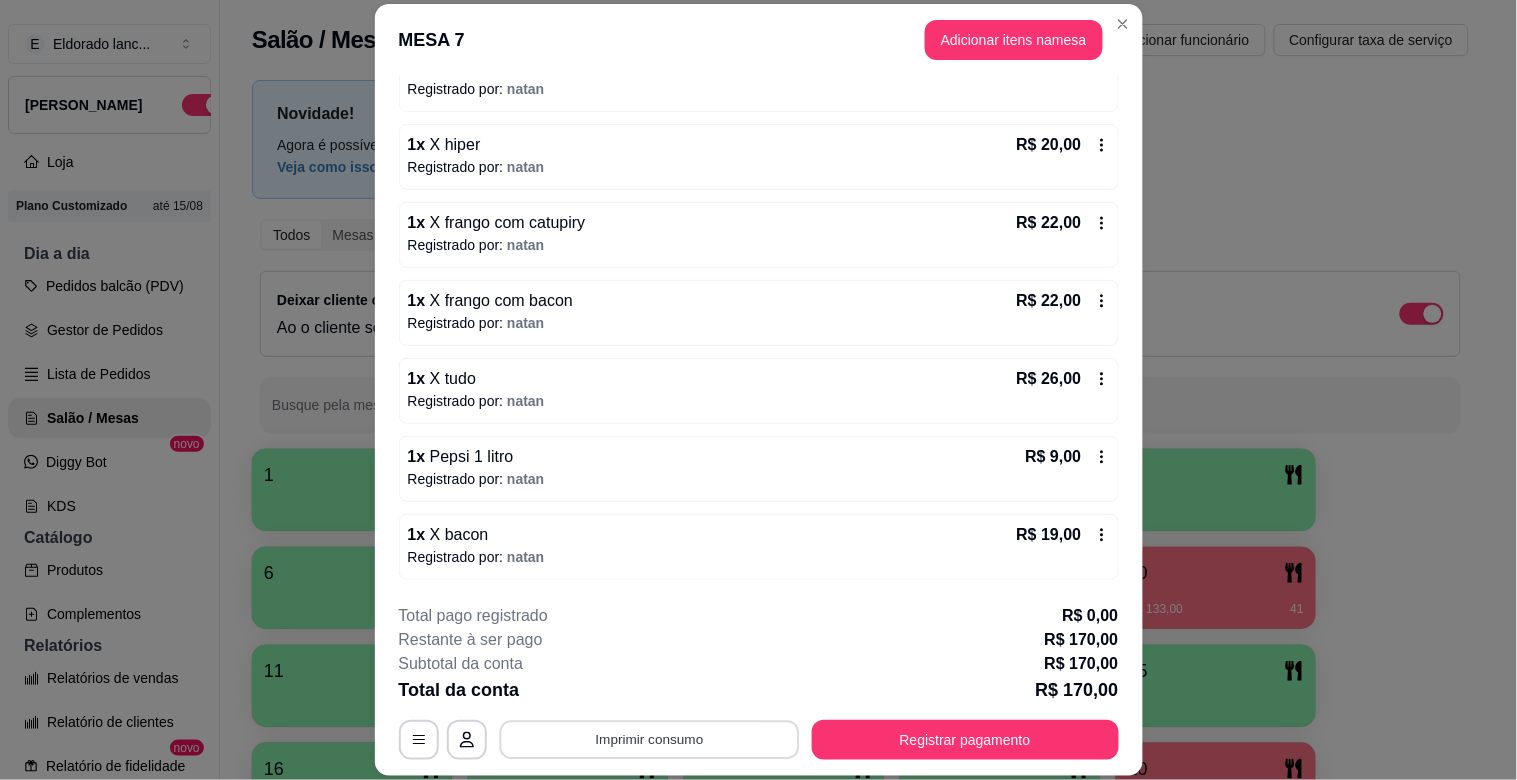 click on "Imprimir consumo" at bounding box center (649, 740) 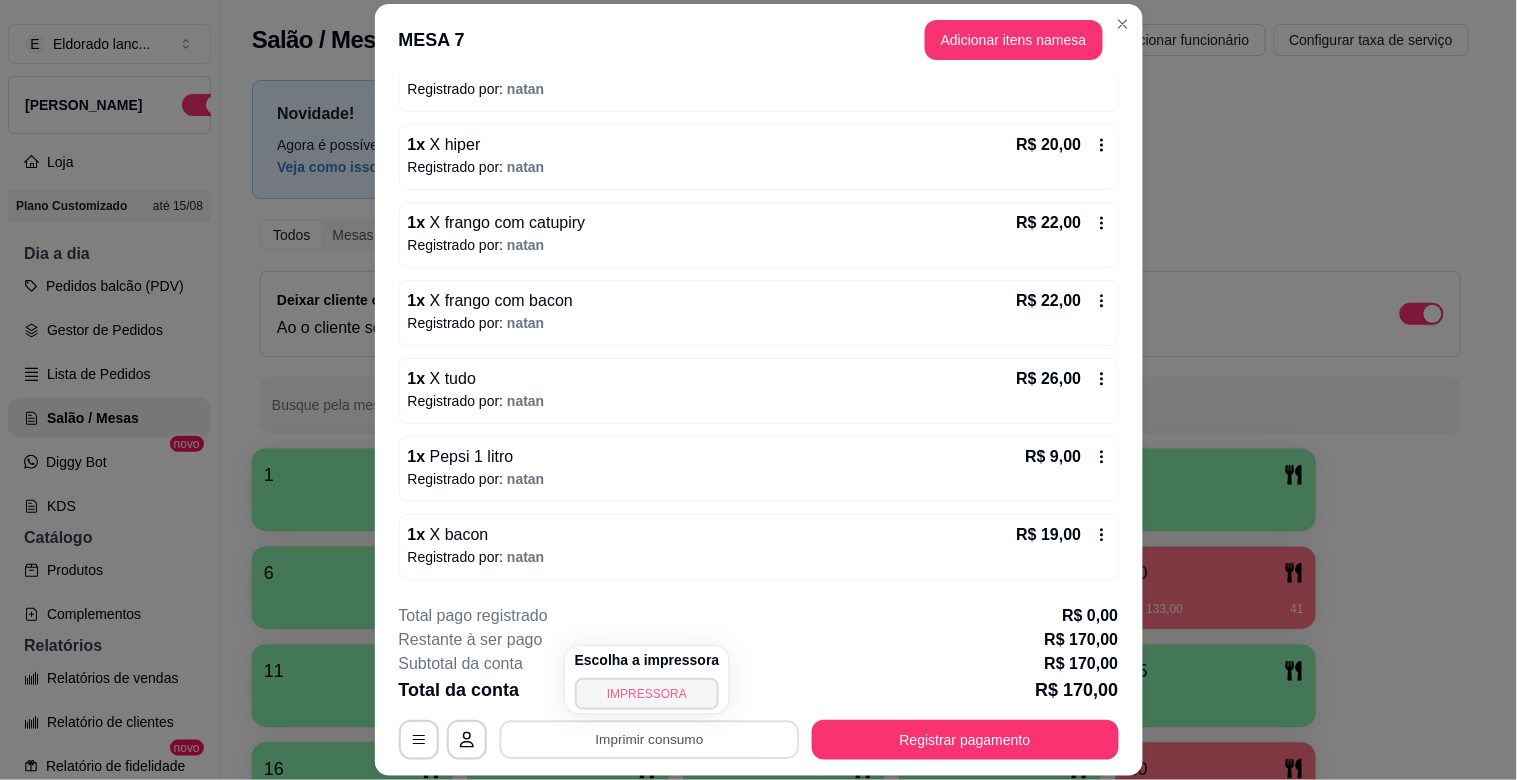 click on "IMPRESSORA" at bounding box center [647, 694] 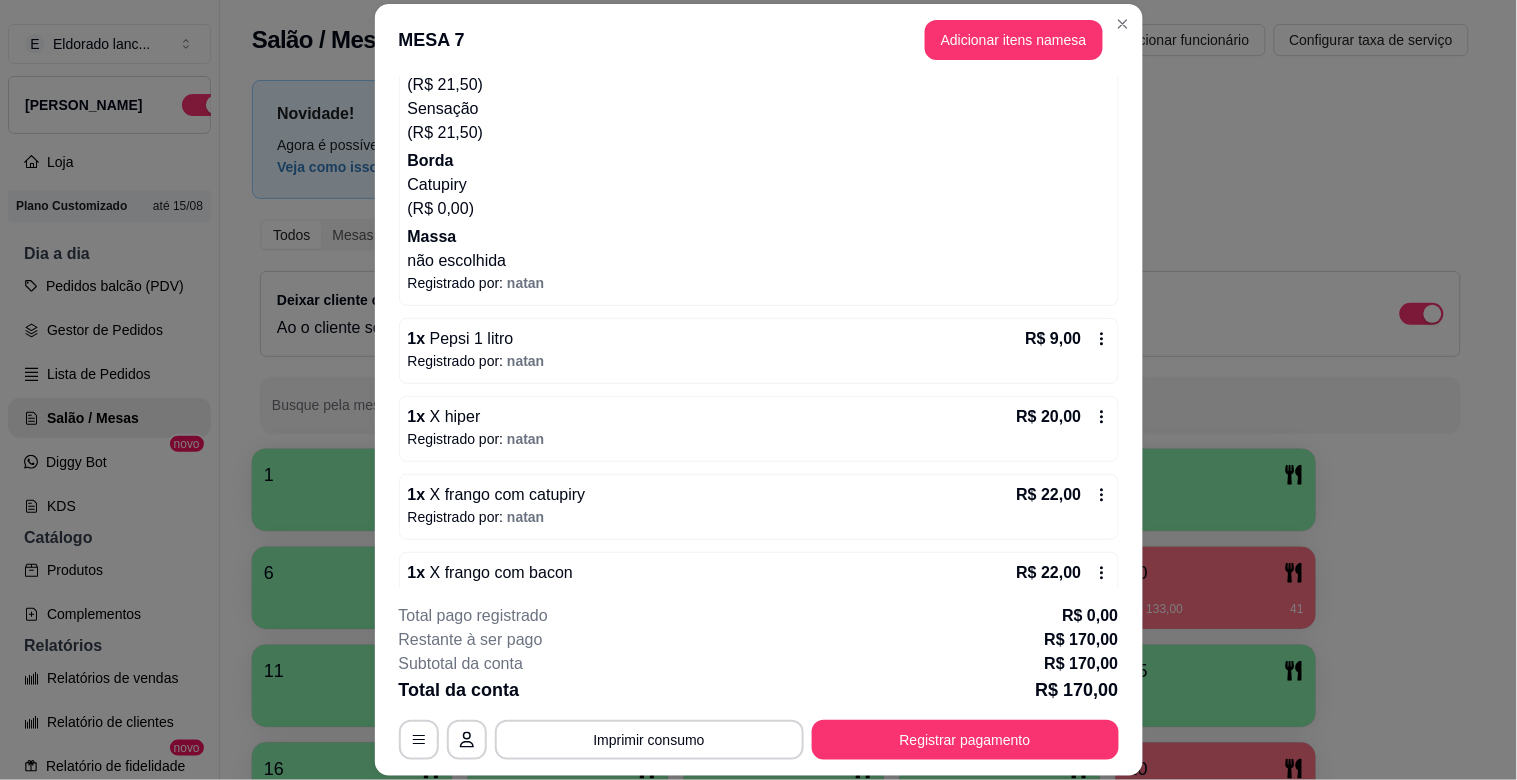 scroll, scrollTop: 323, scrollLeft: 0, axis: vertical 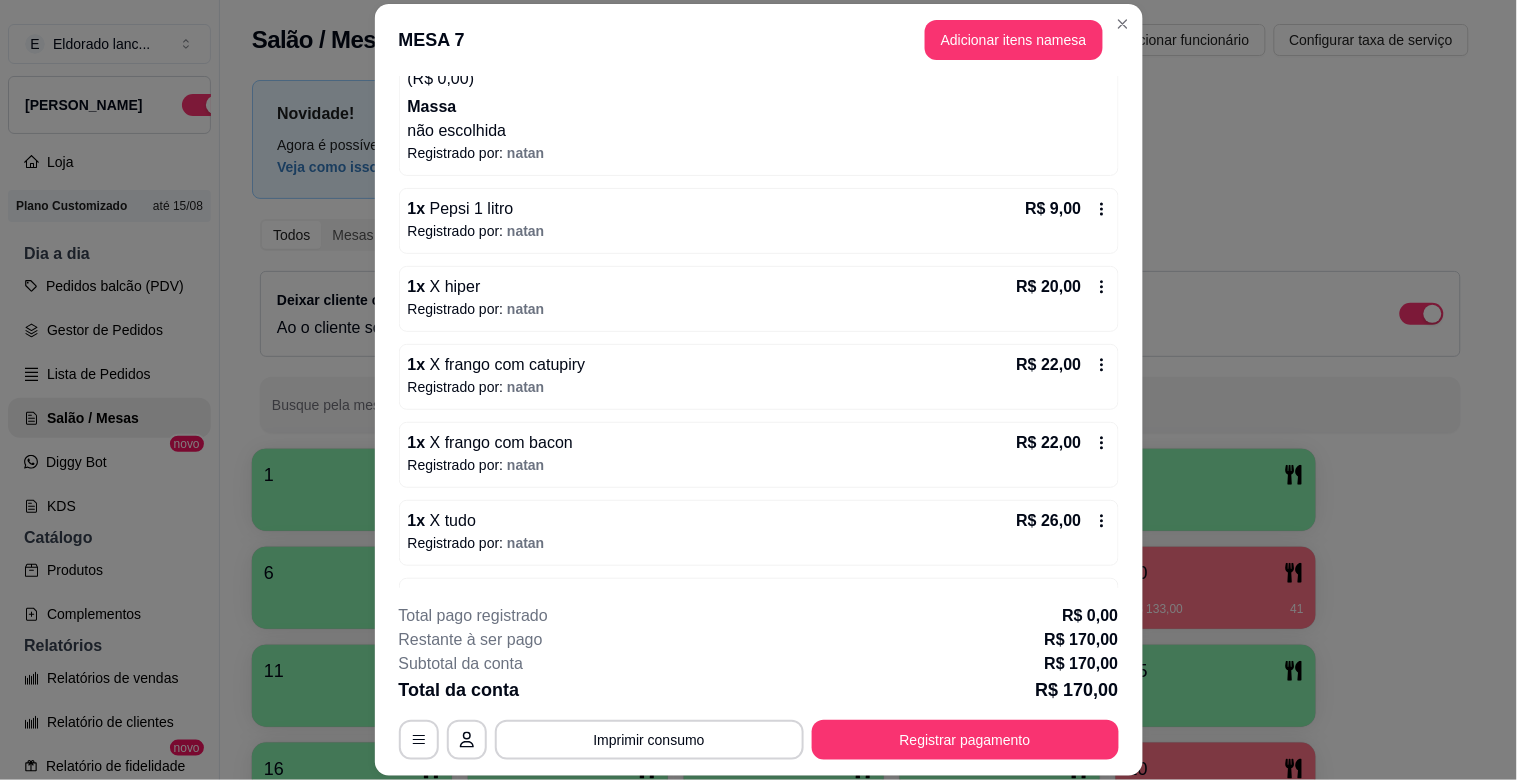 click 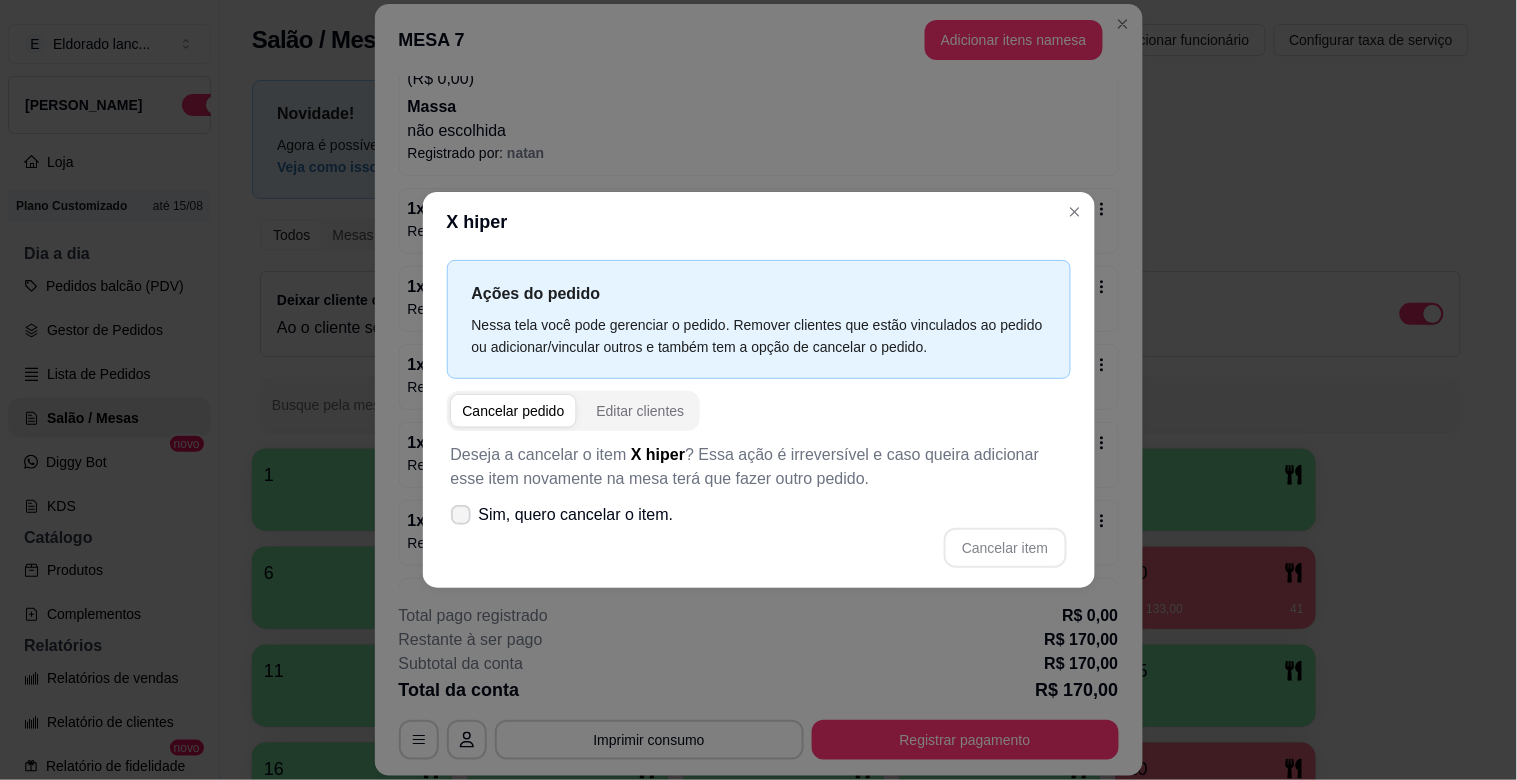 click 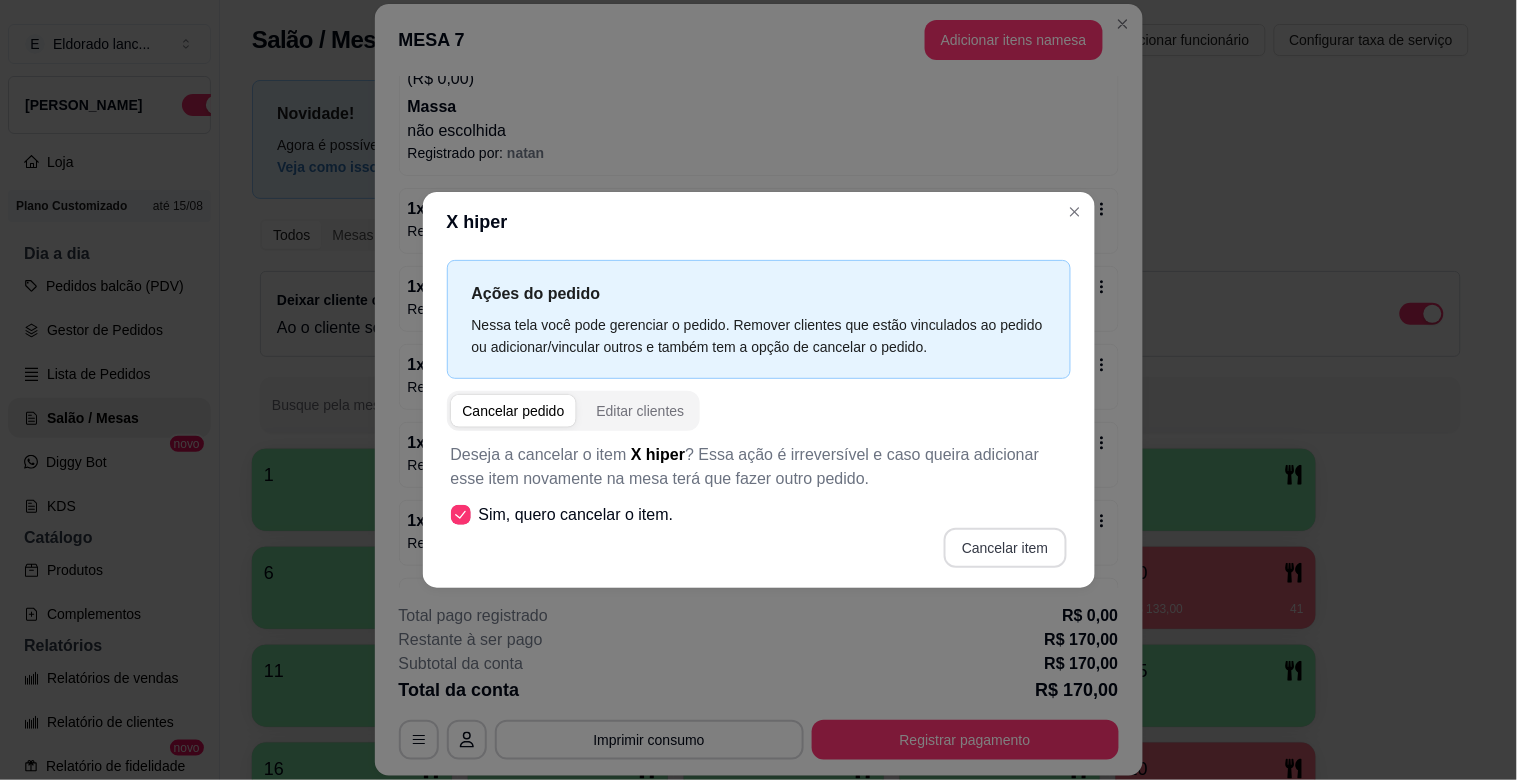 click on "Cancelar item" at bounding box center (1005, 548) 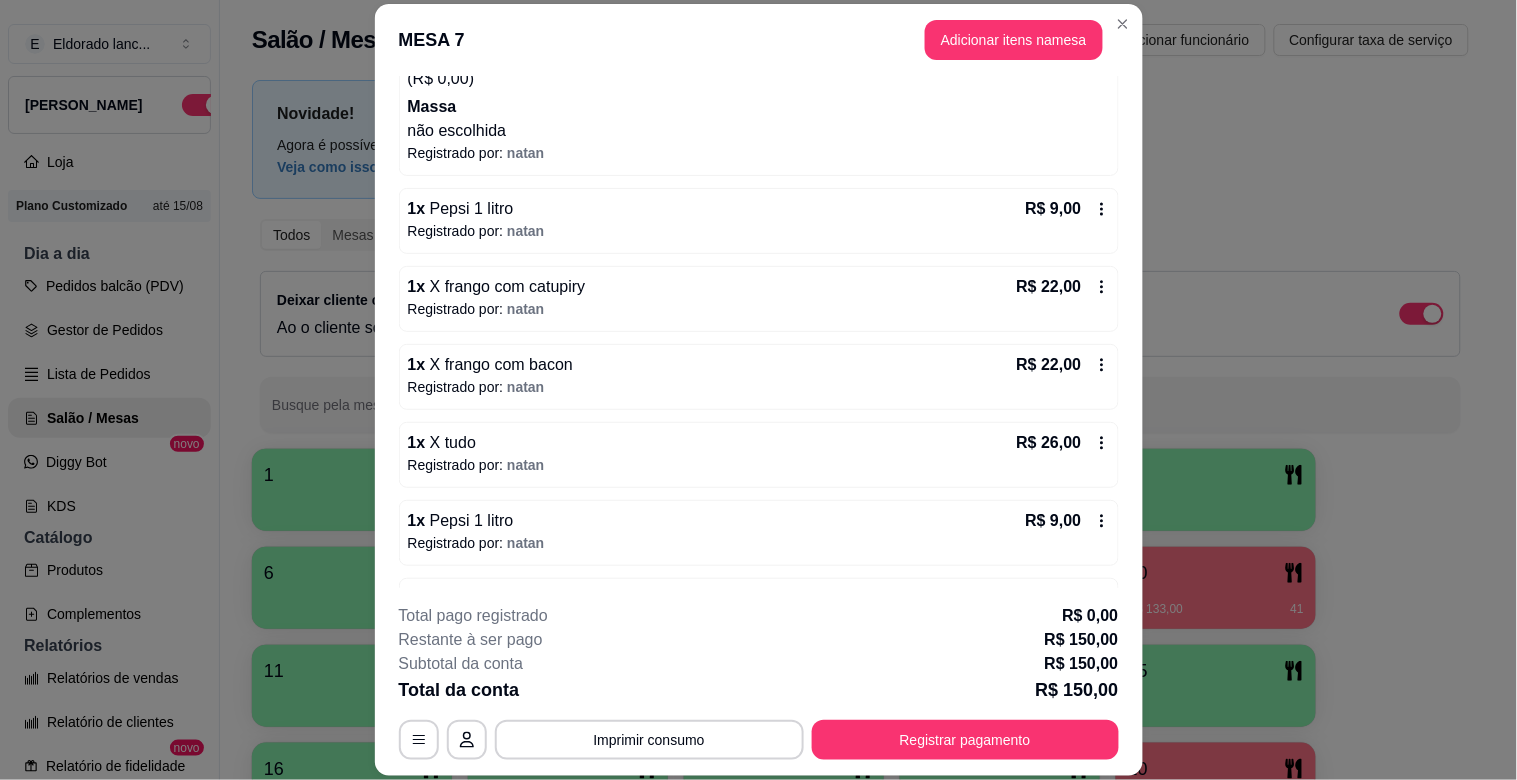 click 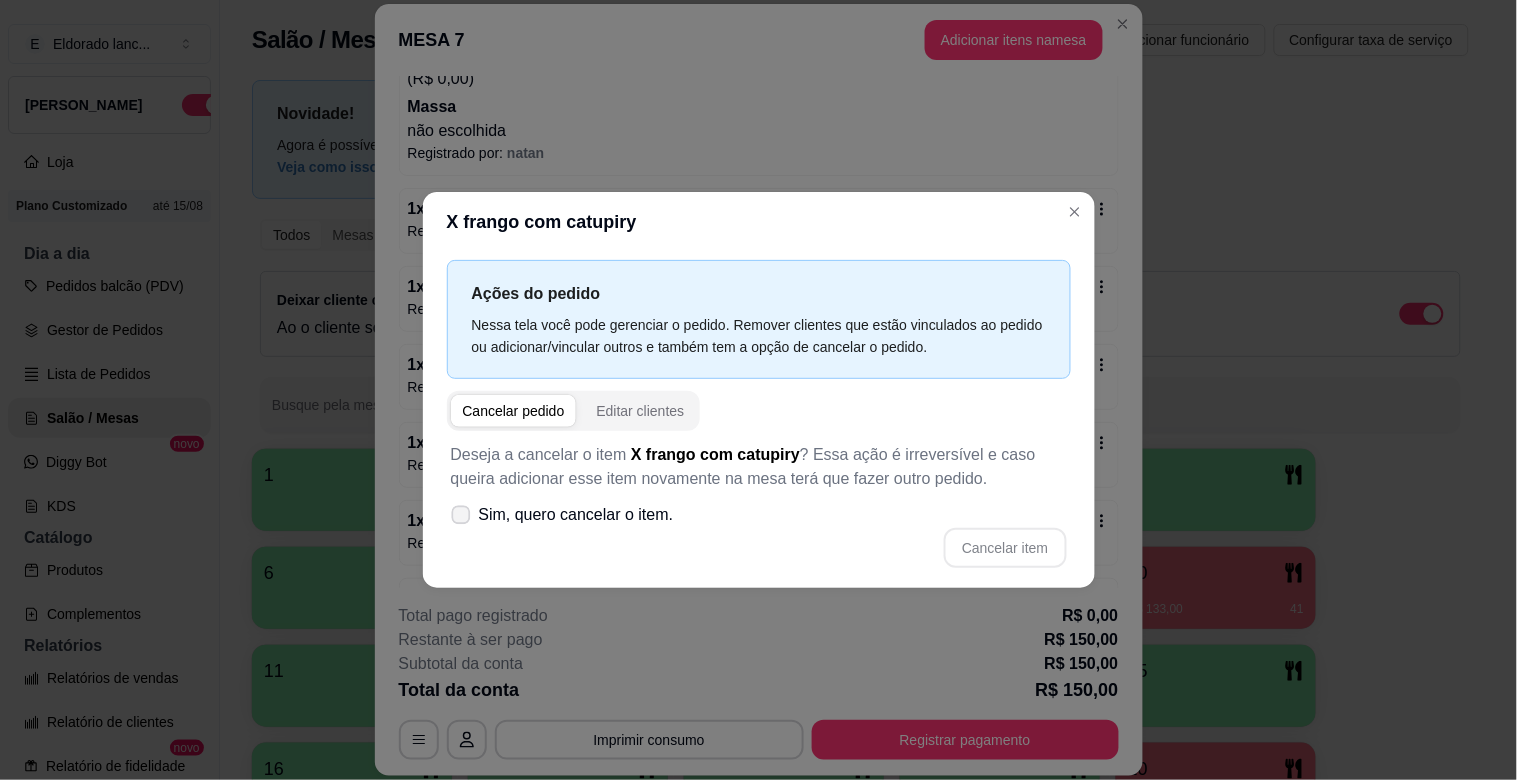 click 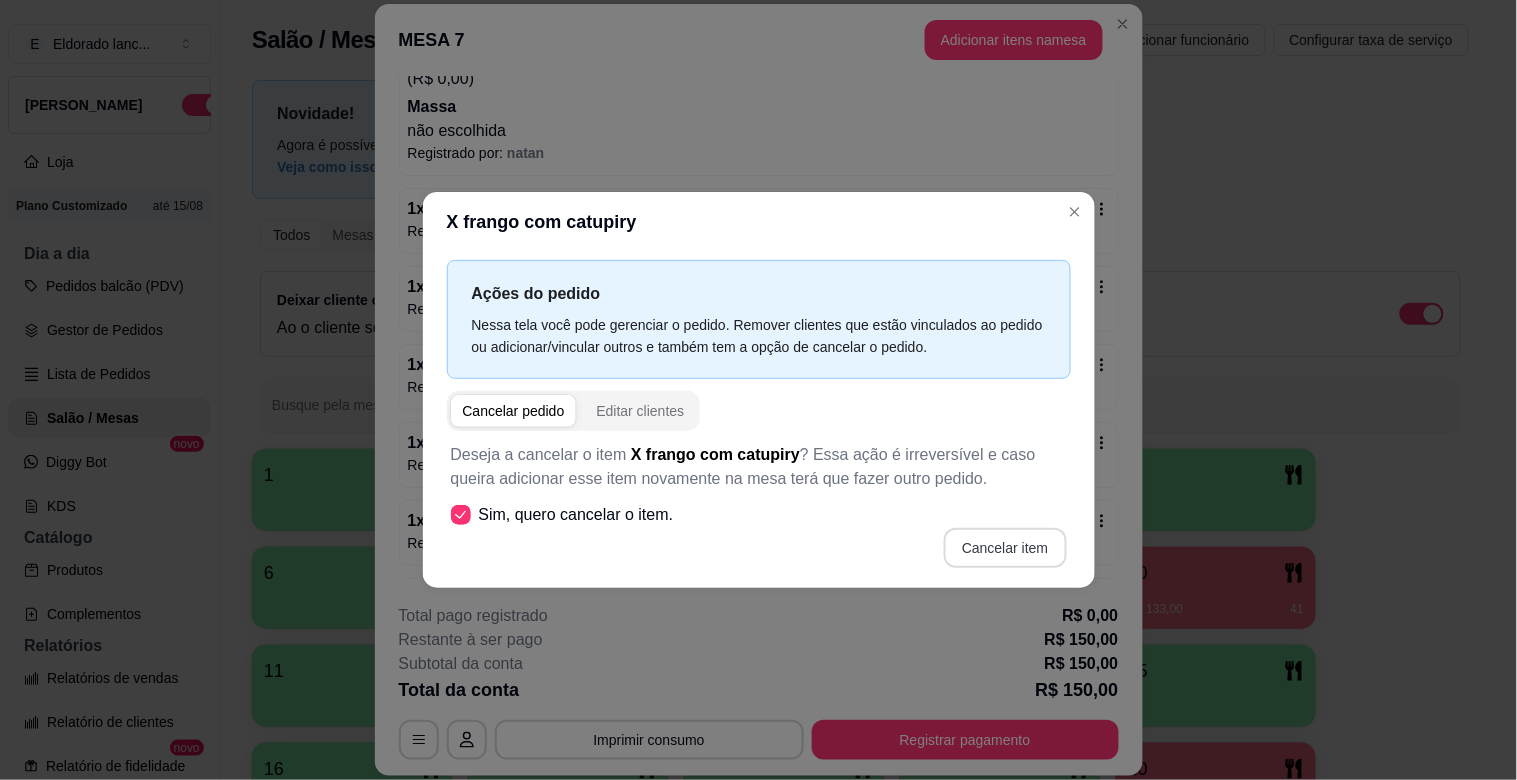 click on "Cancelar item" at bounding box center (1005, 548) 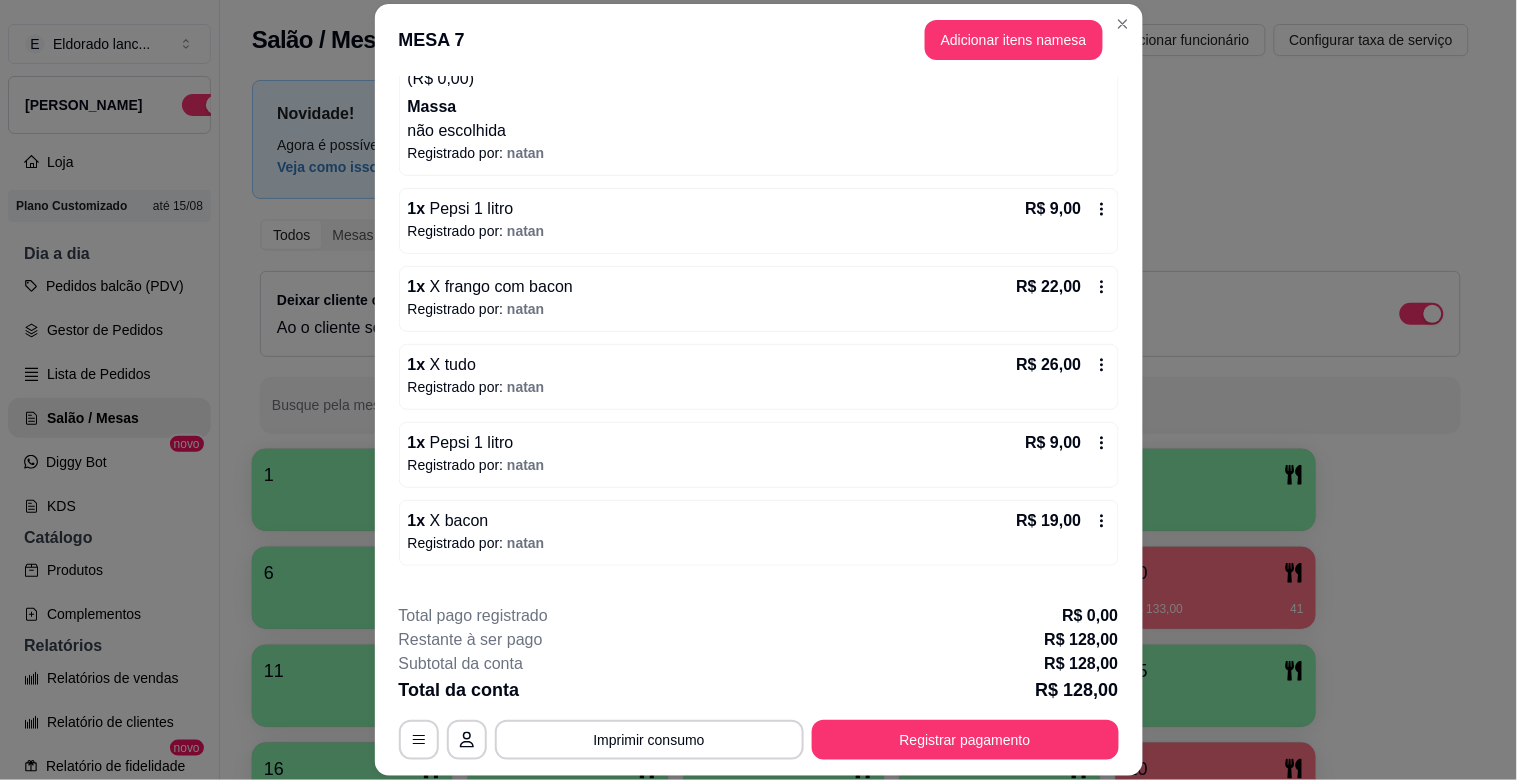 click 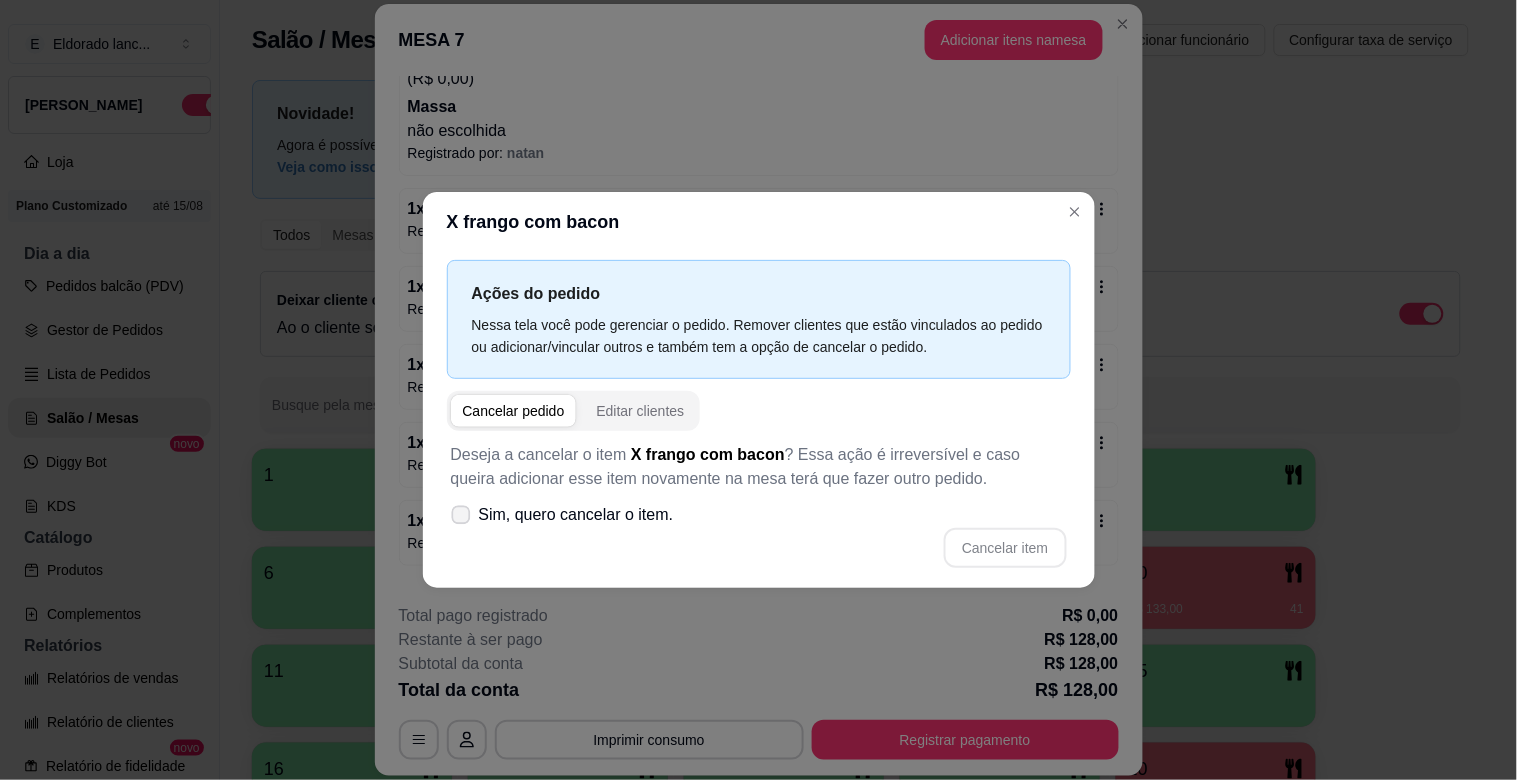 click 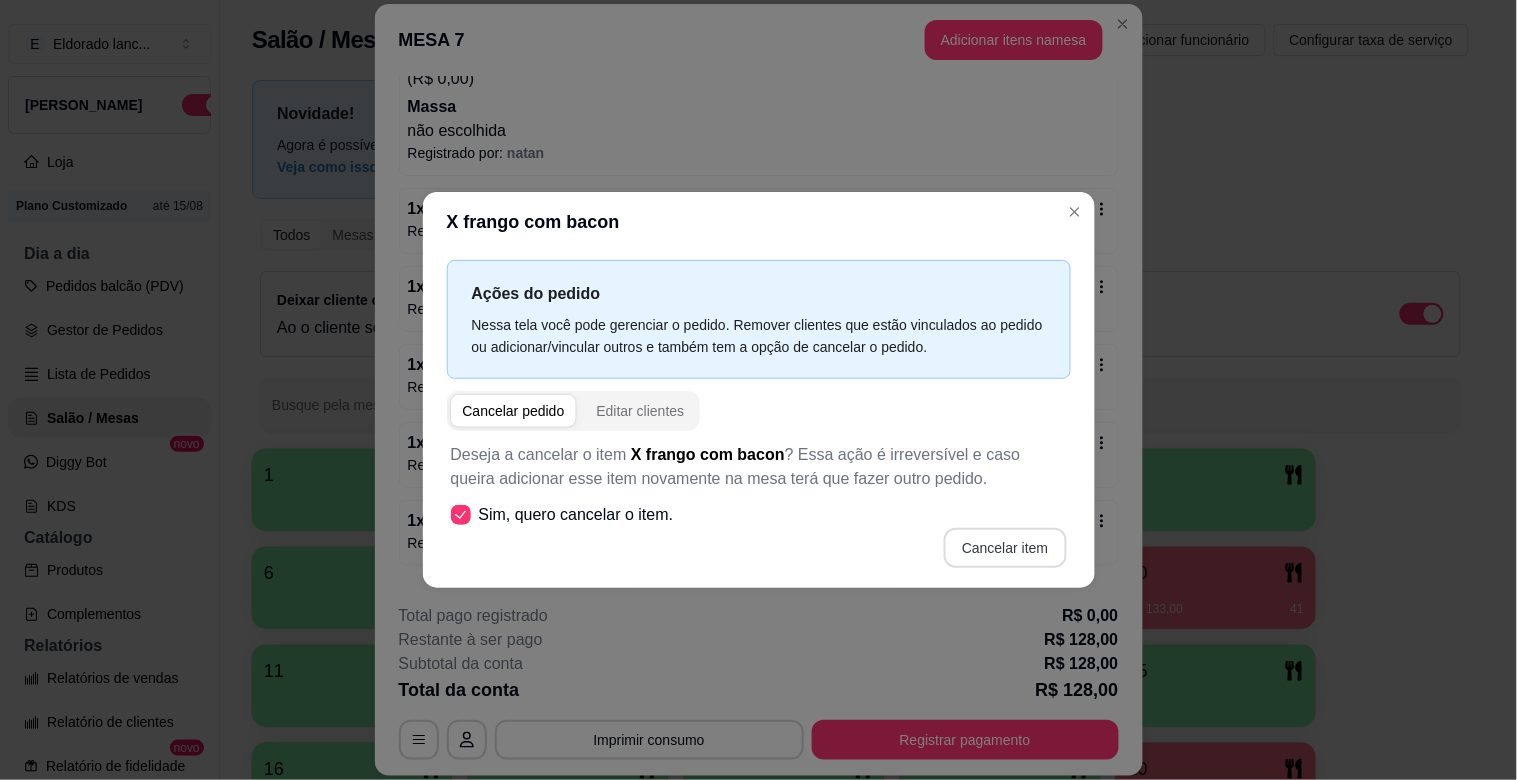 click on "Cancelar item" at bounding box center (1005, 548) 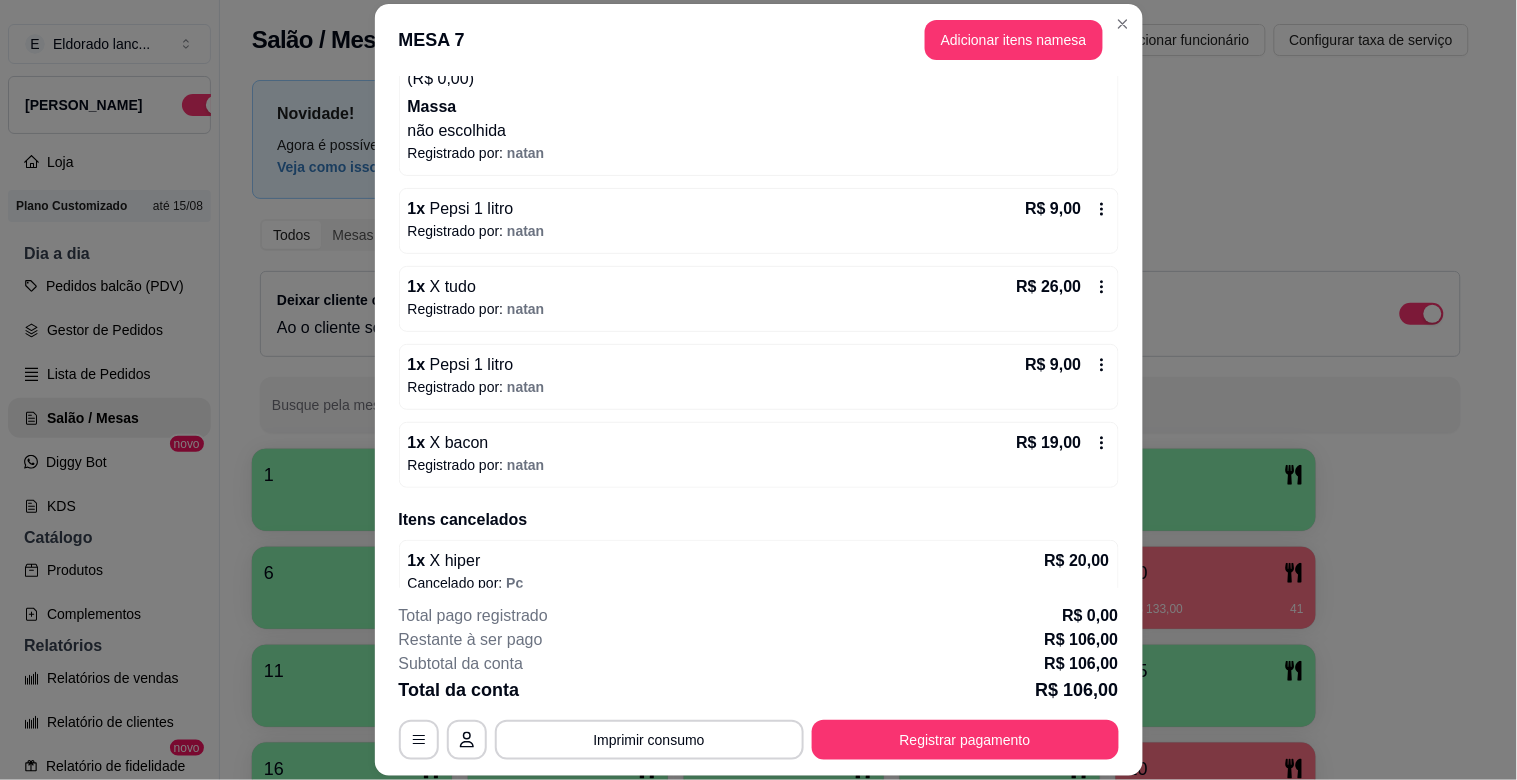 click 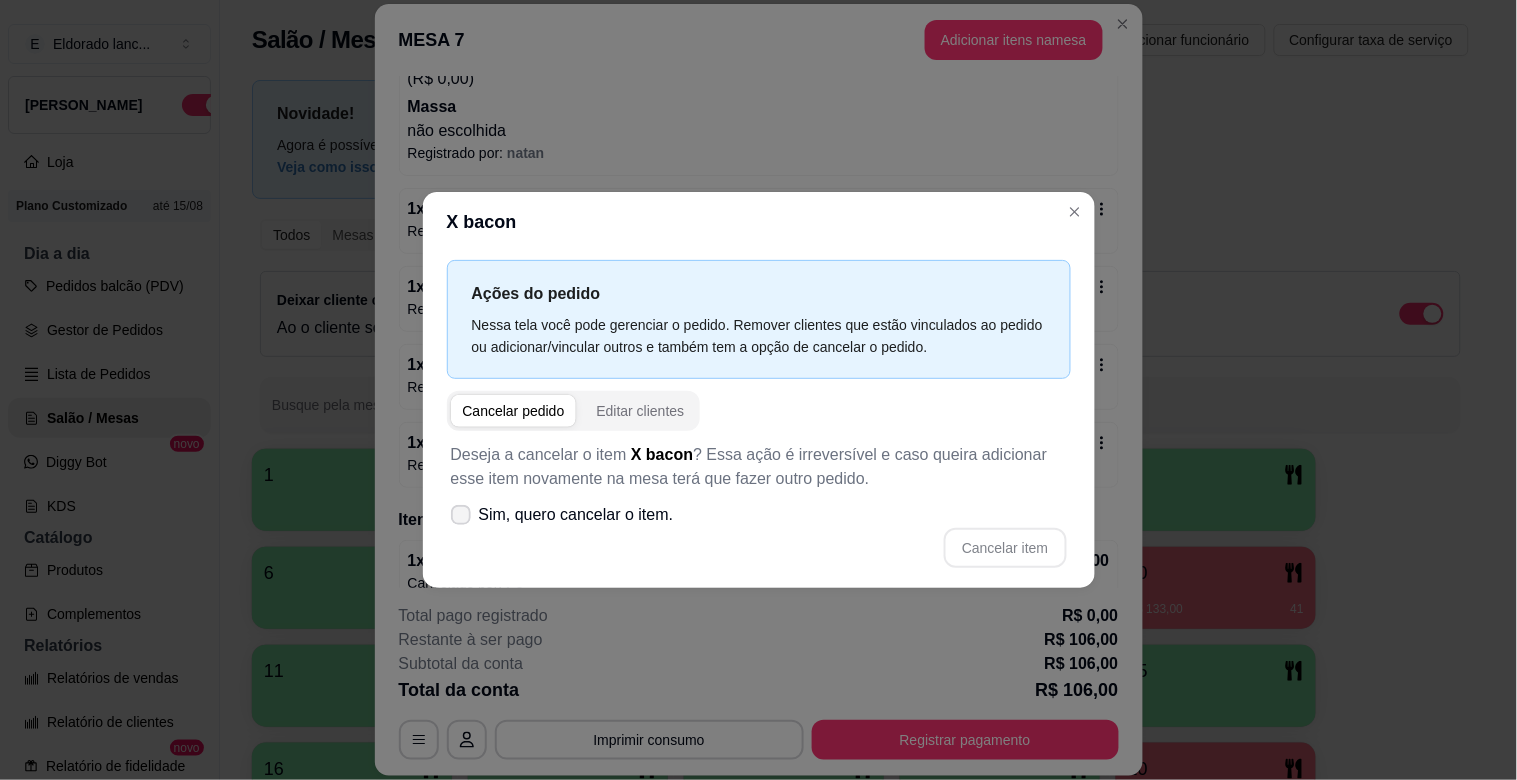 click 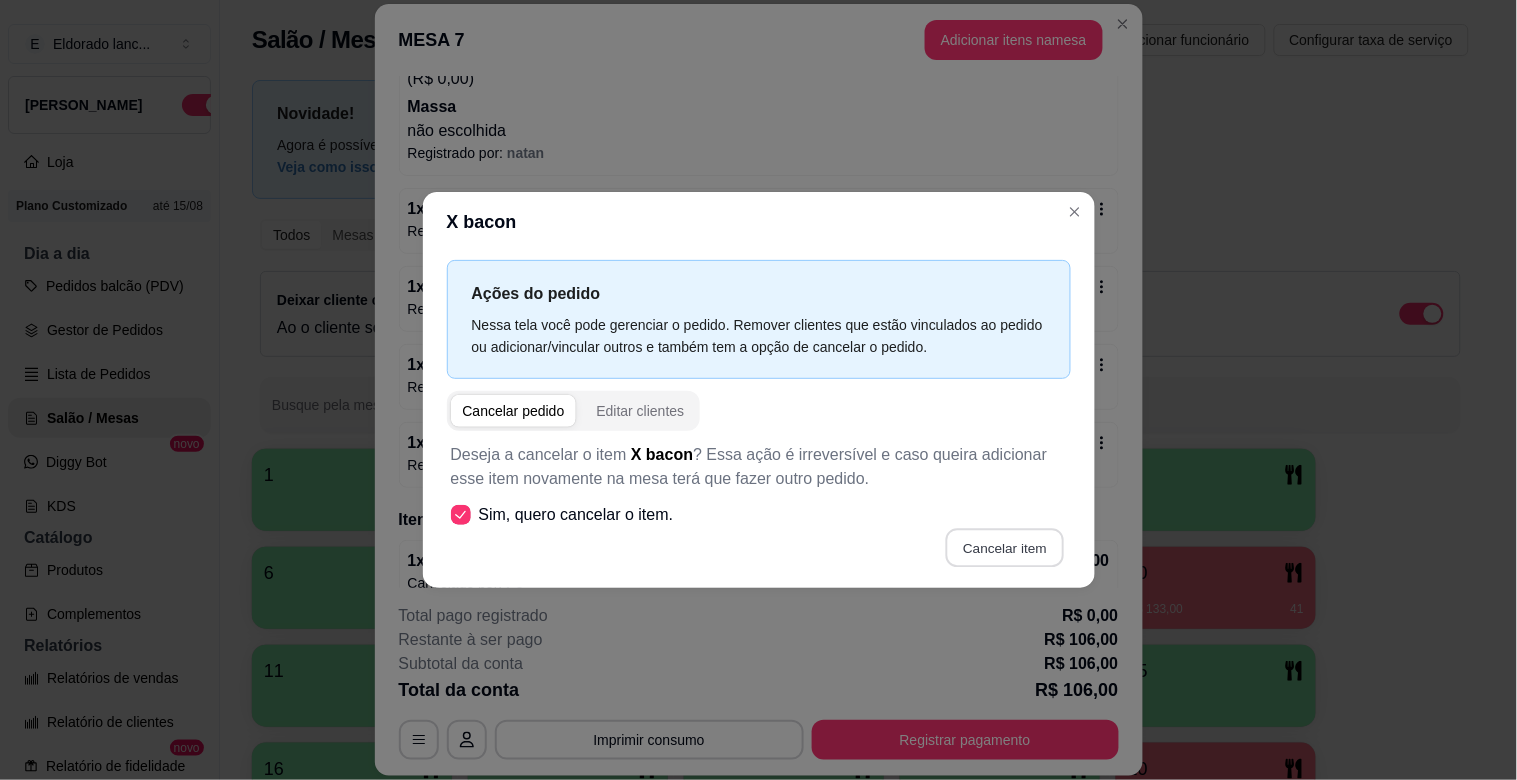 click on "Cancelar item" at bounding box center (1005, 548) 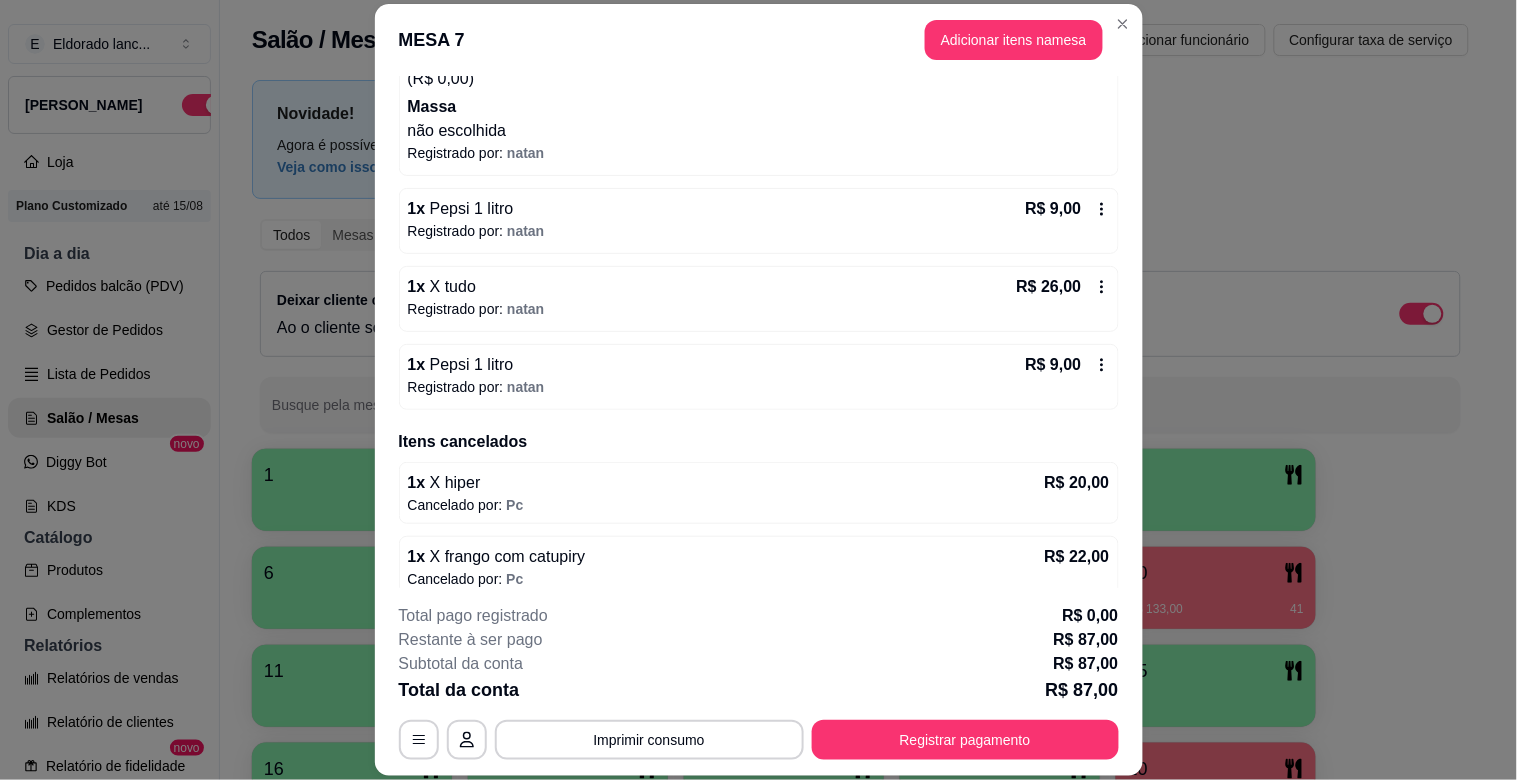 click 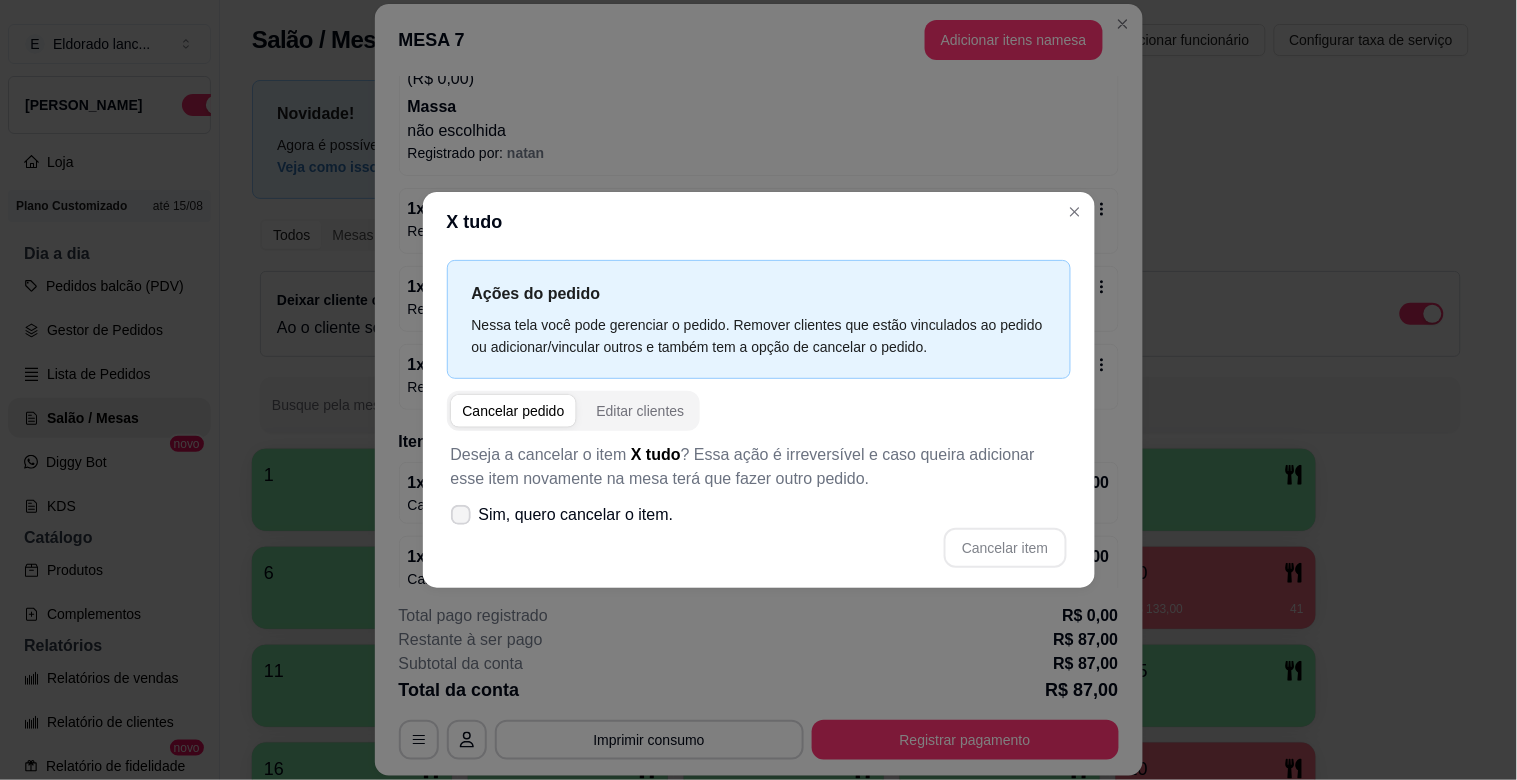 click at bounding box center [461, 515] 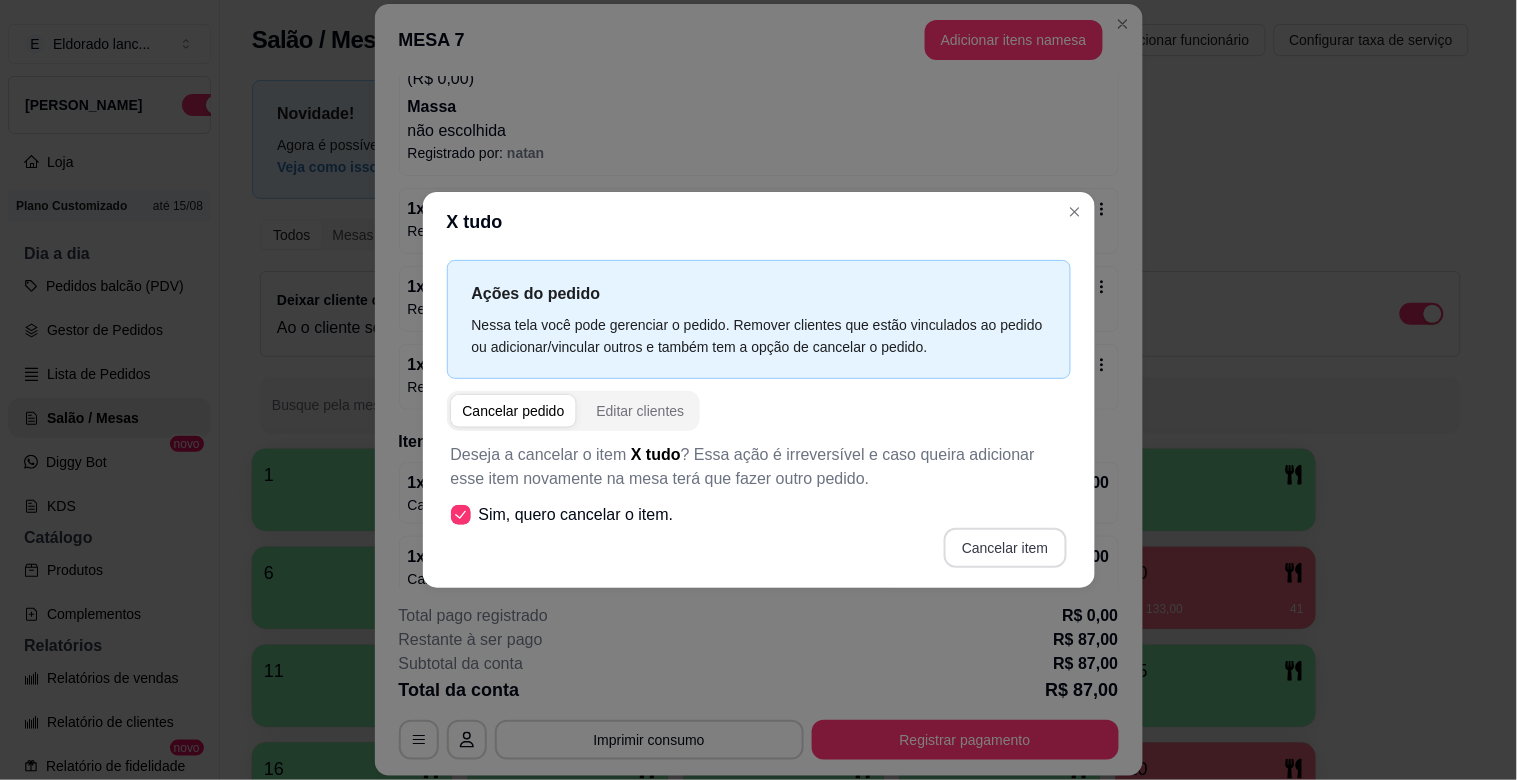 click on "Cancelar item" at bounding box center (1005, 548) 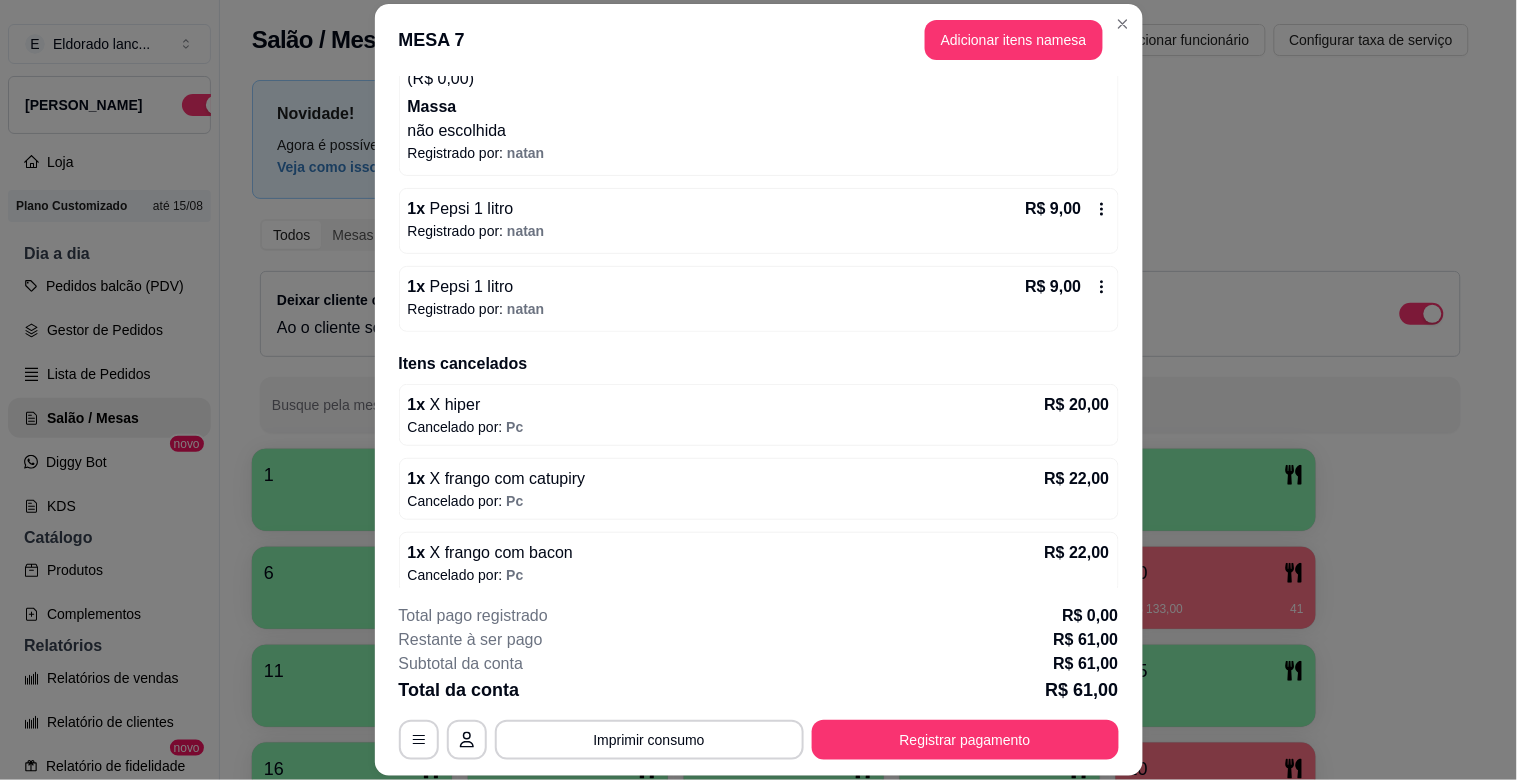 click 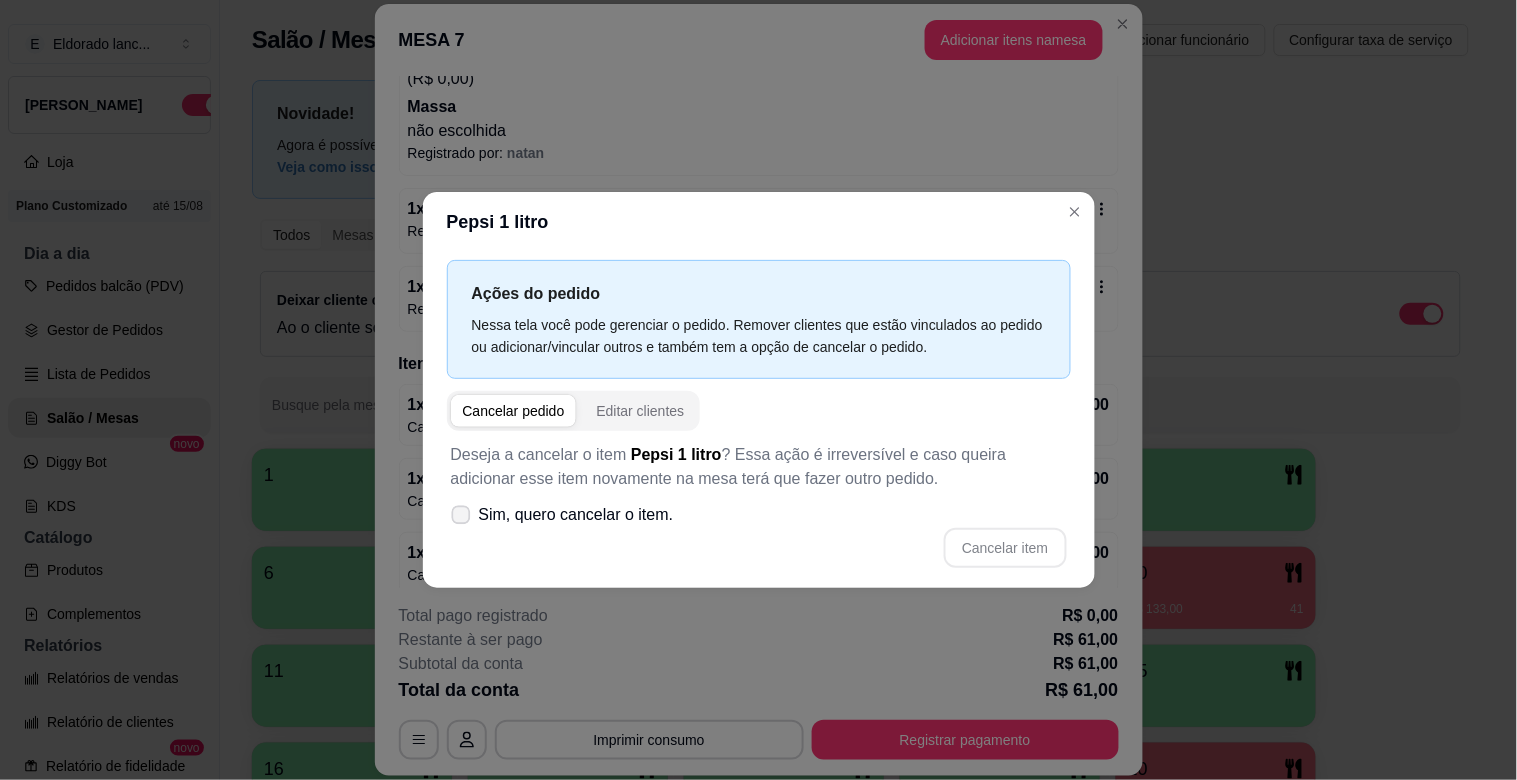 click 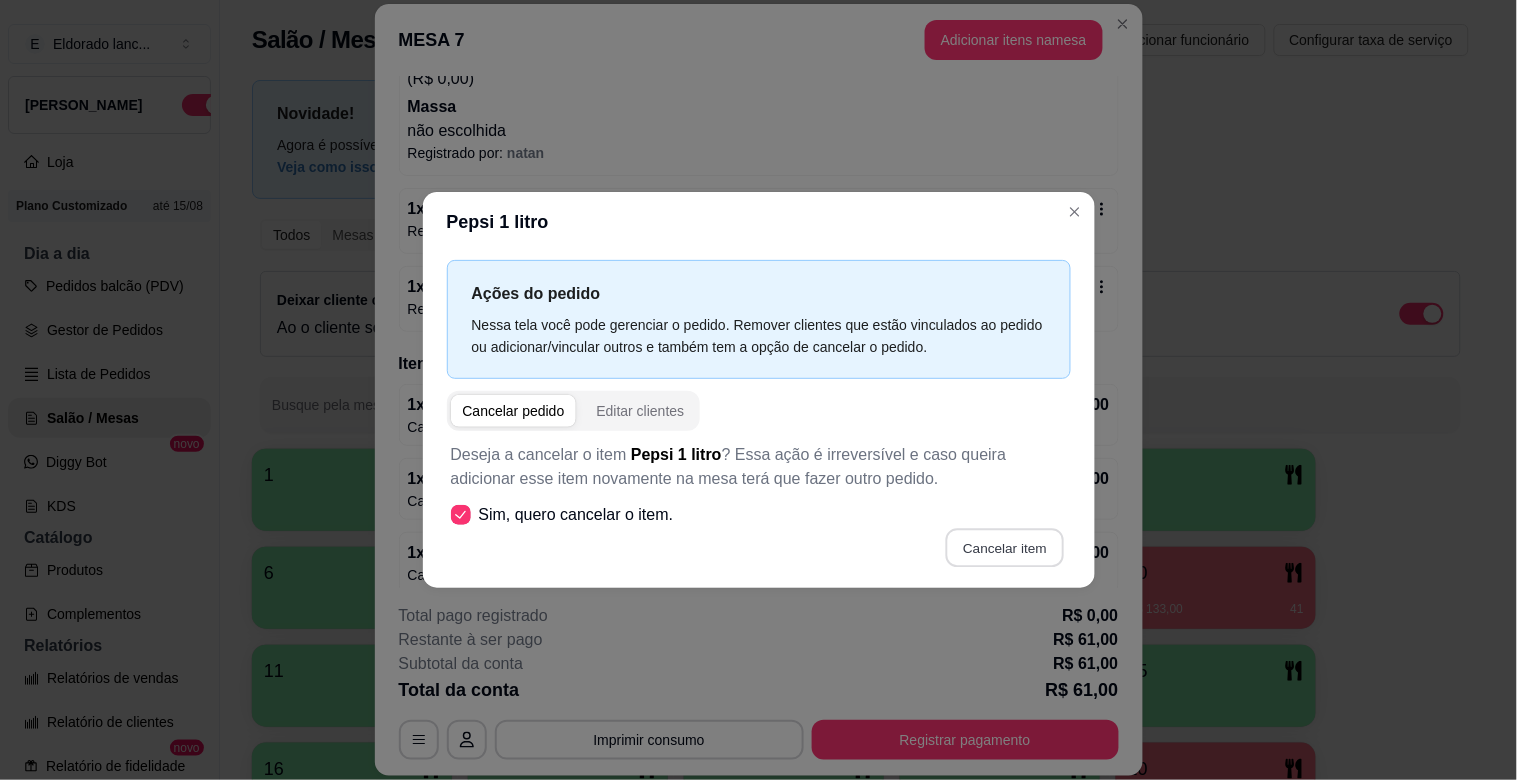click on "Cancelar item" at bounding box center (1005, 548) 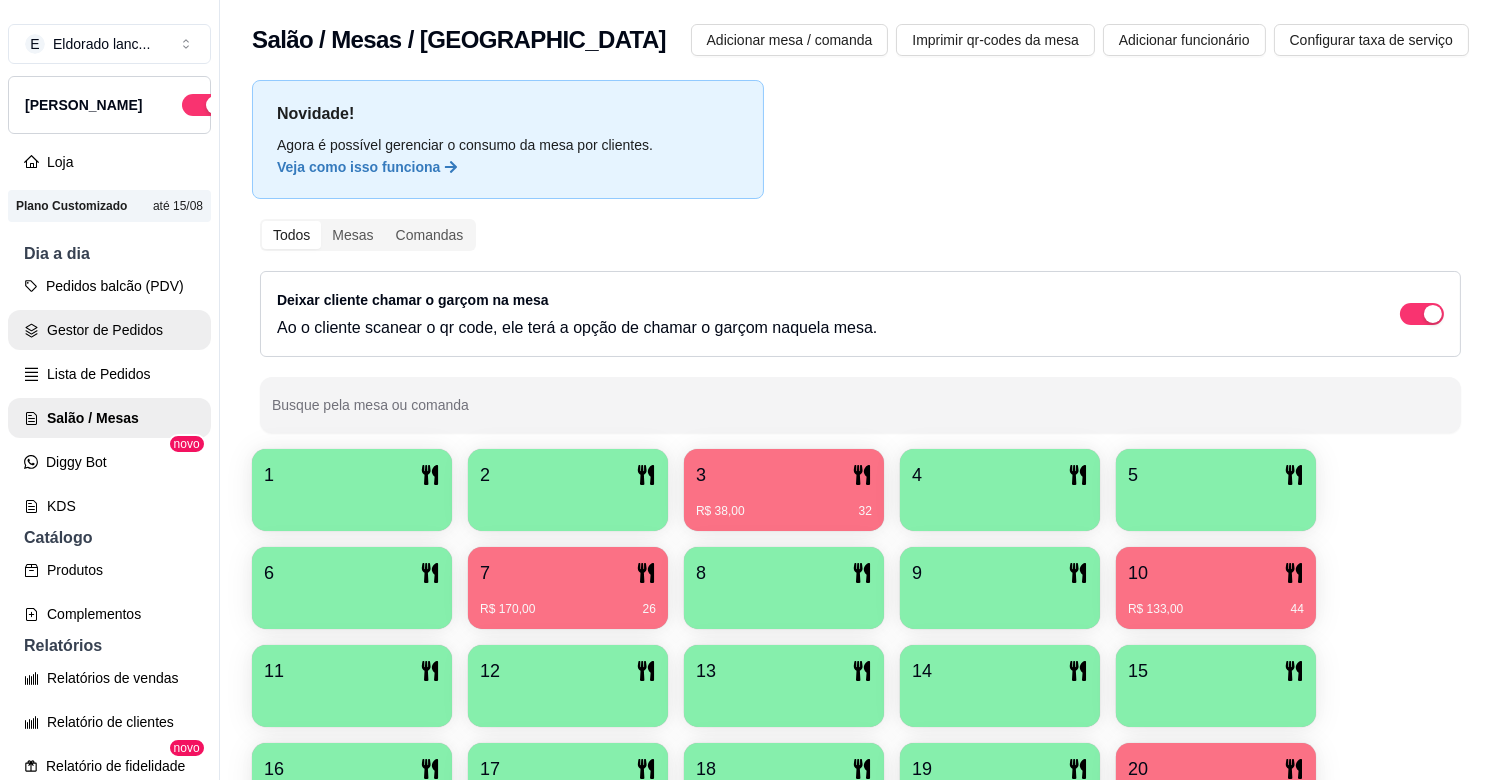 click on "Gestor de Pedidos" at bounding box center (109, 330) 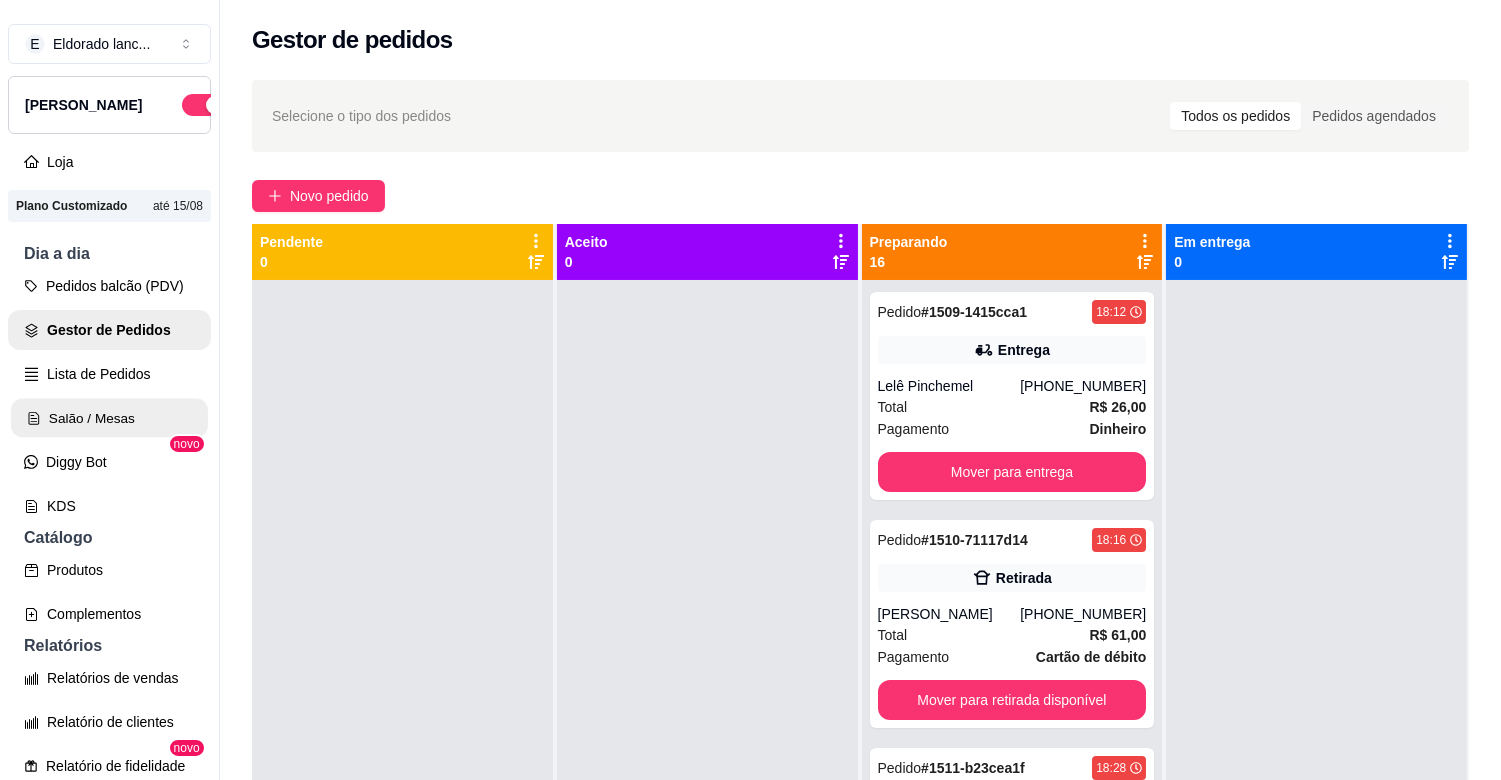 click on "Salão / Mesas" at bounding box center (109, 418) 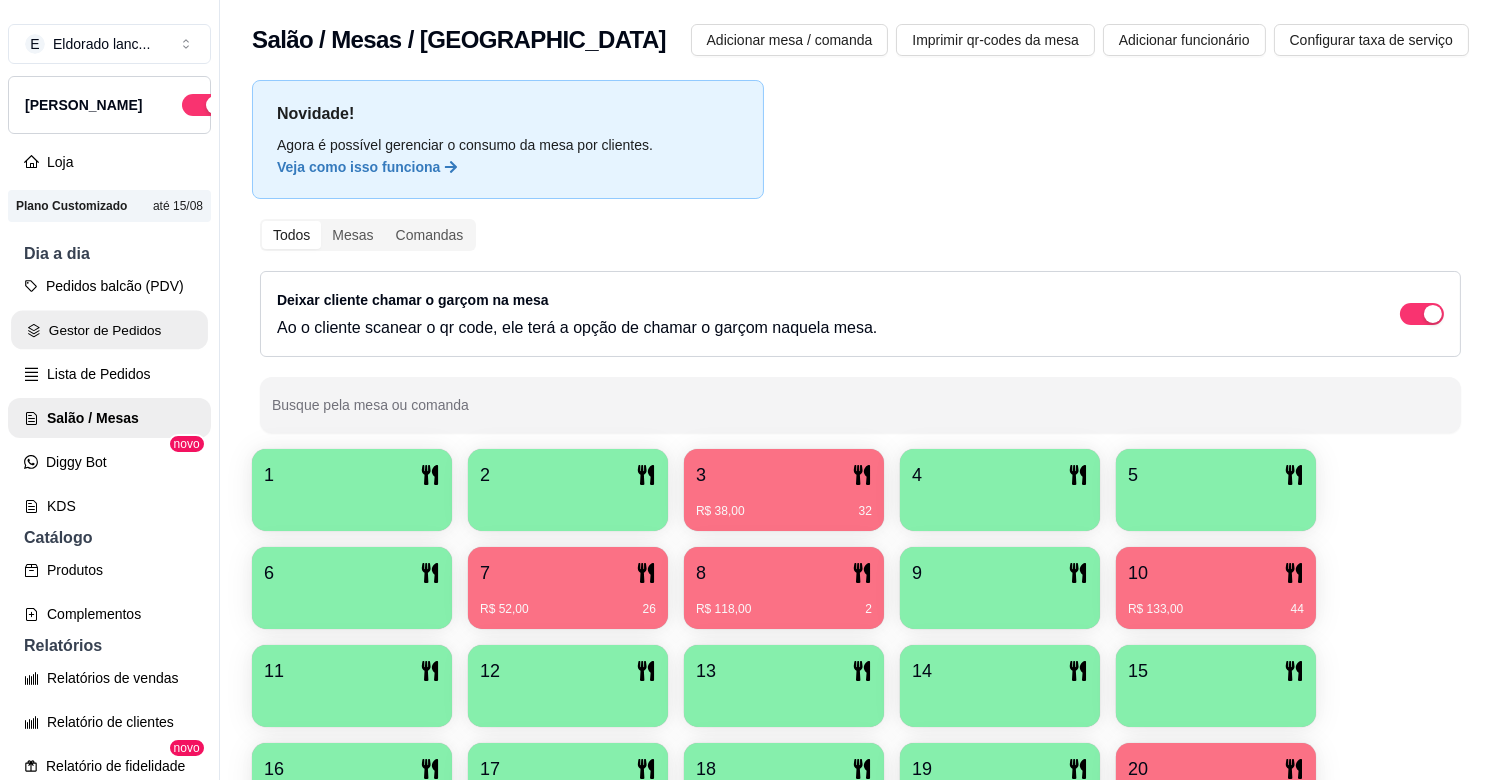 click on "Gestor de Pedidos" at bounding box center [109, 330] 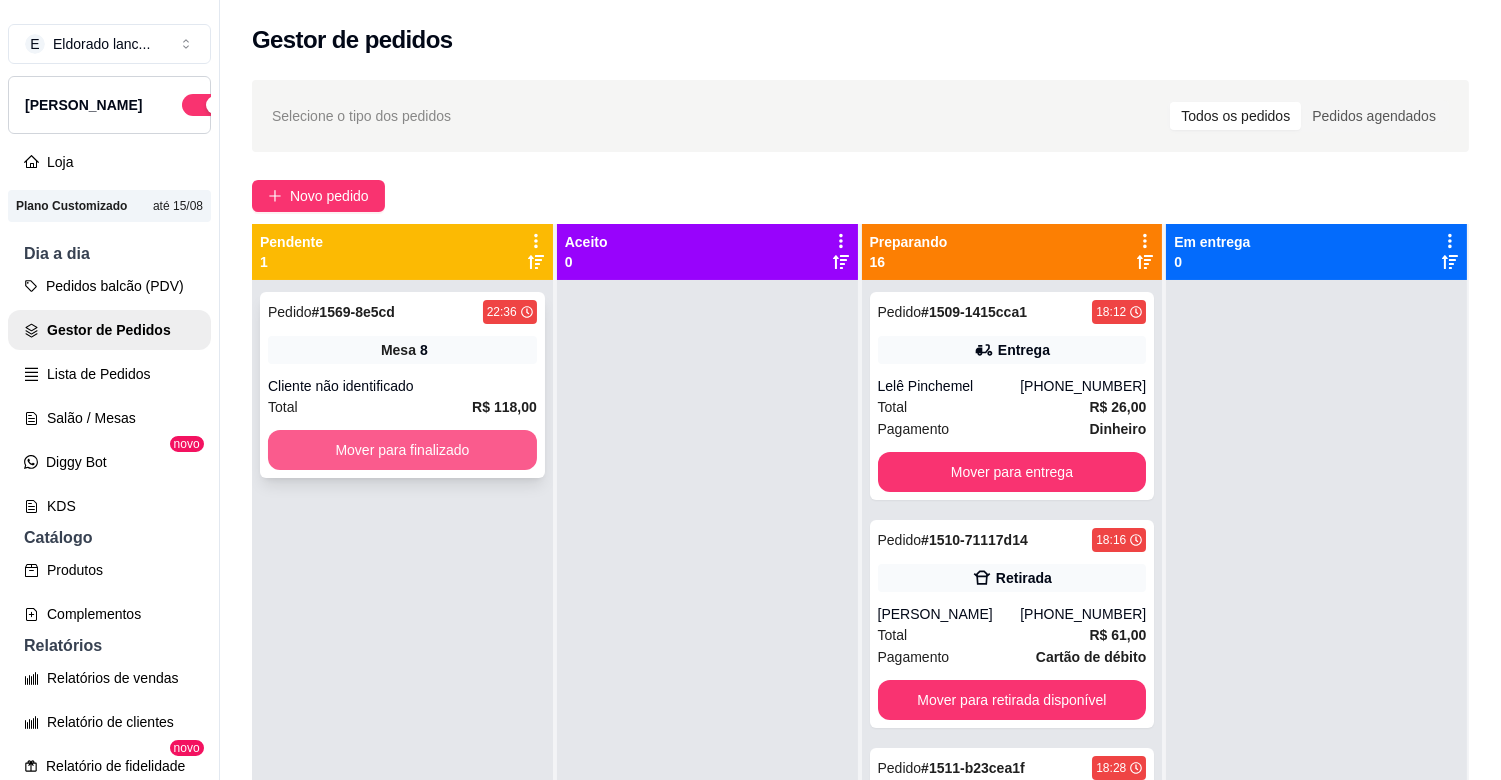 click on "Mover para finalizado" at bounding box center (402, 450) 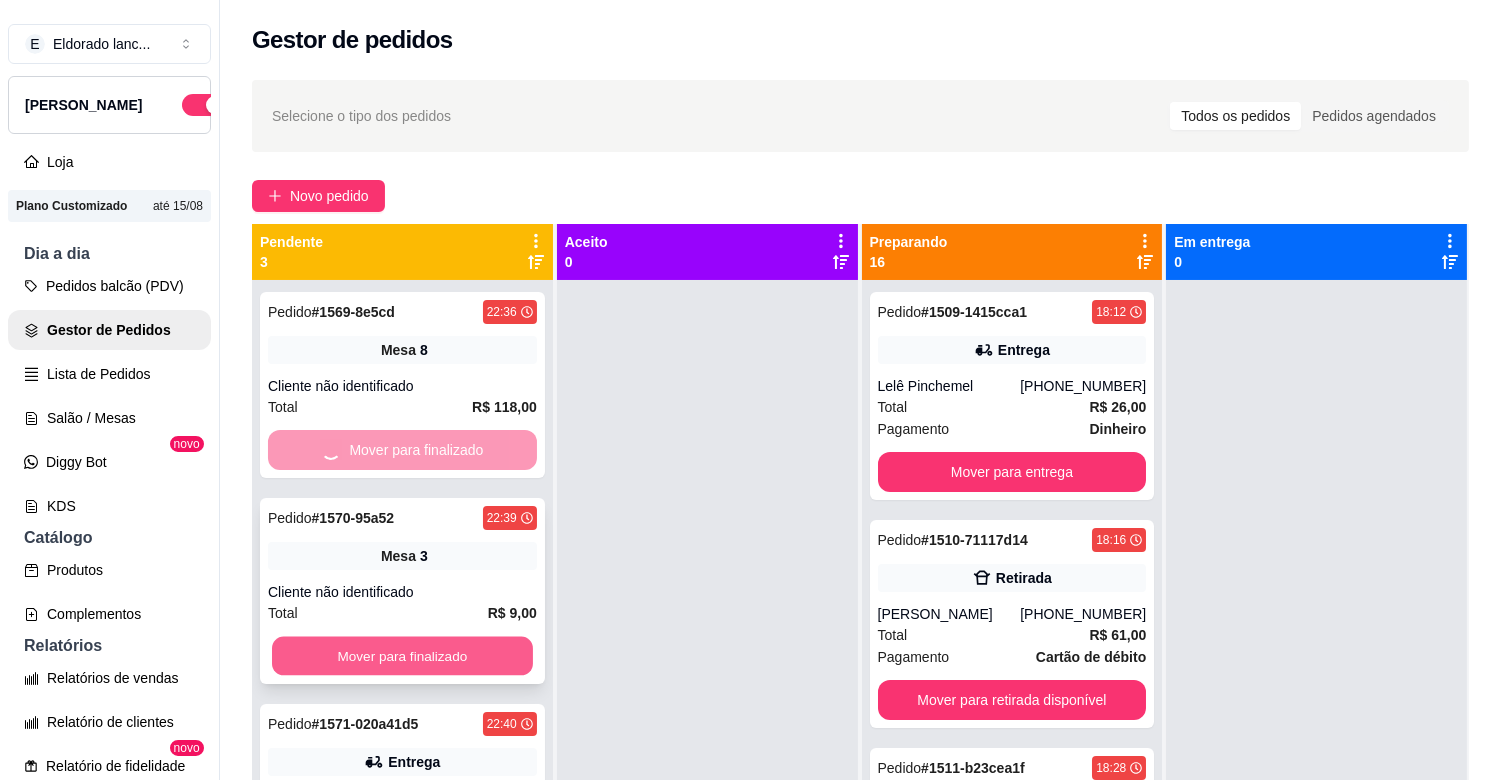 click on "Mover para finalizado" at bounding box center [402, 656] 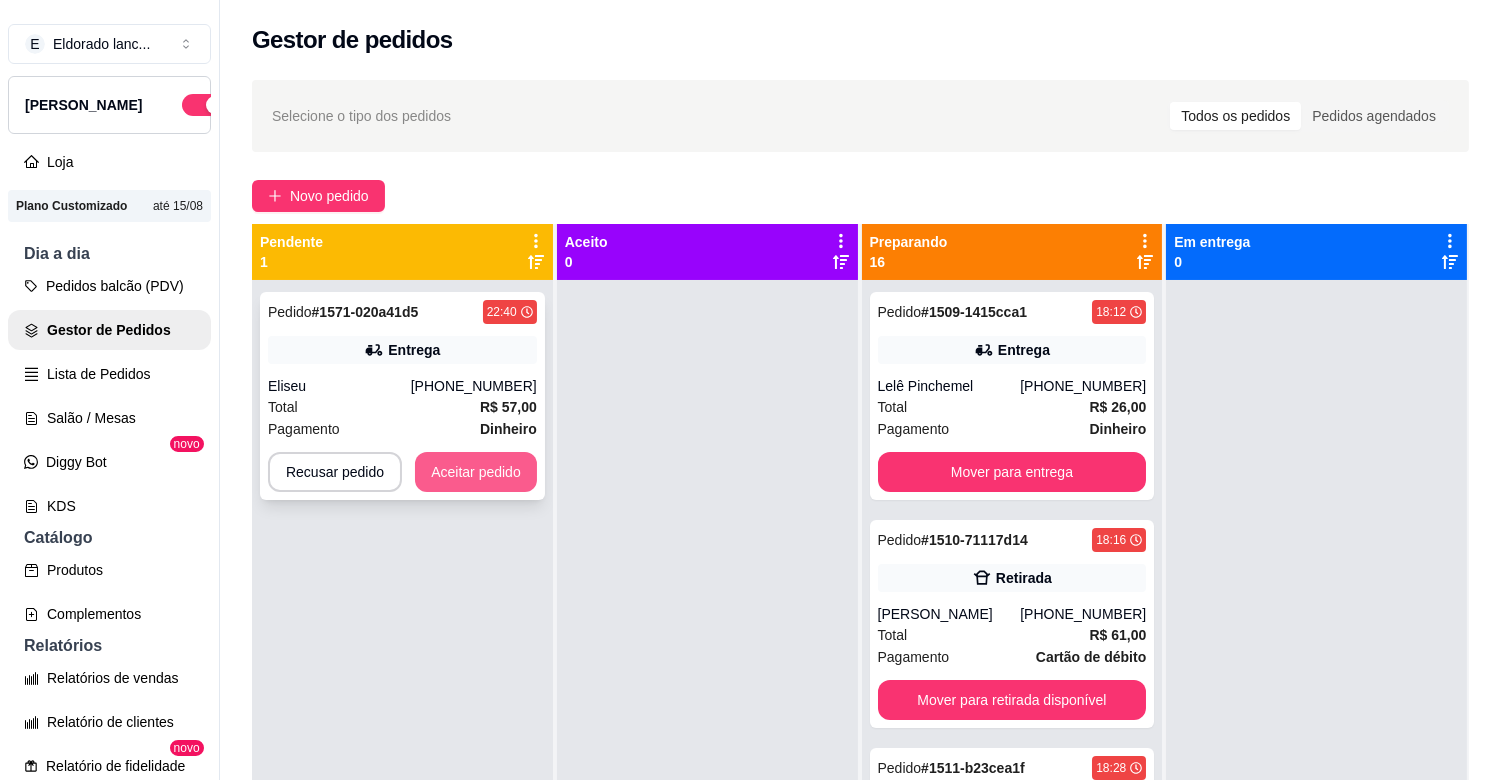 click on "Aceitar pedido" at bounding box center (476, 472) 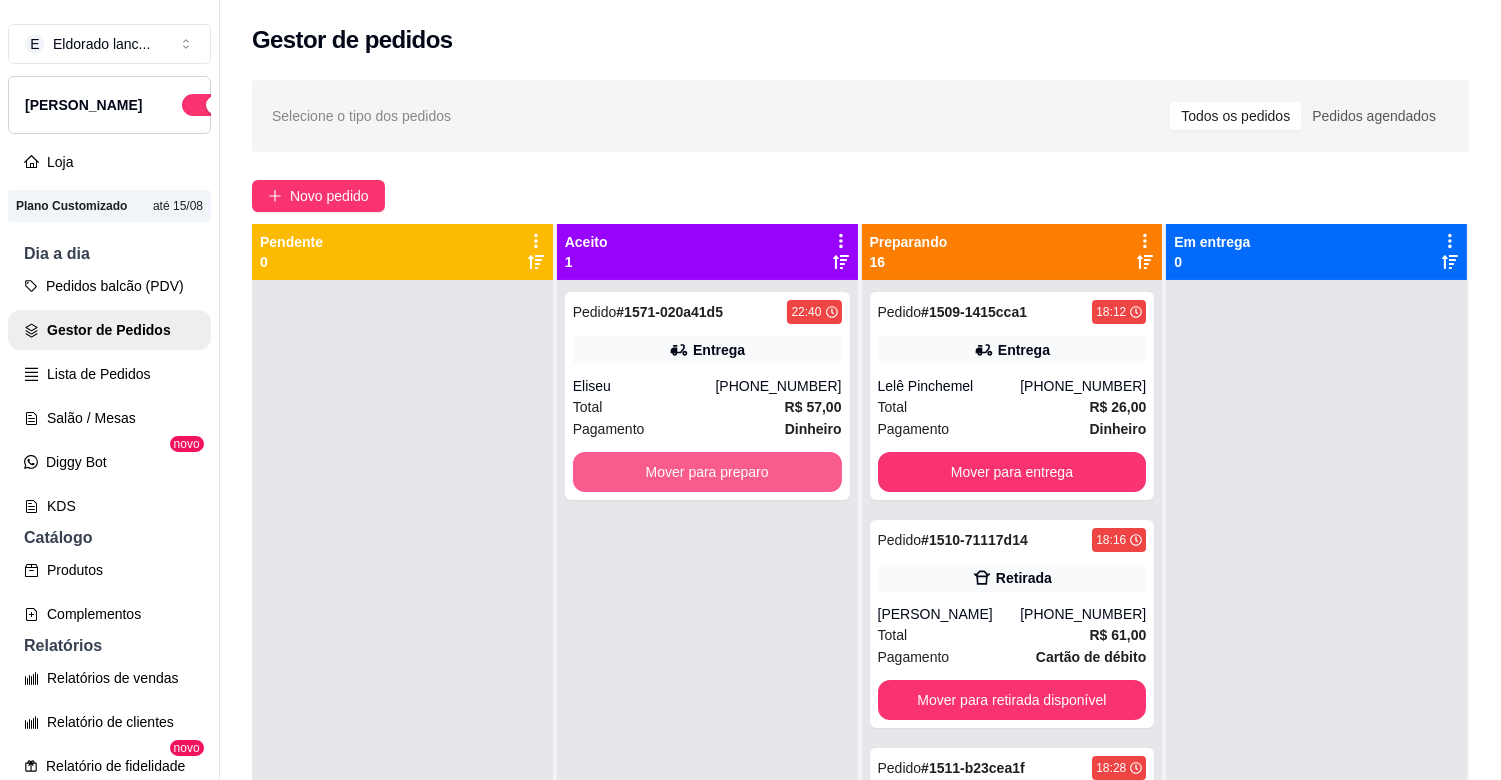 click on "Mover para preparo" at bounding box center [707, 472] 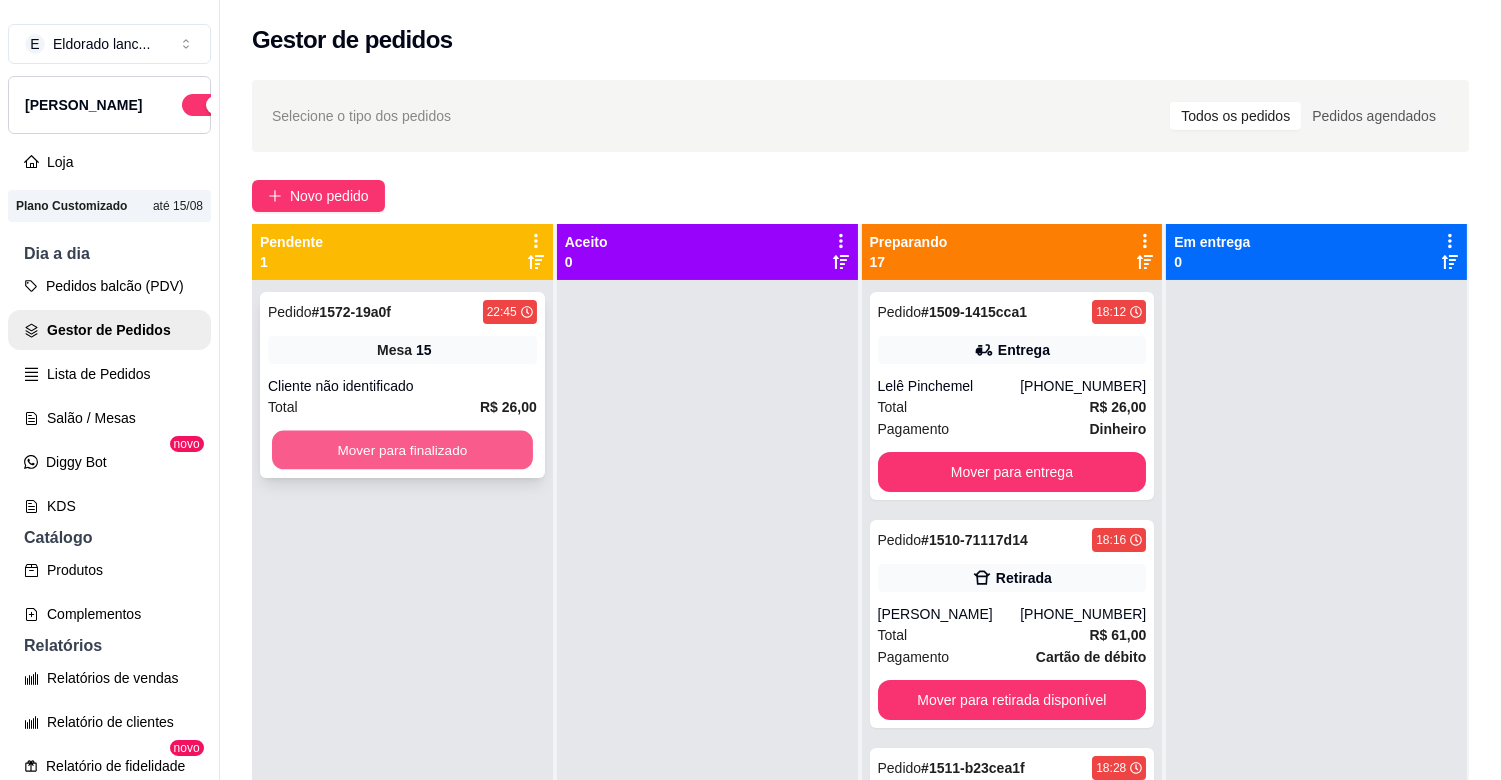click on "Mover para finalizado" at bounding box center [402, 450] 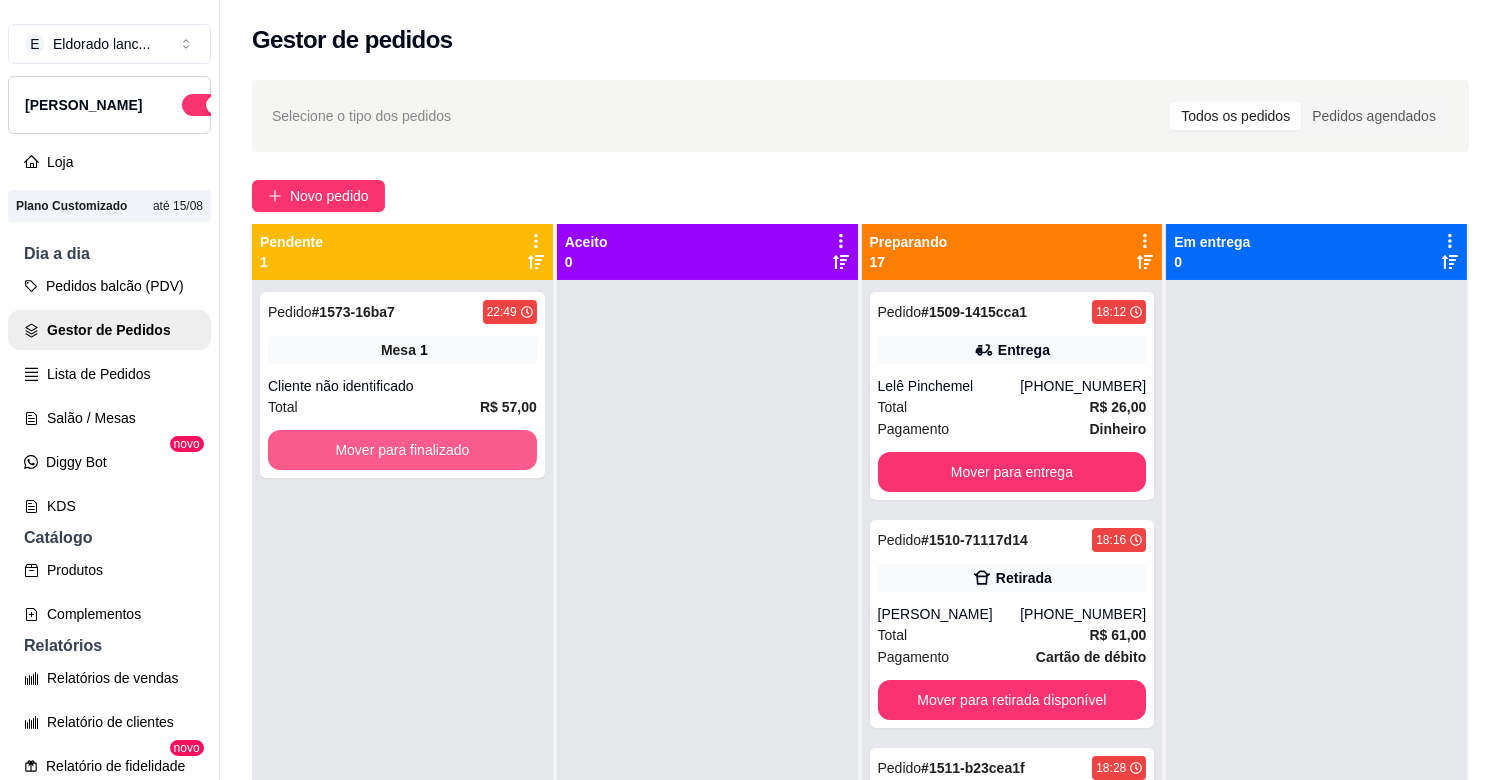 click on "Mover para finalizado" at bounding box center [402, 450] 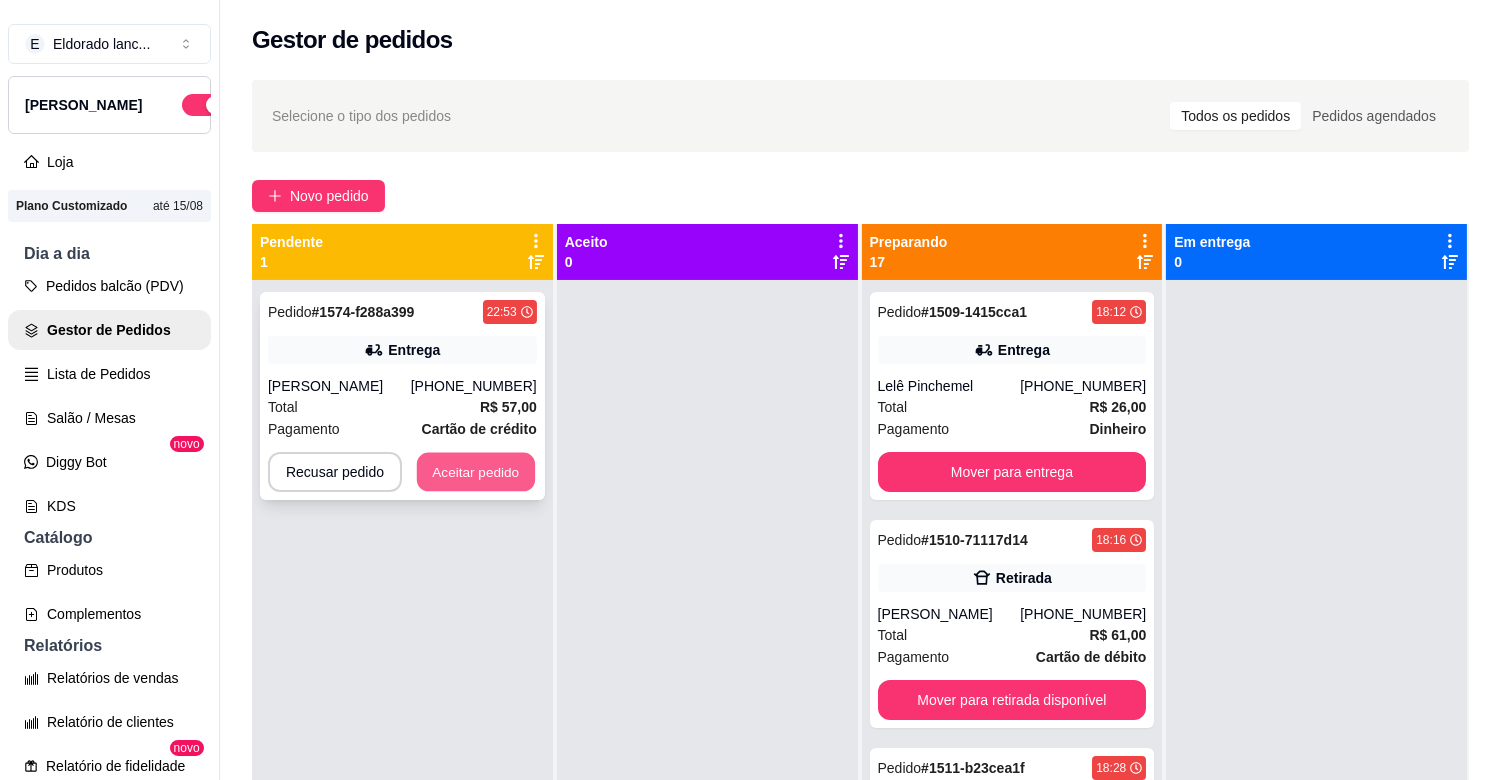 click on "Aceitar pedido" at bounding box center [476, 472] 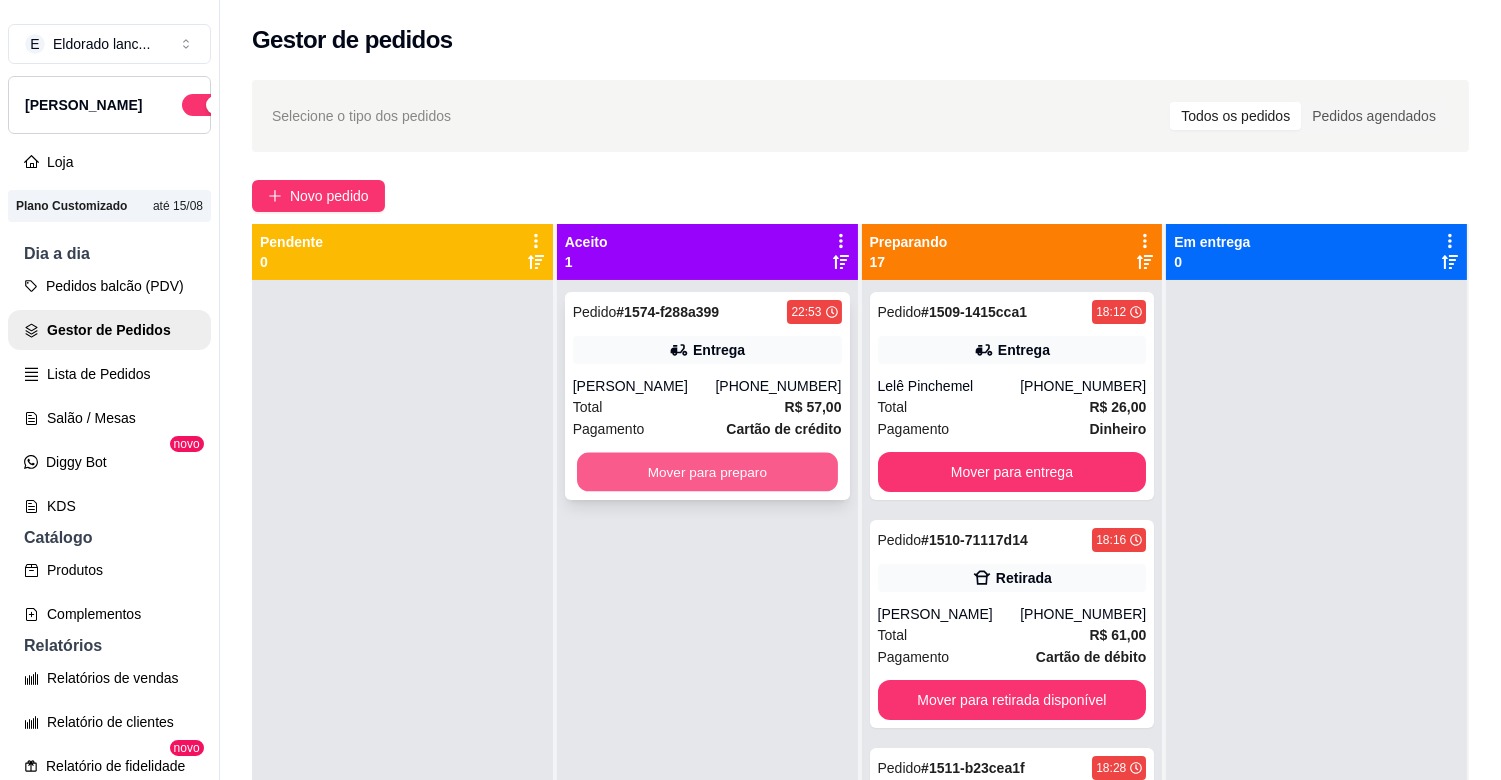click on "Mover para preparo" at bounding box center (707, 472) 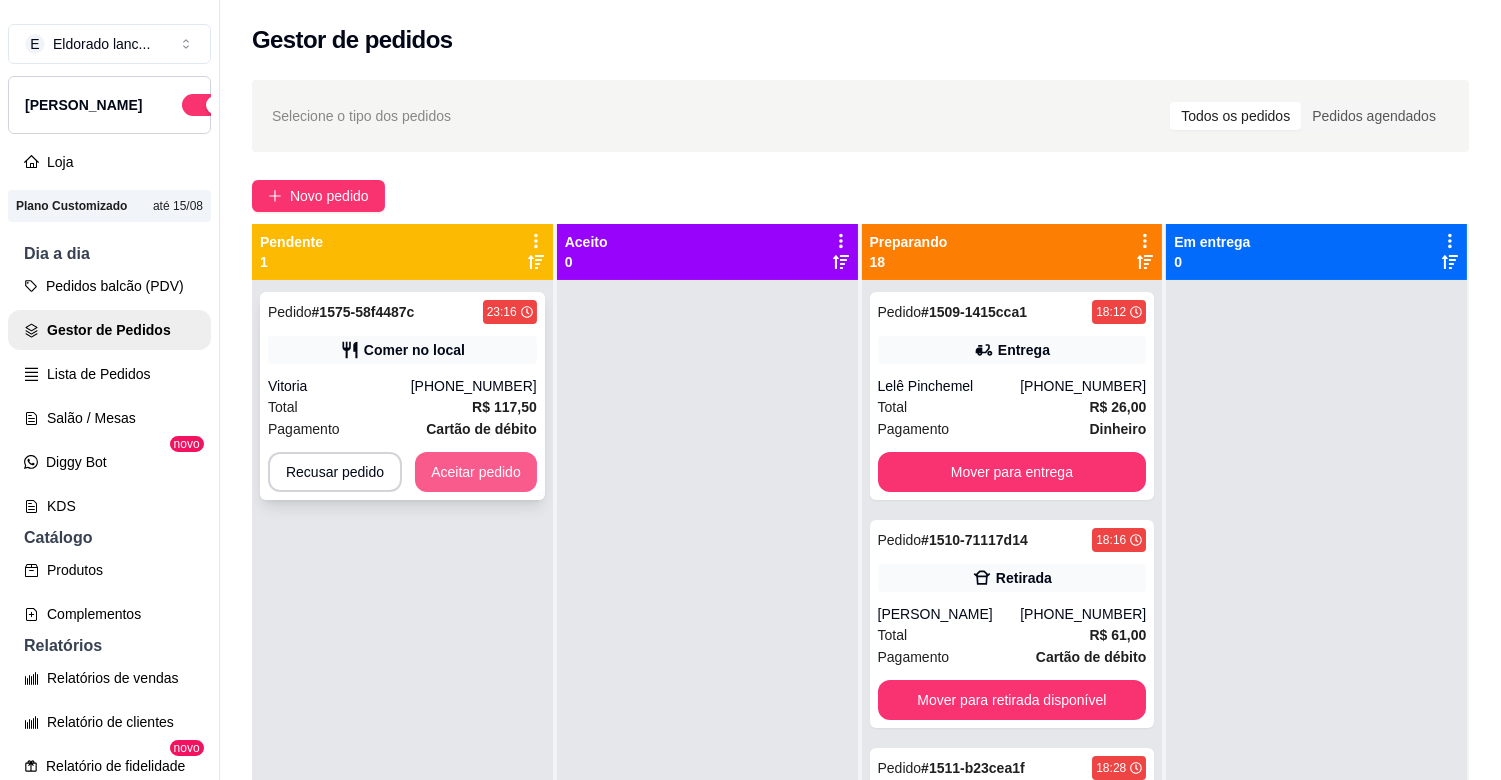 click on "Aceitar pedido" at bounding box center (476, 472) 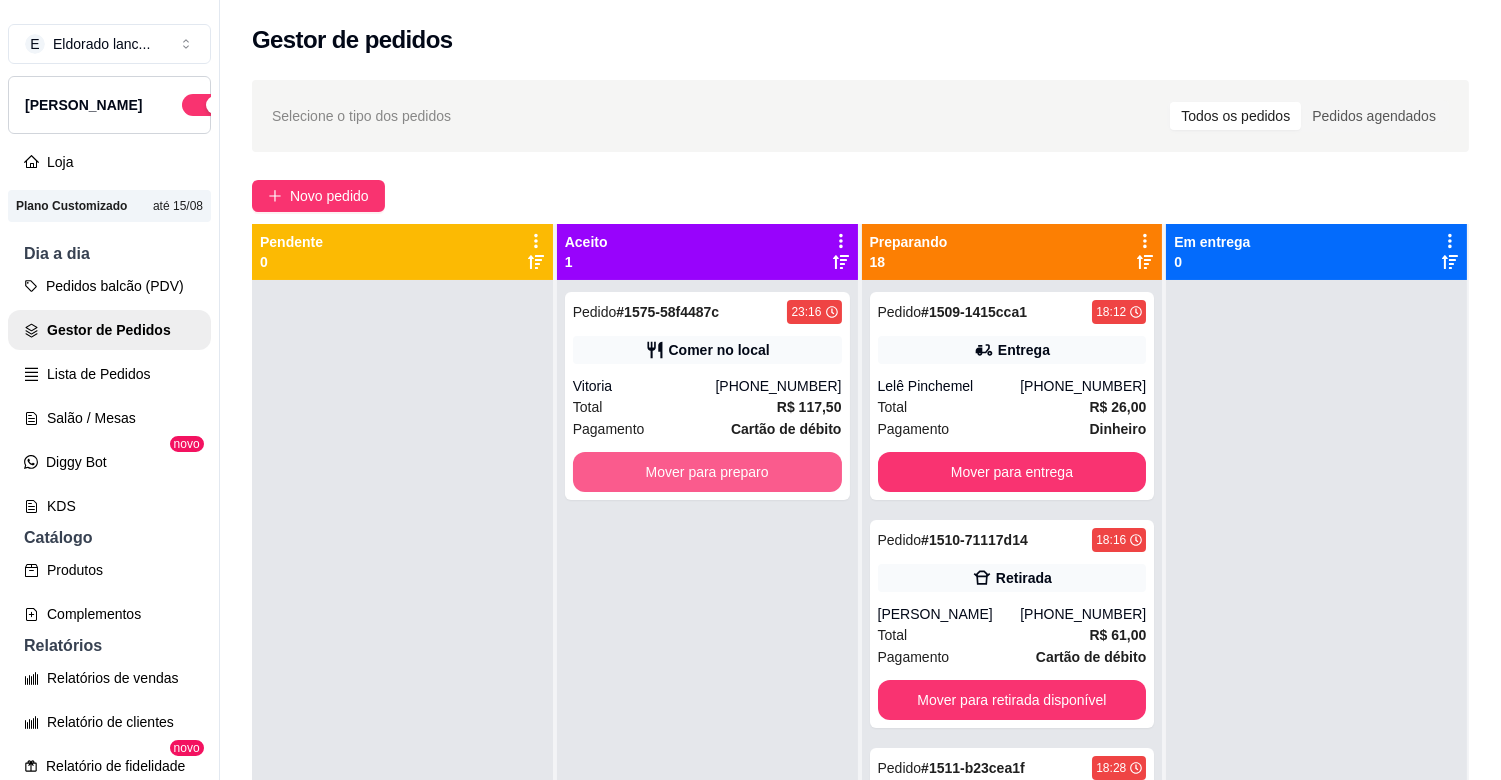 click on "Mover para preparo" at bounding box center (707, 472) 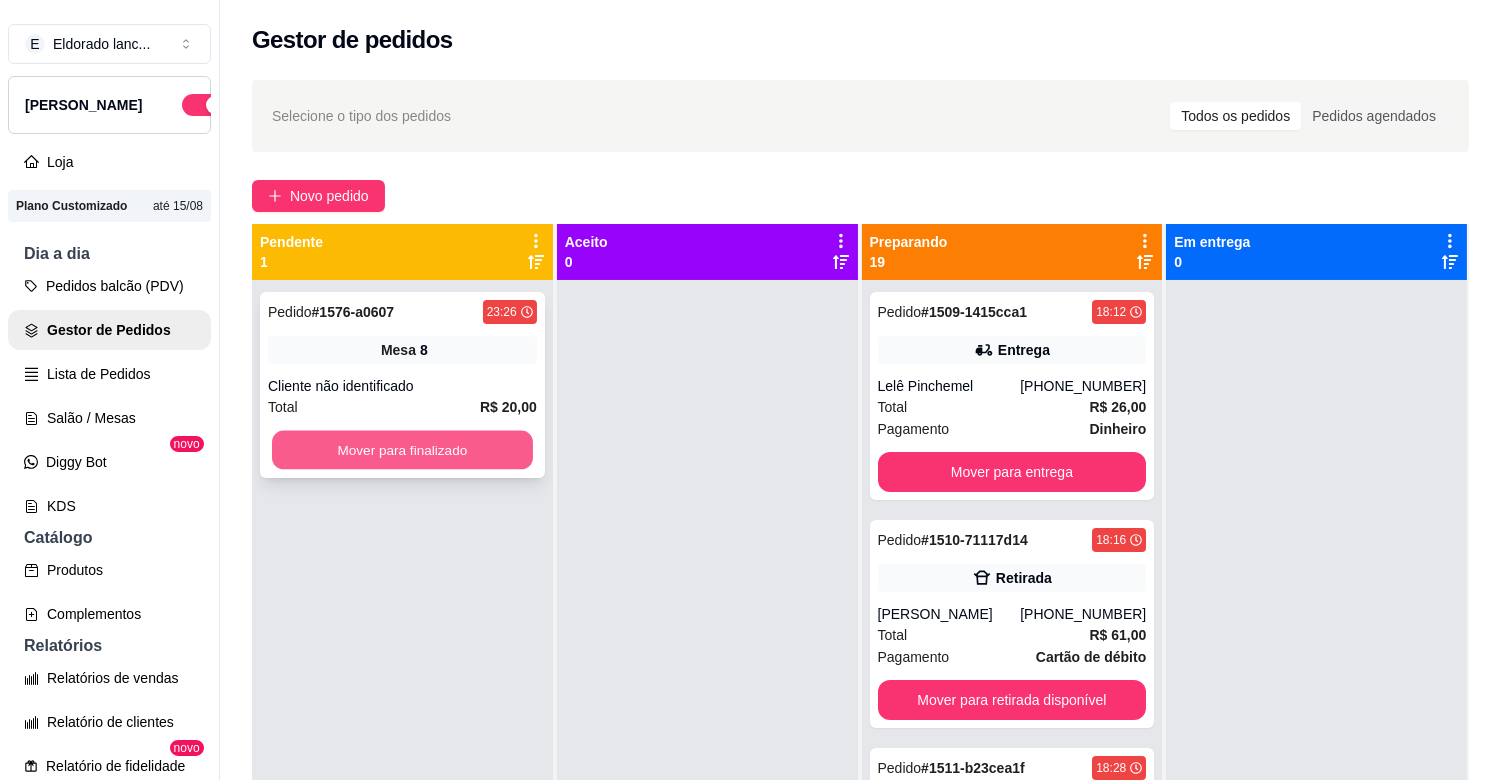 click on "Mover para finalizado" at bounding box center (402, 450) 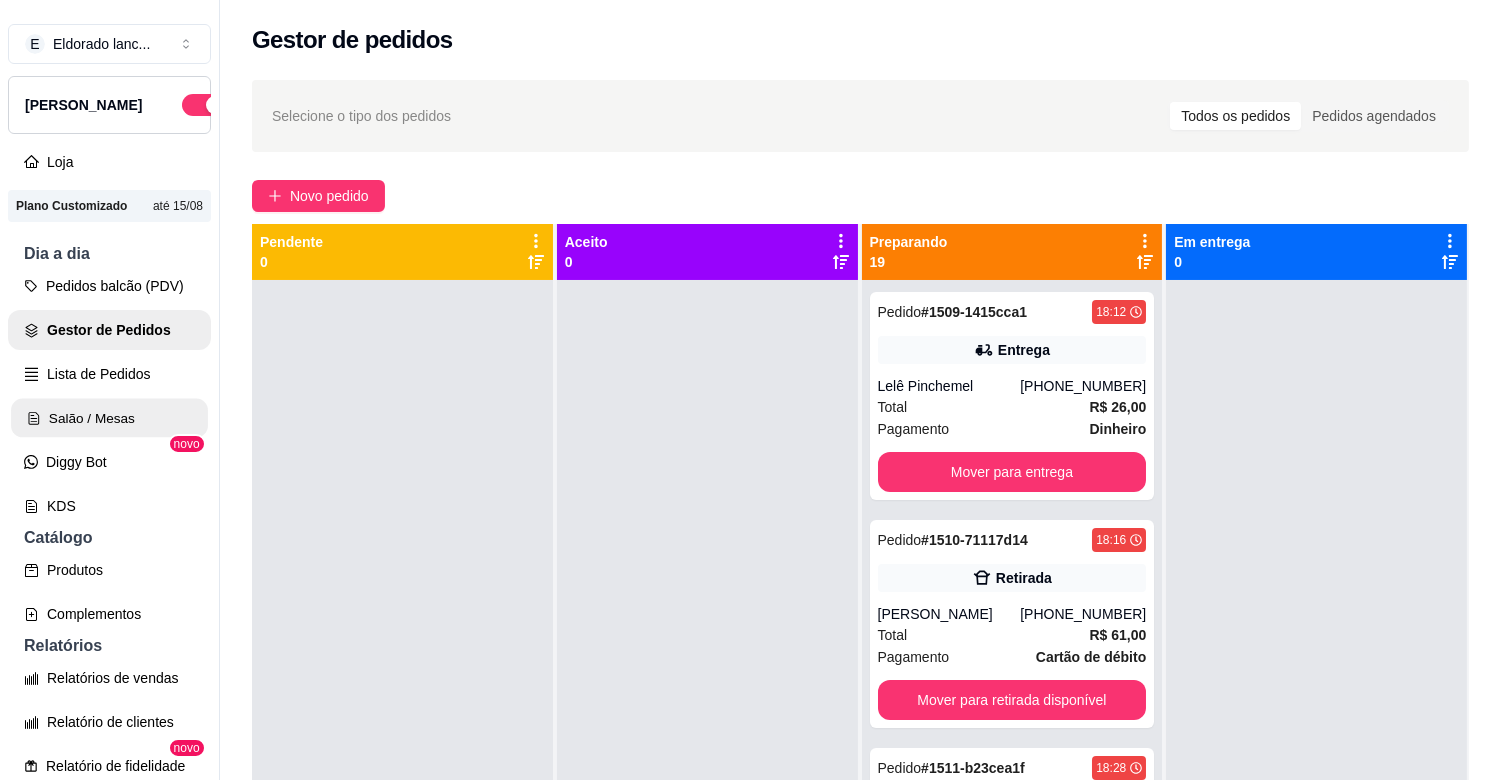 click on "Salão / Mesas" at bounding box center (109, 418) 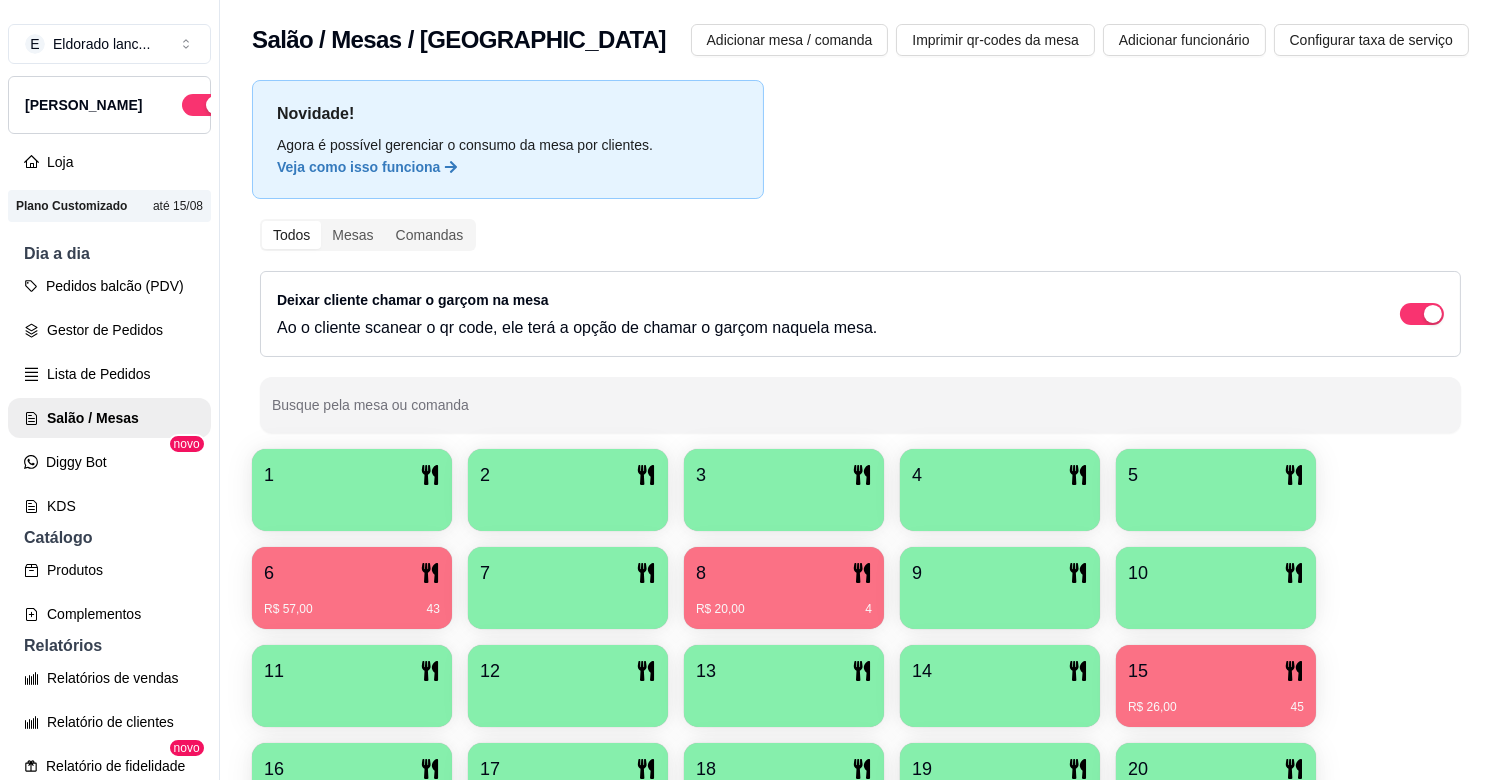 click on "6" at bounding box center (352, 573) 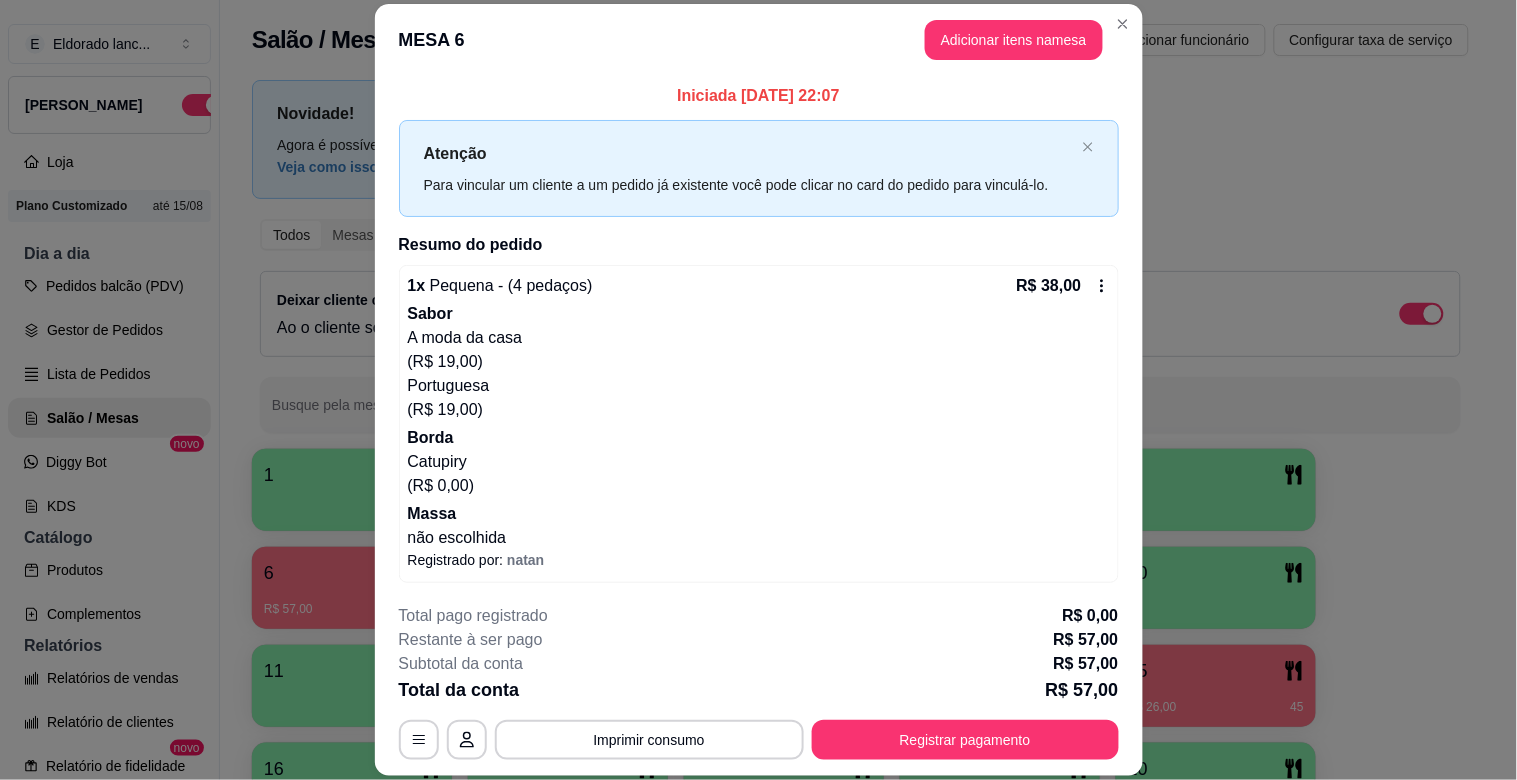 click on "**********" at bounding box center (758, 390) 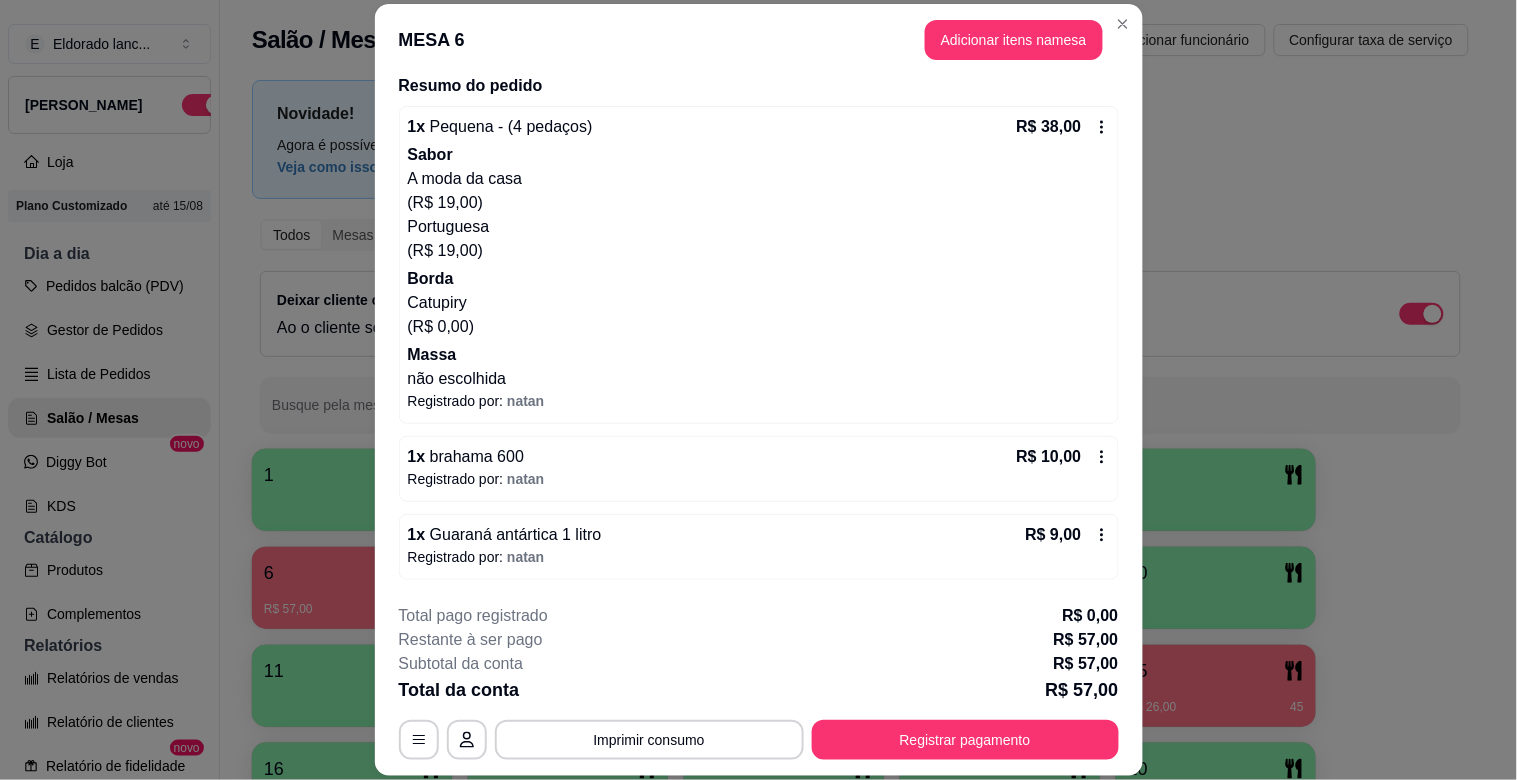 click on "R$ 9,00" at bounding box center (1067, 535) 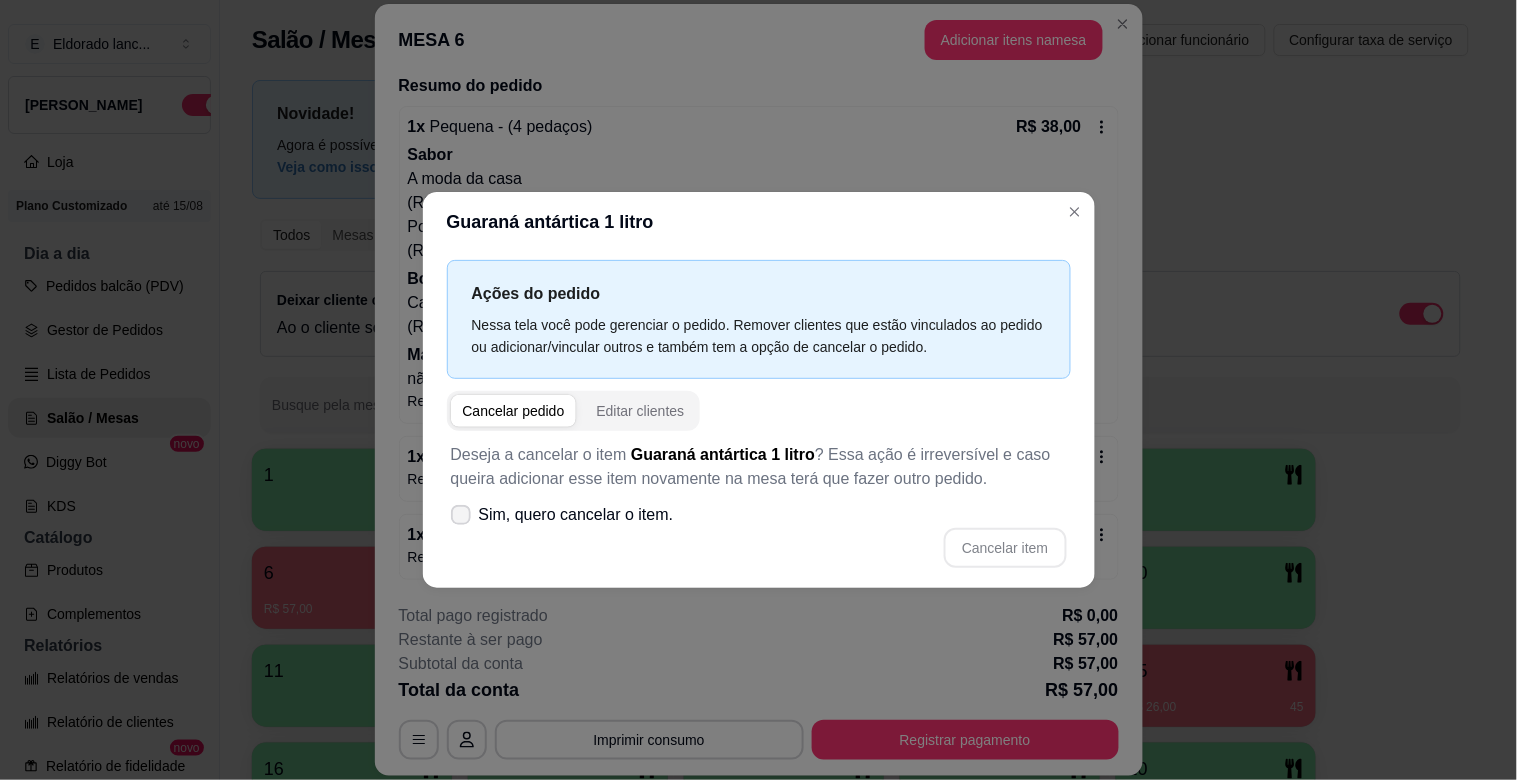 click on "Sim, quero cancelar o item." at bounding box center [562, 515] 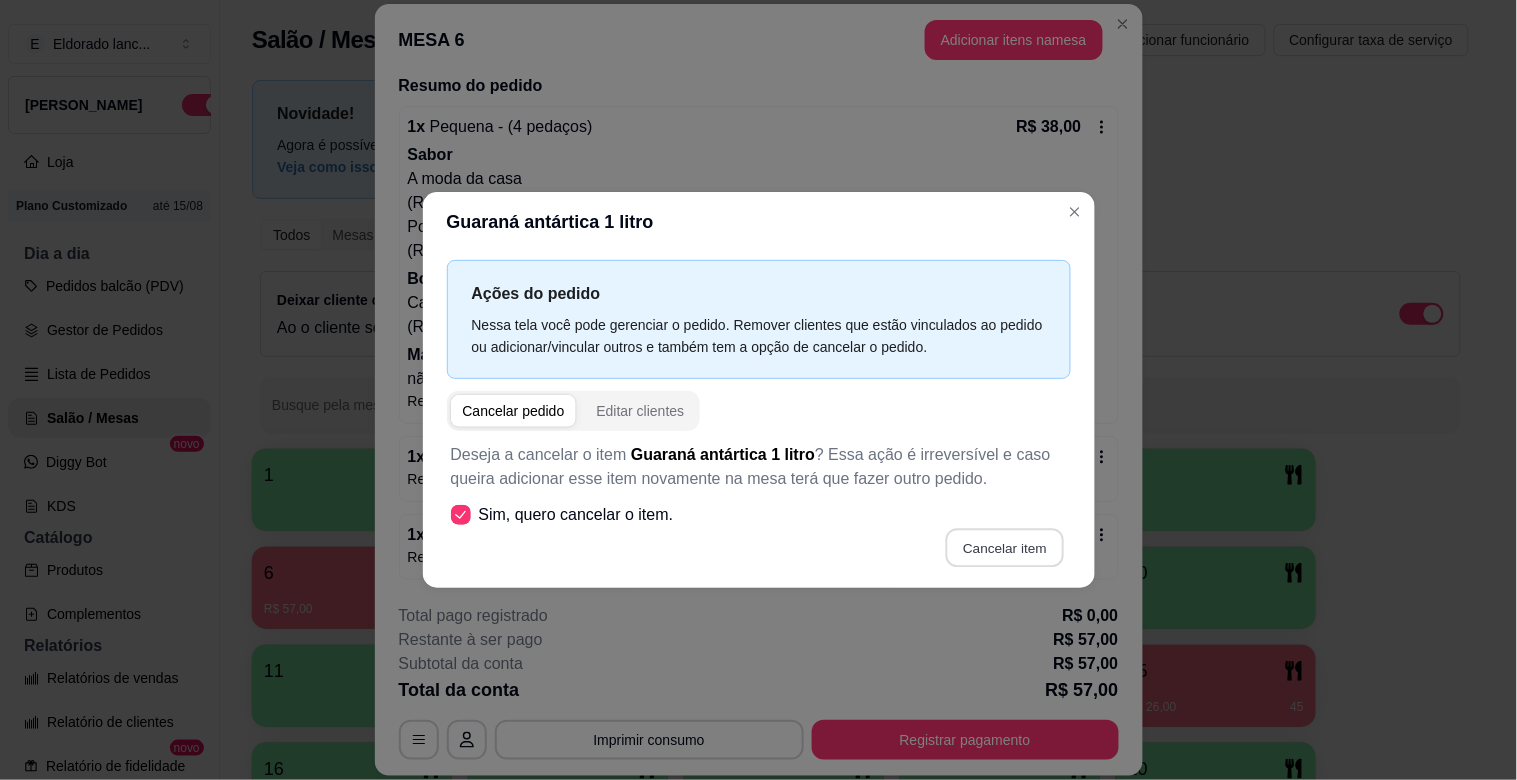 click on "Cancelar item" at bounding box center [1005, 548] 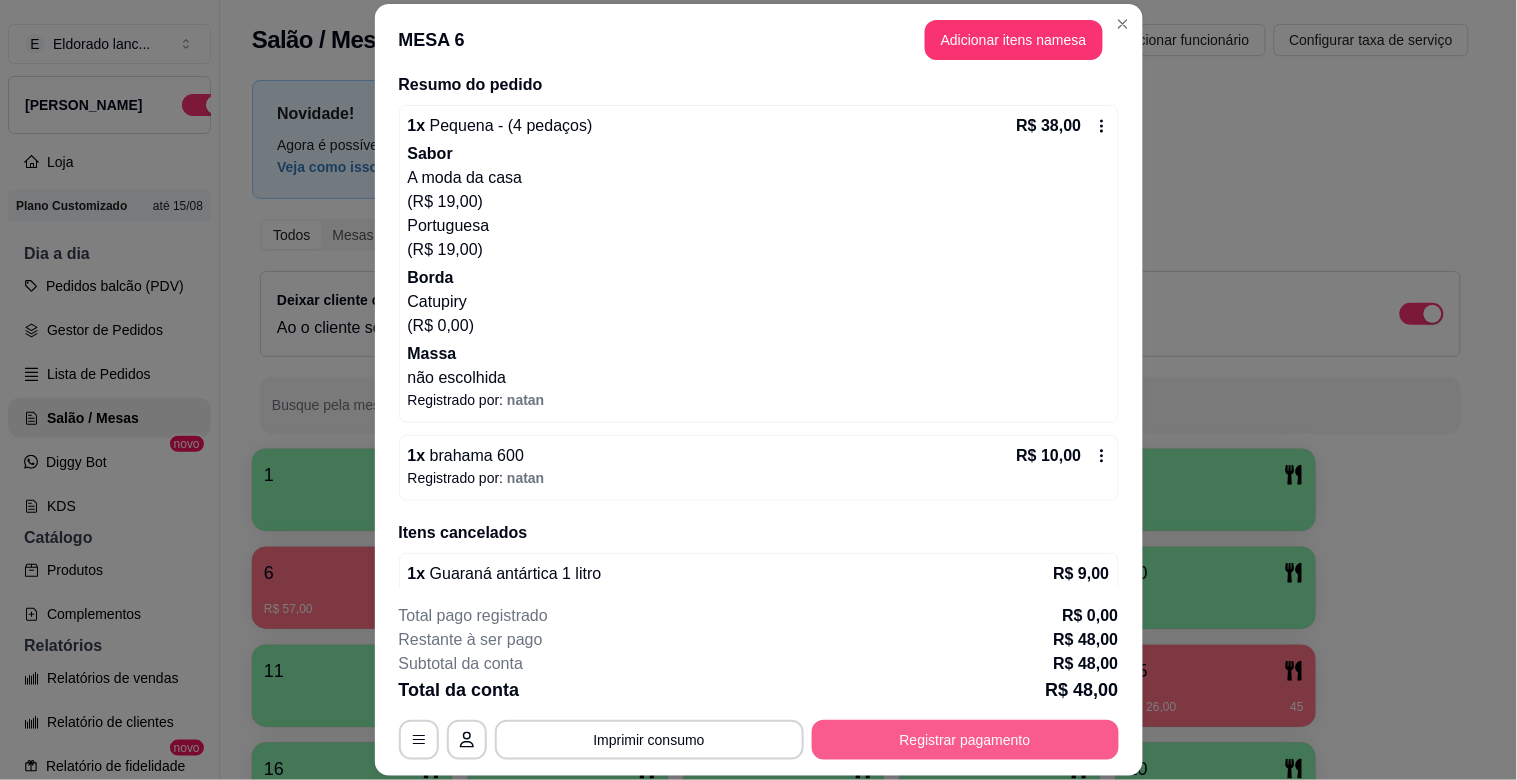 click on "Registrar pagamento" at bounding box center (965, 740) 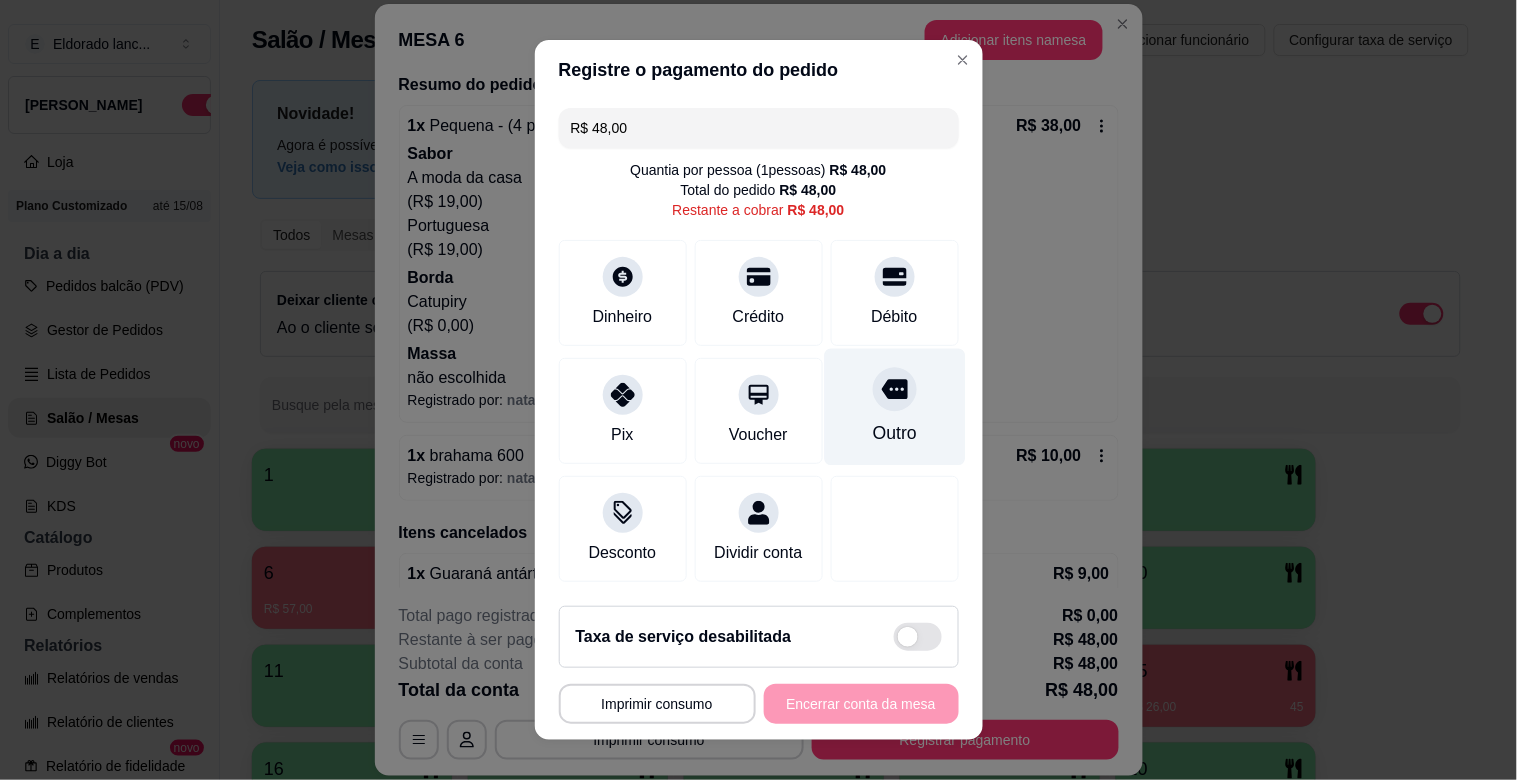 click on "Outro" at bounding box center (894, 433) 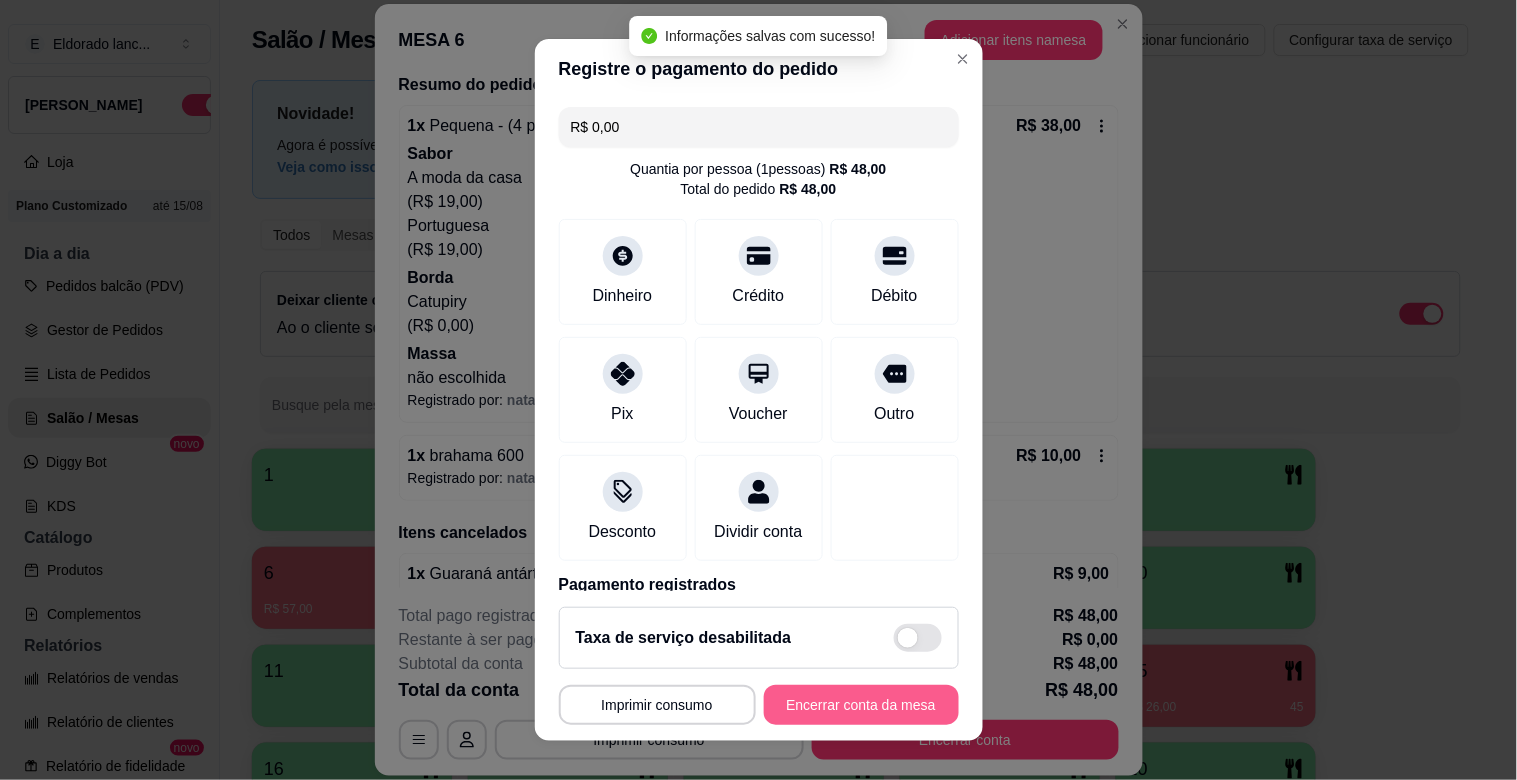 type on "R$ 0,00" 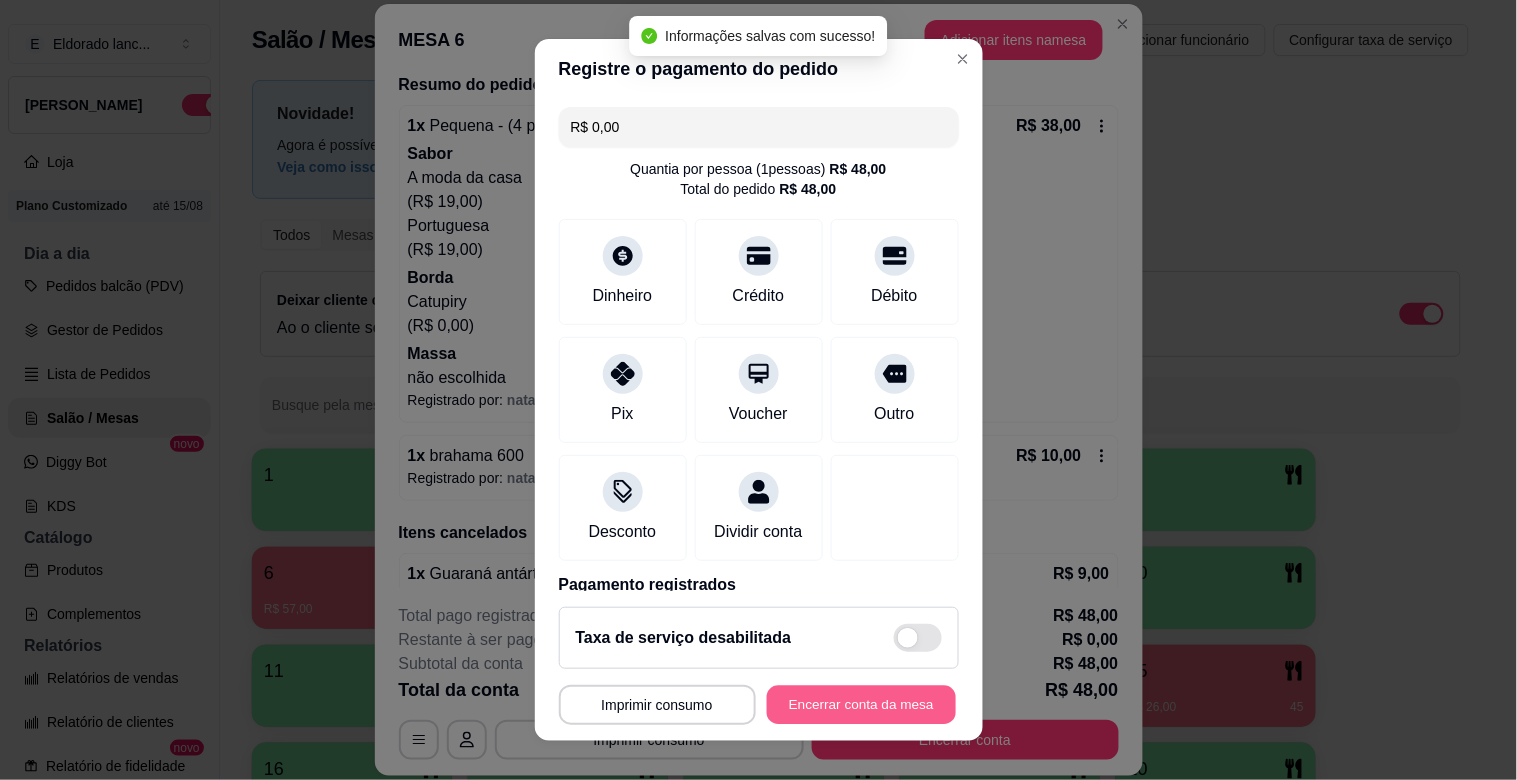 click on "Encerrar conta da mesa" at bounding box center (861, 705) 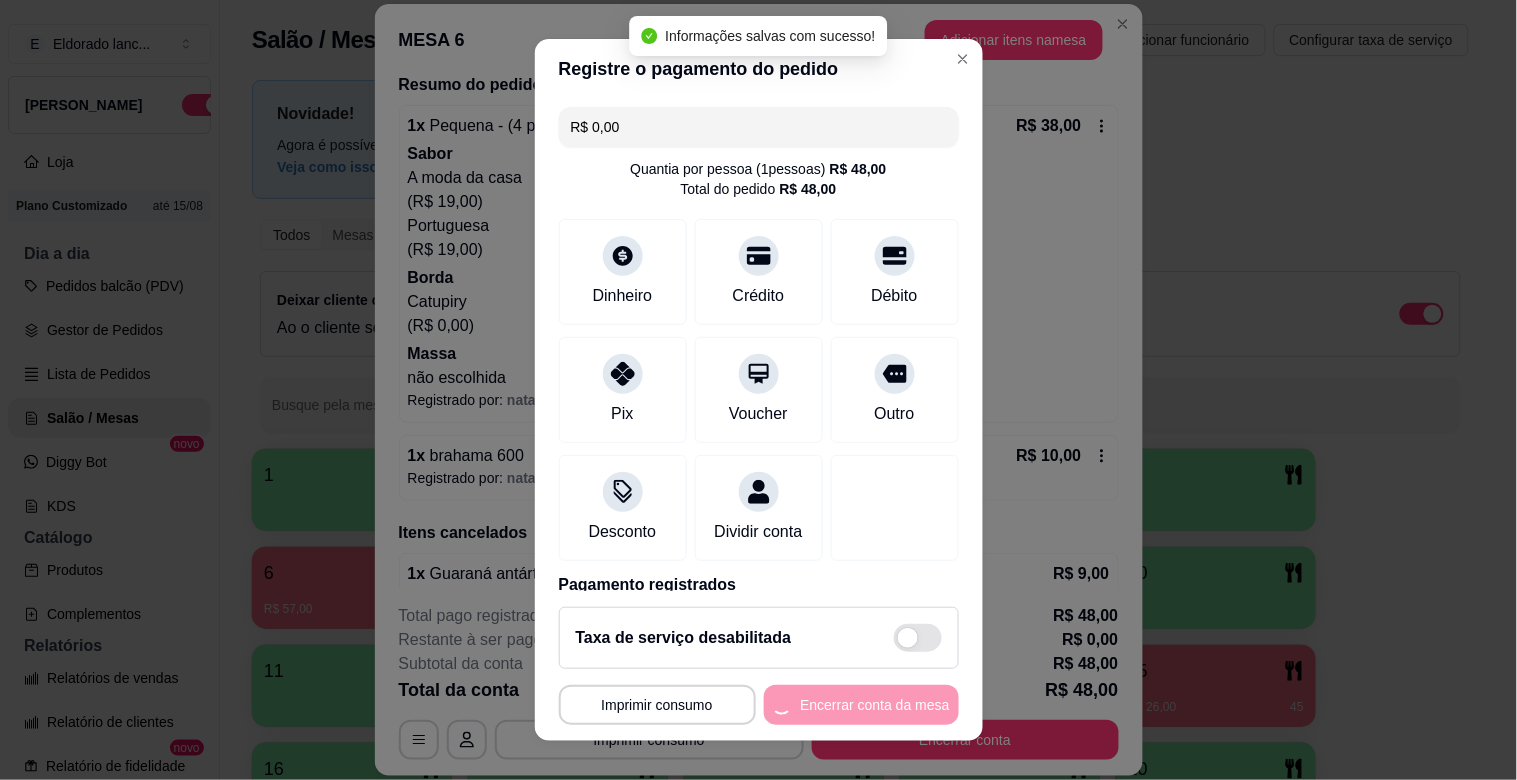 scroll, scrollTop: 0, scrollLeft: 0, axis: both 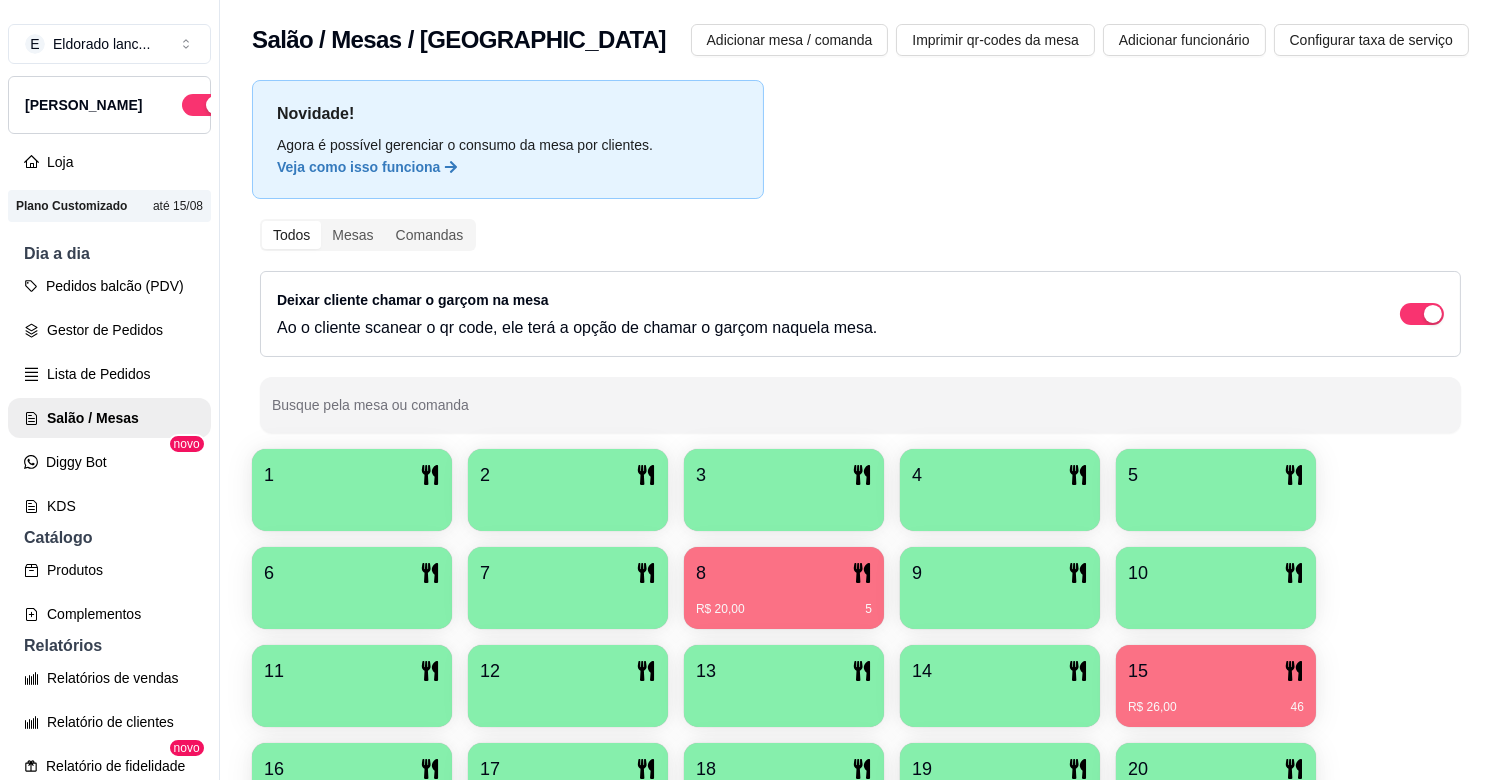click on "R$ 26,00 46" at bounding box center (1216, 700) 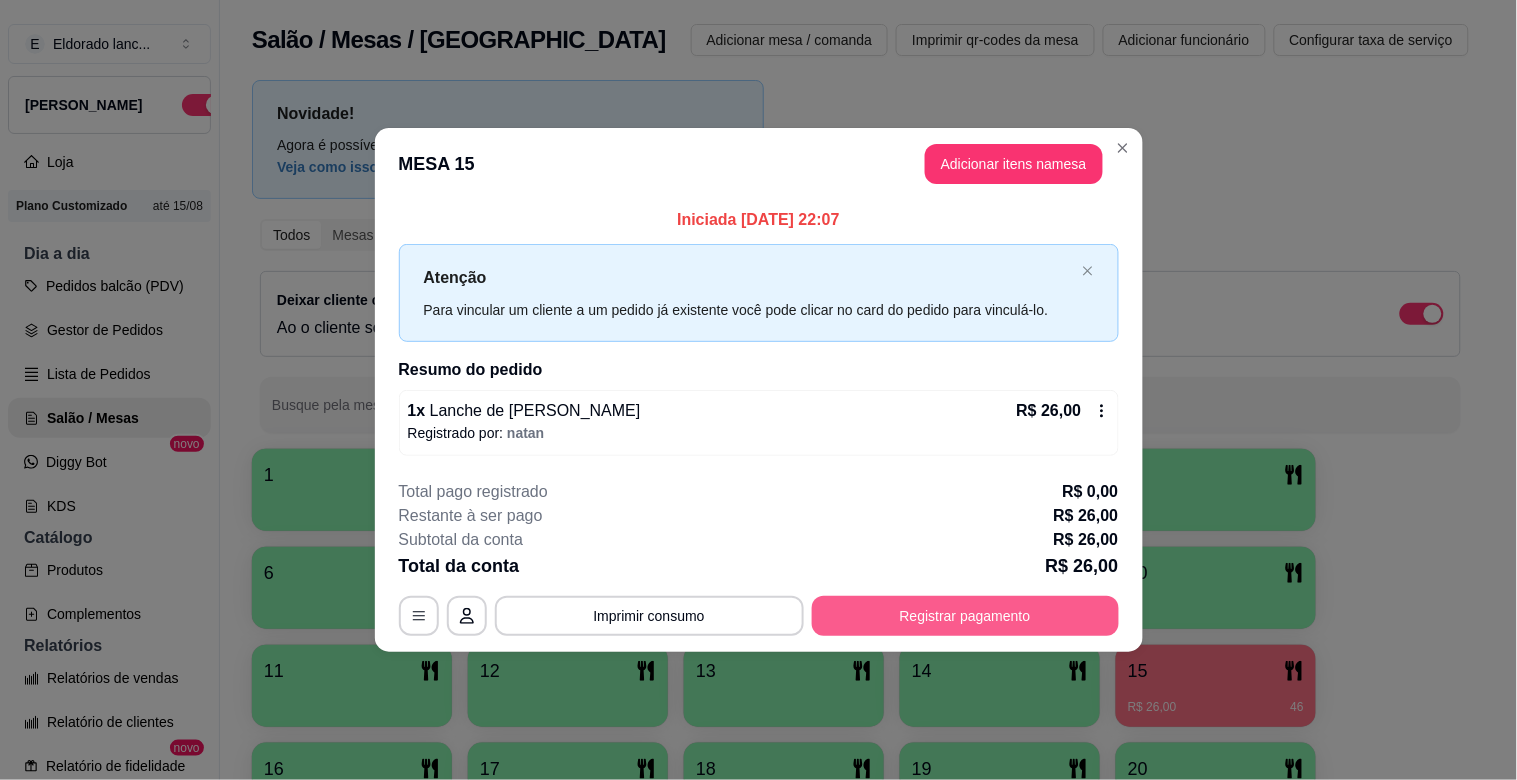 click on "Registrar pagamento" at bounding box center (965, 616) 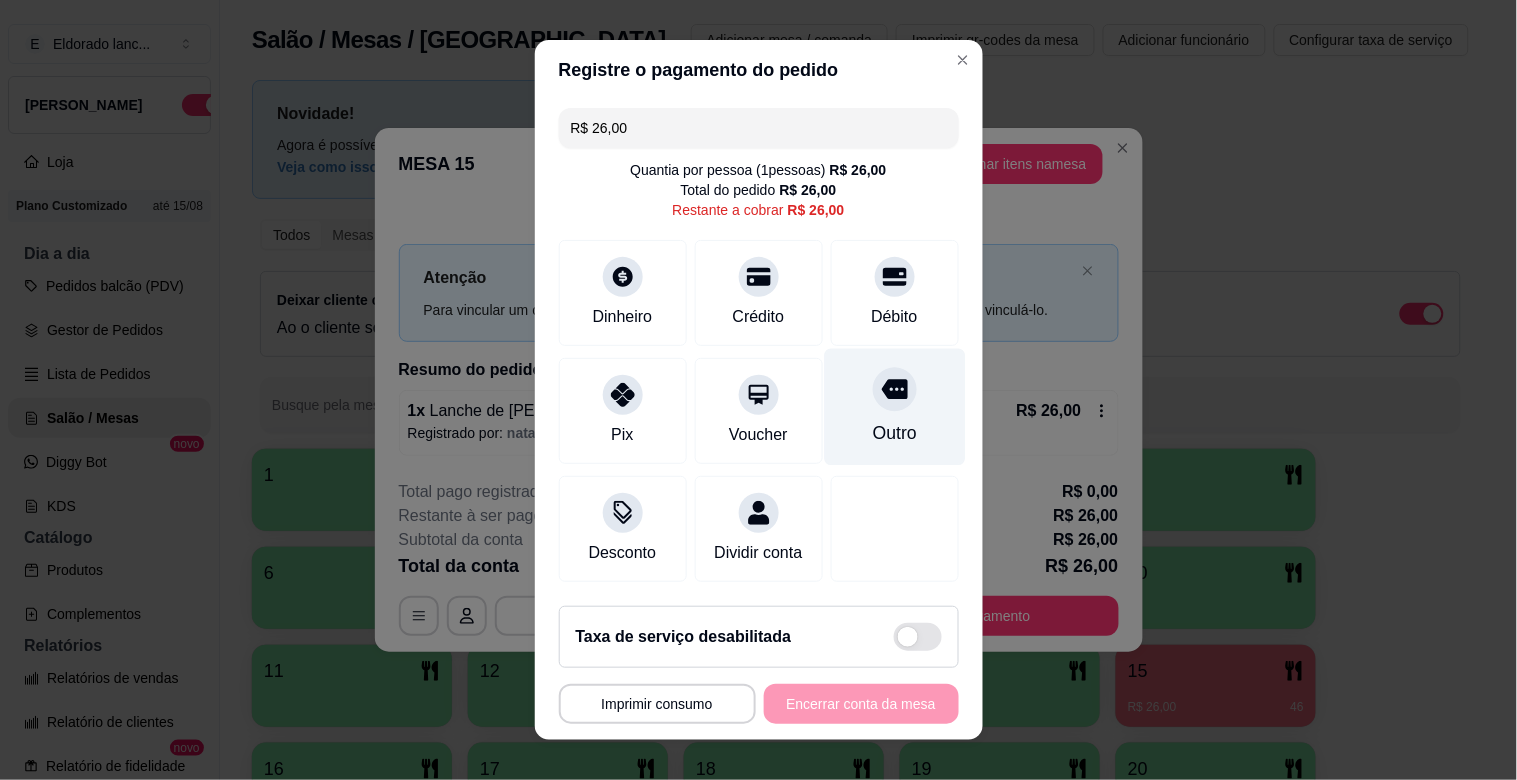 click on "Outro" at bounding box center (894, 407) 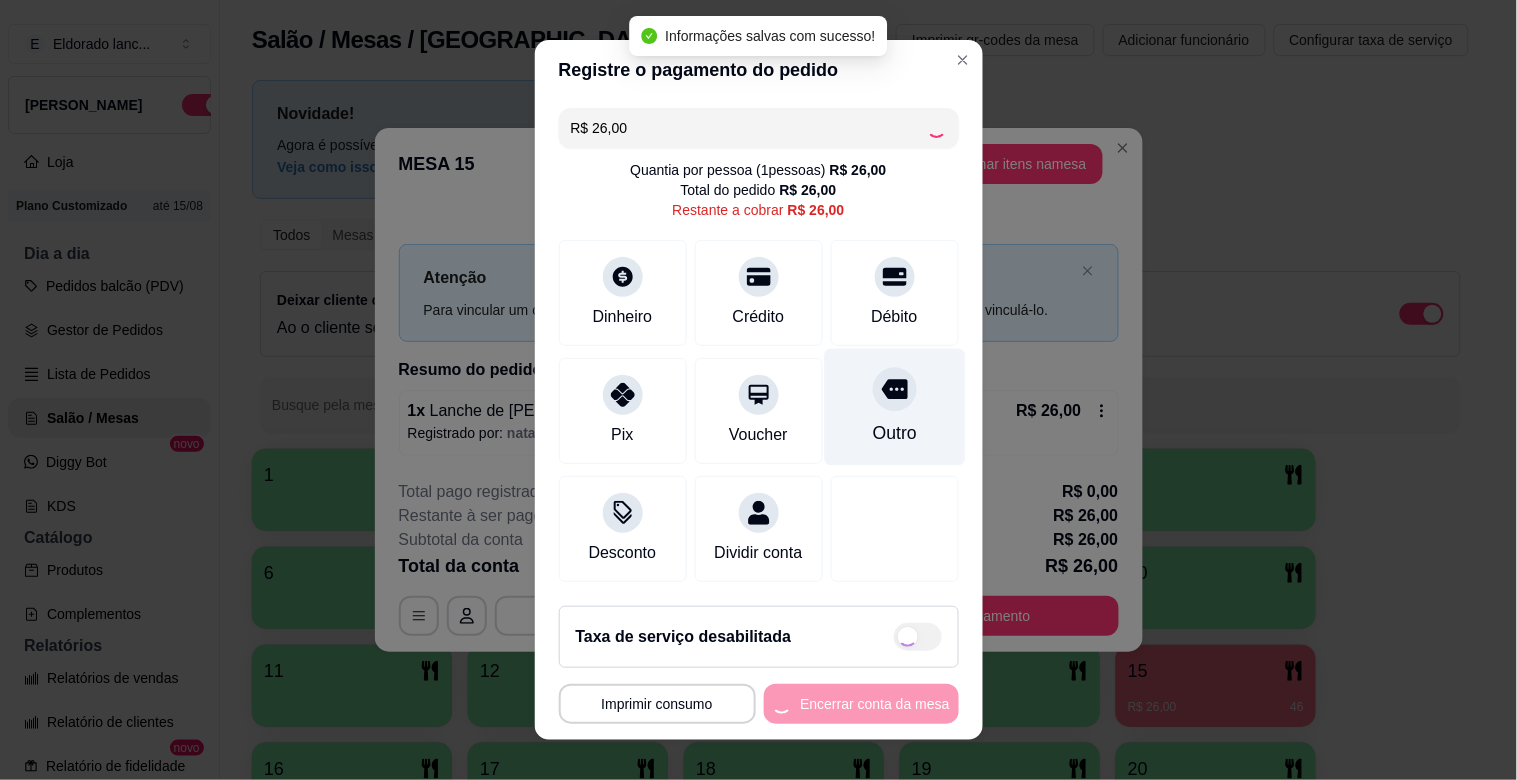 type on "R$ 0,00" 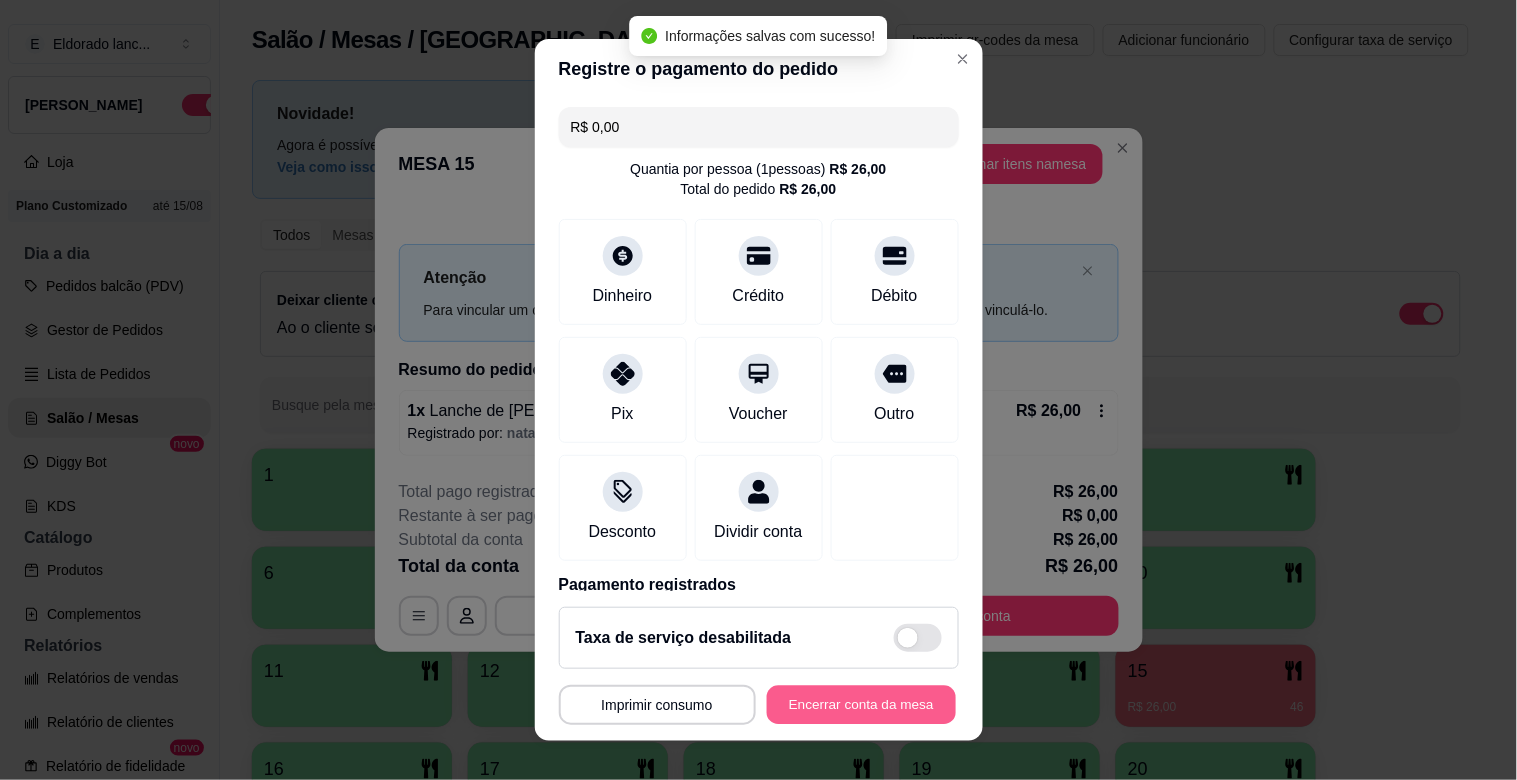 click on "Encerrar conta da mesa" at bounding box center (861, 705) 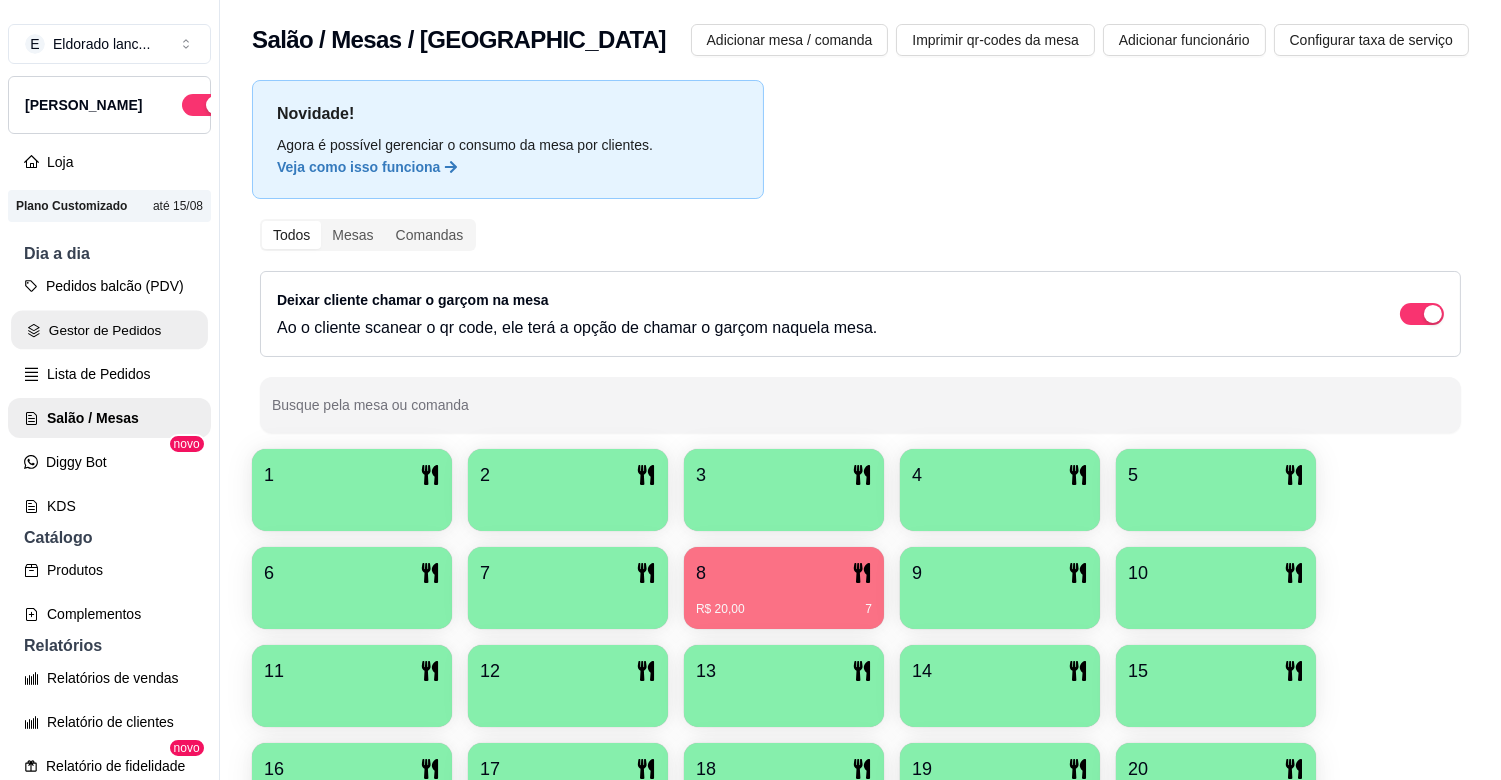 click on "Gestor de Pedidos" at bounding box center (109, 330) 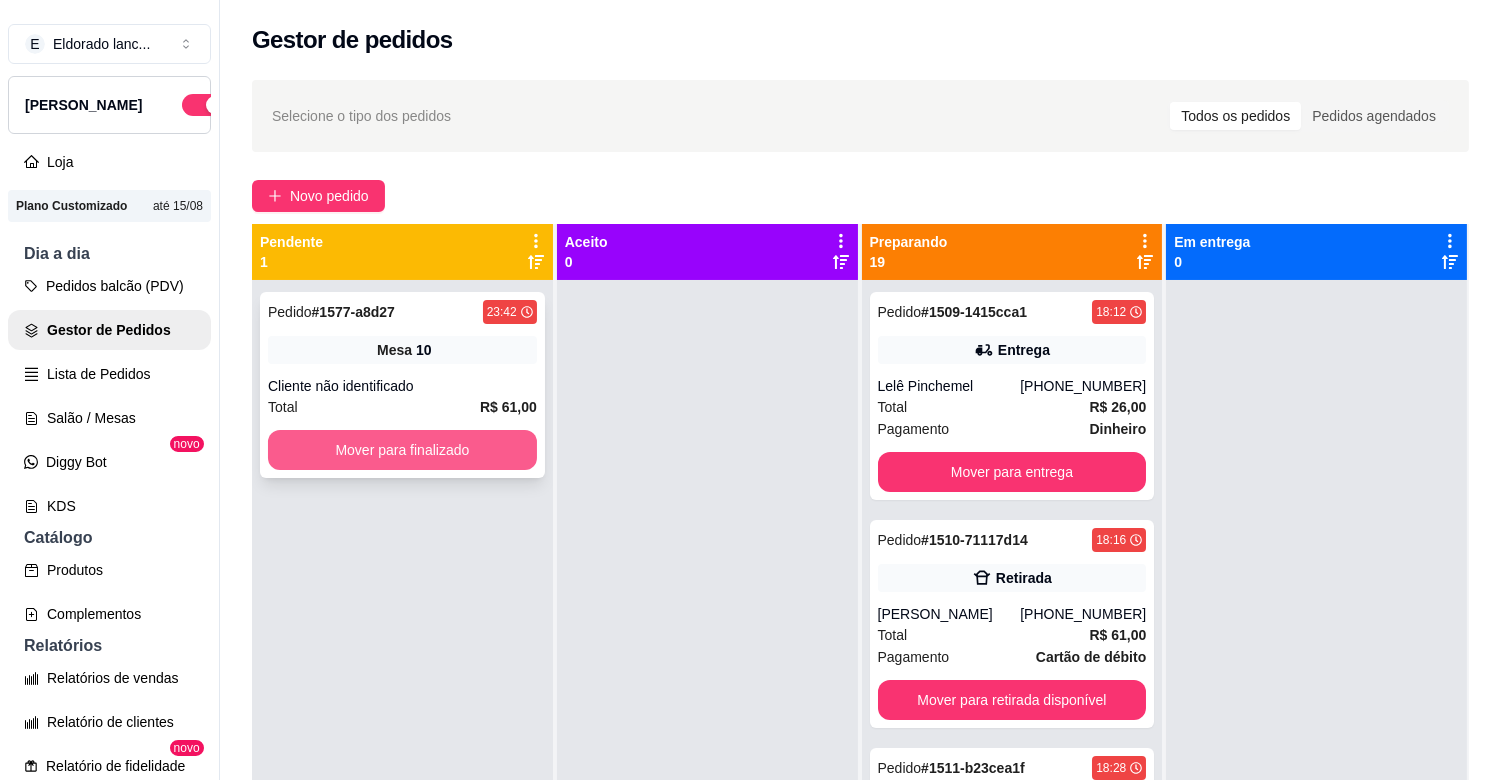 click on "Mover para finalizado" at bounding box center [402, 450] 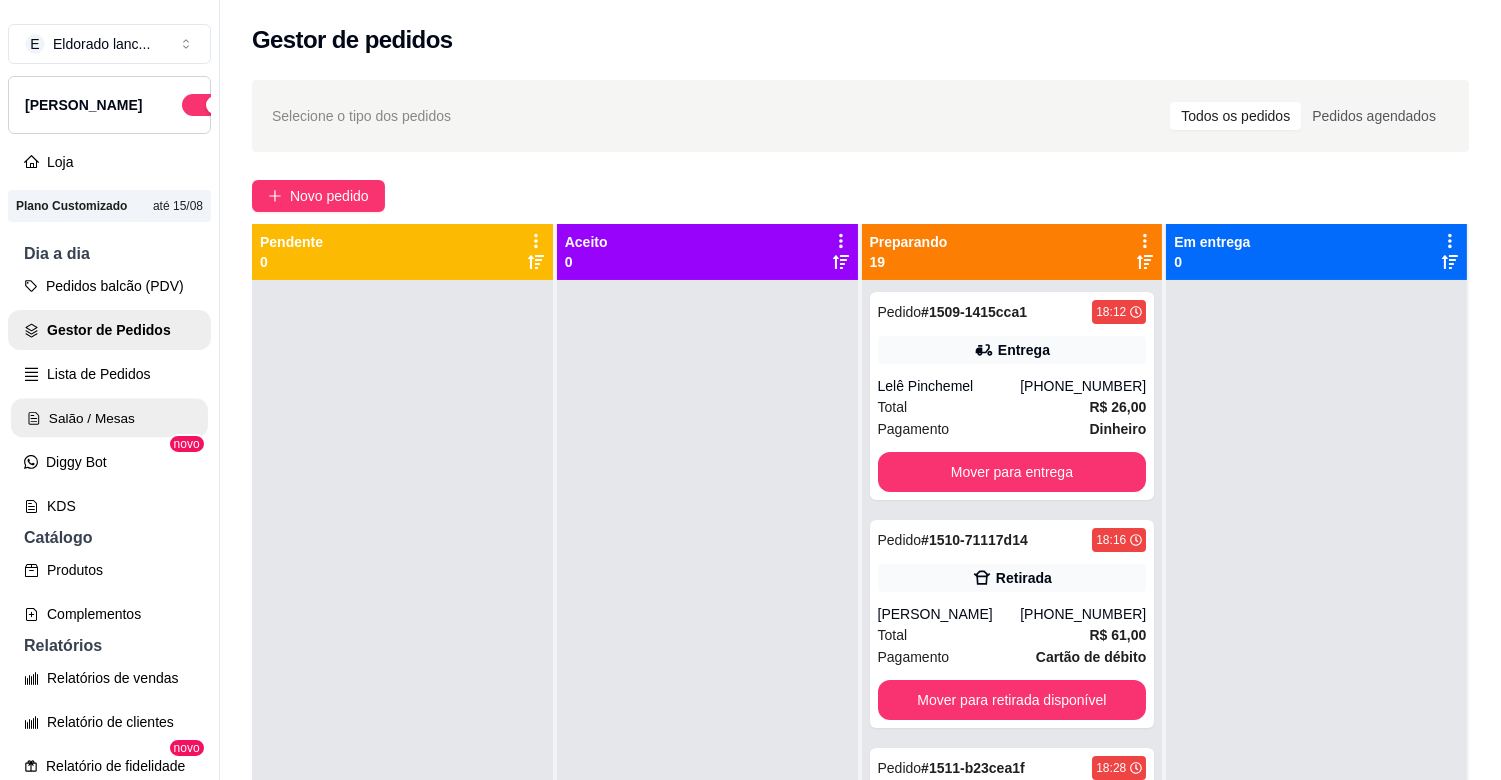 click on "Salão / Mesas" at bounding box center (109, 418) 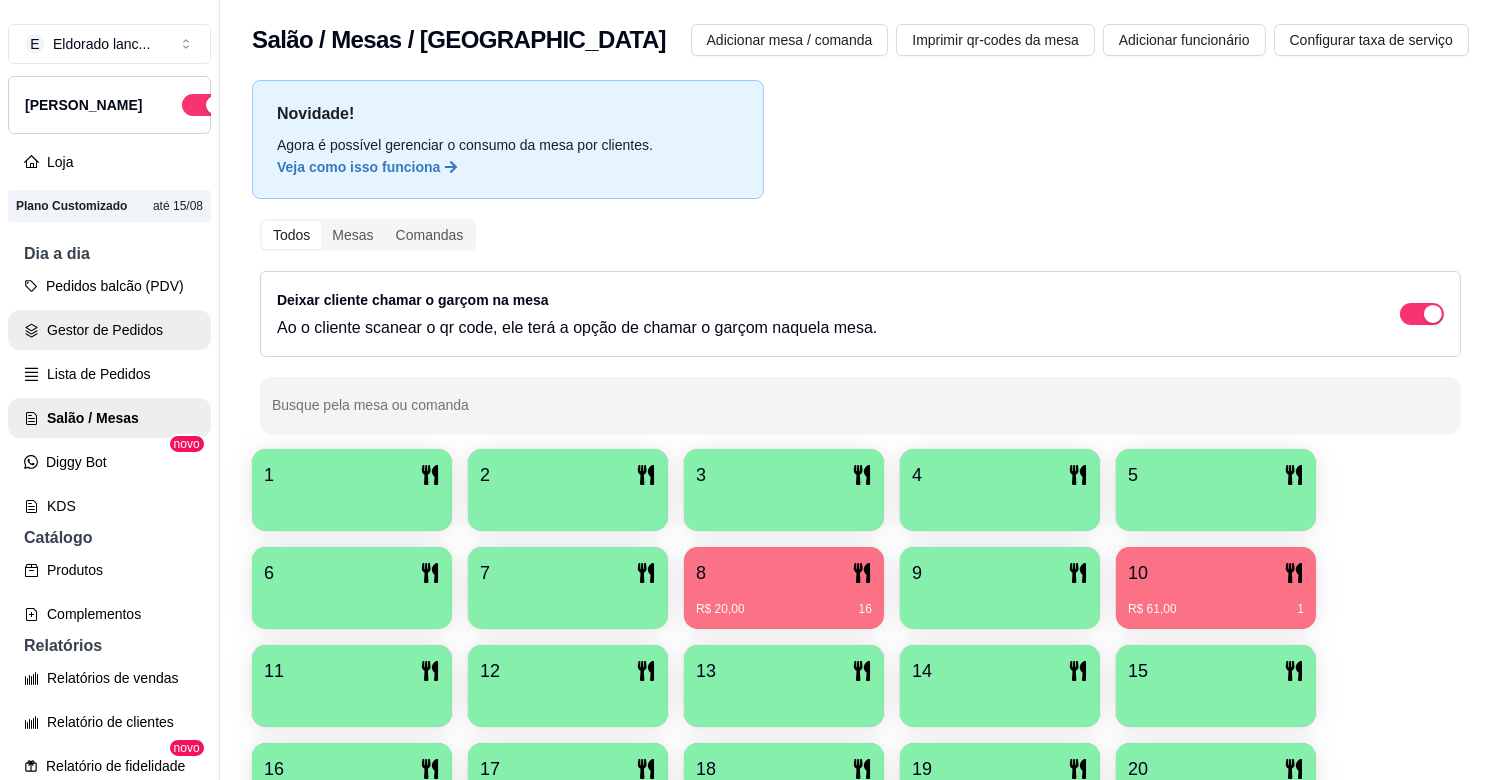 click on "Gestor de Pedidos" at bounding box center (109, 330) 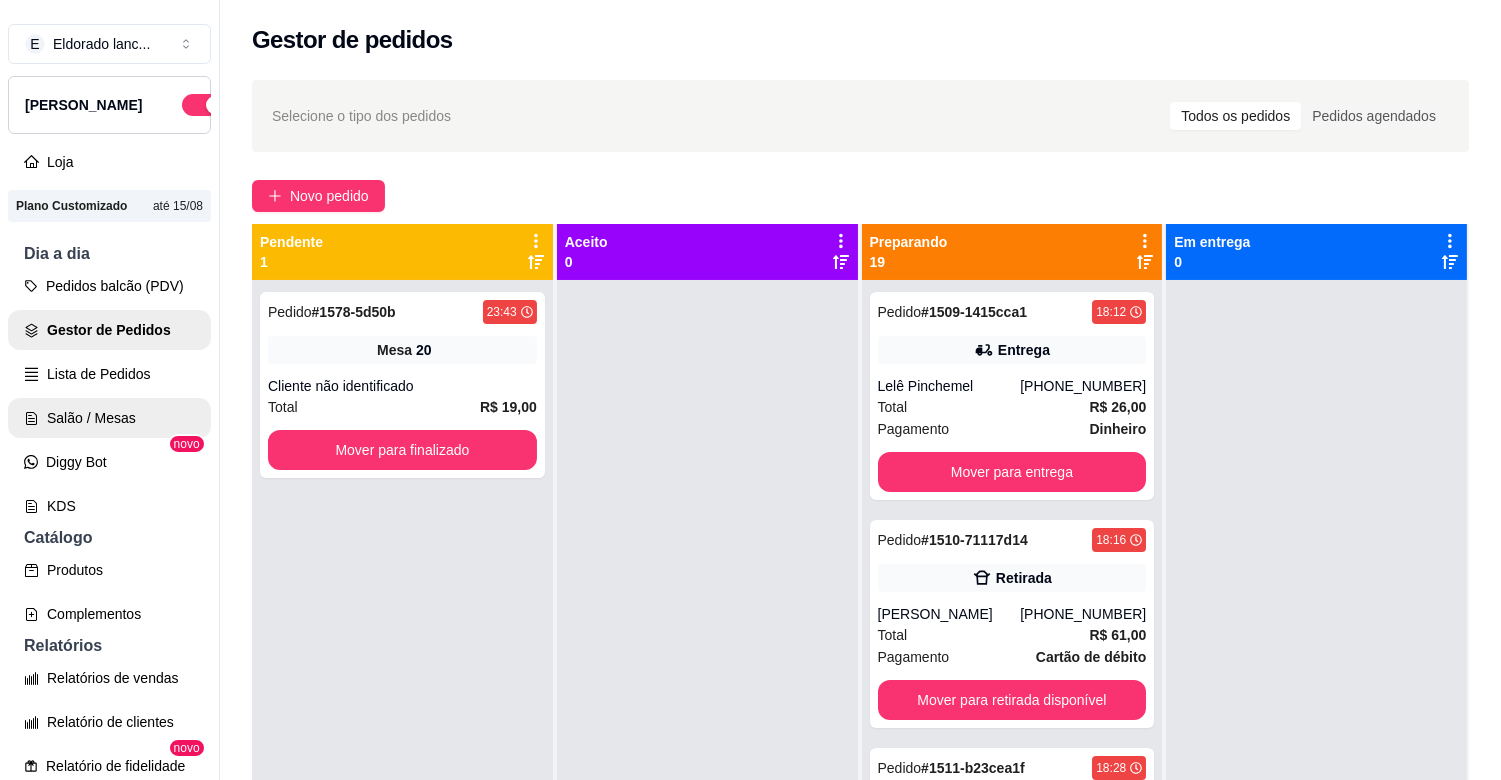 click on "Salão / Mesas" at bounding box center [109, 418] 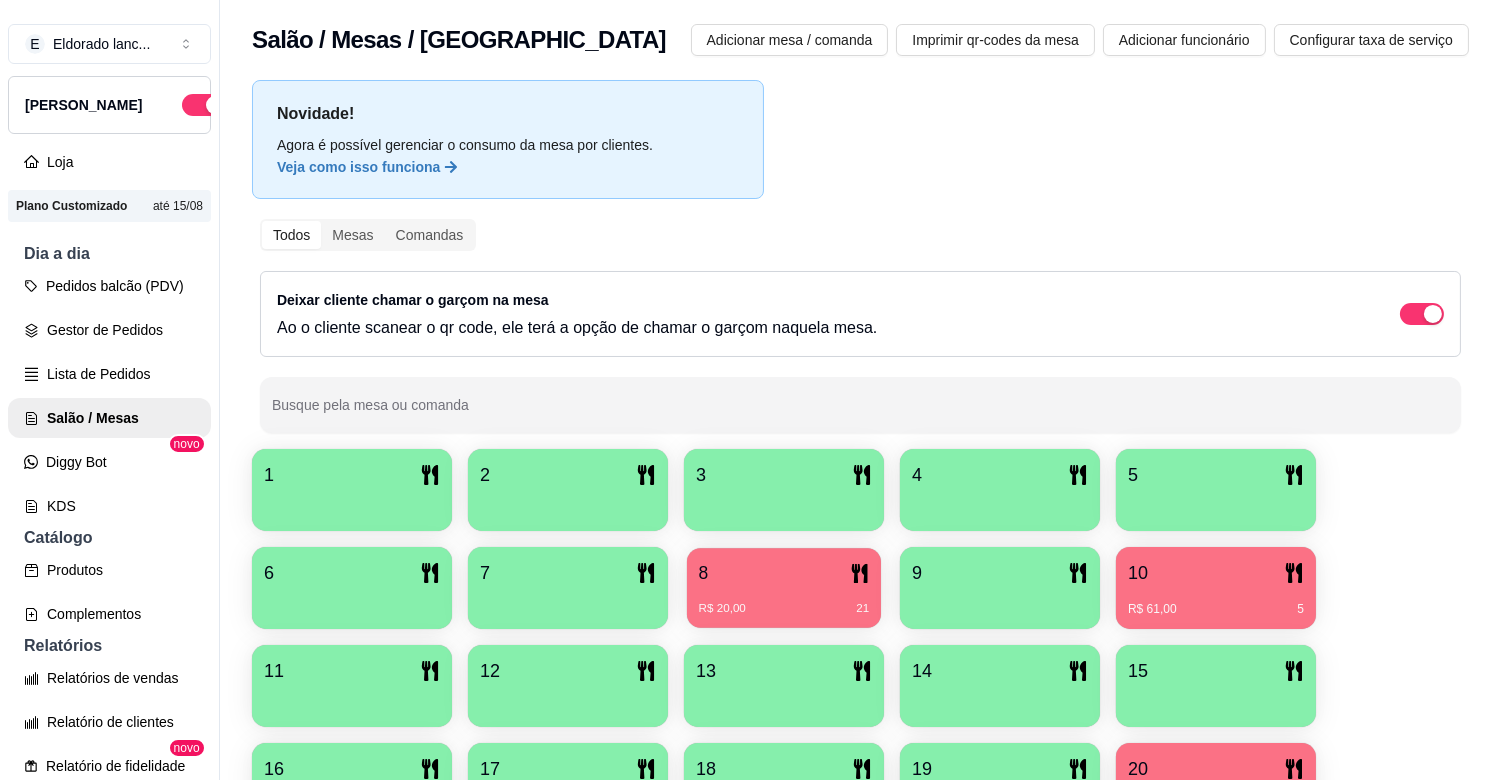 click on "8" at bounding box center [784, 573] 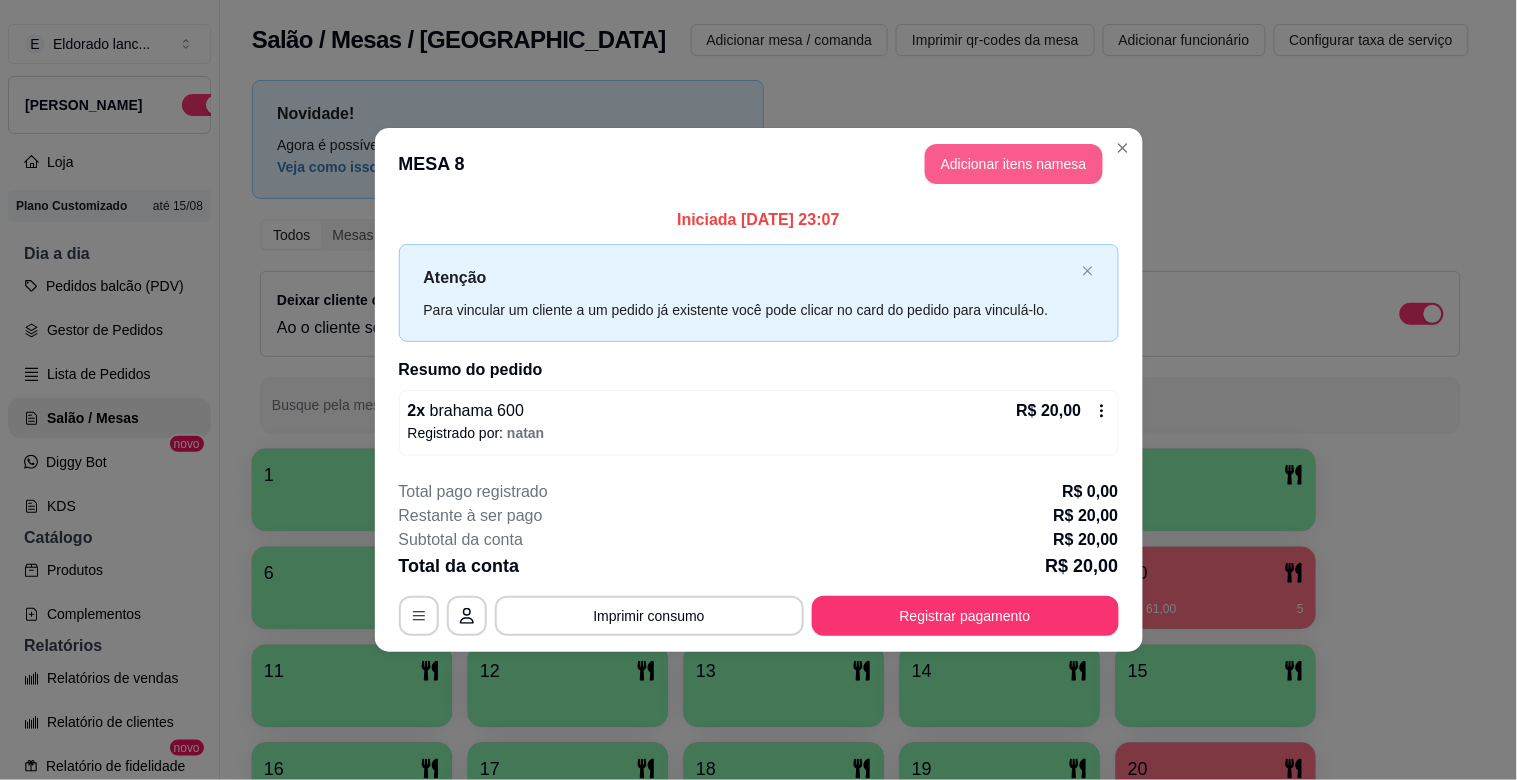 click on "Adicionar itens na  mesa" at bounding box center [1014, 164] 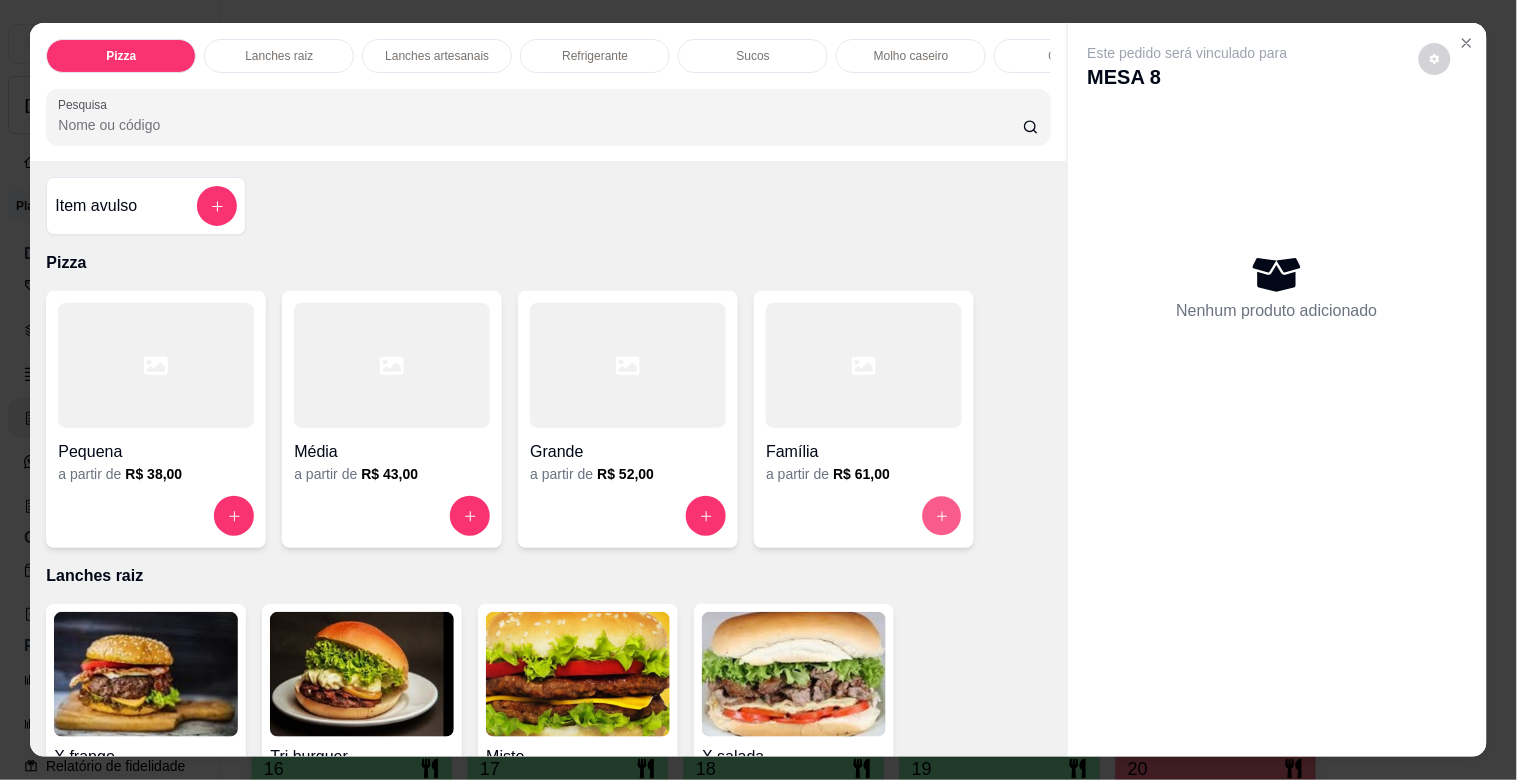 click 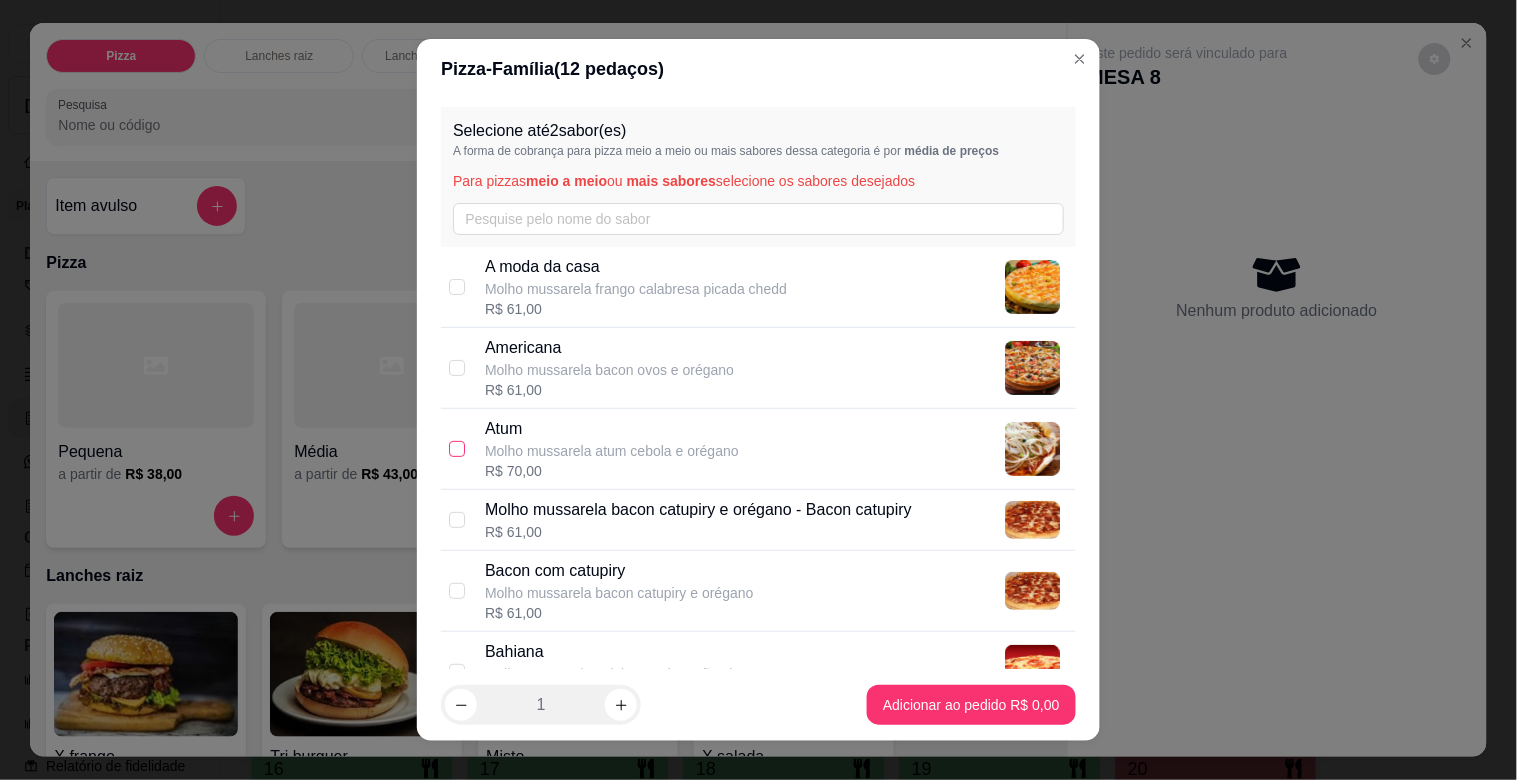 click at bounding box center (457, 449) 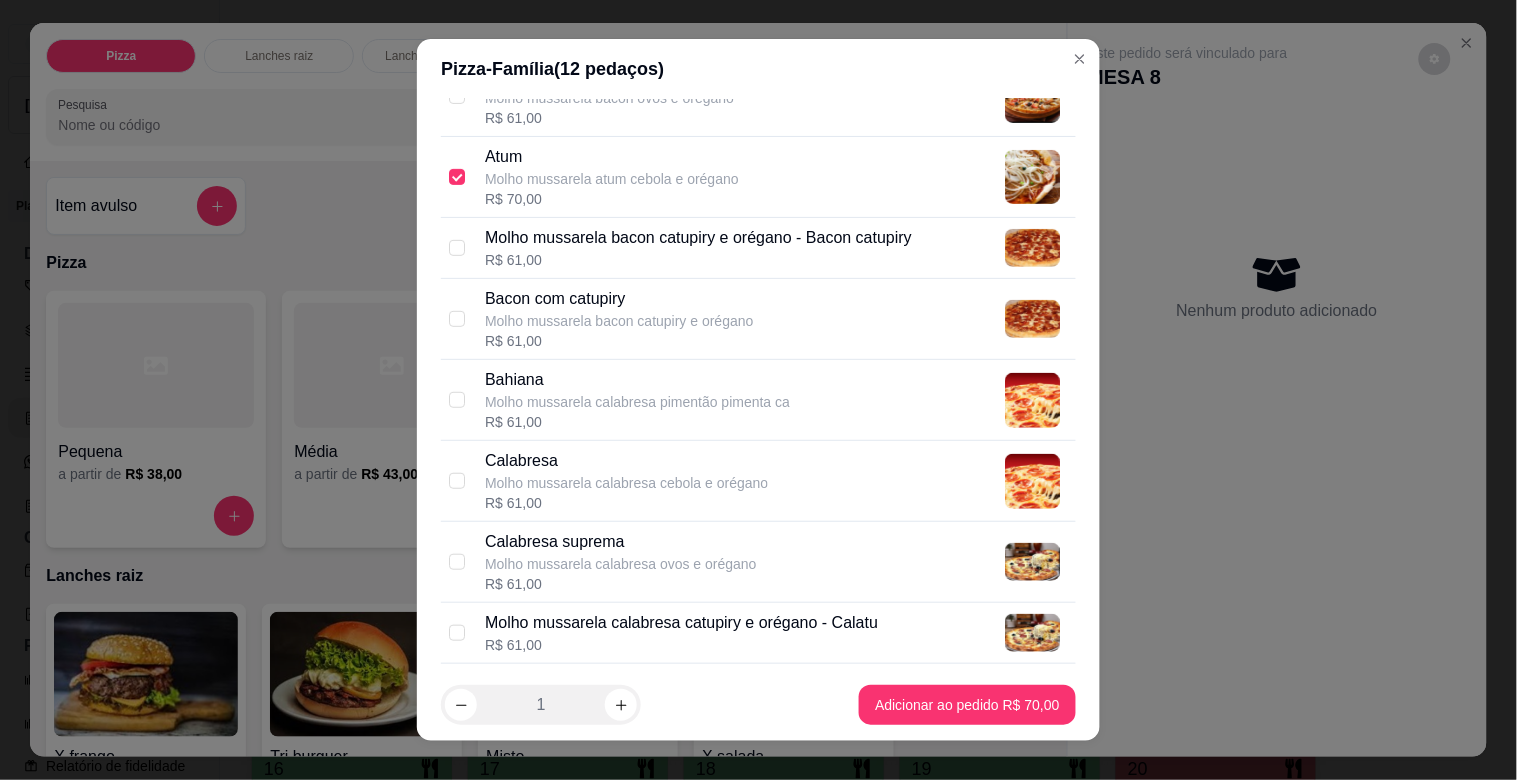 scroll, scrollTop: 278, scrollLeft: 0, axis: vertical 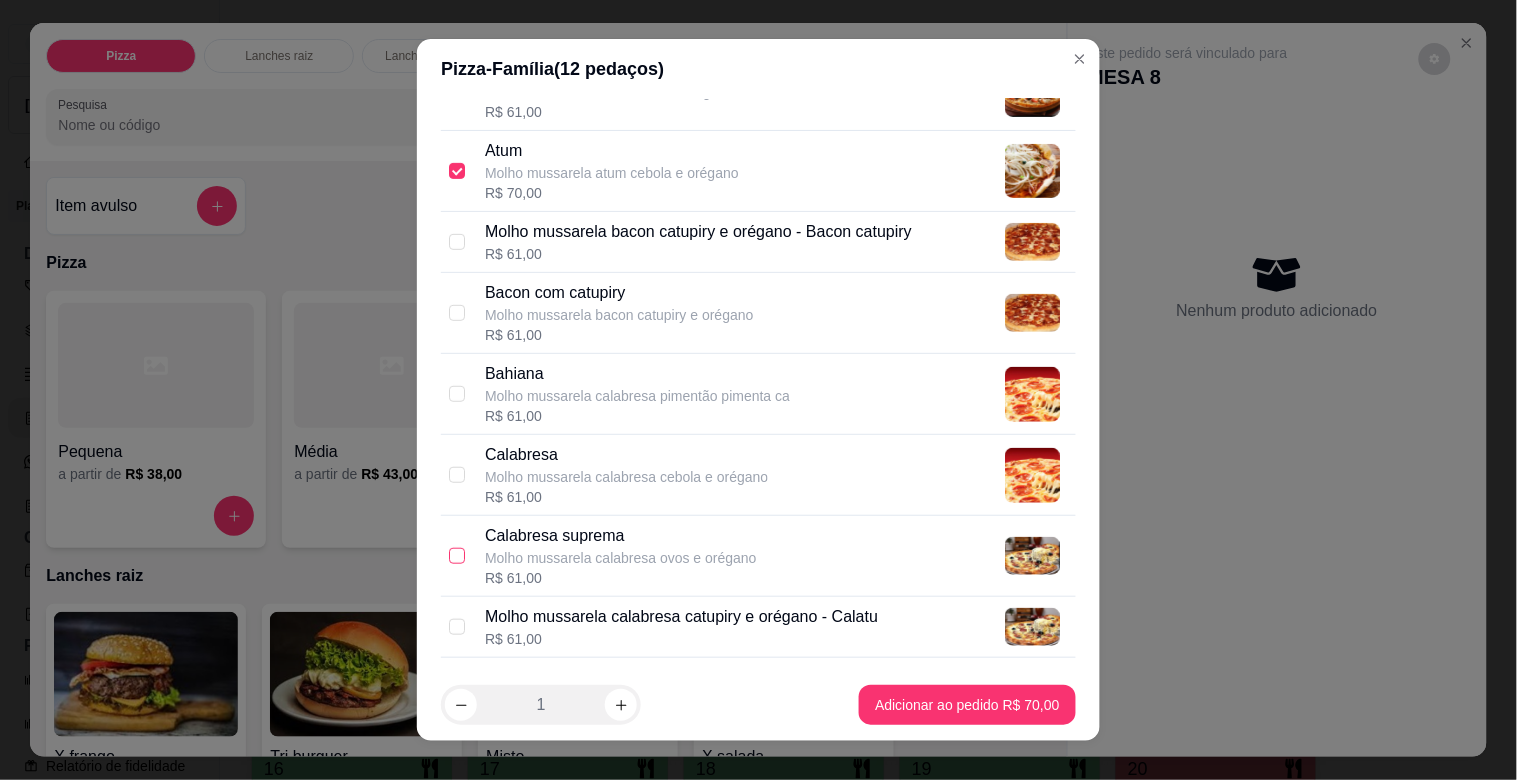 click at bounding box center (457, 556) 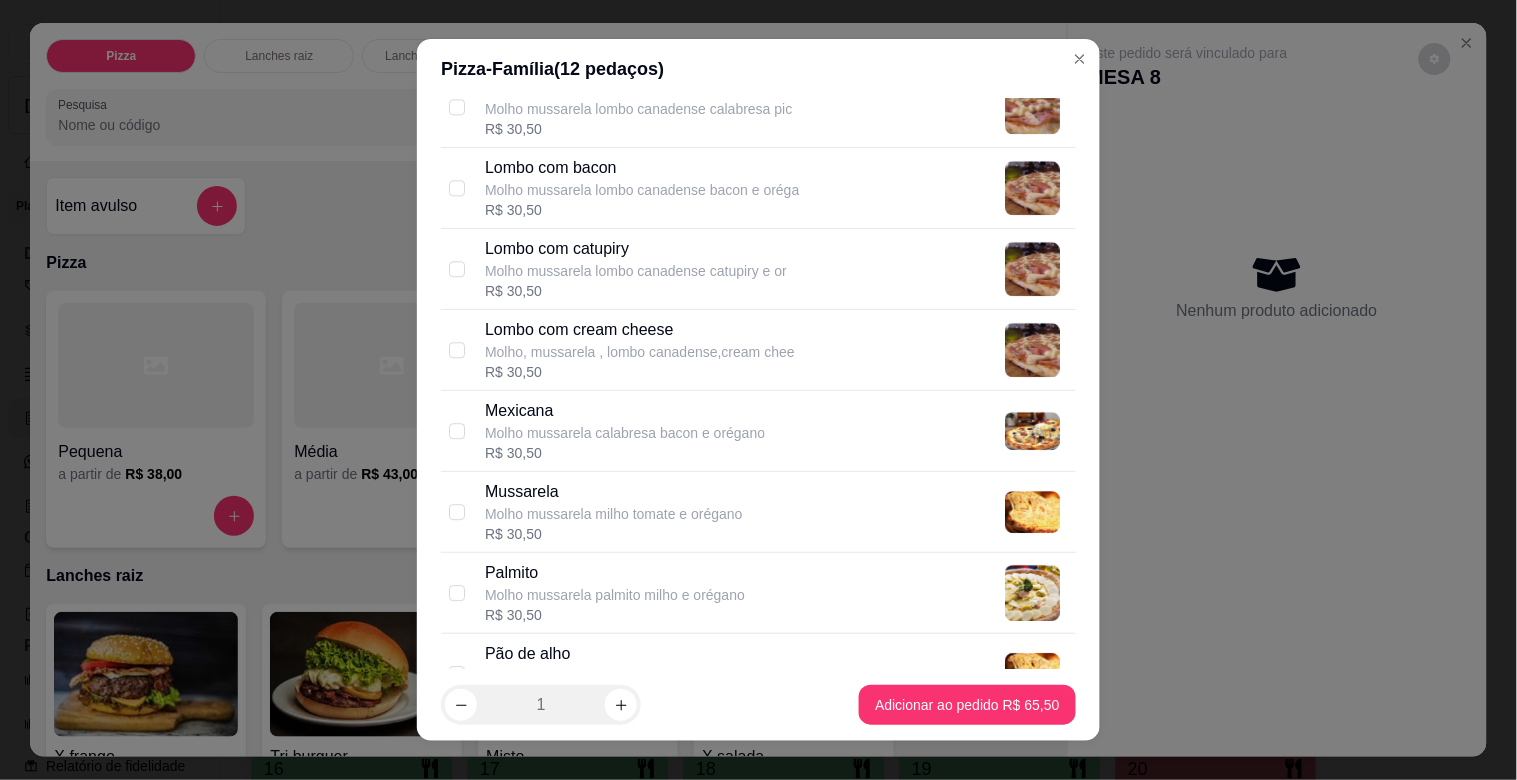 scroll, scrollTop: 1646, scrollLeft: 0, axis: vertical 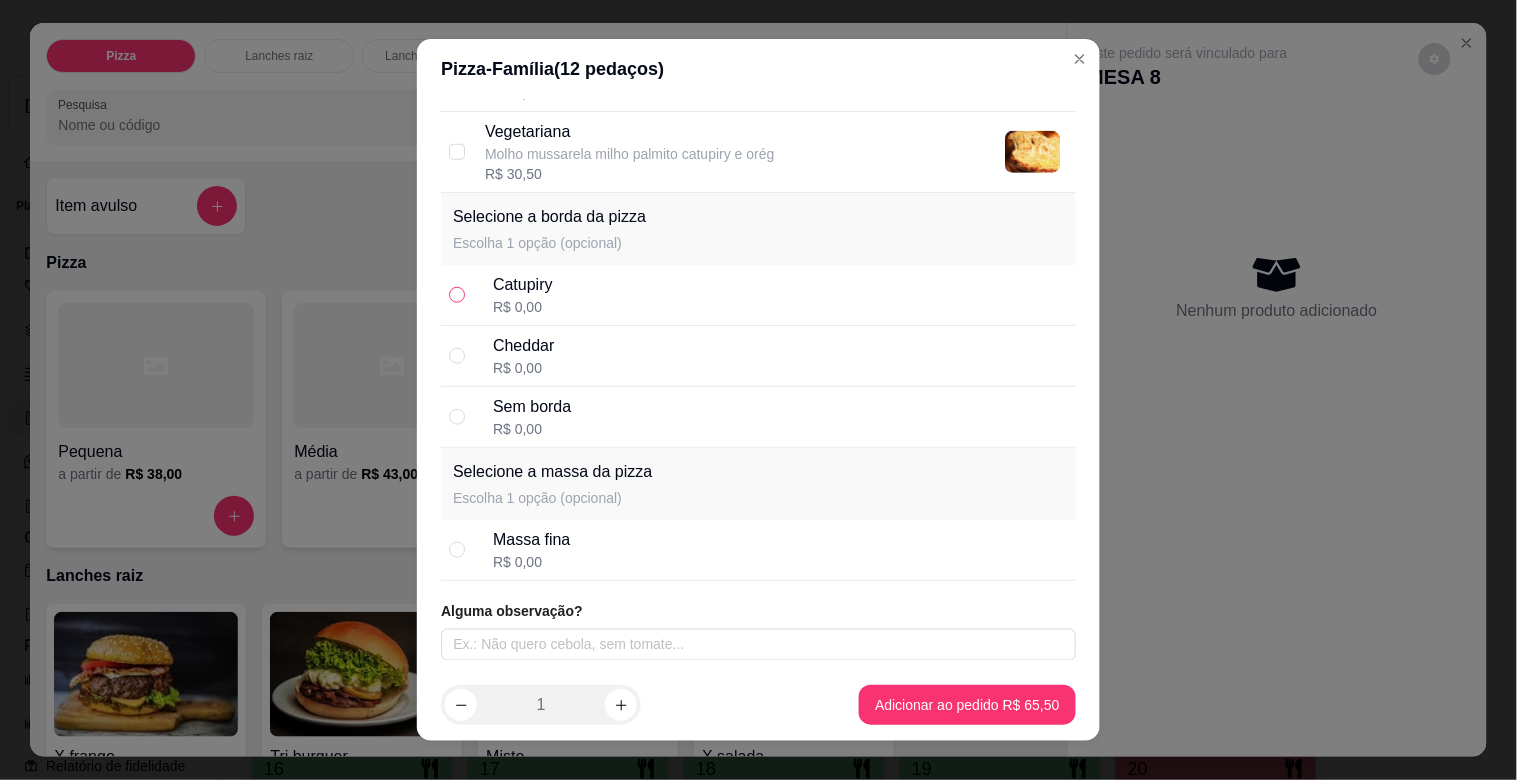 click at bounding box center (457, 295) 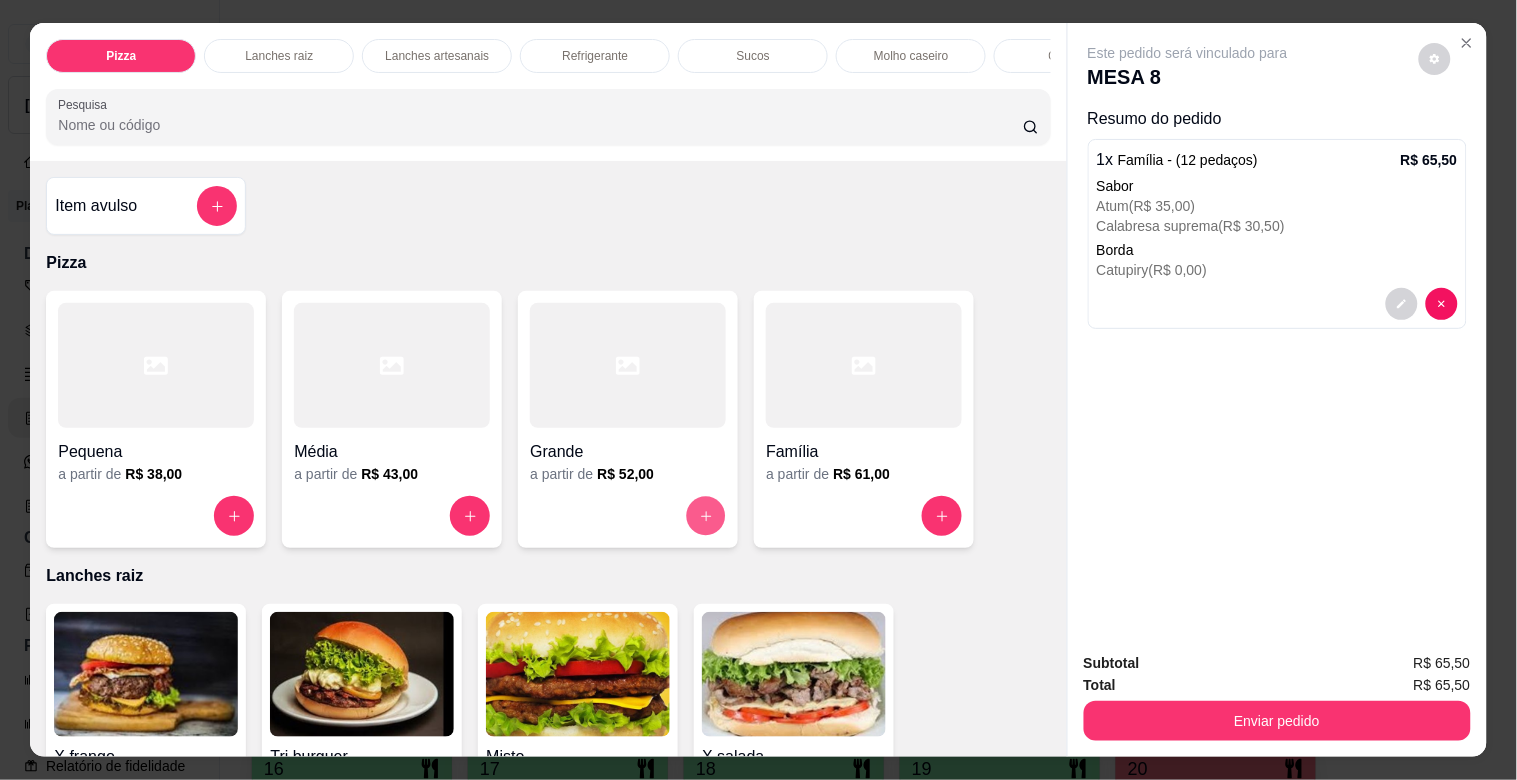 click 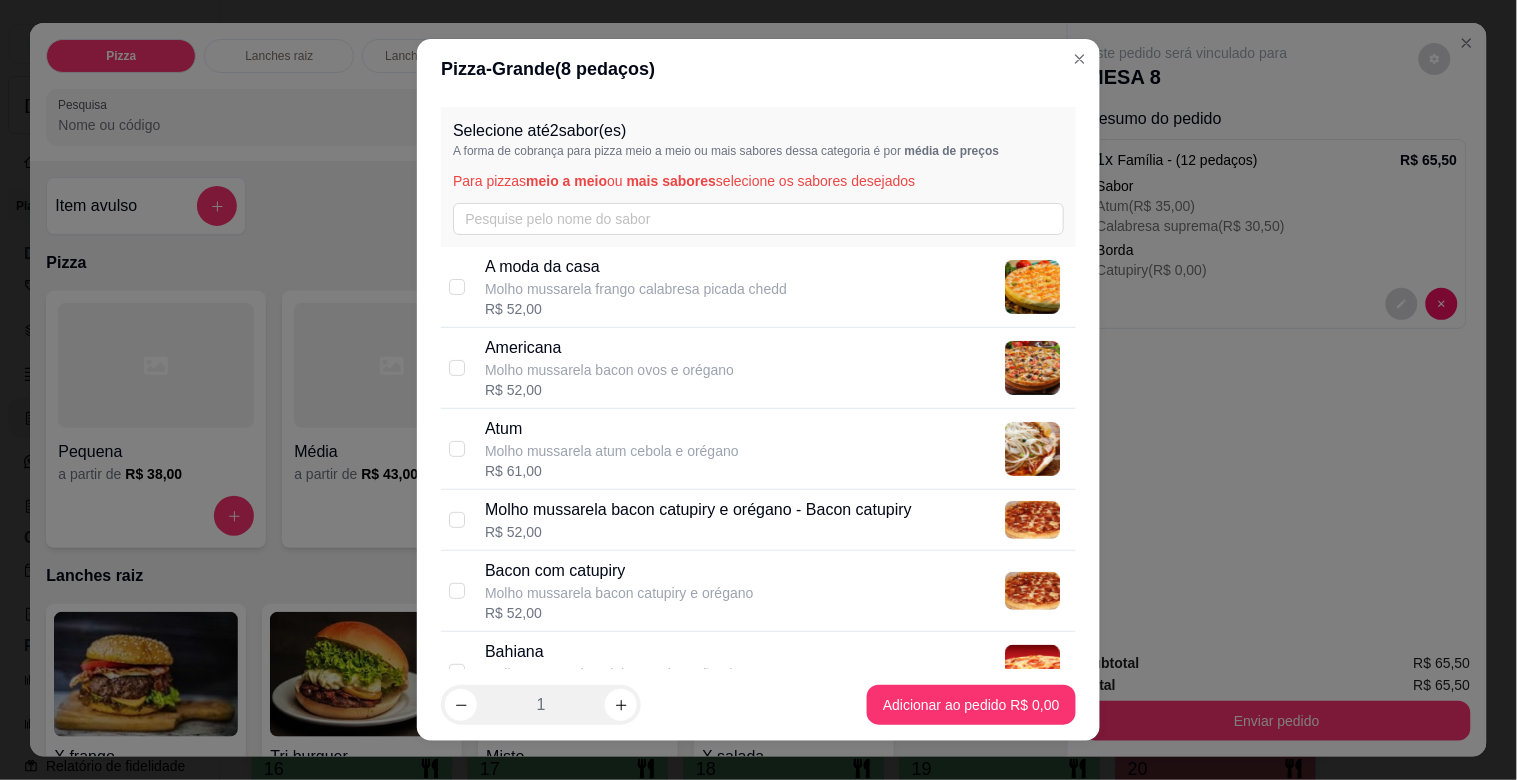 click on "Molho mussarela bacon catupiry e orégano - Bacon catupiry" at bounding box center [698, 510] 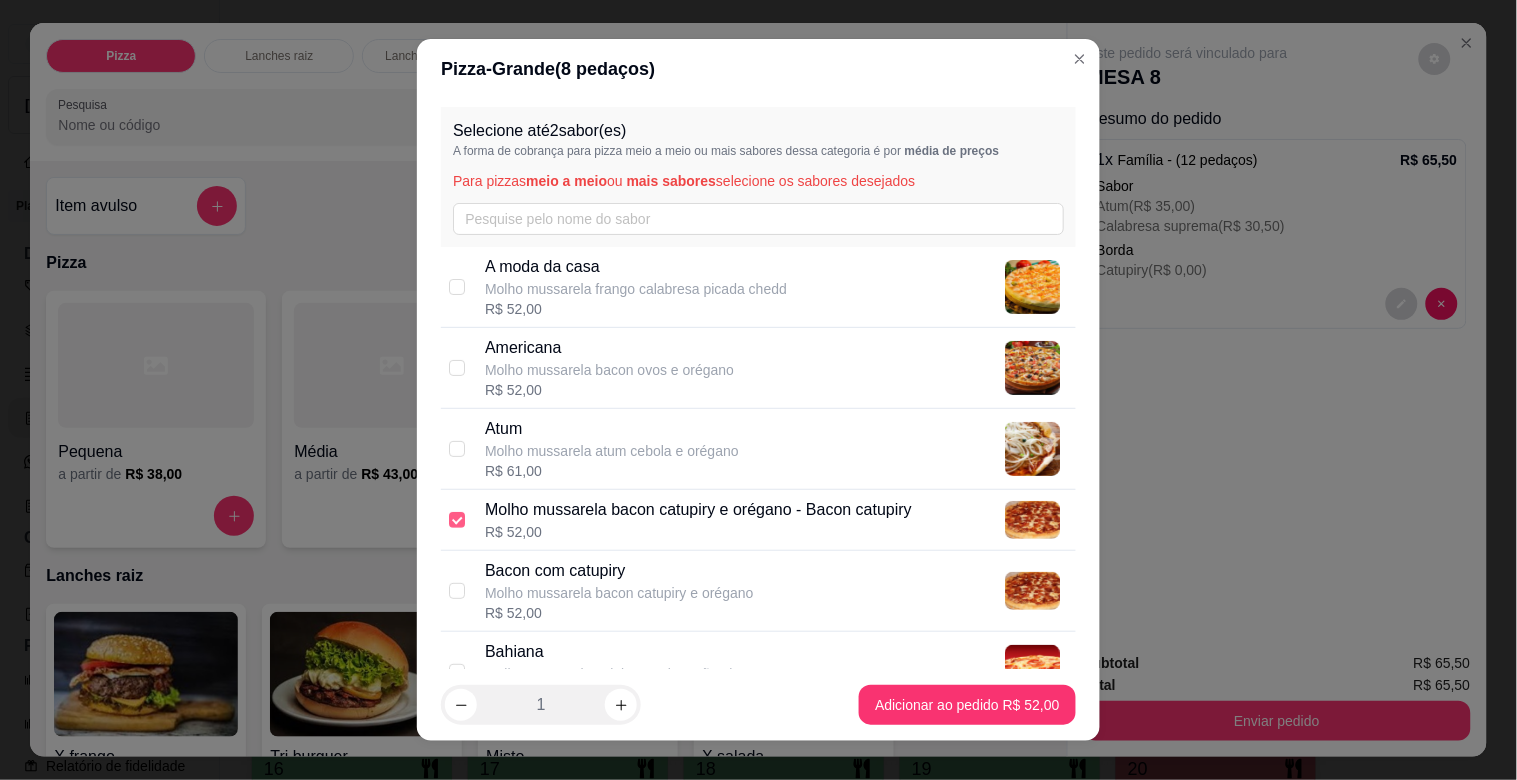 click at bounding box center [457, 520] 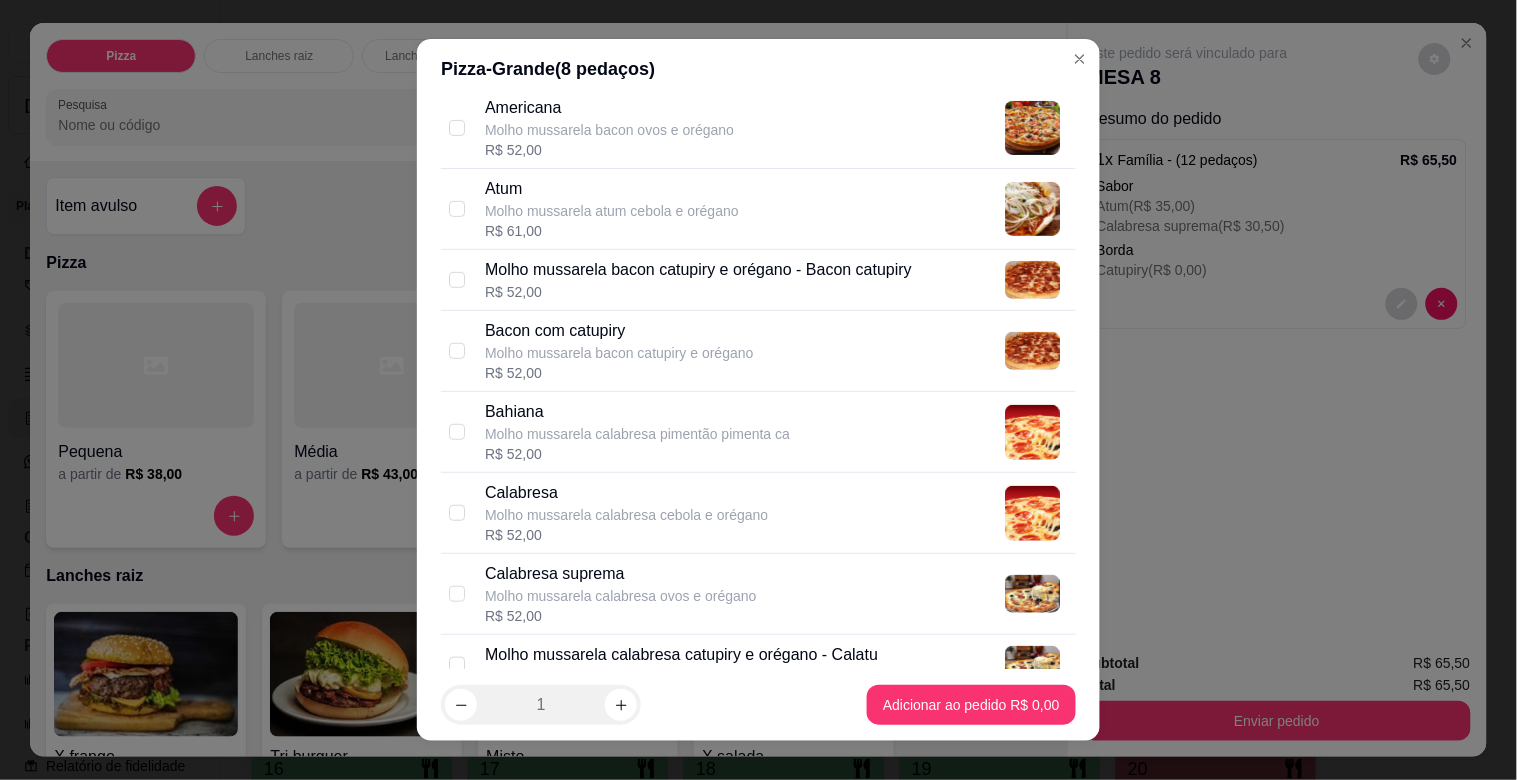 scroll, scrollTop: 348, scrollLeft: 0, axis: vertical 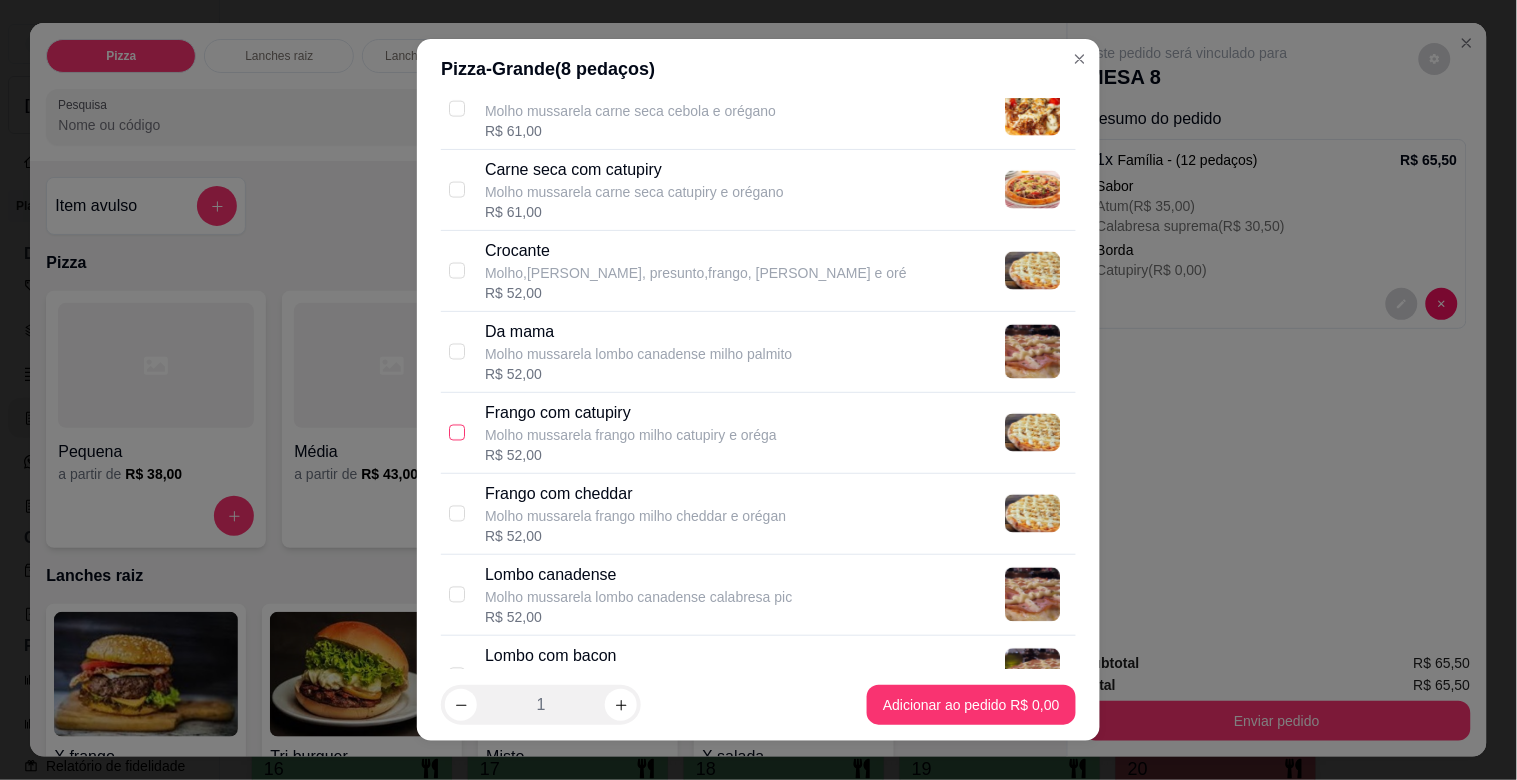 click at bounding box center (457, 433) 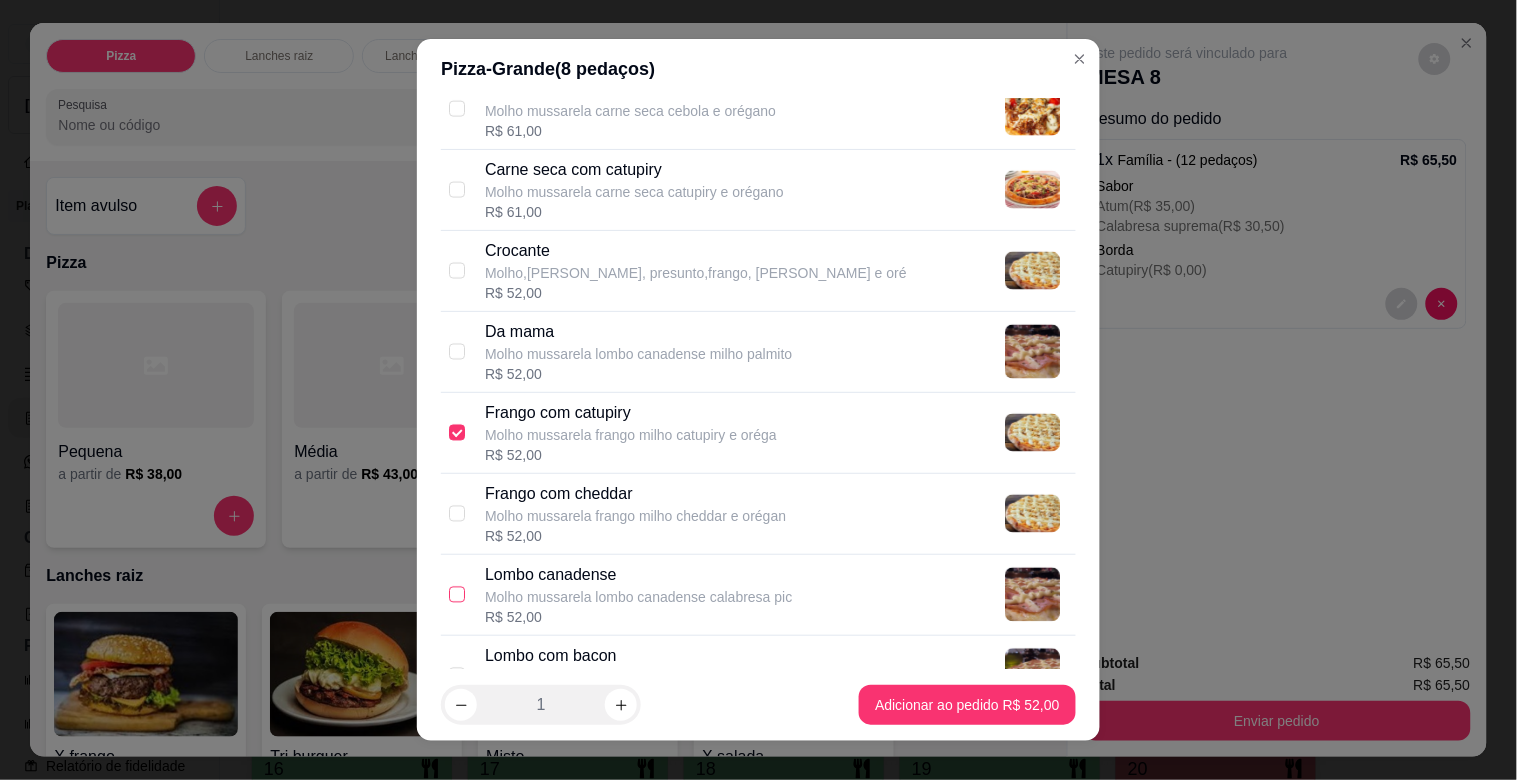 click at bounding box center [457, 595] 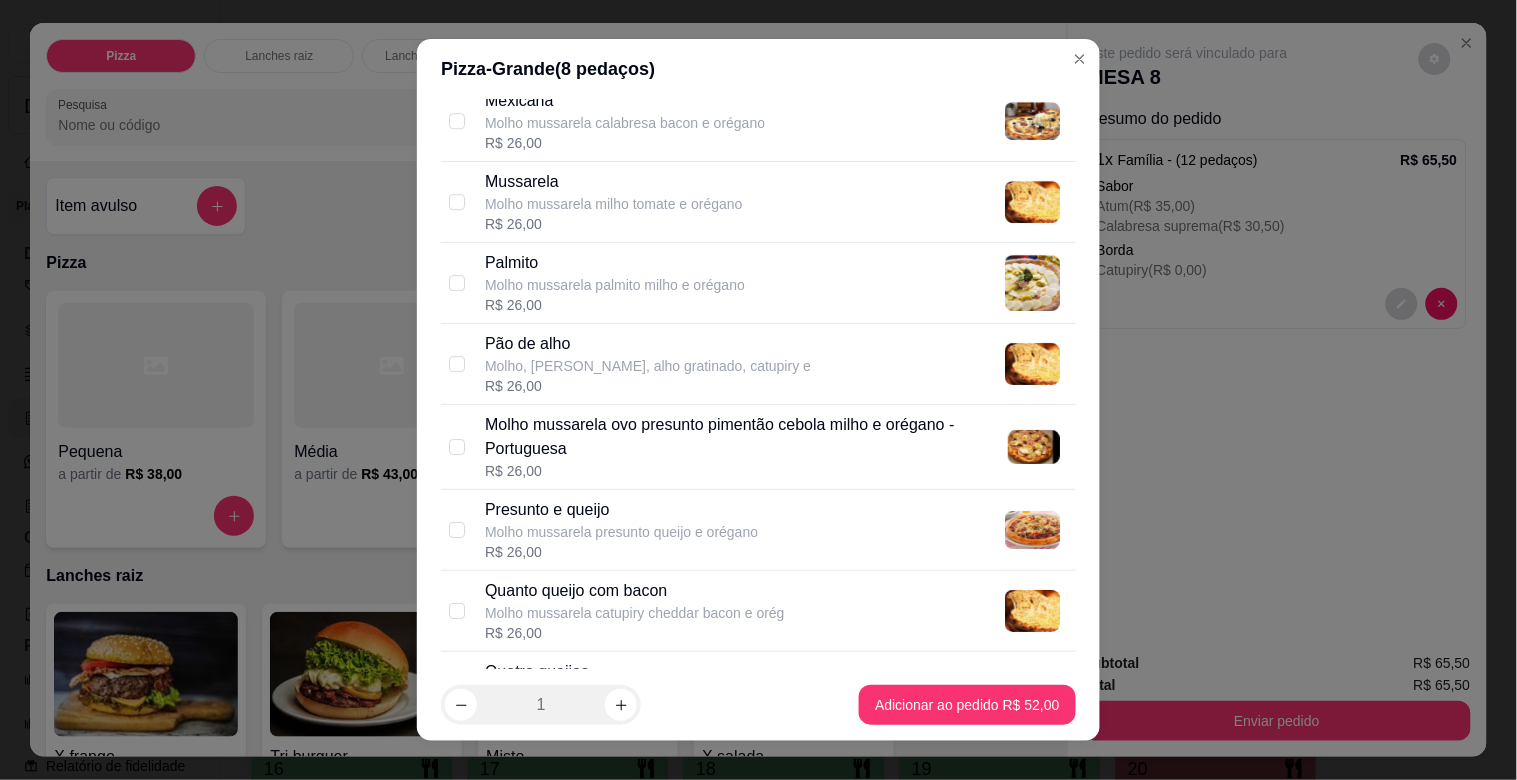 scroll, scrollTop: 2451, scrollLeft: 0, axis: vertical 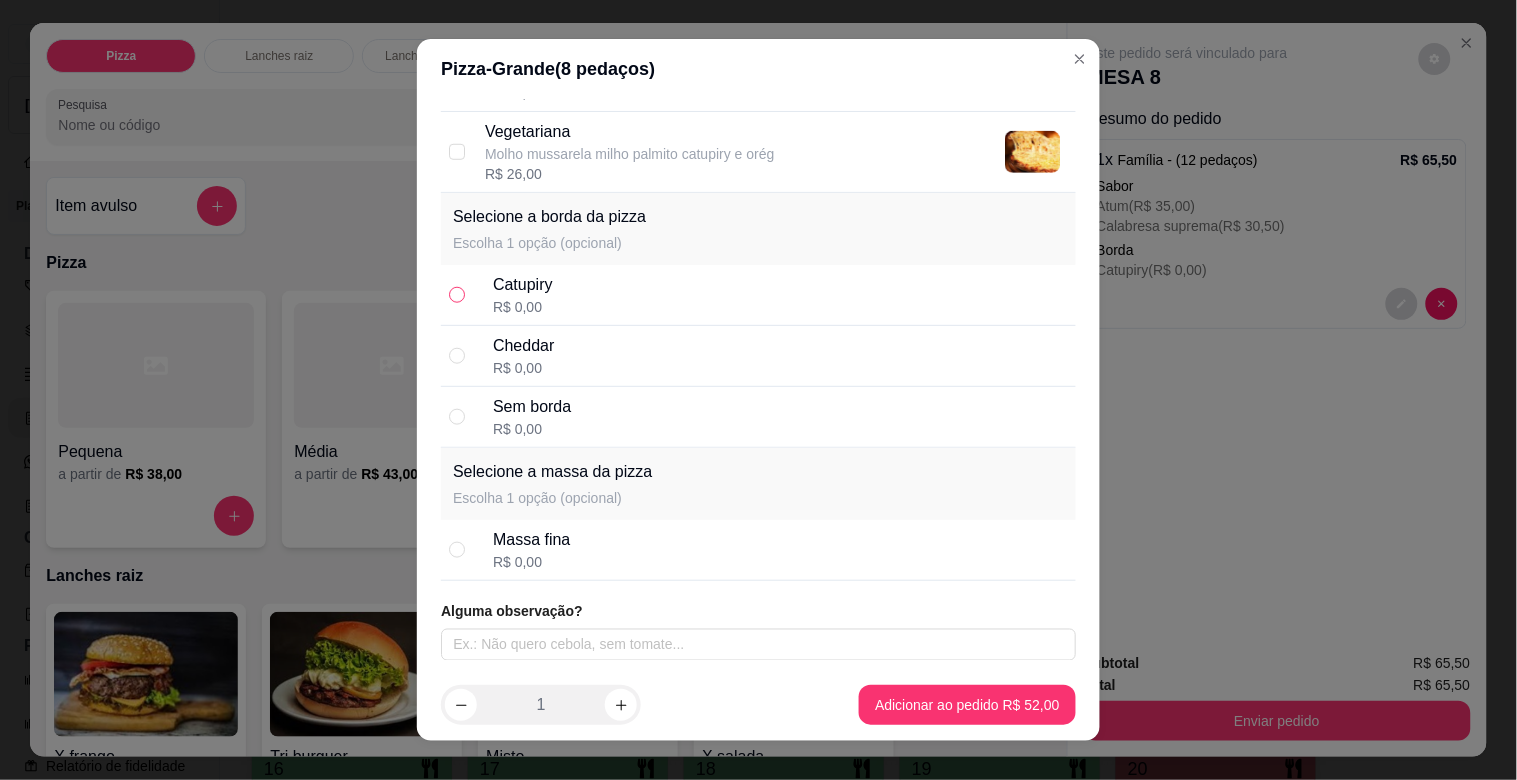 click at bounding box center (457, 295) 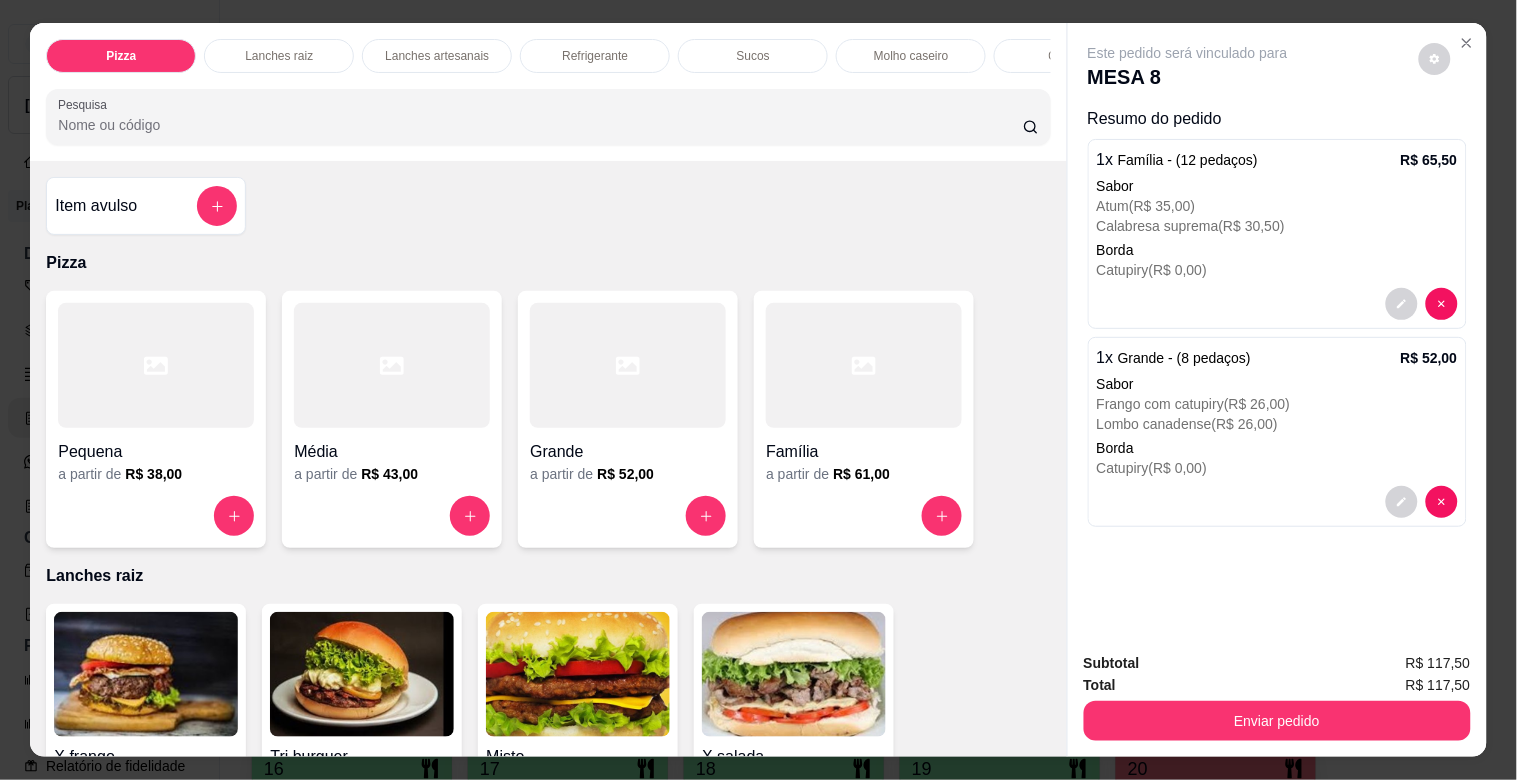 click on "Enviar pedido" at bounding box center [1277, 718] 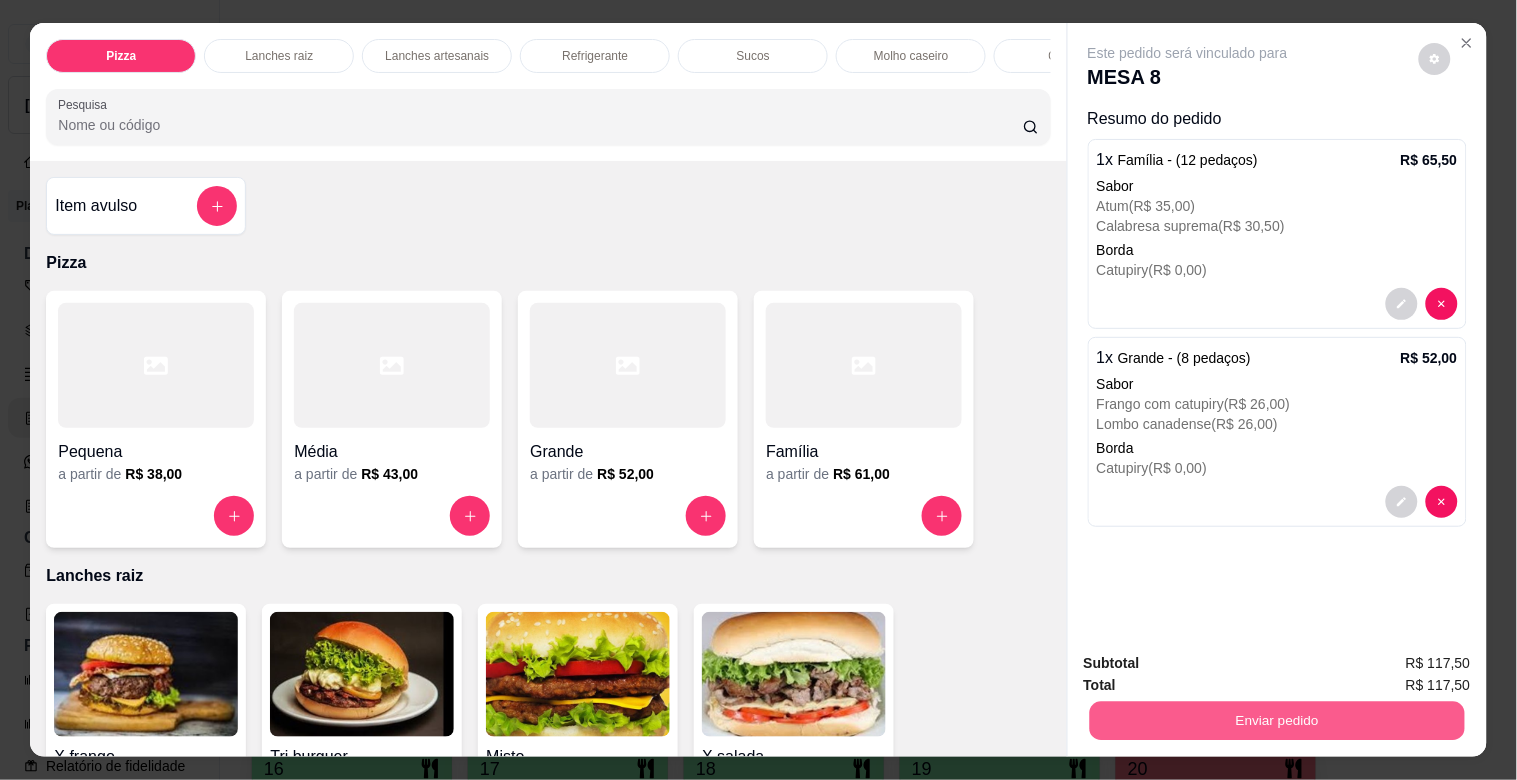 click on "Enviar pedido" at bounding box center (1276, 720) 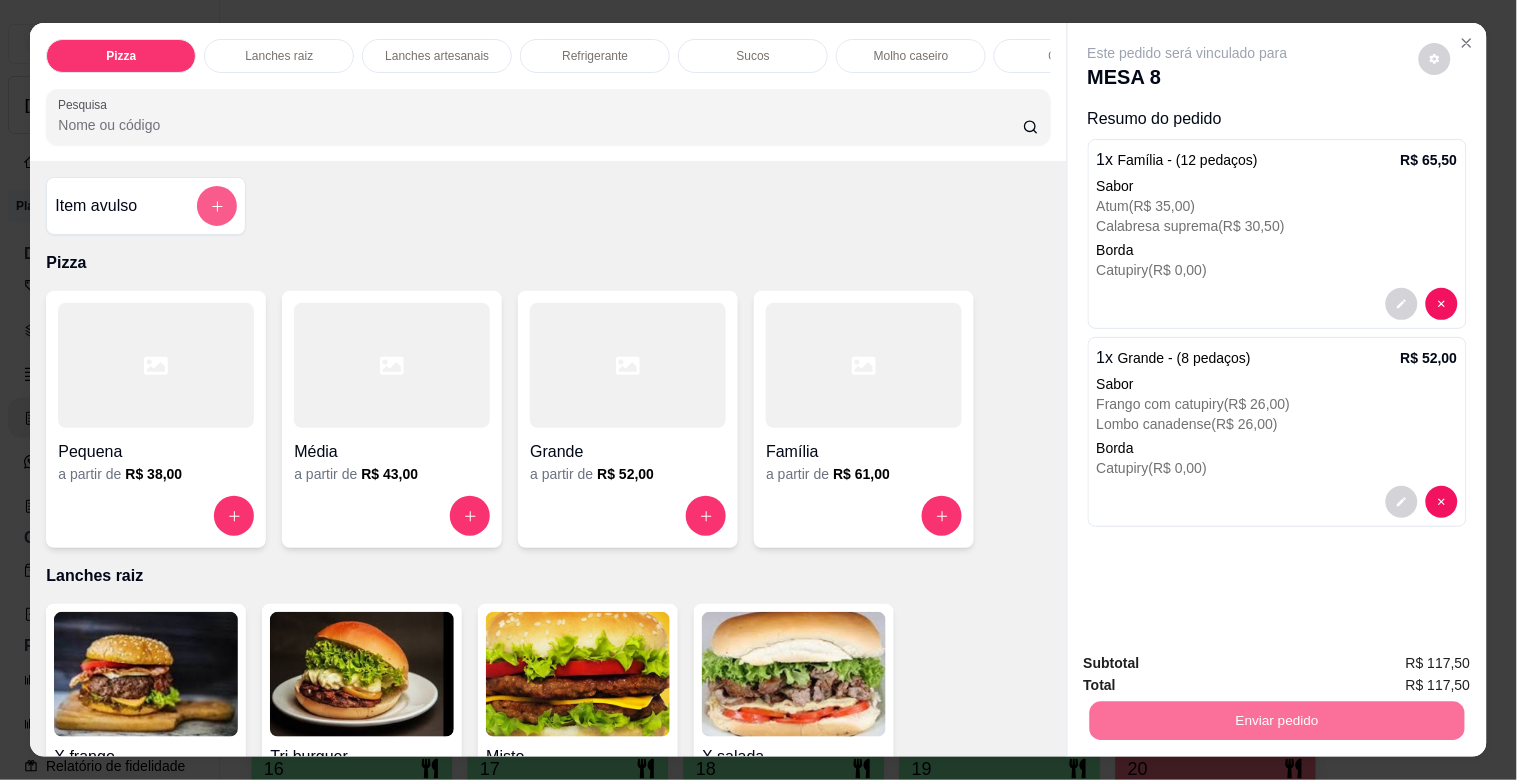 click 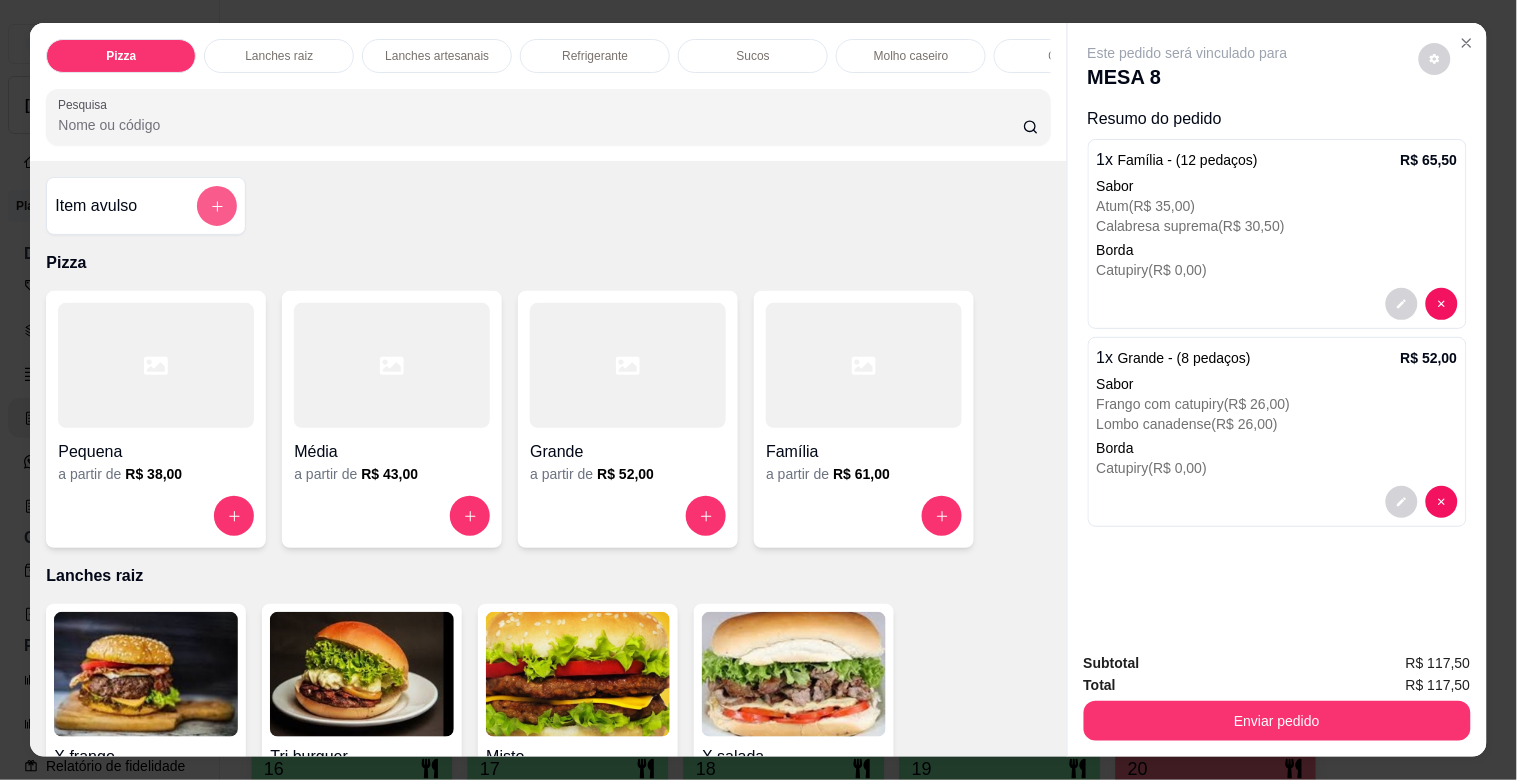 click 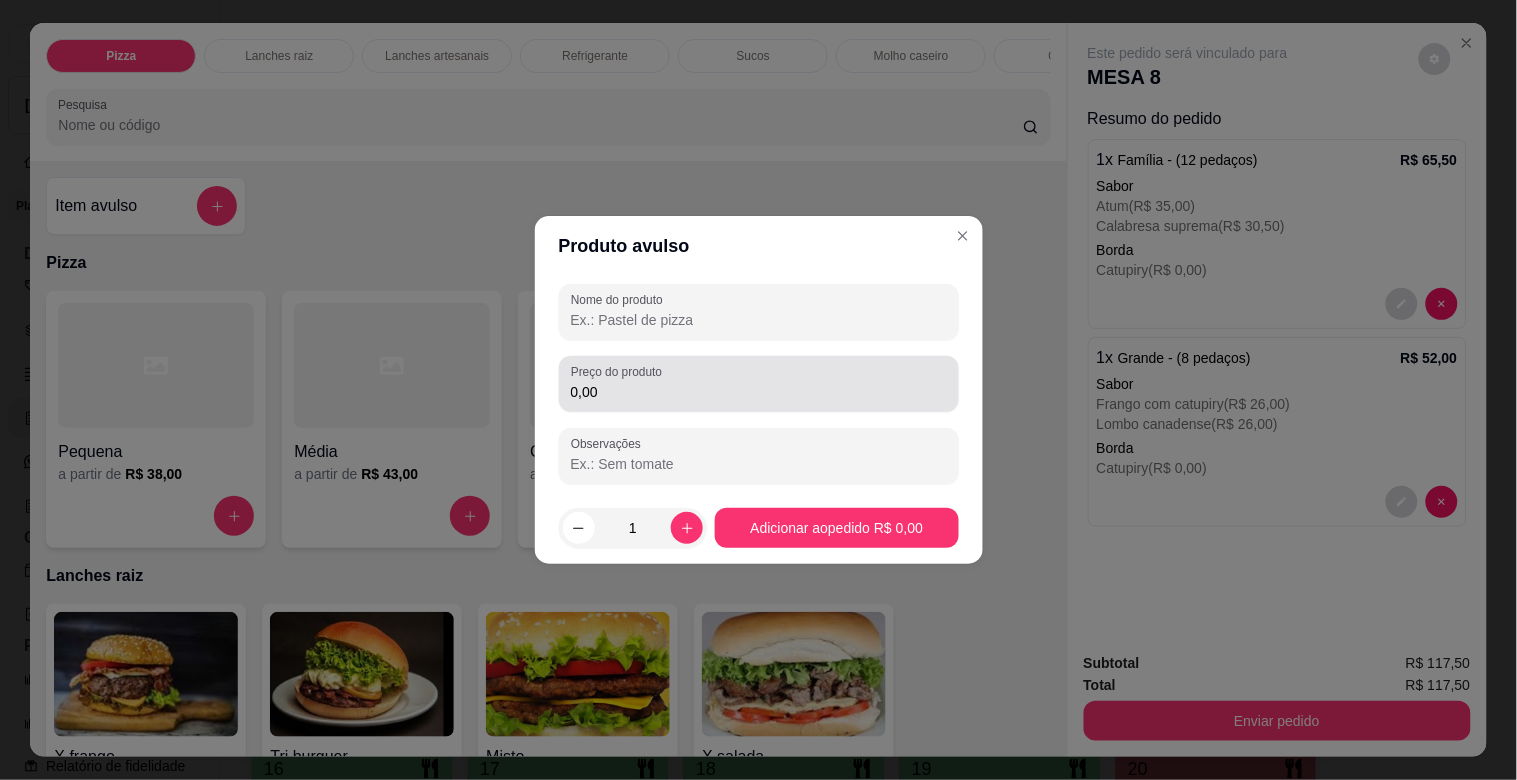 click on "0,00" at bounding box center [759, 392] 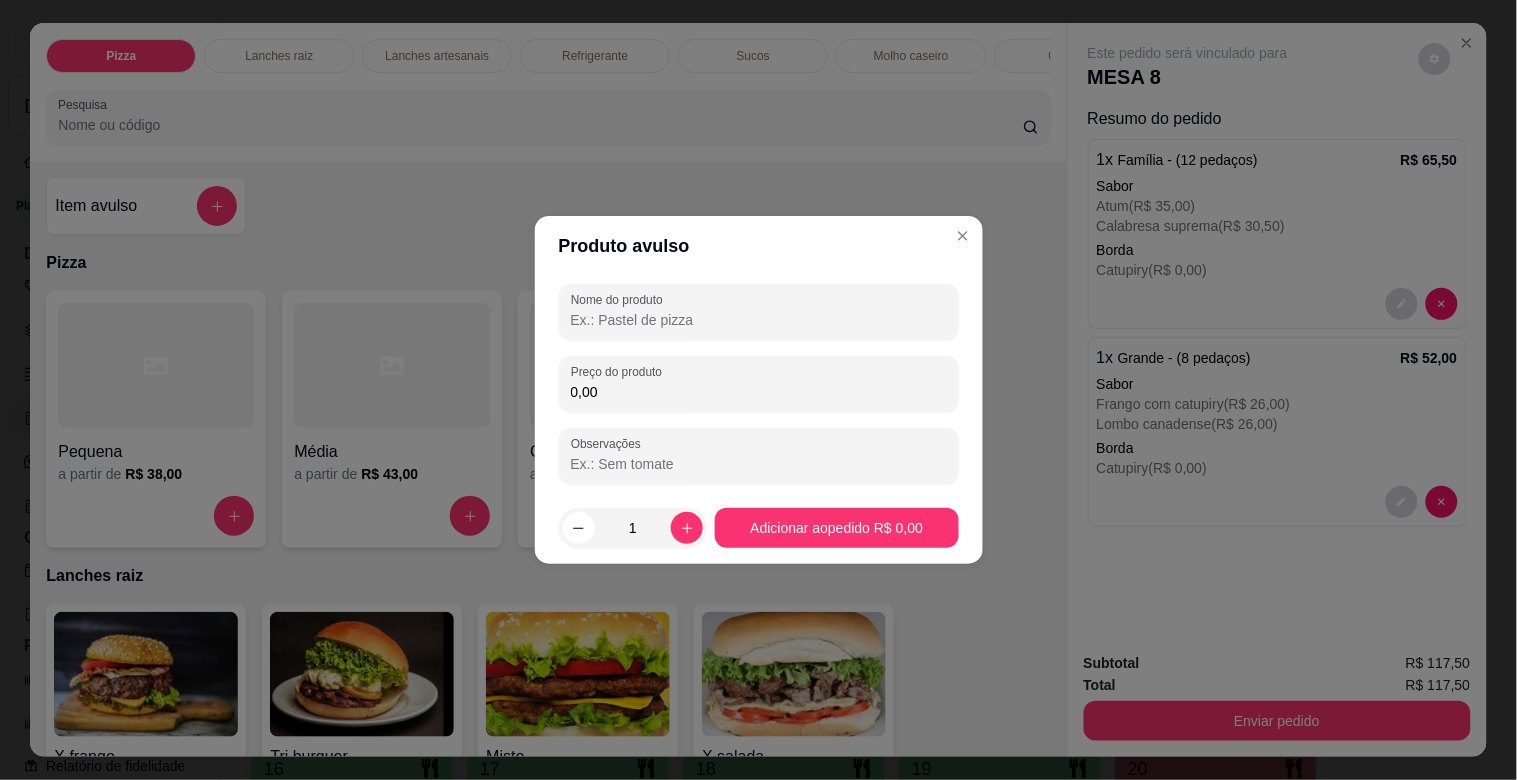 click on "0,00" at bounding box center [759, 392] 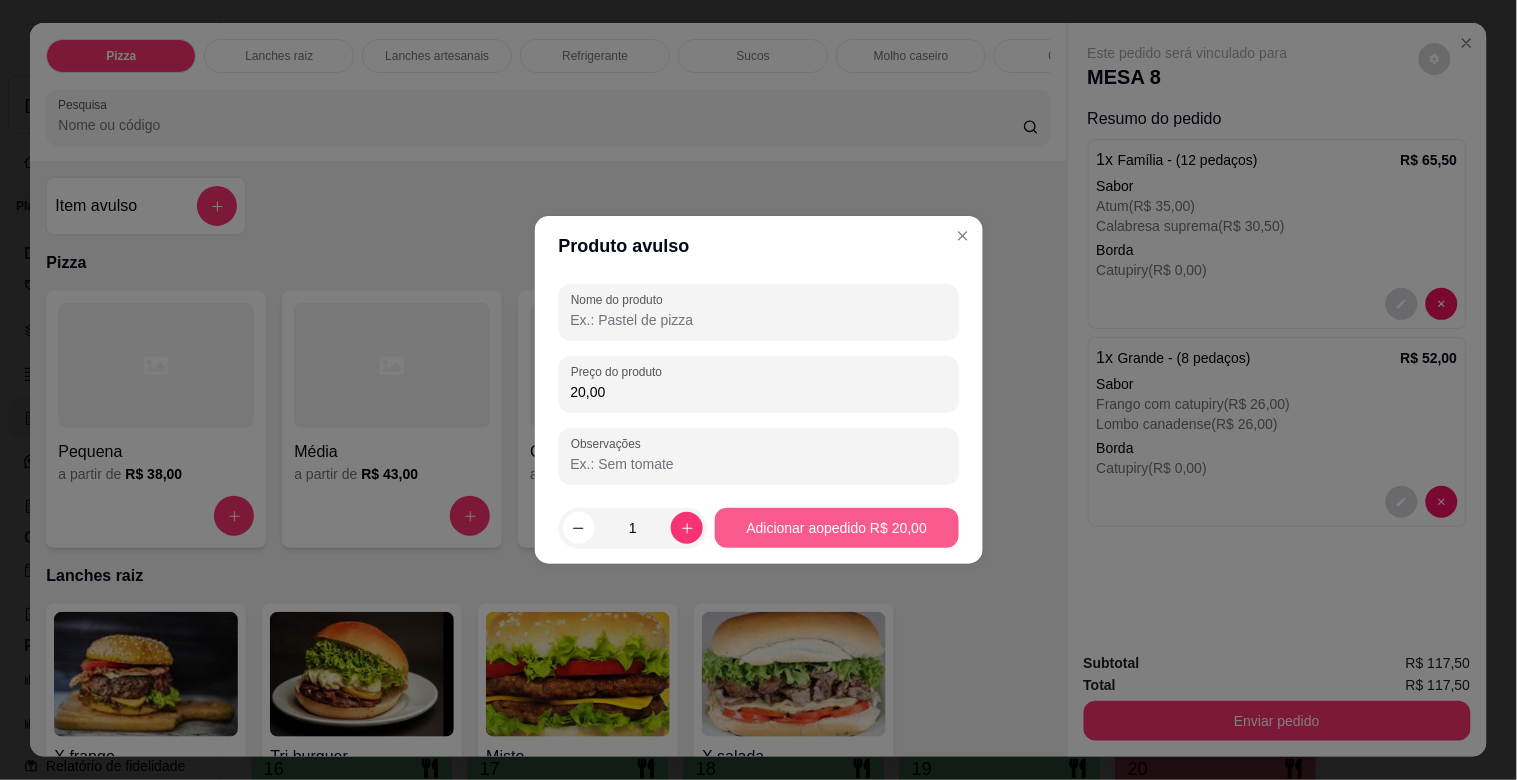 type on "20,00" 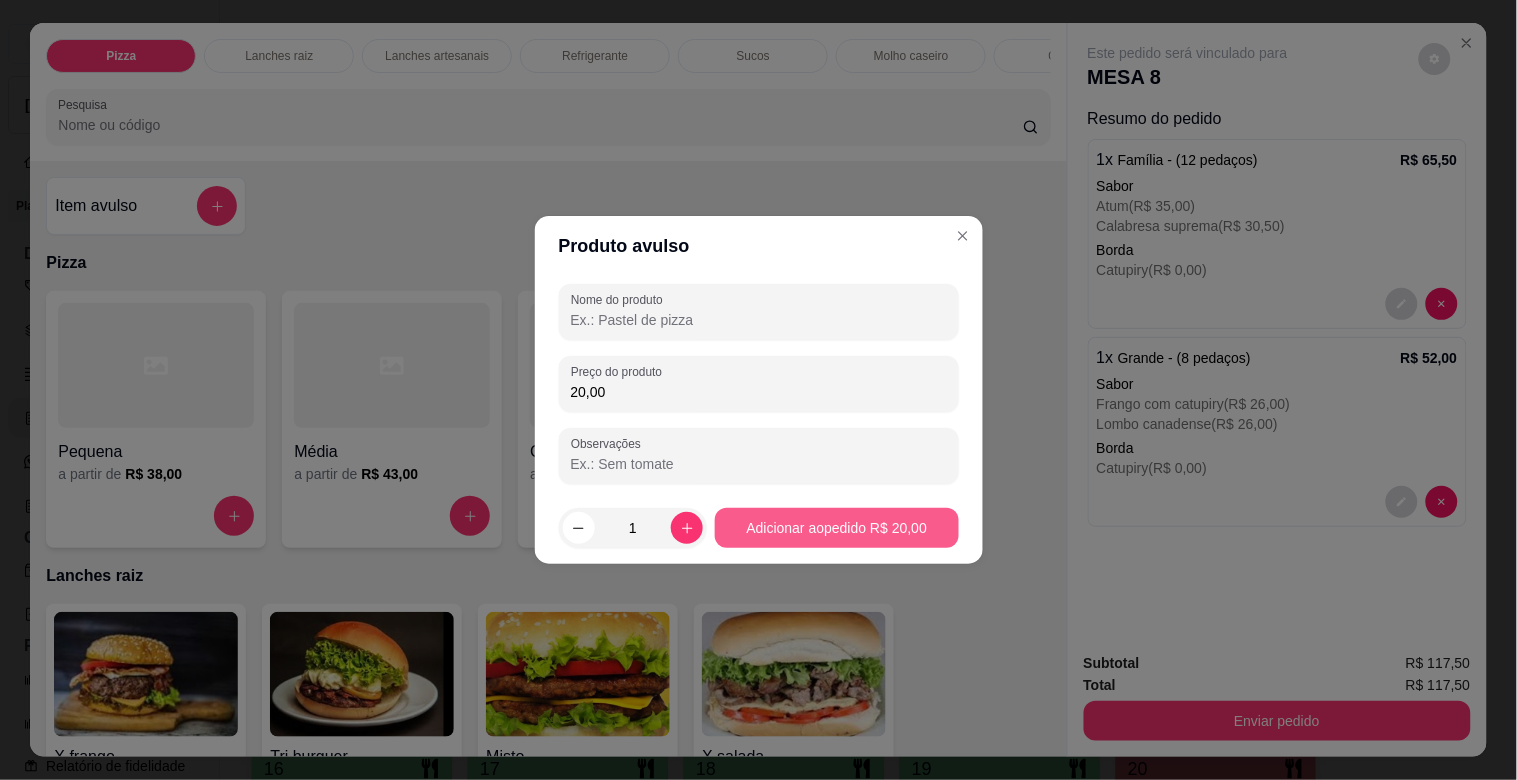 click on "Adicionar ao   pedido   R$ 20,00" at bounding box center [836, 528] 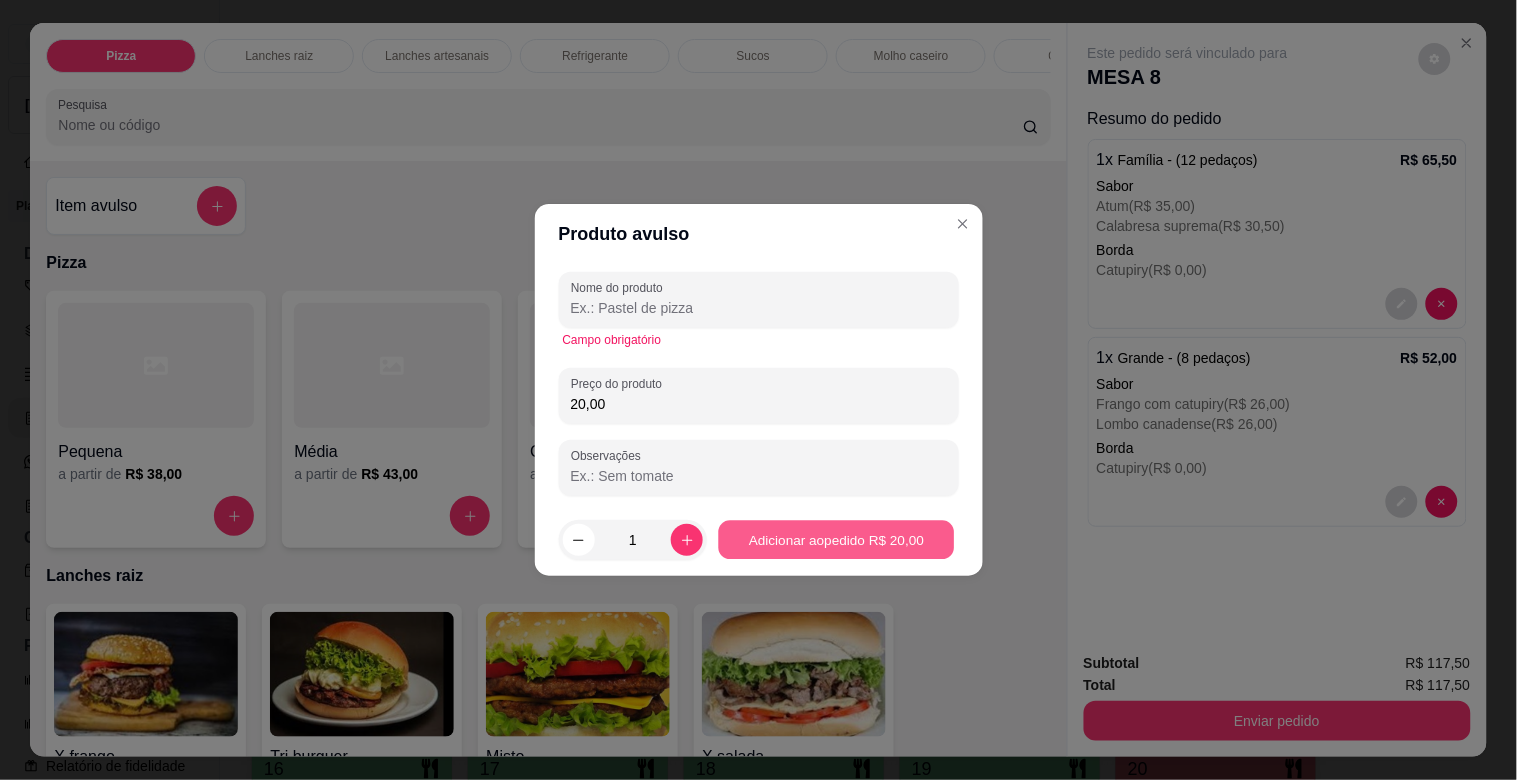 click on "Adicionar ao   pedido   R$ 20,00" at bounding box center (837, 540) 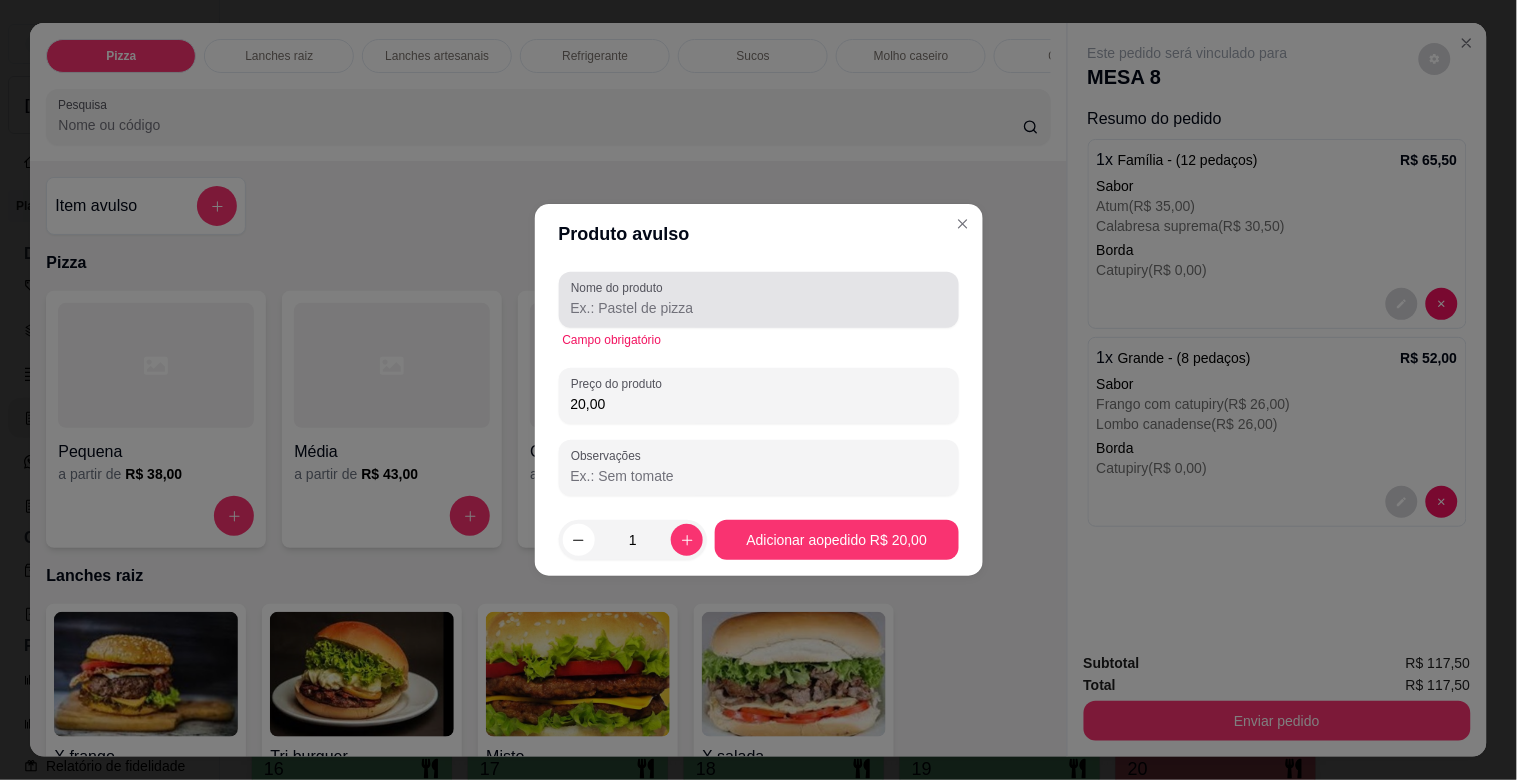 click at bounding box center (759, 300) 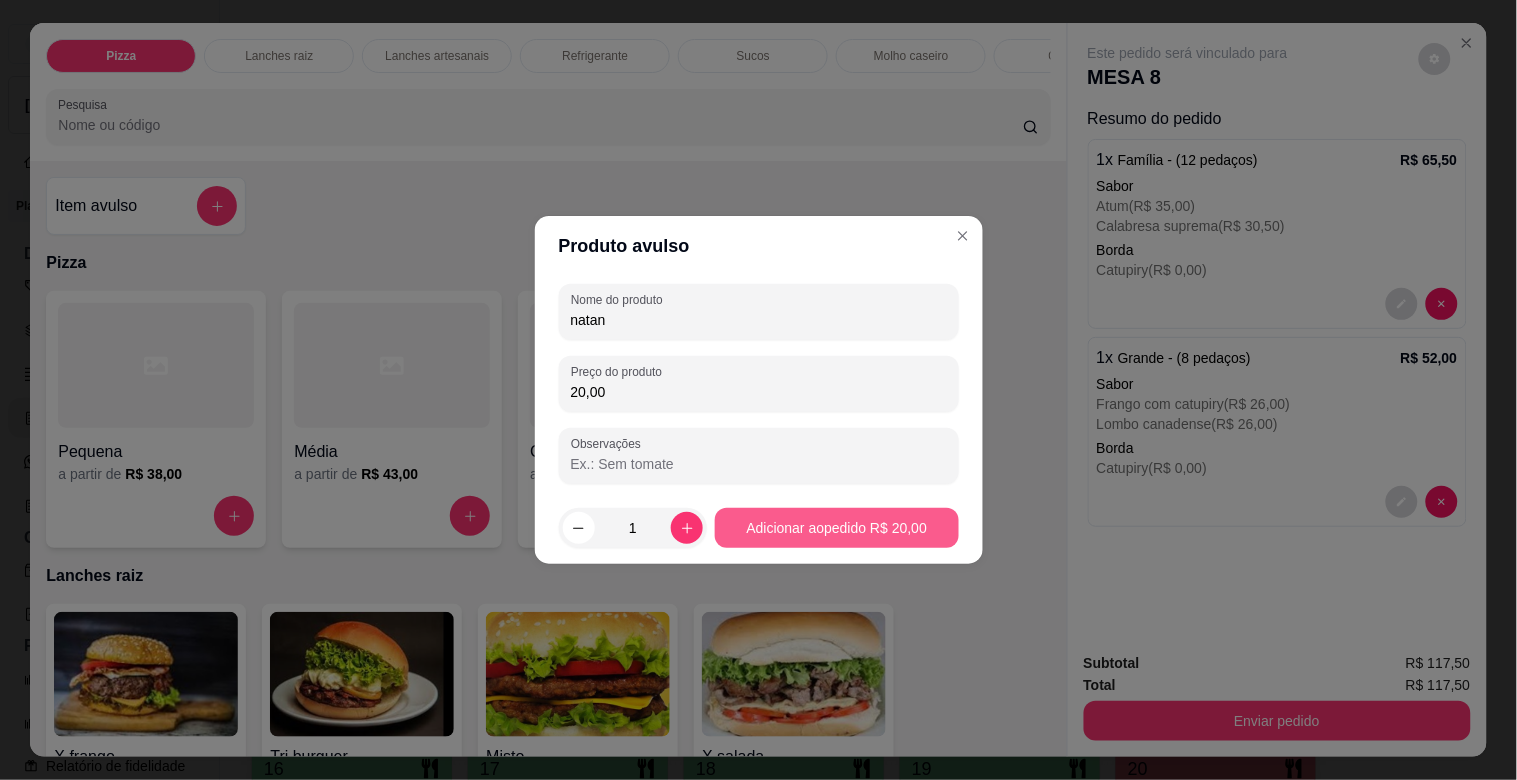 type on "natan" 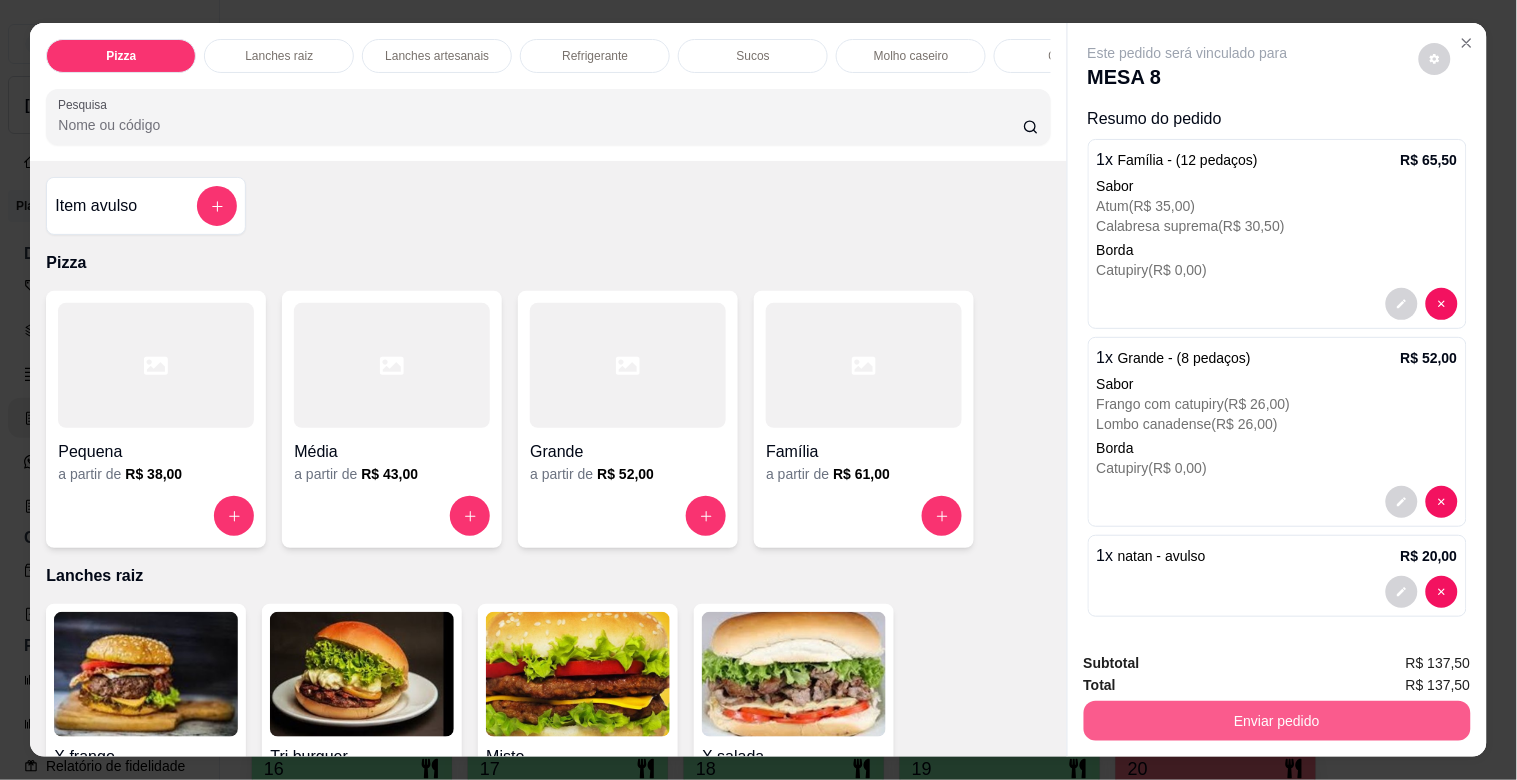 click on "Enviar pedido" at bounding box center [1277, 721] 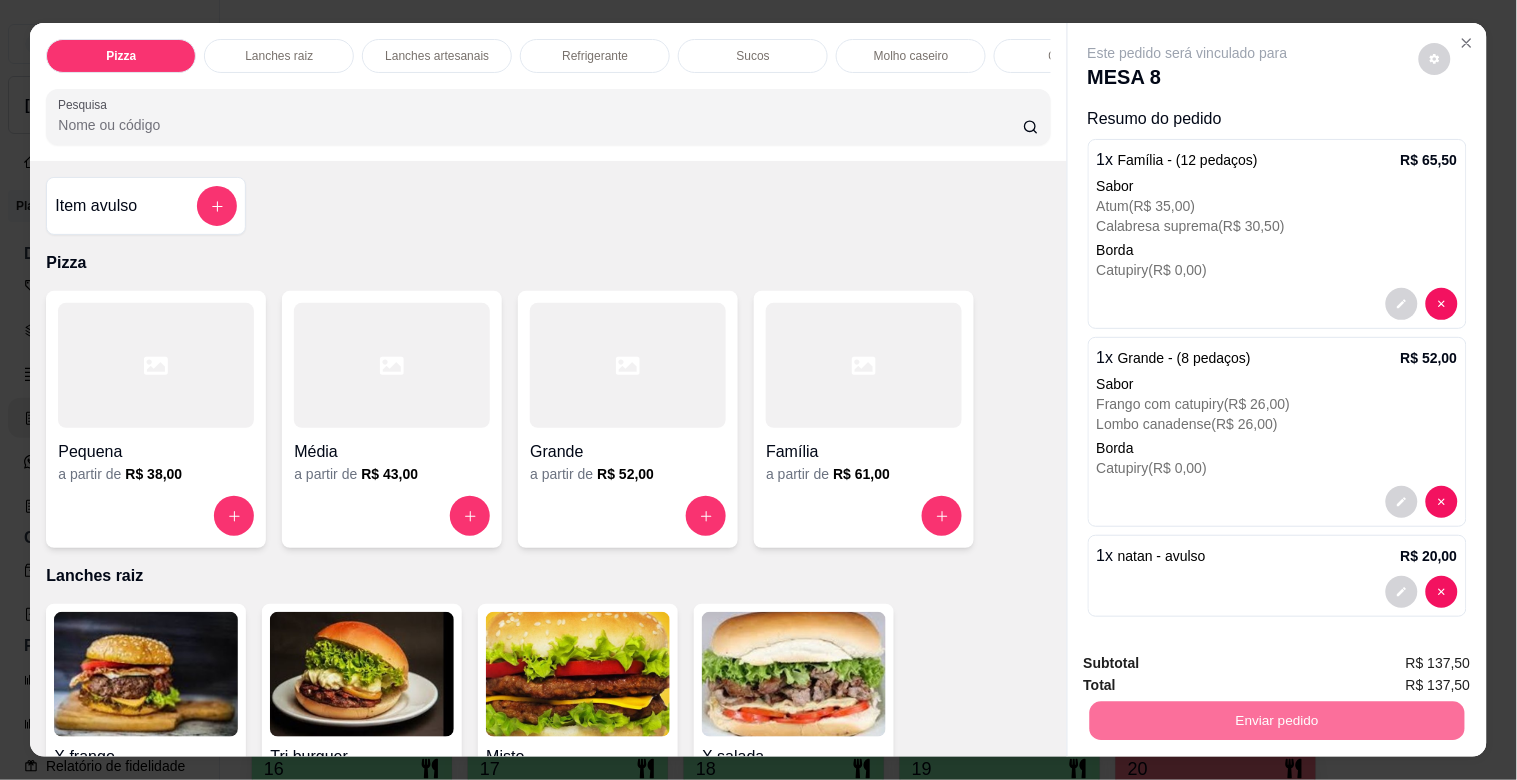 click on "Não registrar e enviar pedido" at bounding box center (1211, 662) 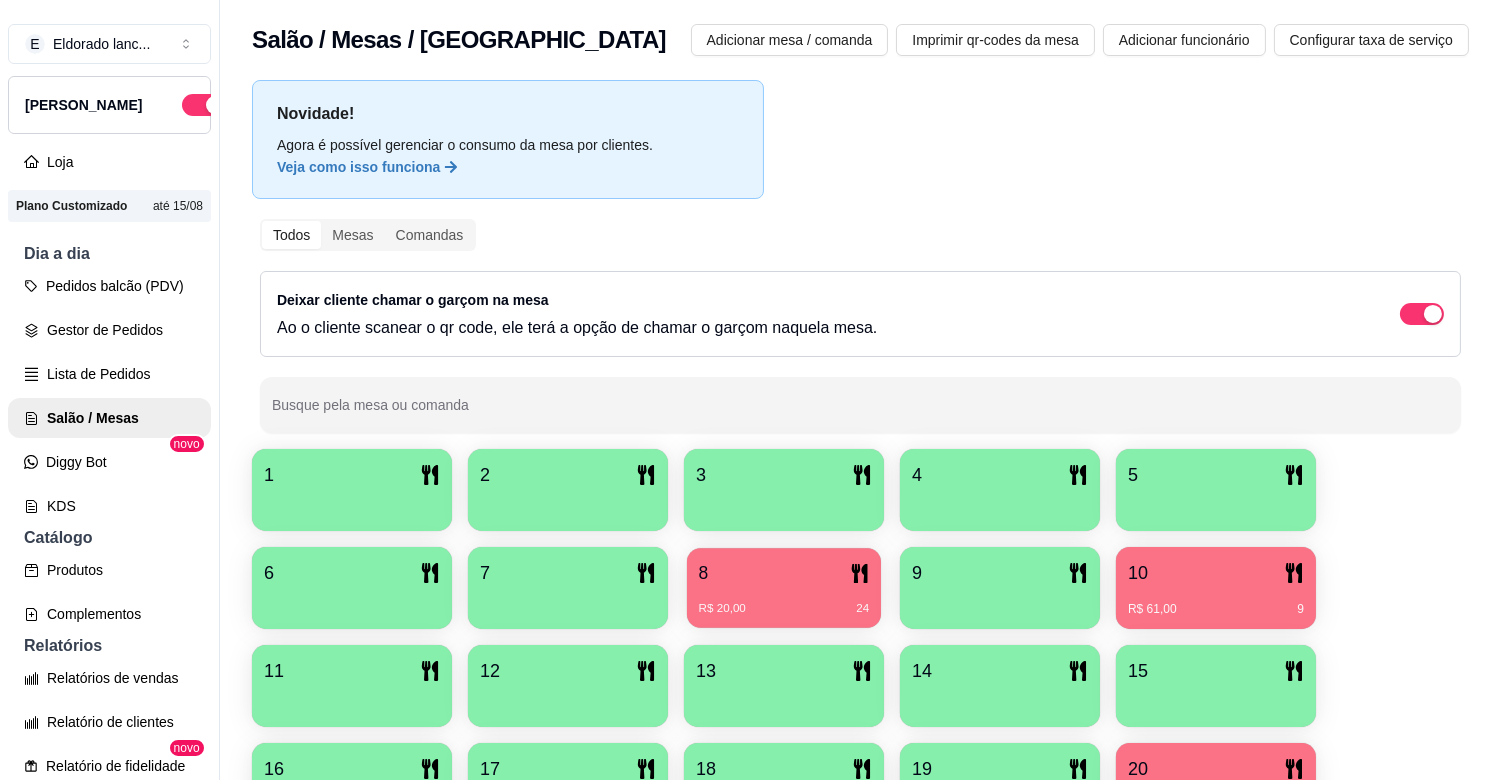 click on "R$ 20,00 24" at bounding box center (784, 601) 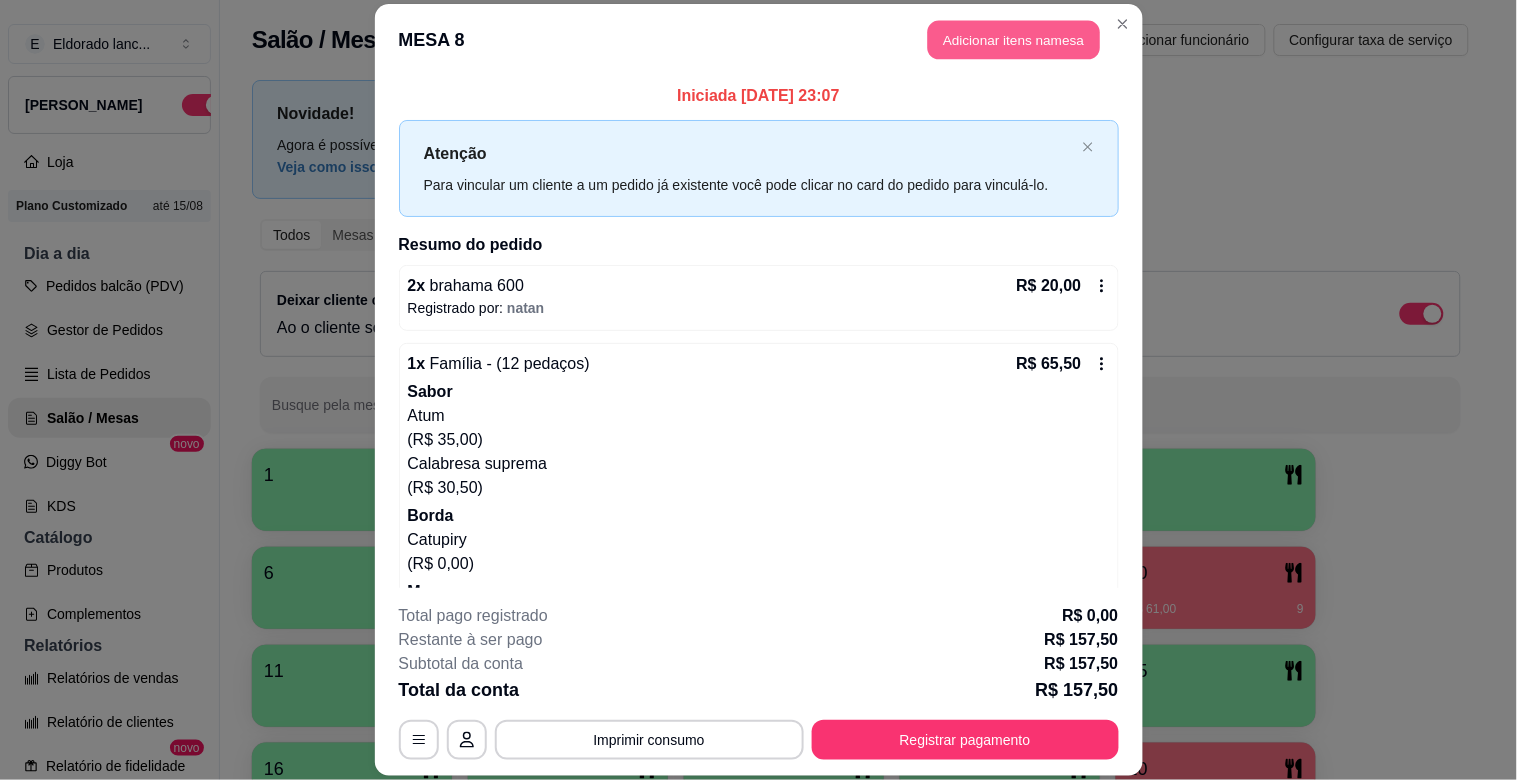 click on "Adicionar itens na  mesa" at bounding box center (1014, 40) 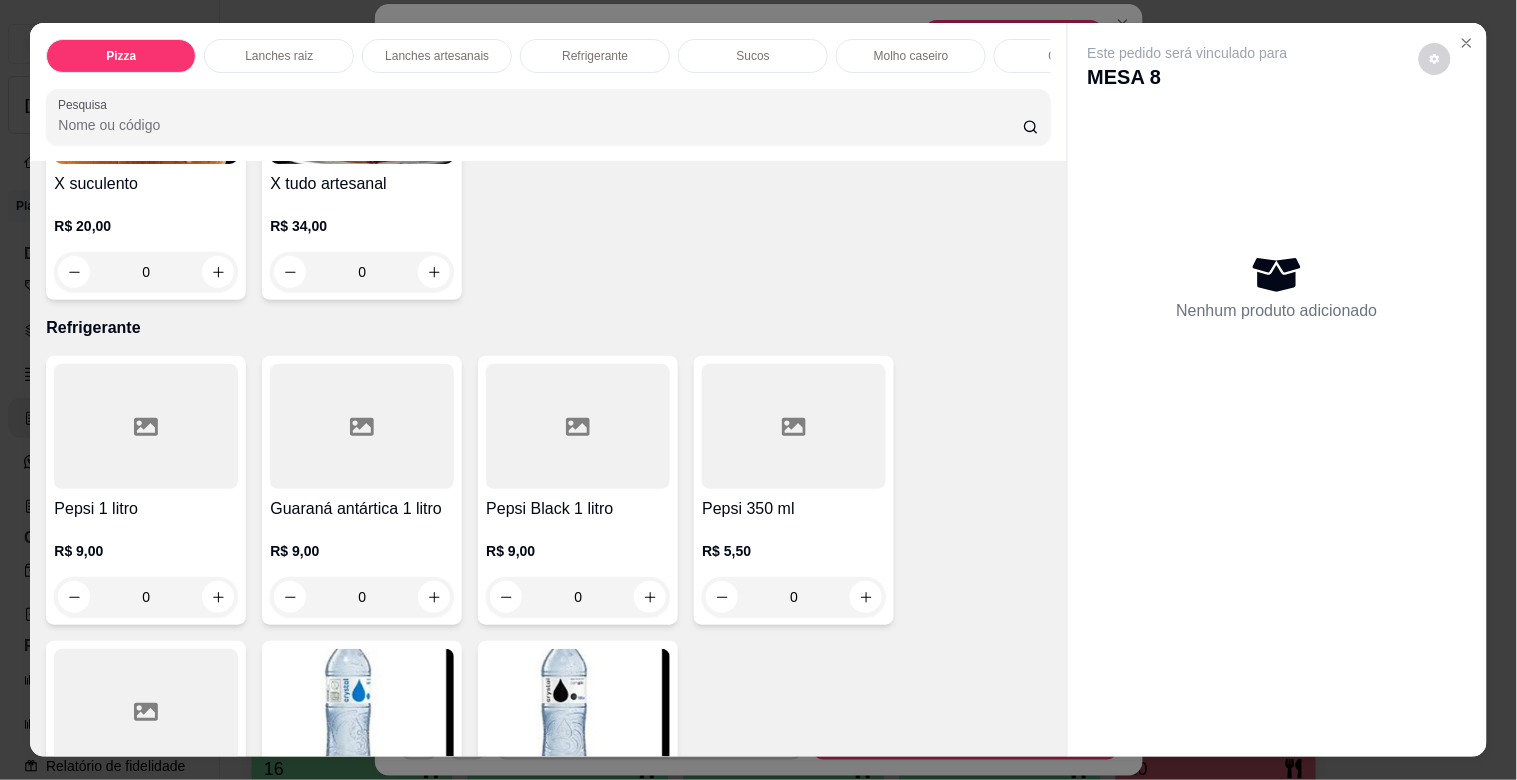 scroll, scrollTop: 3540, scrollLeft: 0, axis: vertical 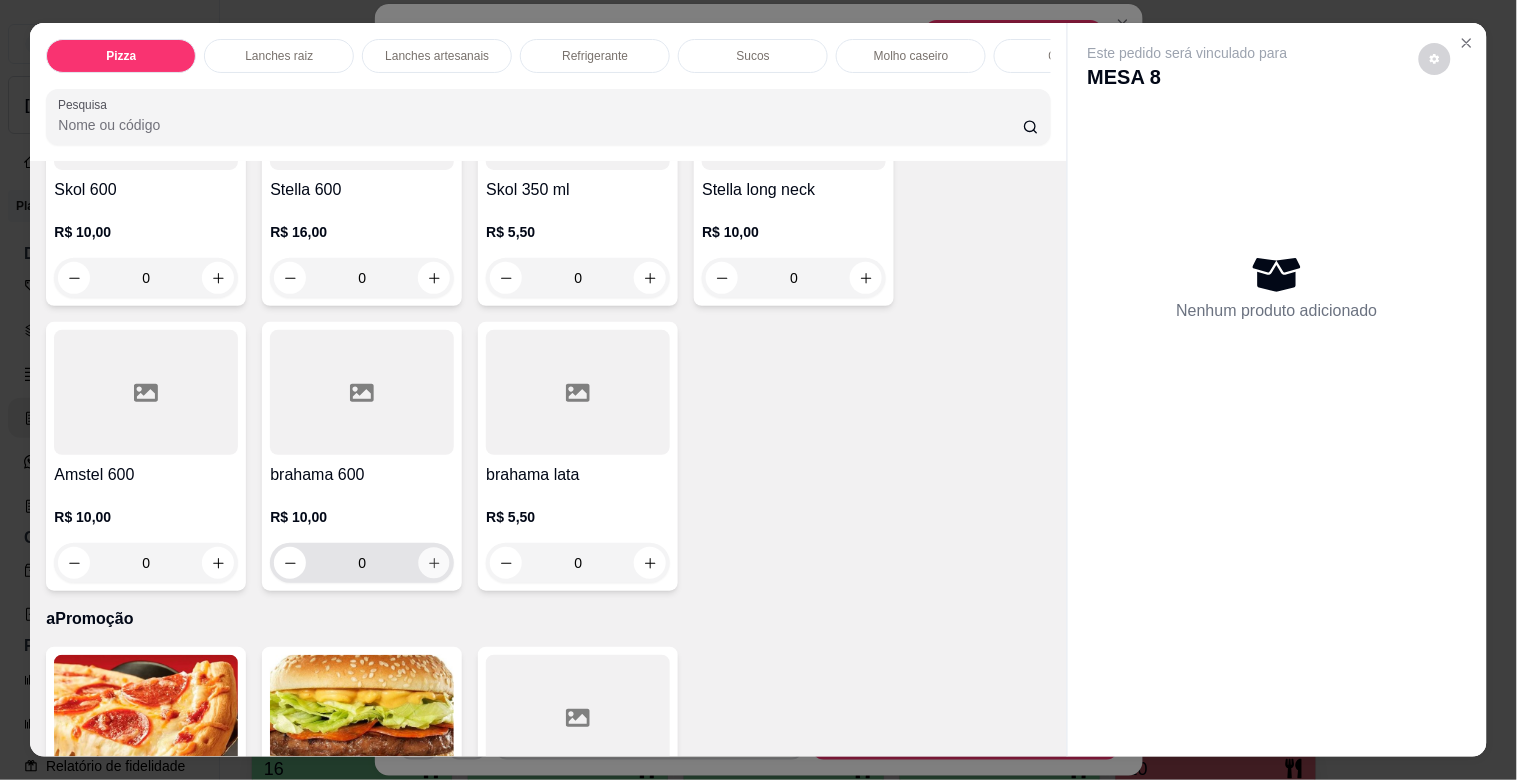 click 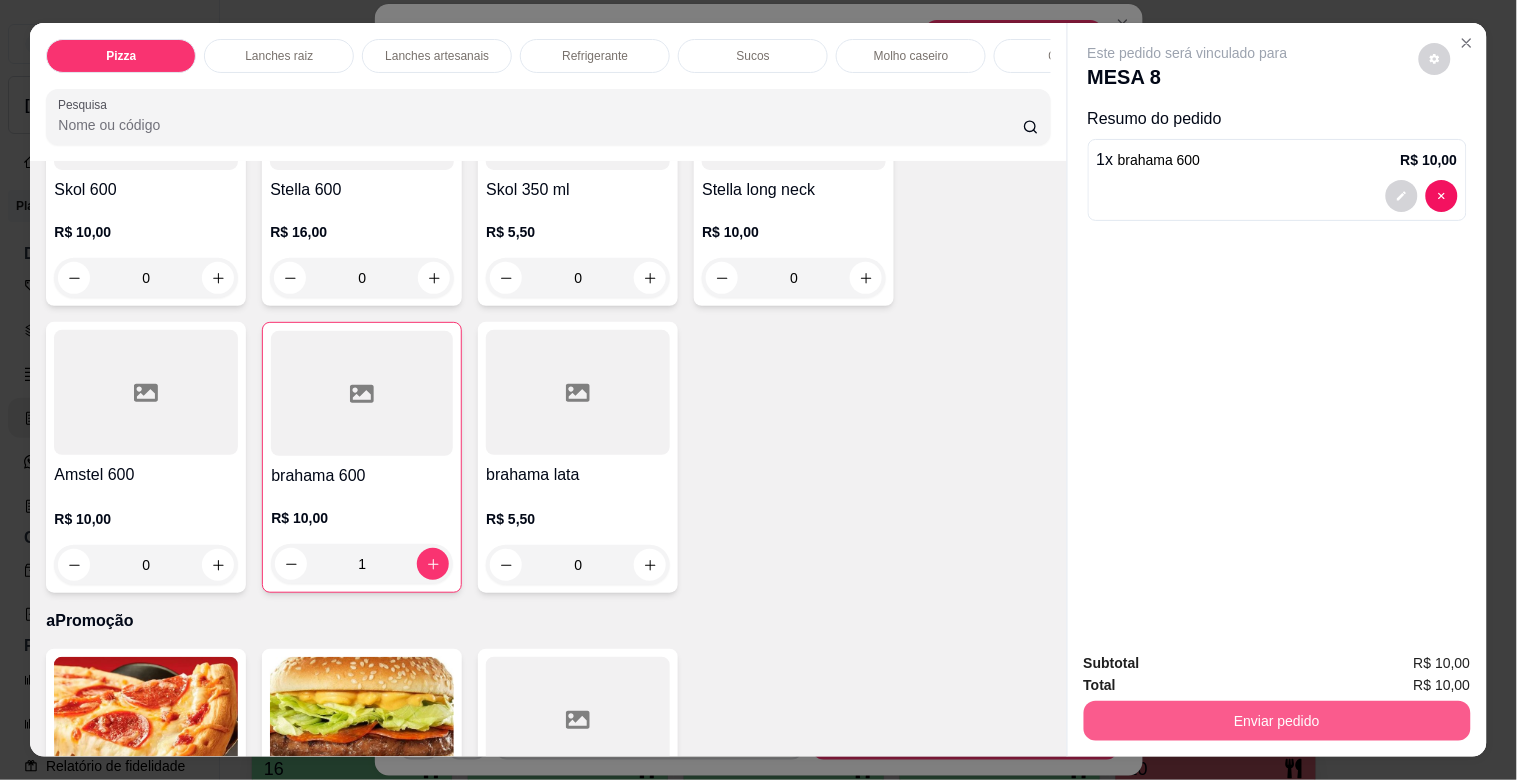 click on "Enviar pedido" at bounding box center [1277, 721] 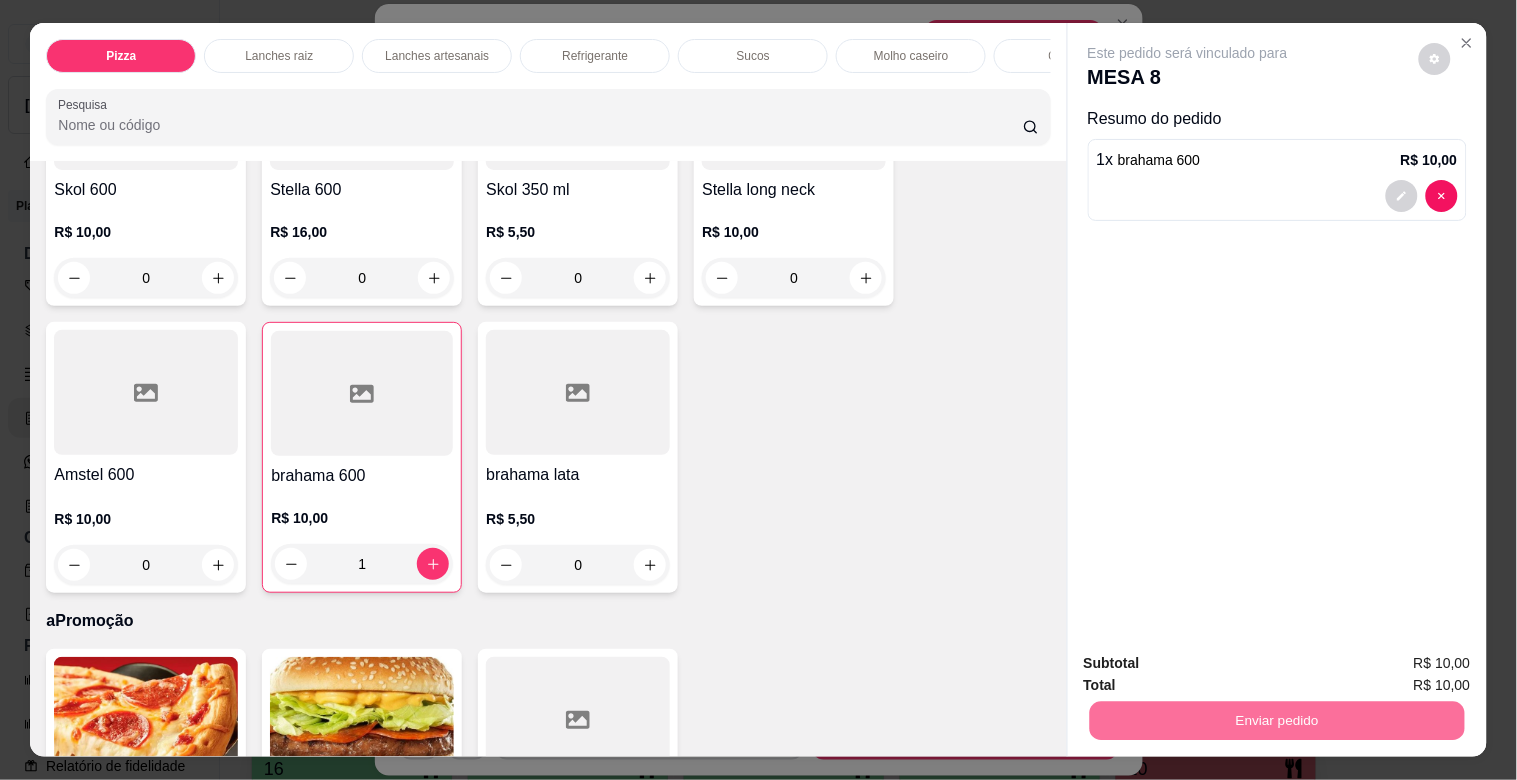 click on "Não registrar e enviar pedido" at bounding box center [1211, 662] 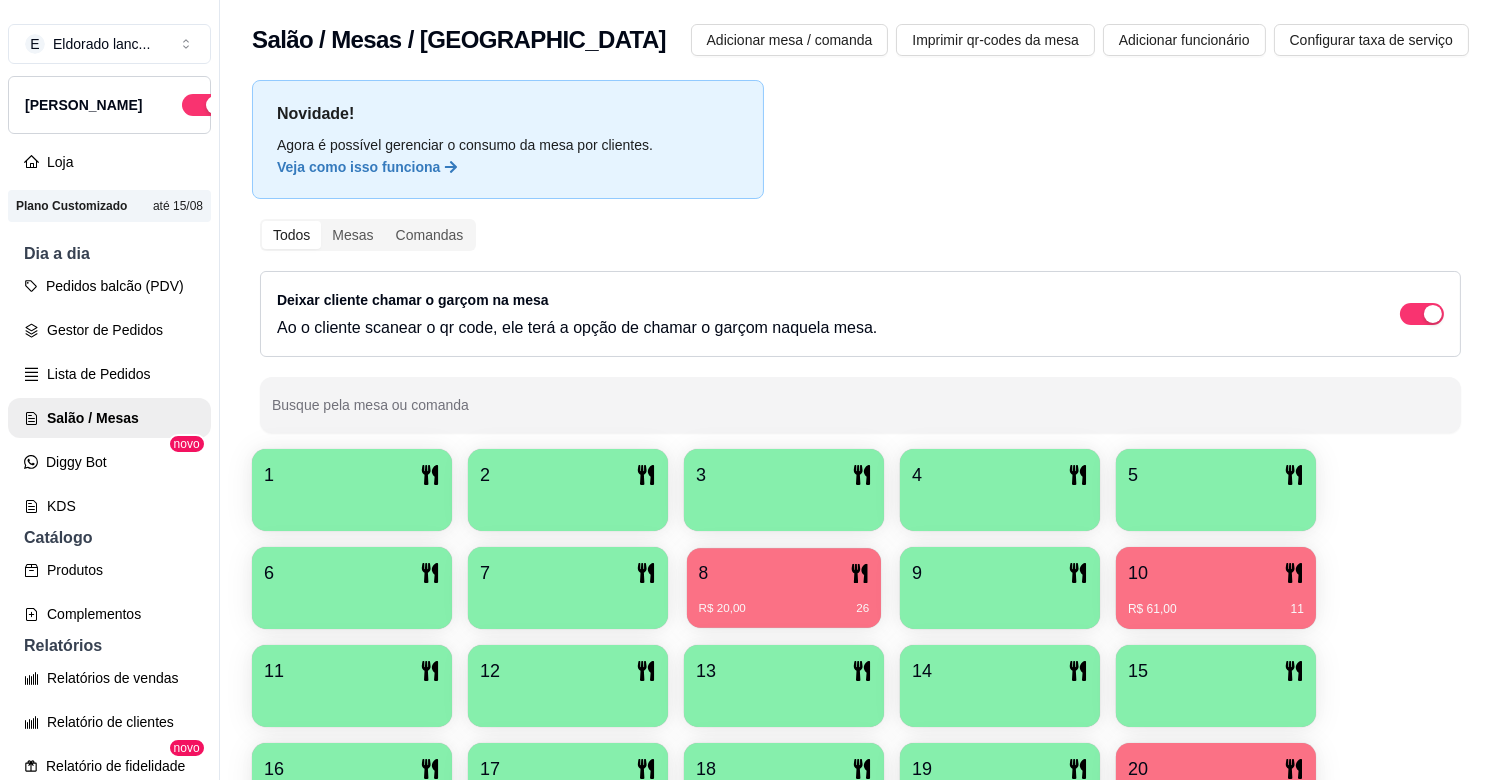 click on "8" at bounding box center [784, 573] 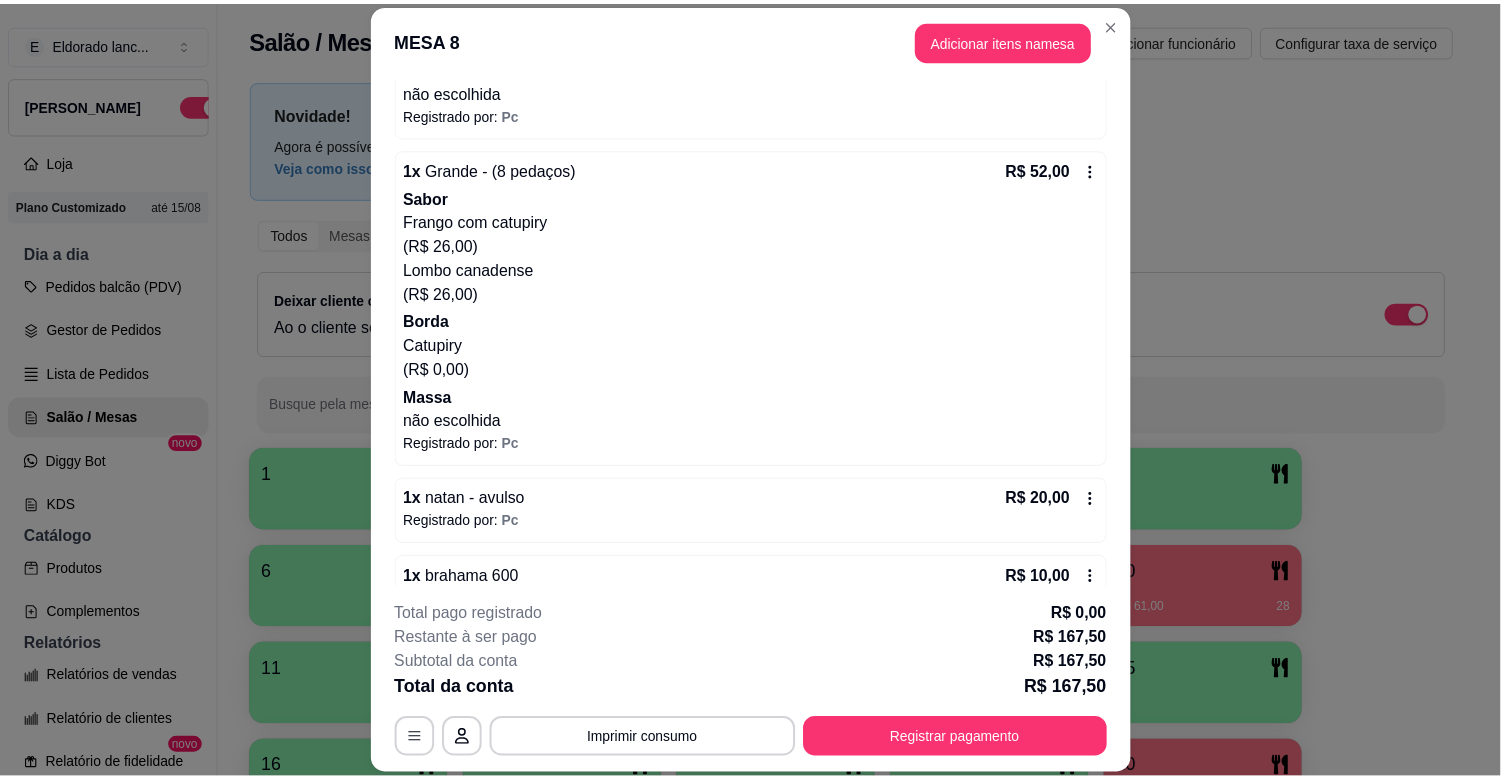 scroll, scrollTop: 567, scrollLeft: 0, axis: vertical 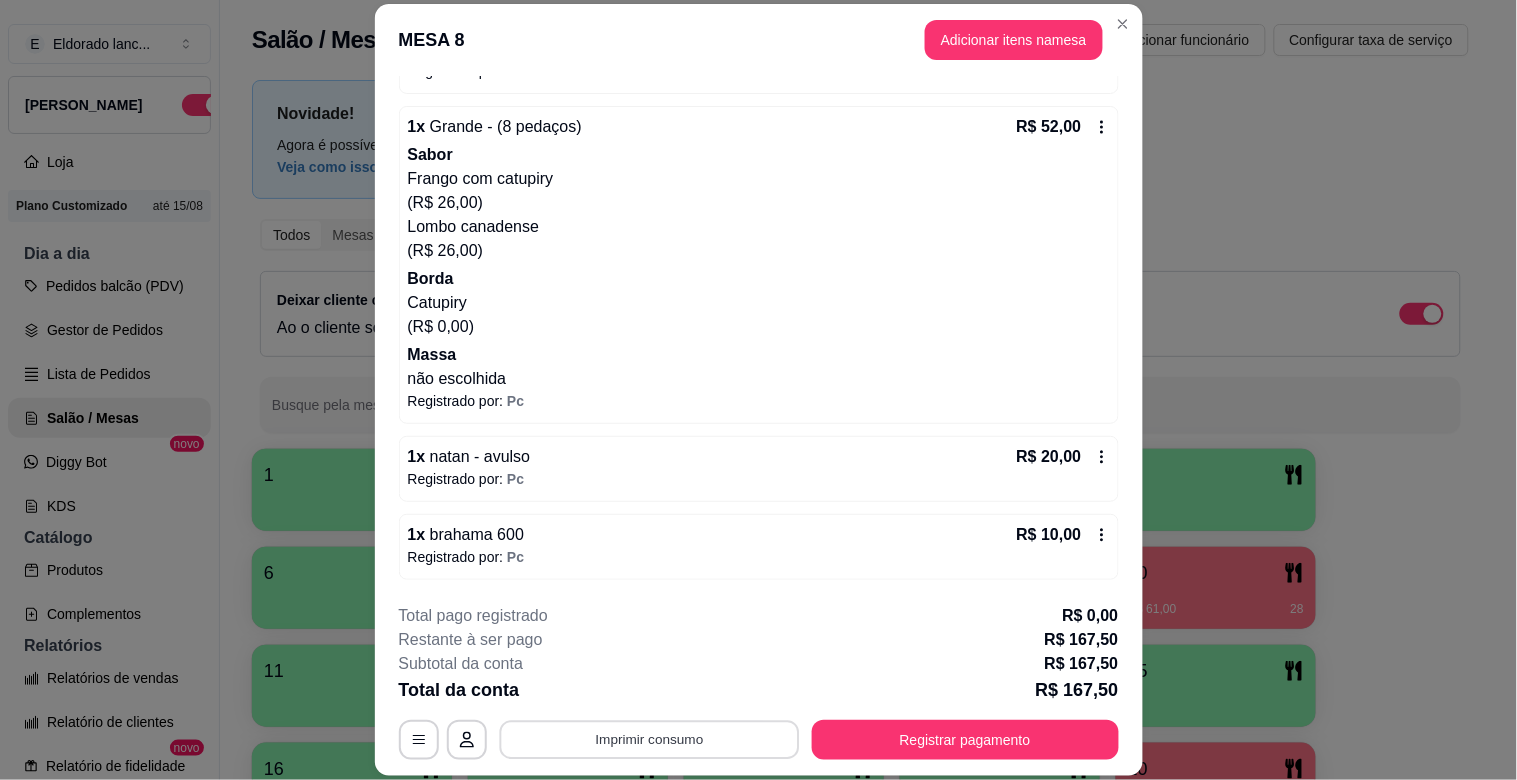 click on "Imprimir consumo" at bounding box center [649, 740] 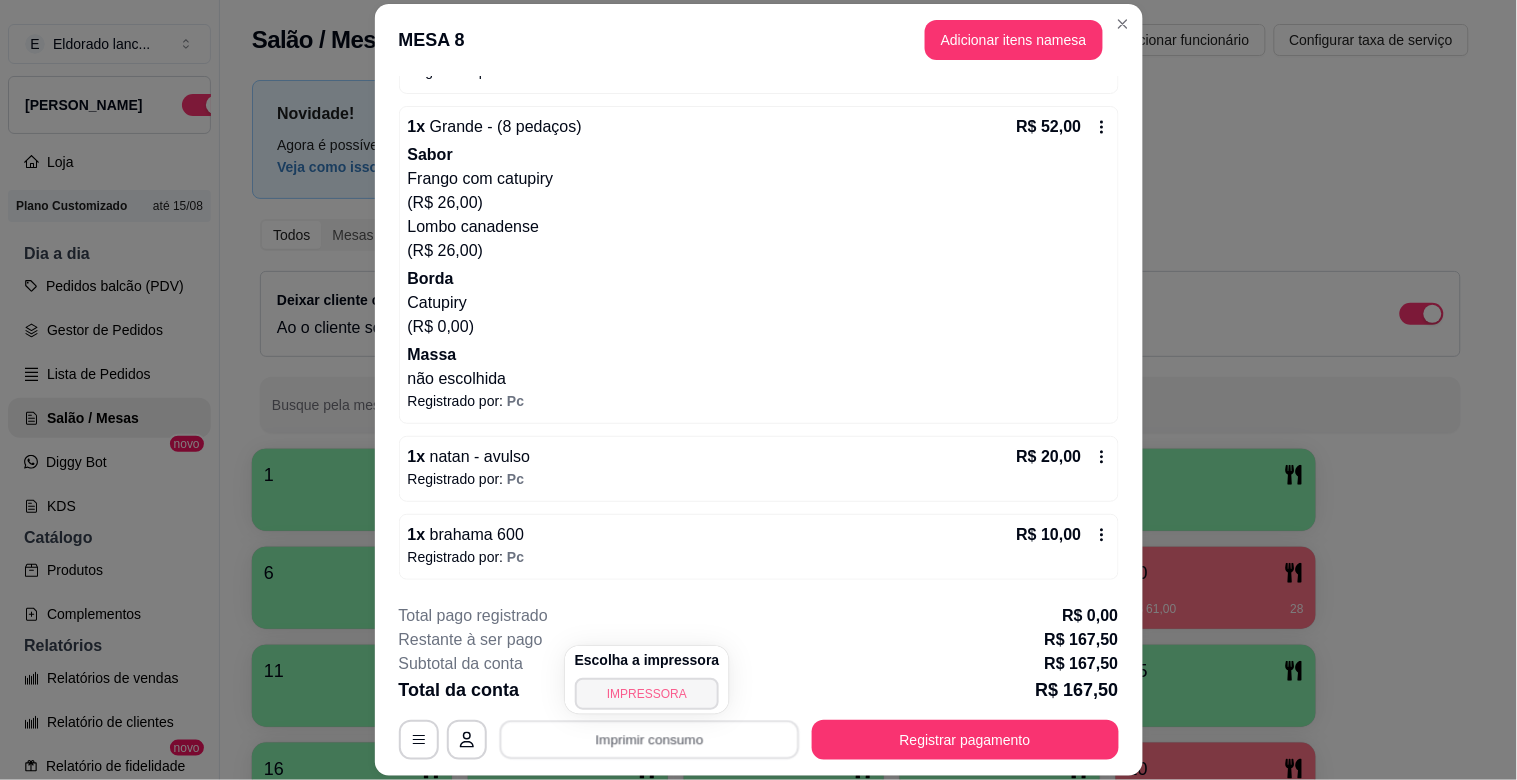click on "IMPRESSORA" at bounding box center [647, 694] 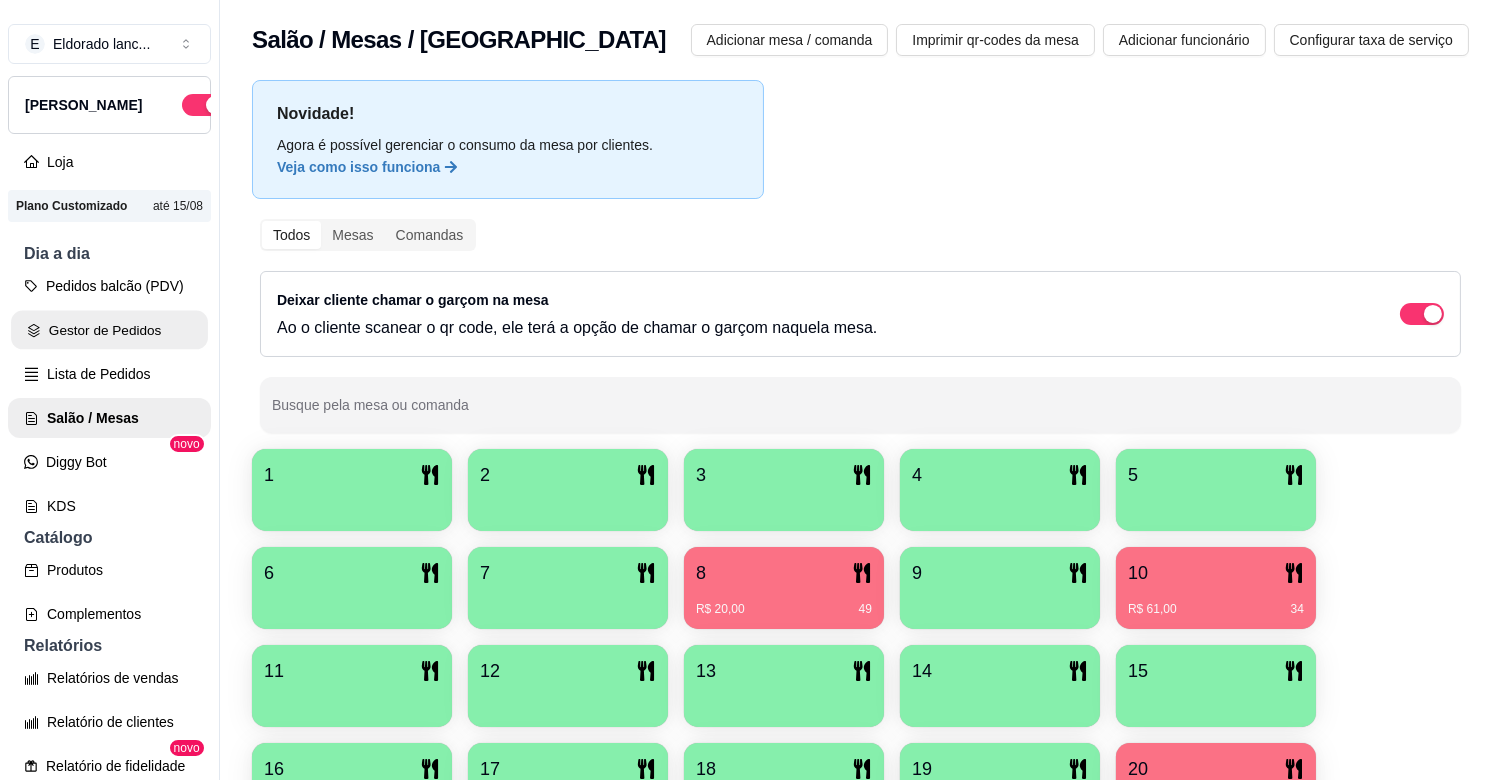 click on "Gestor de Pedidos" at bounding box center (109, 330) 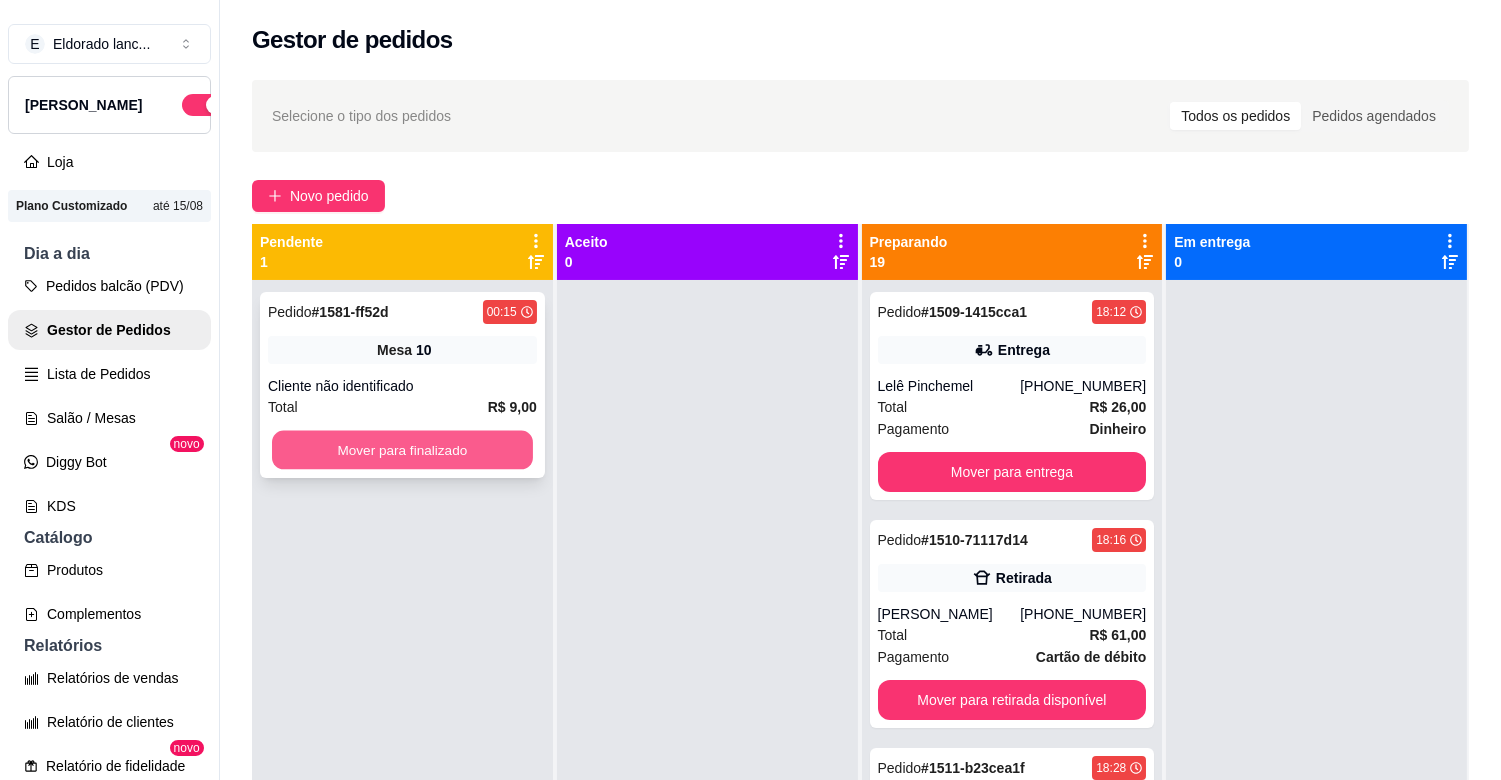 click on "Mover para finalizado" at bounding box center [402, 450] 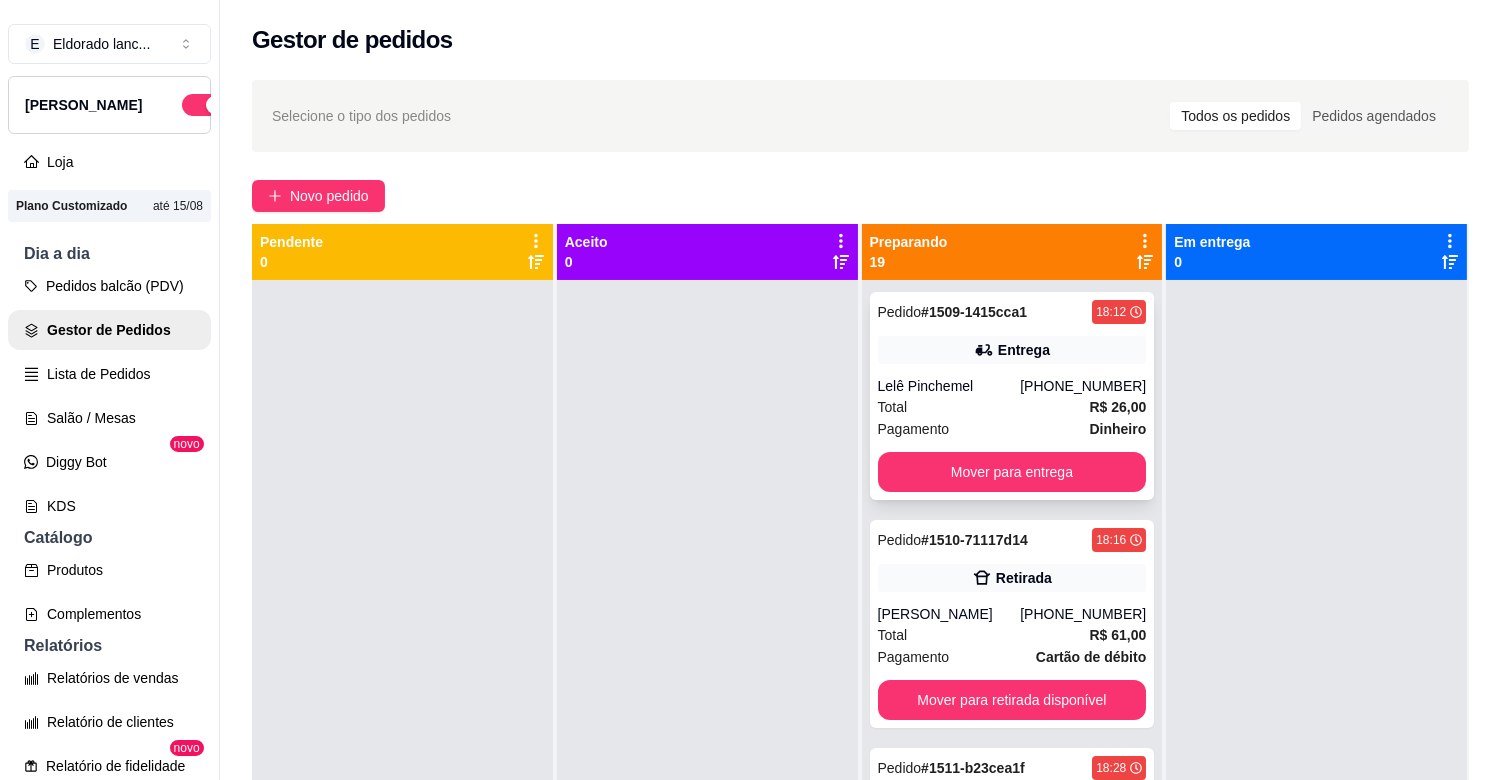 click on "Total R$ 26,00" at bounding box center (1012, 407) 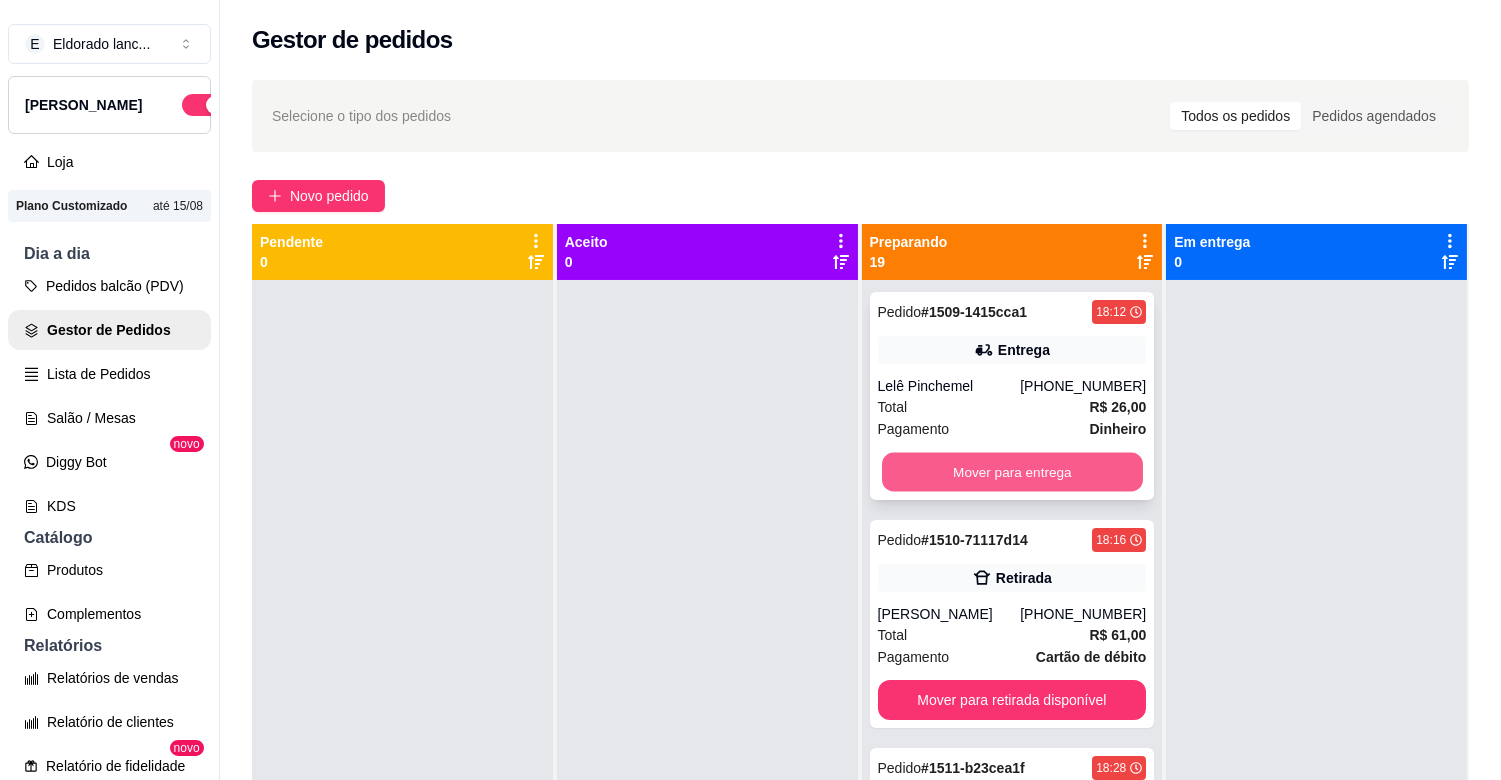 click on "Mover para entrega" at bounding box center (1012, 472) 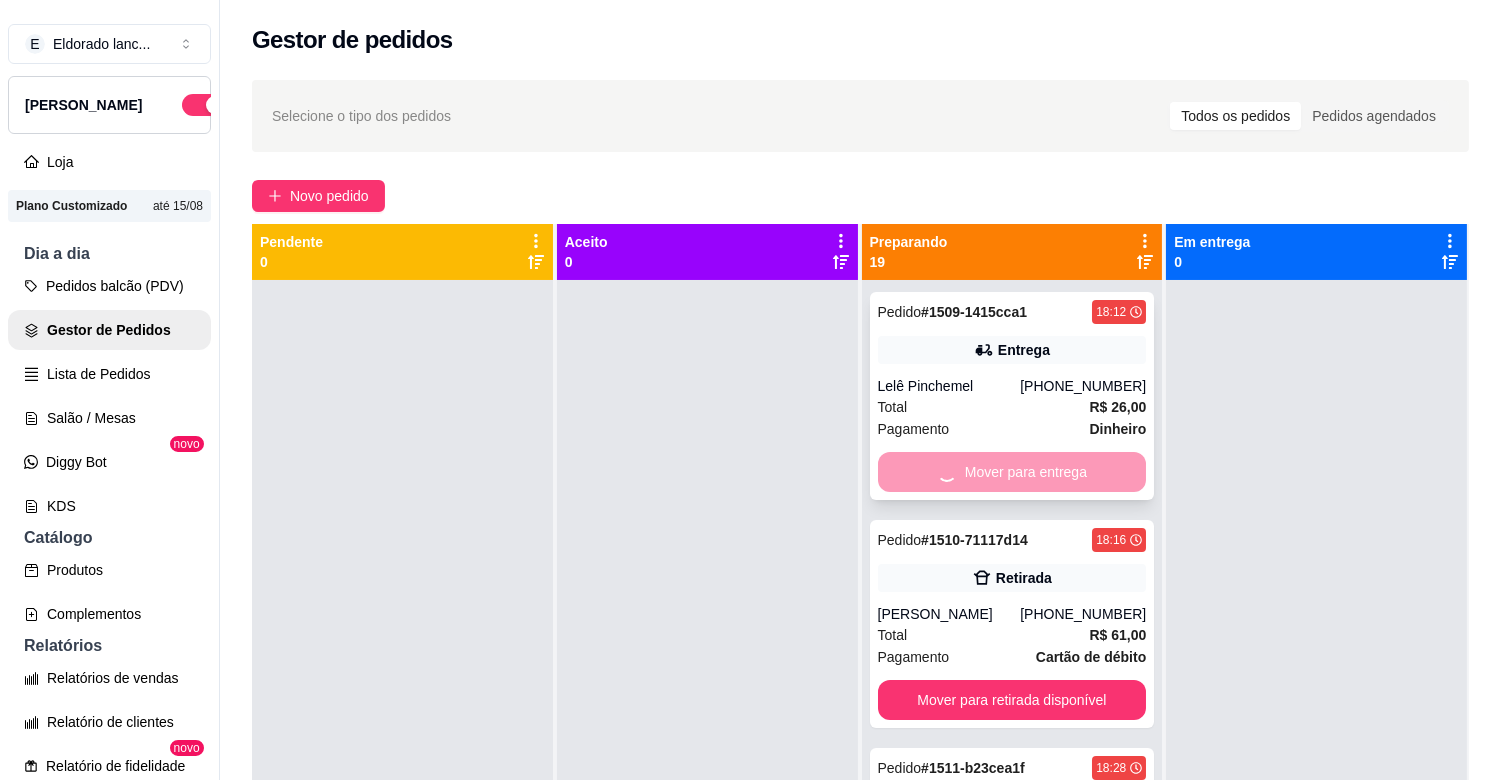 click on "Mover para entrega" at bounding box center [1012, 472] 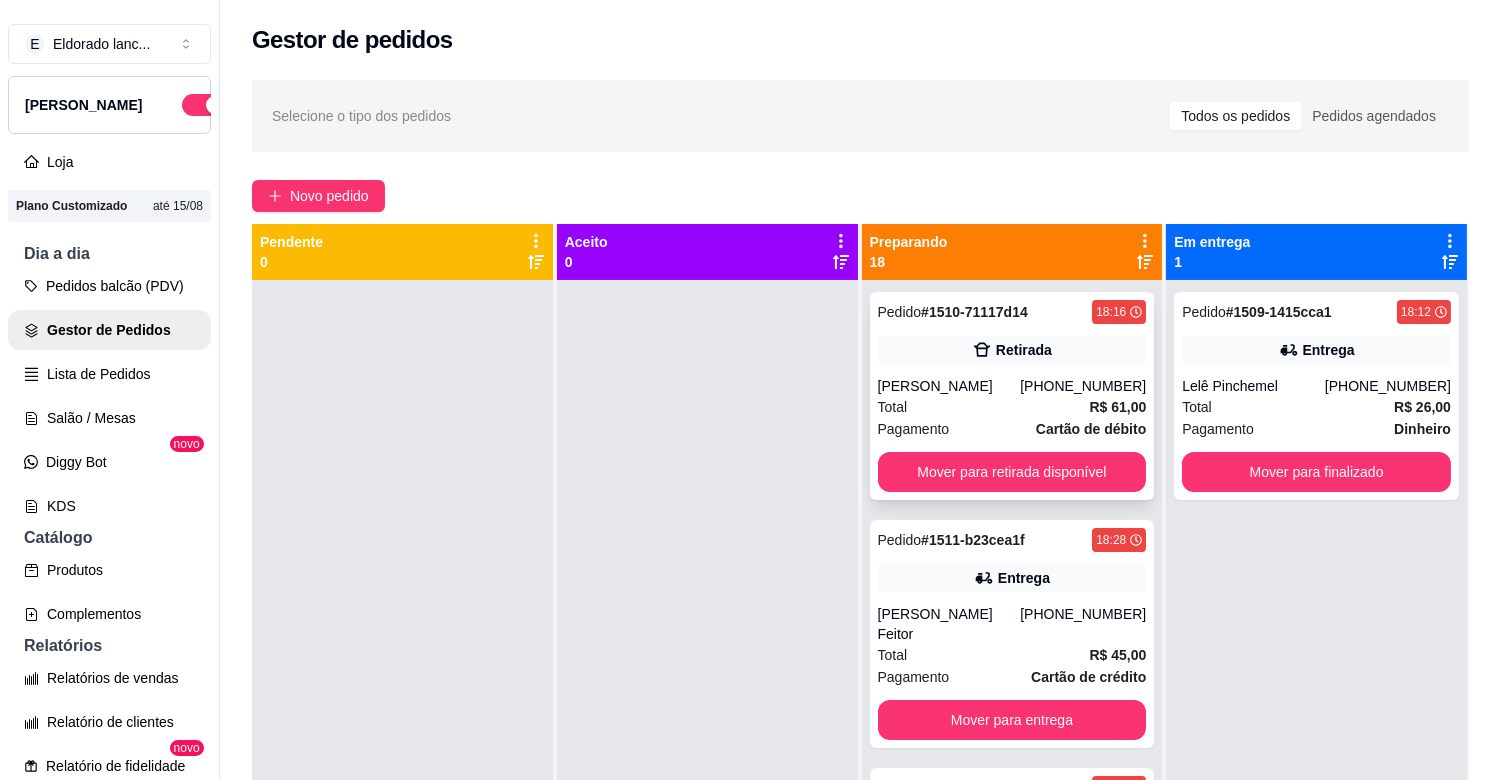click on "Total R$ 61,00" at bounding box center [1012, 407] 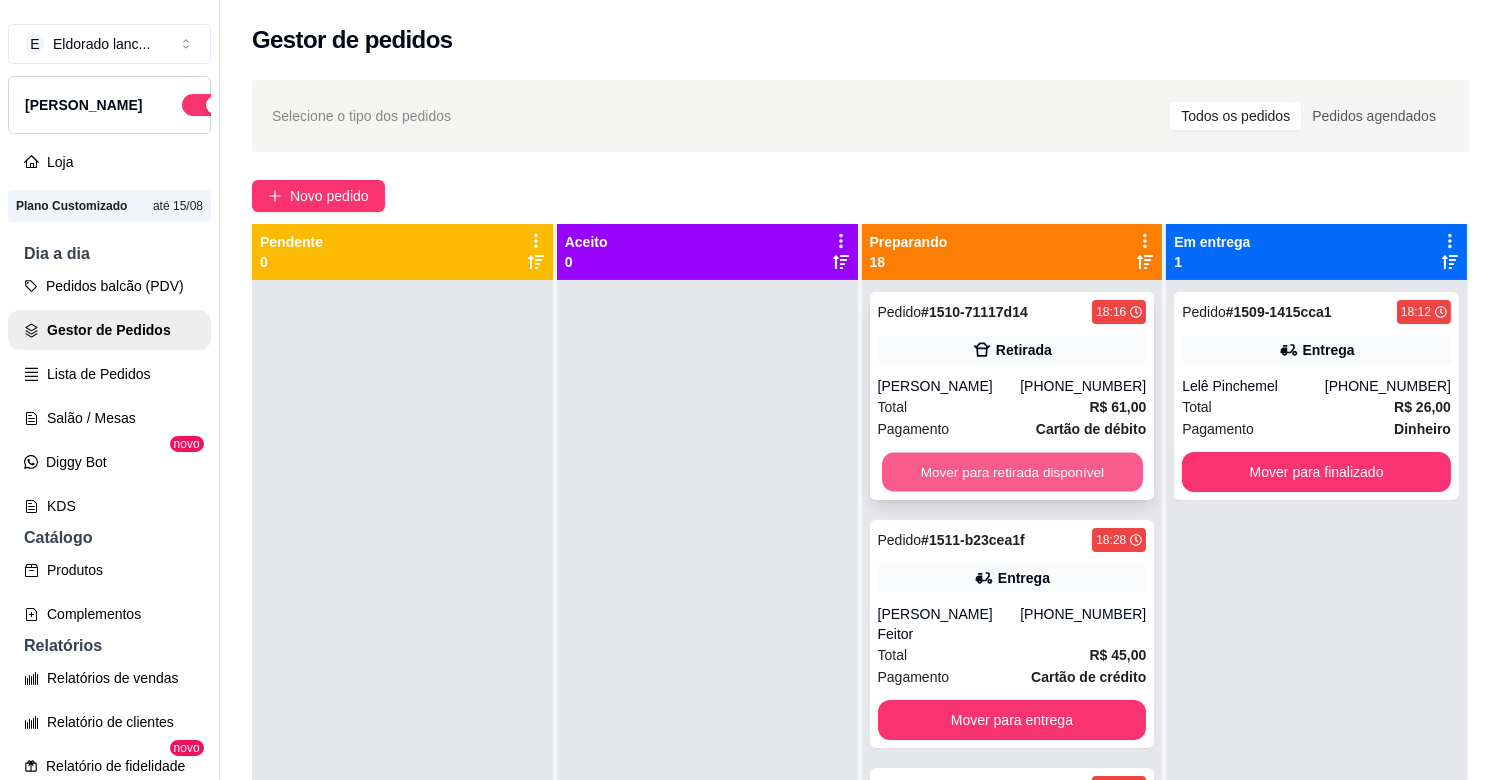 click on "Mover para retirada disponível" at bounding box center (1012, 472) 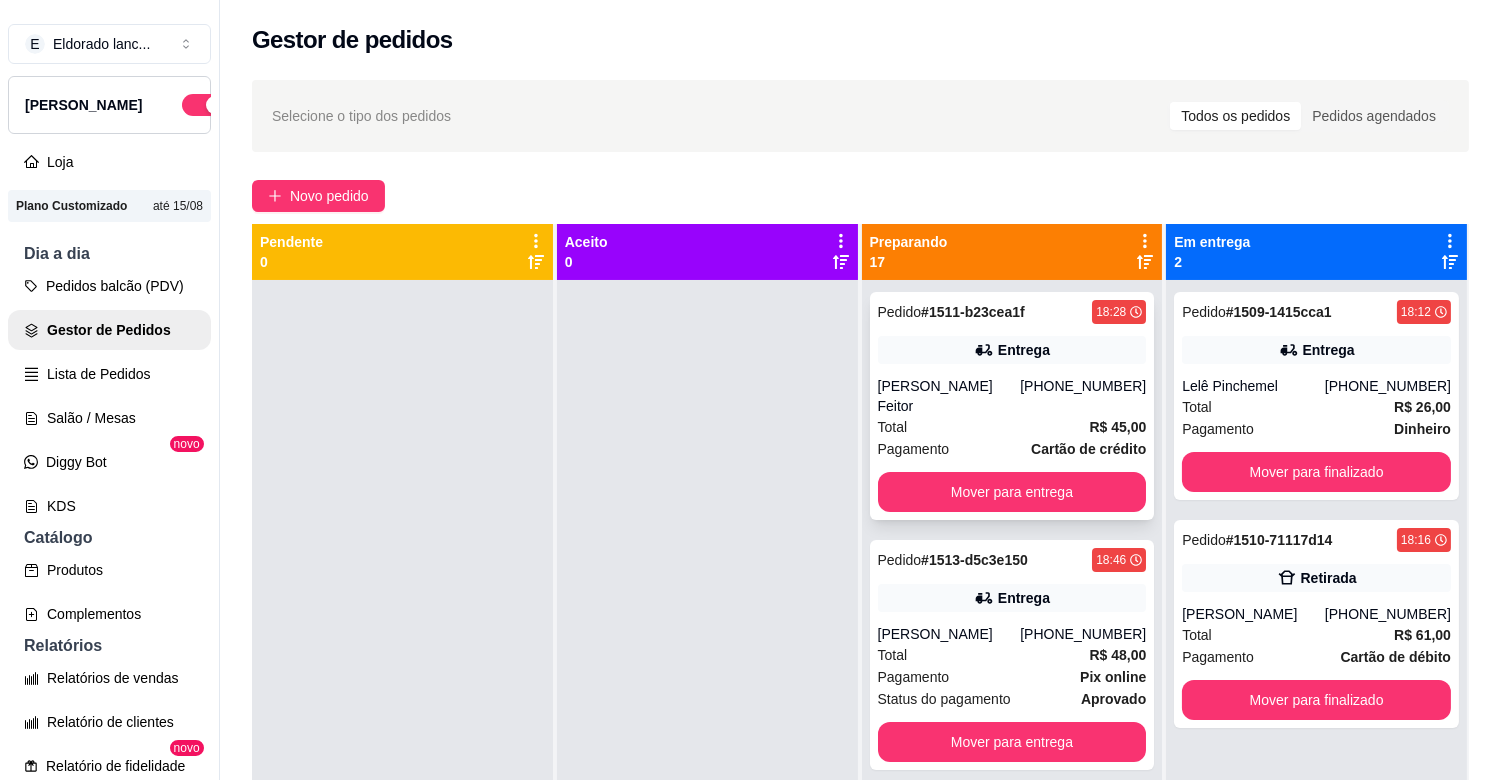 click on "Pedido  # 1511-b23cea1f 18:28 Entrega [PERSON_NAME]  [PHONE_NUMBER] Total R$ 45,00 Pagamento Cartão de crédito Mover para entrega" at bounding box center (1012, 406) 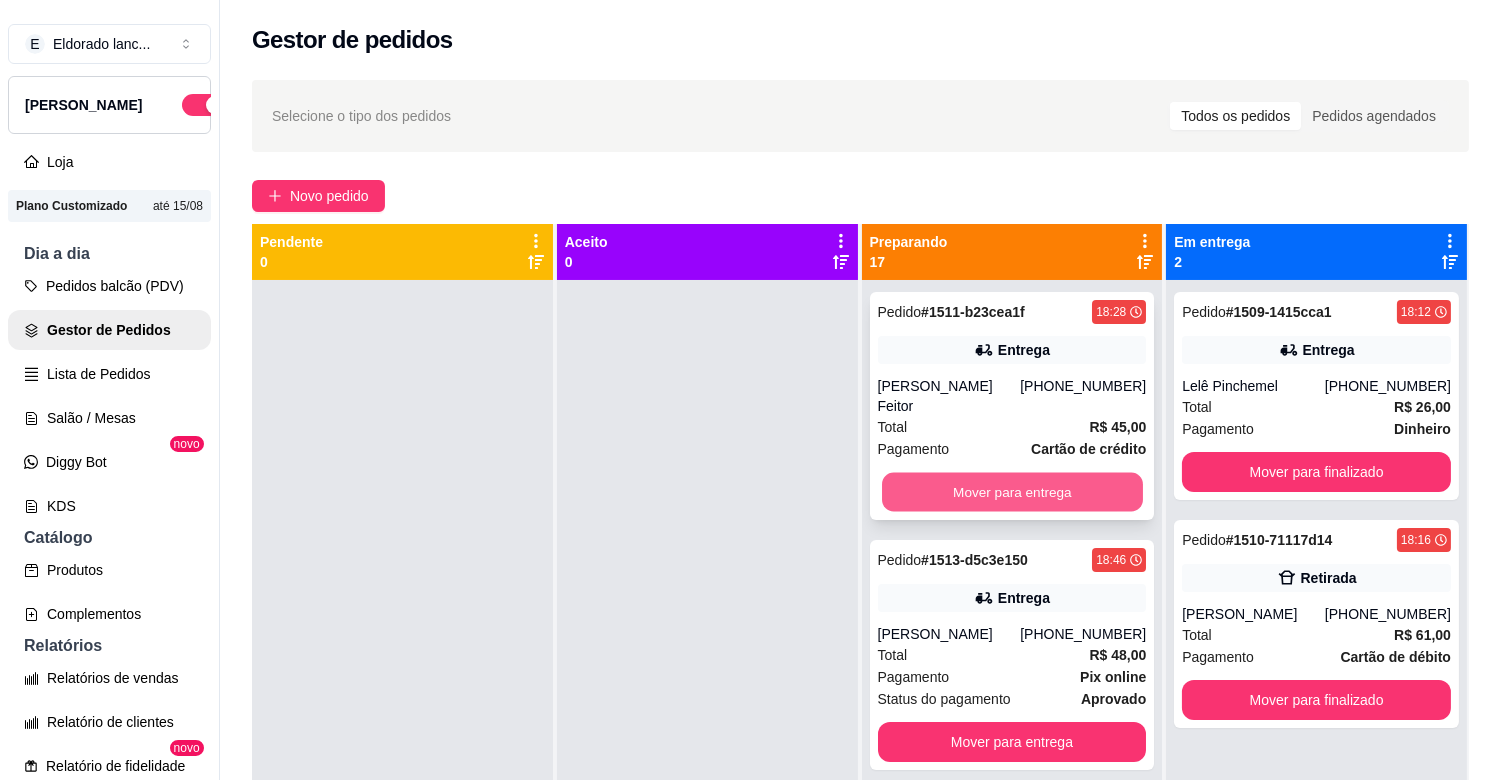 click on "Mover para entrega" at bounding box center (1012, 492) 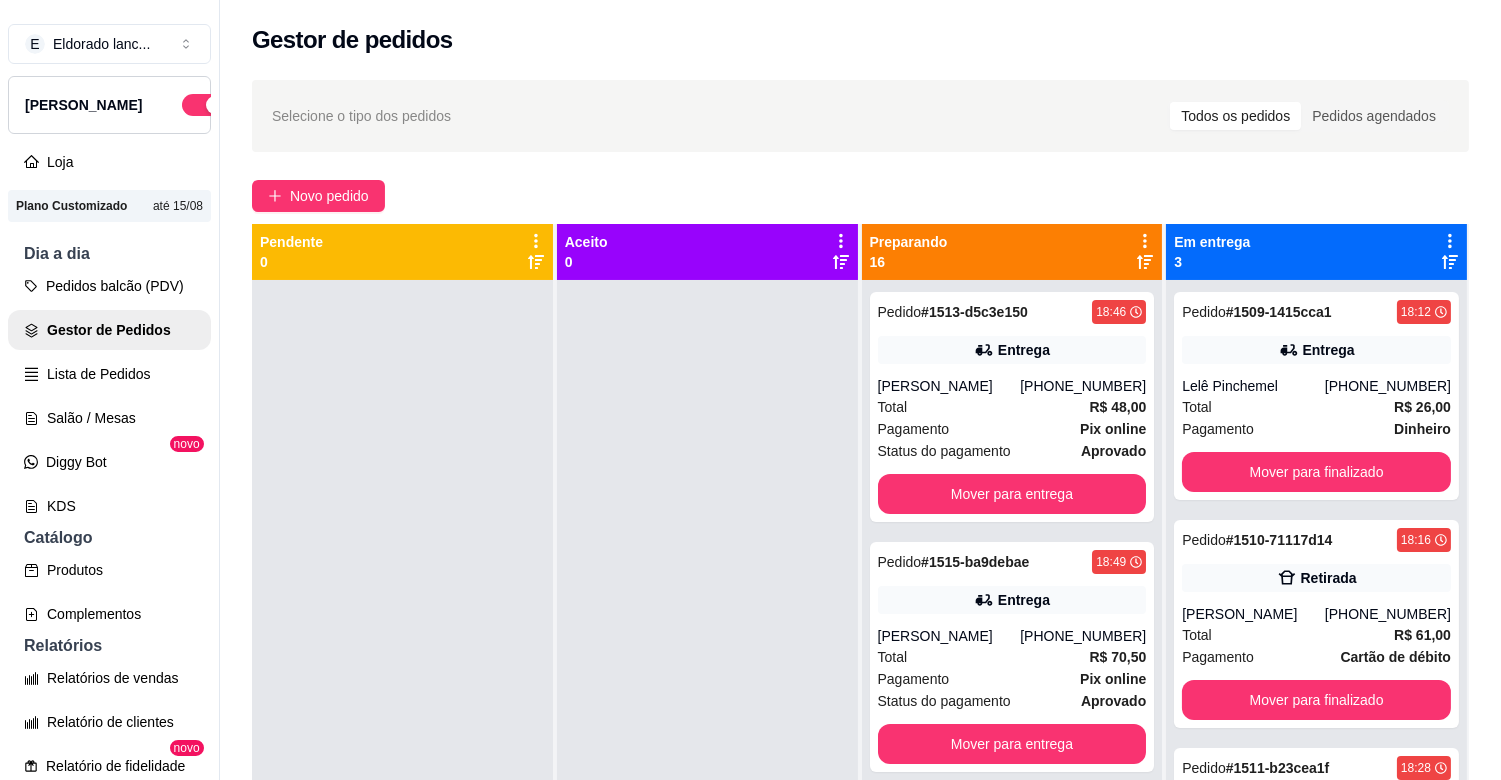 click on "Pedido  # 1513-d5c3e150 18:46 Entrega [PERSON_NAME] [PHONE_NUMBER] Total R$ 48,00 Pagamento Pix online Status do pagamento aprovado Mover para entrega" at bounding box center (1012, 407) 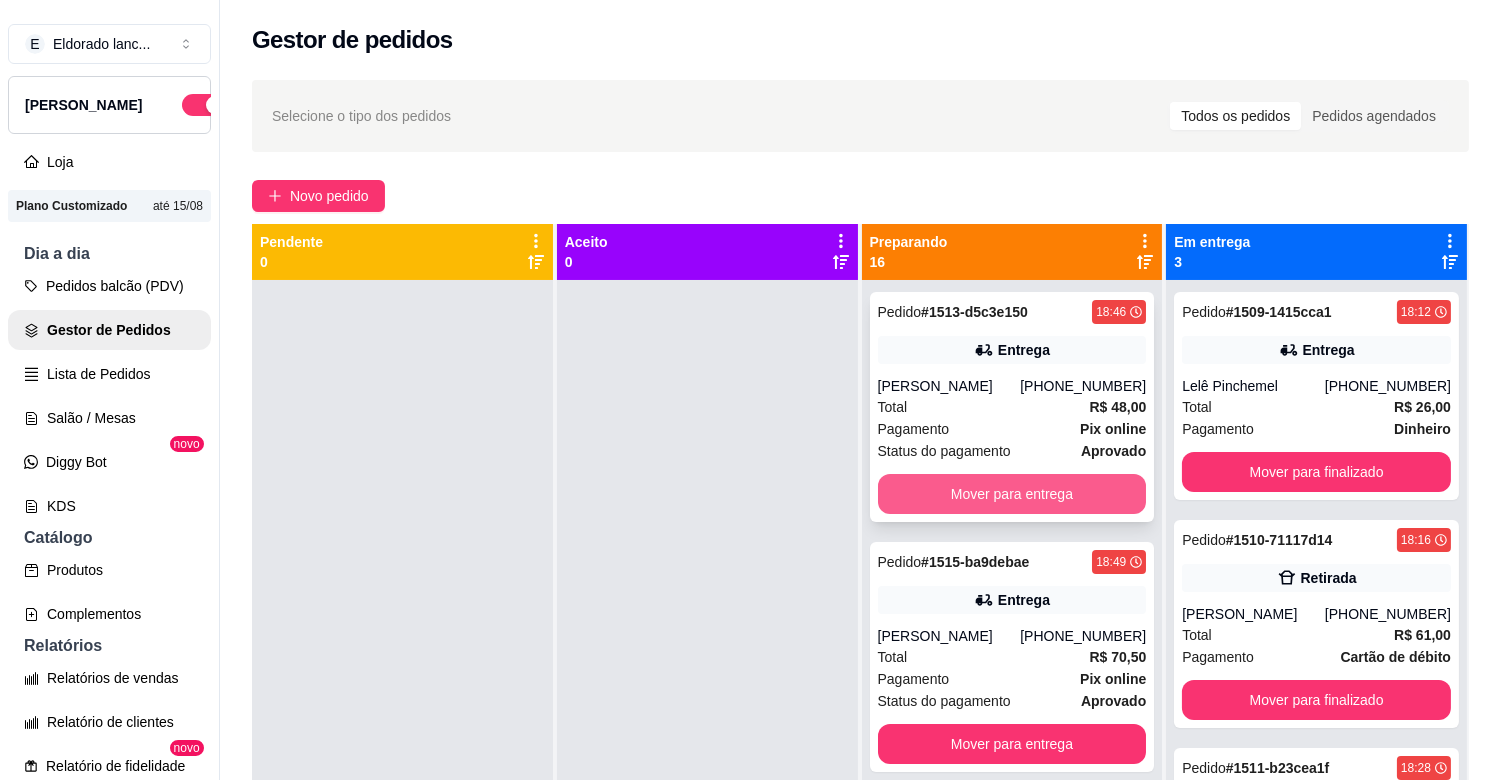 click on "Mover para entrega" at bounding box center [1012, 494] 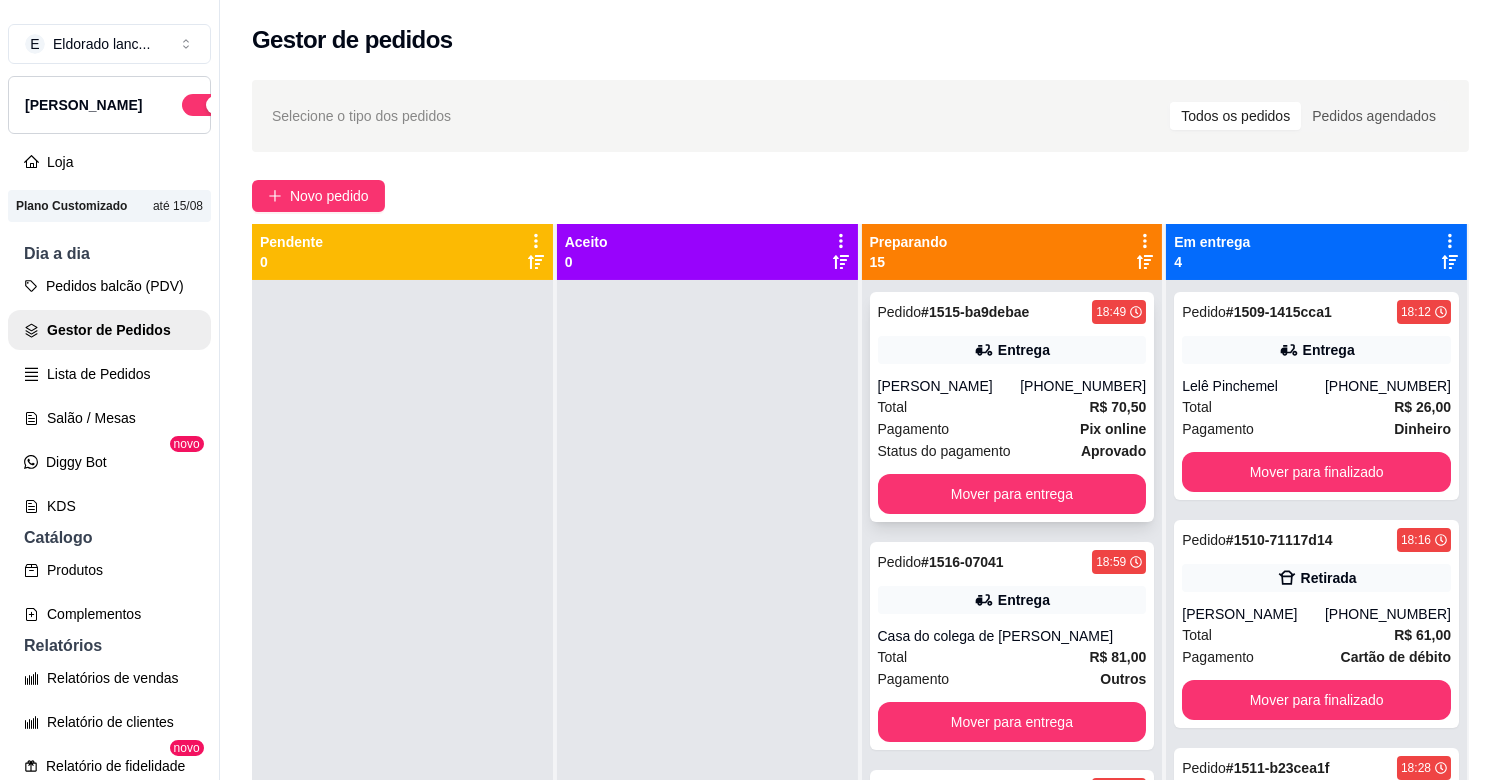 click on "Entrega" at bounding box center (1012, 350) 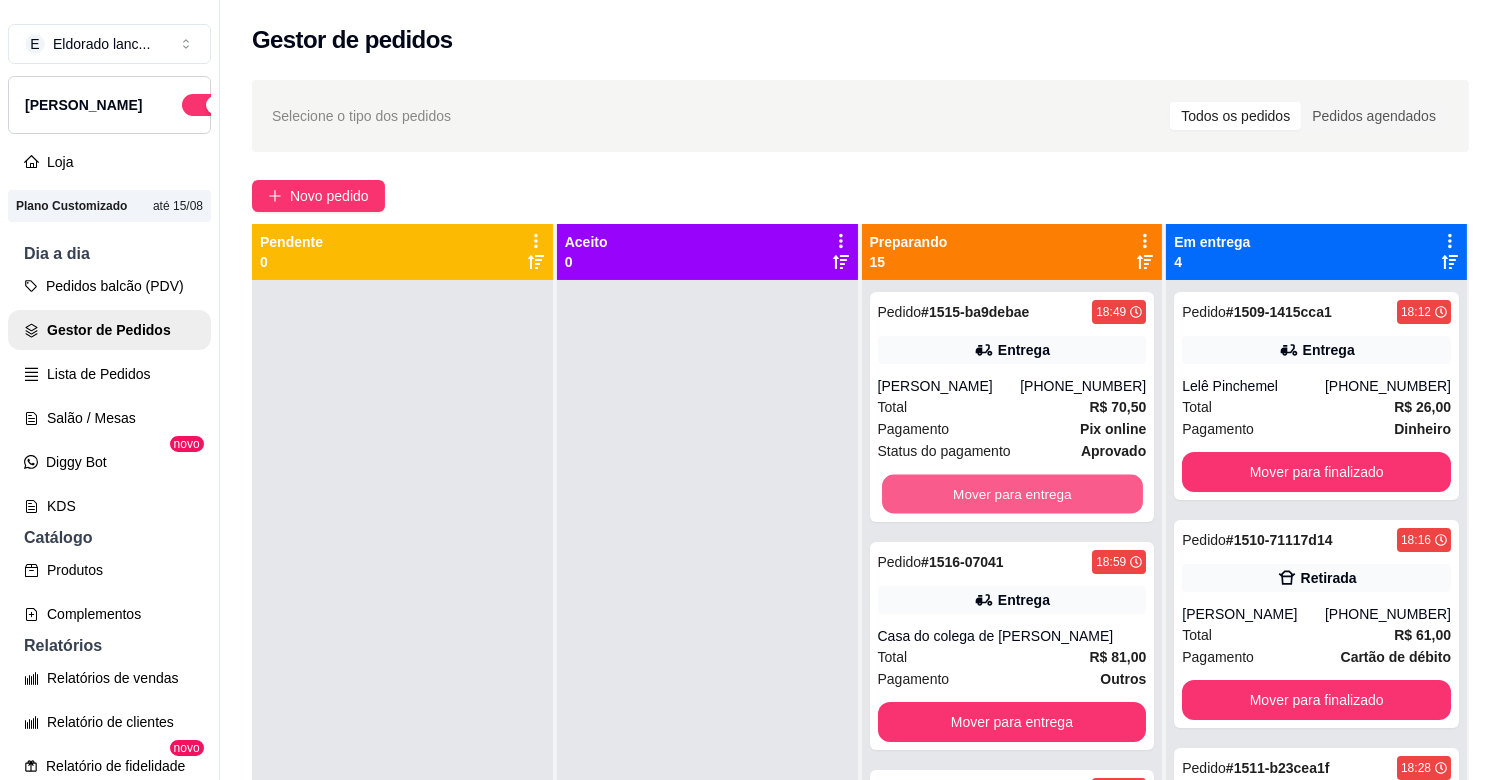 click on "Mover para entrega" at bounding box center [1012, 494] 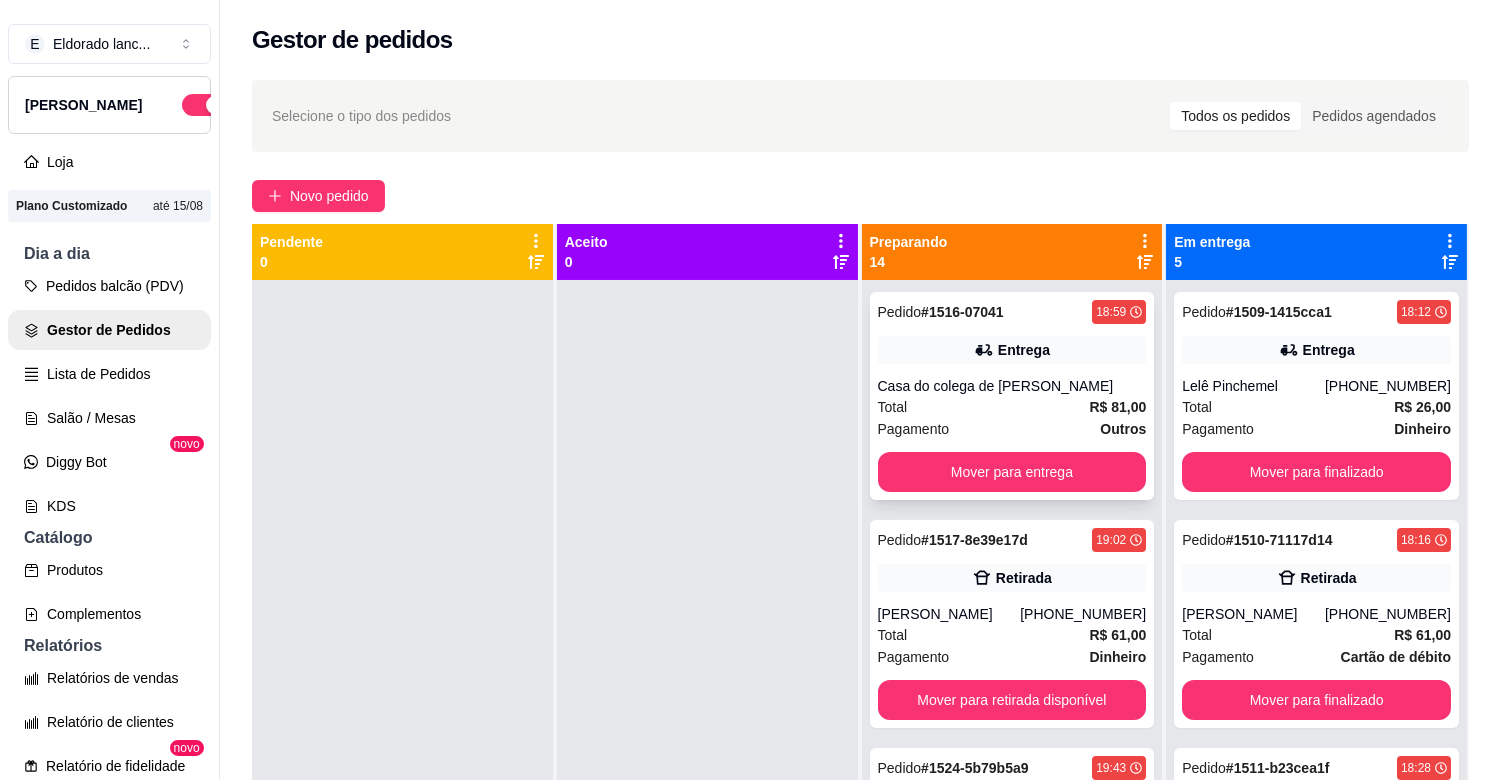 click on "Casa do colega de [PERSON_NAME]" at bounding box center [1012, 386] 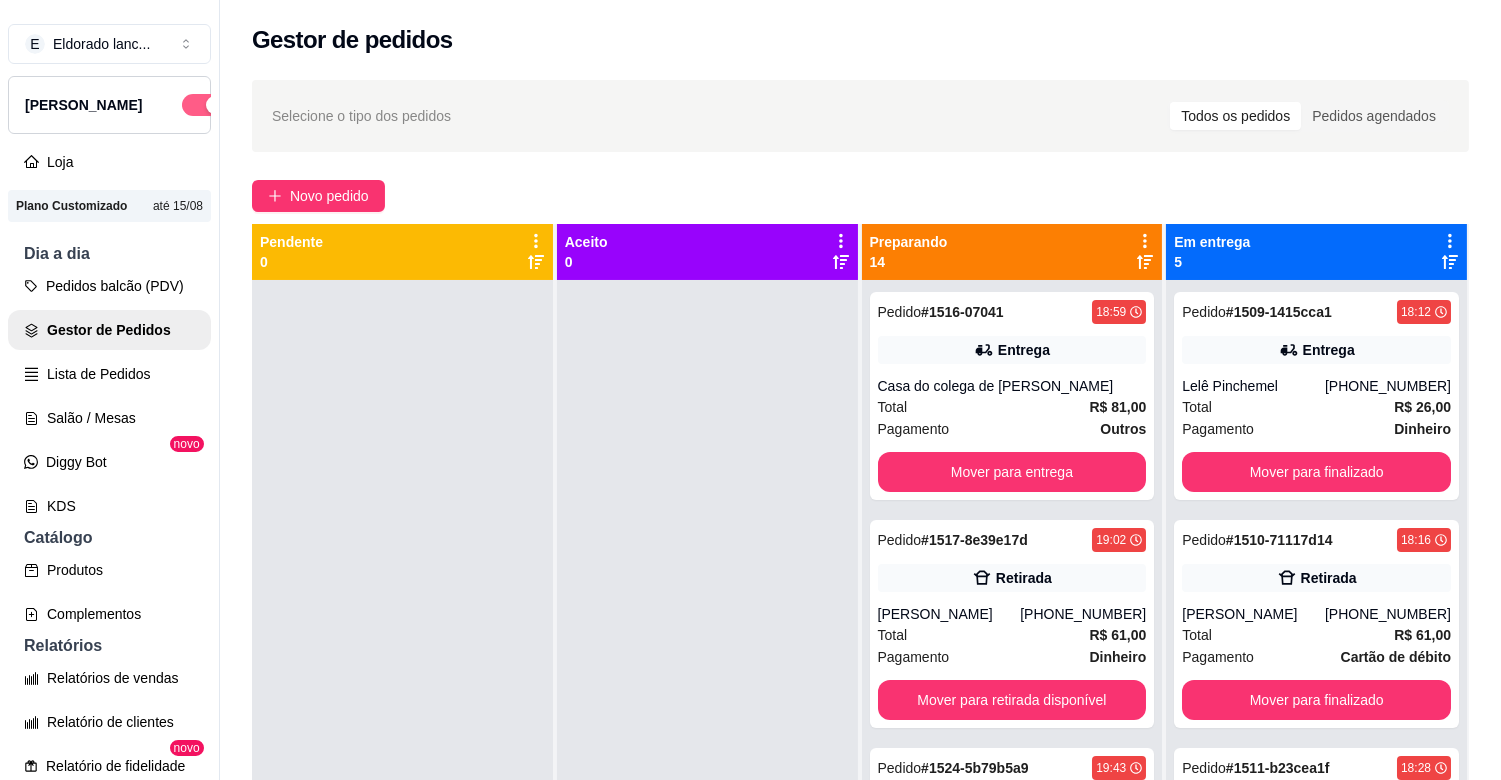 click at bounding box center (204, 105) 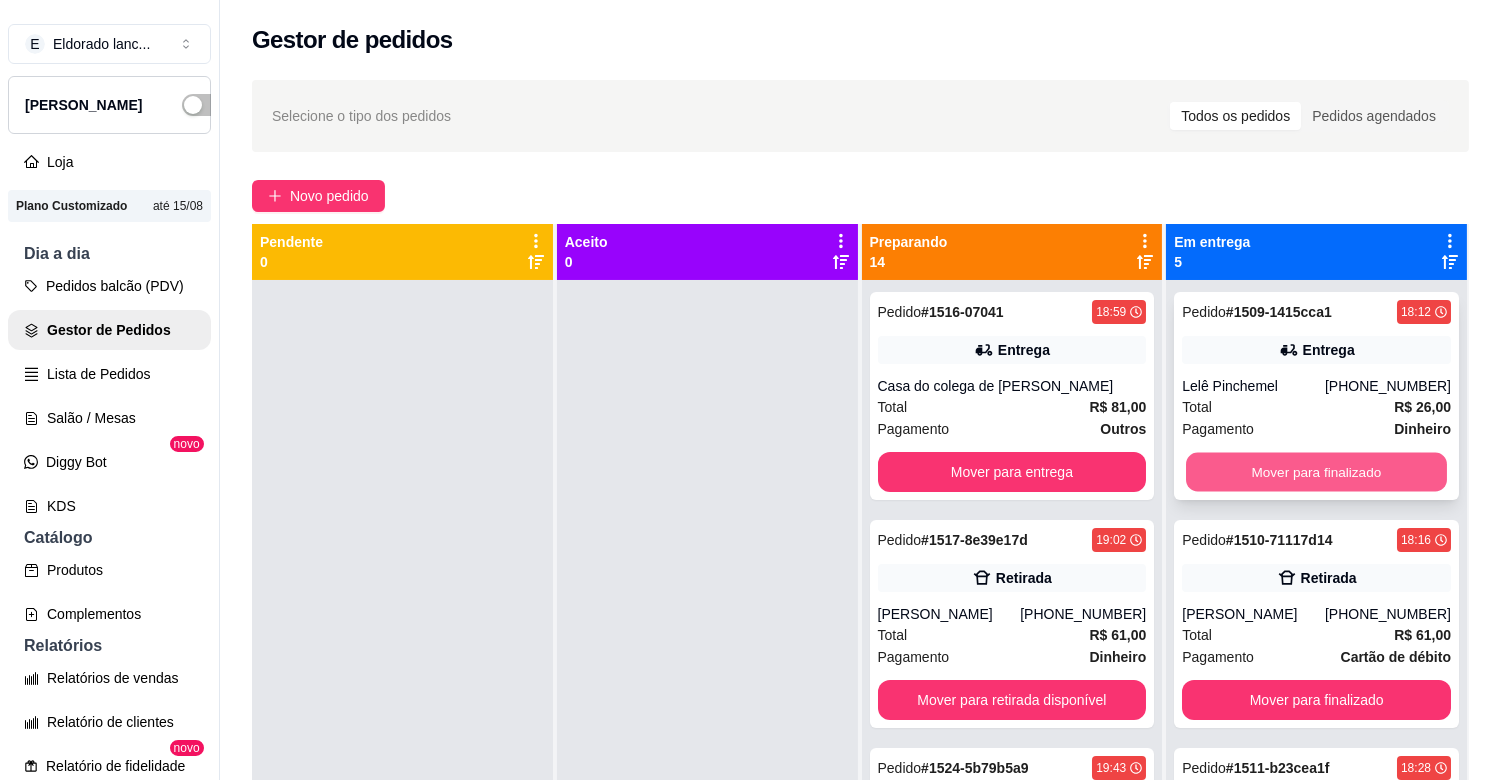 click on "Mover para finalizado" at bounding box center (1316, 472) 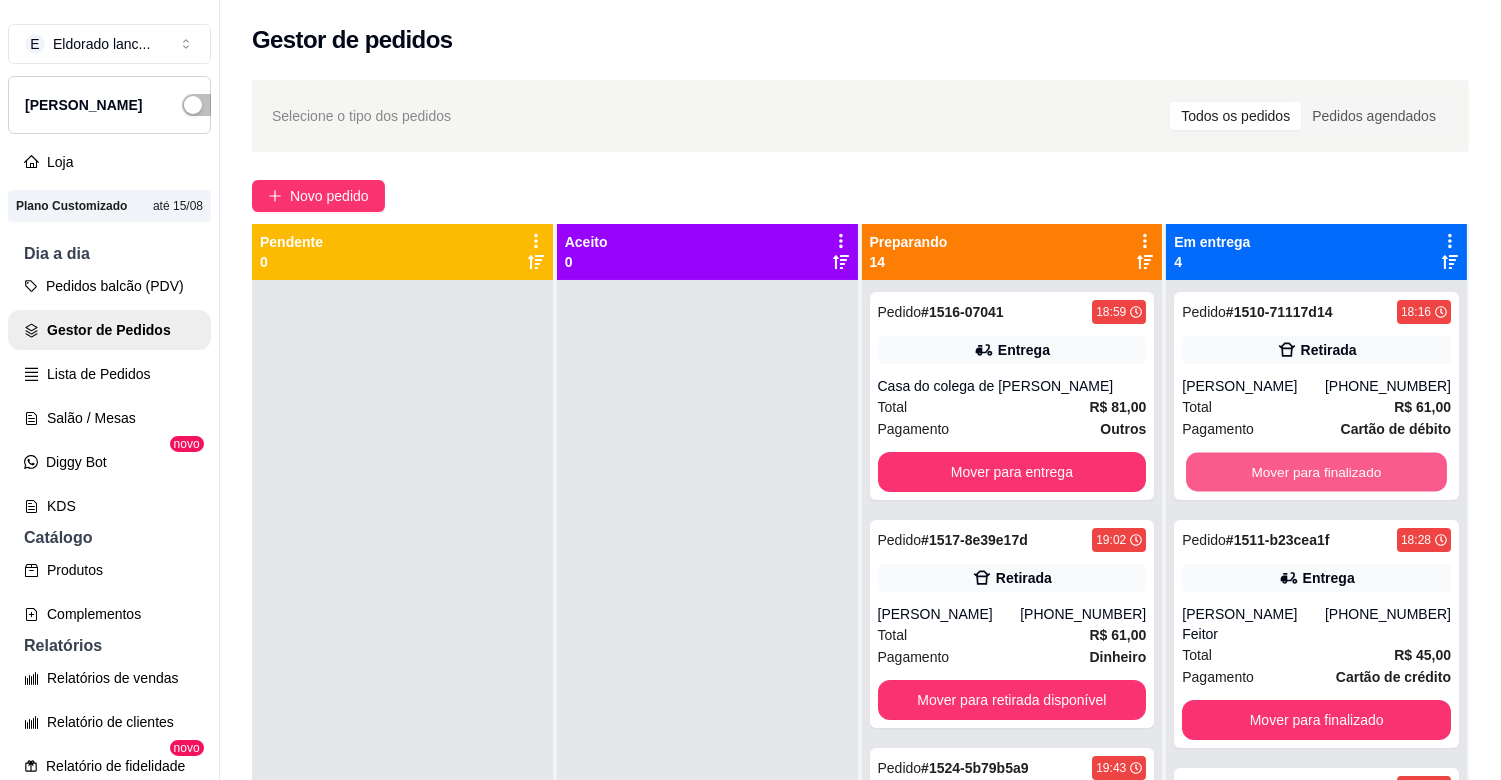 click on "Mover para finalizado" at bounding box center (1316, 472) 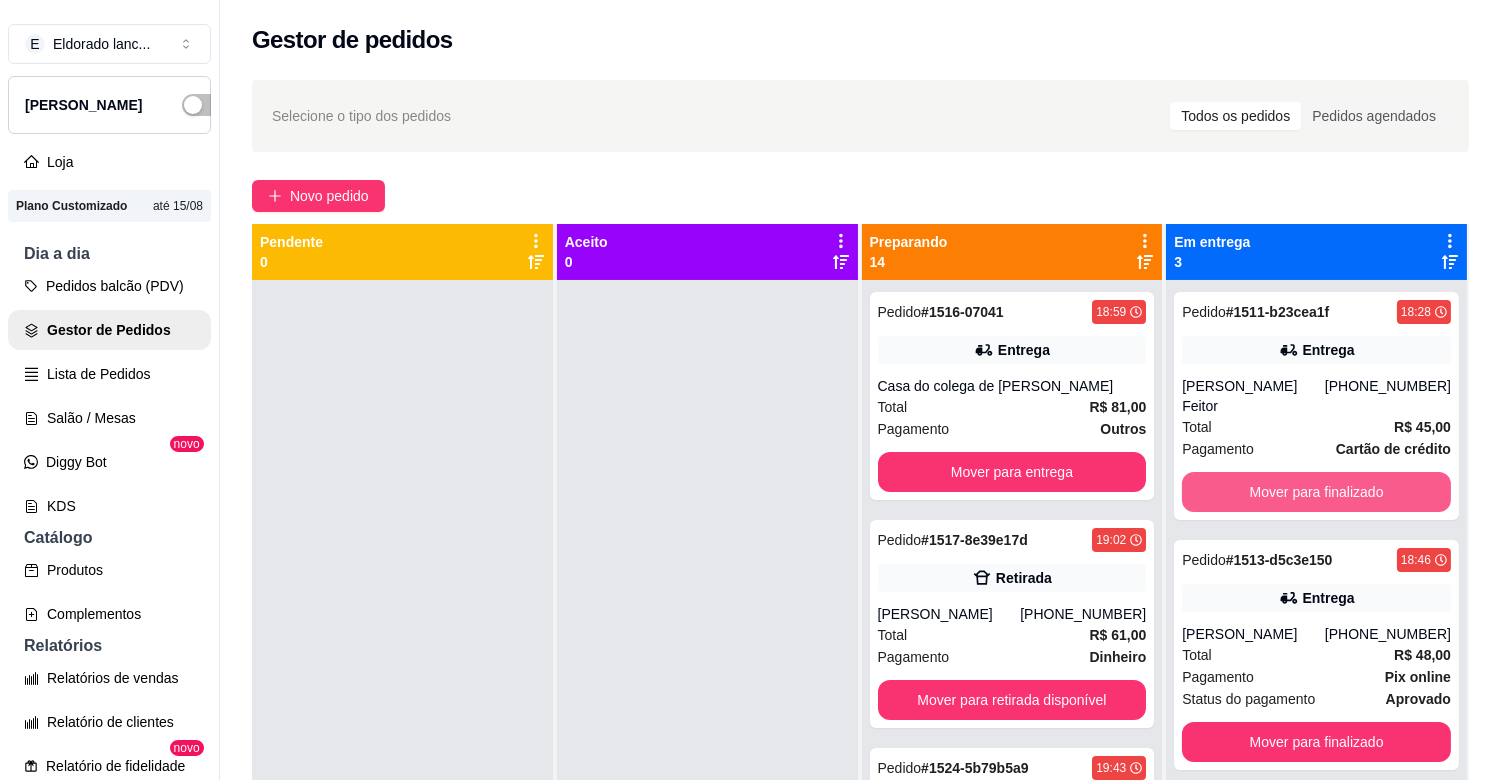 click on "Mover para finalizado" at bounding box center [1316, 492] 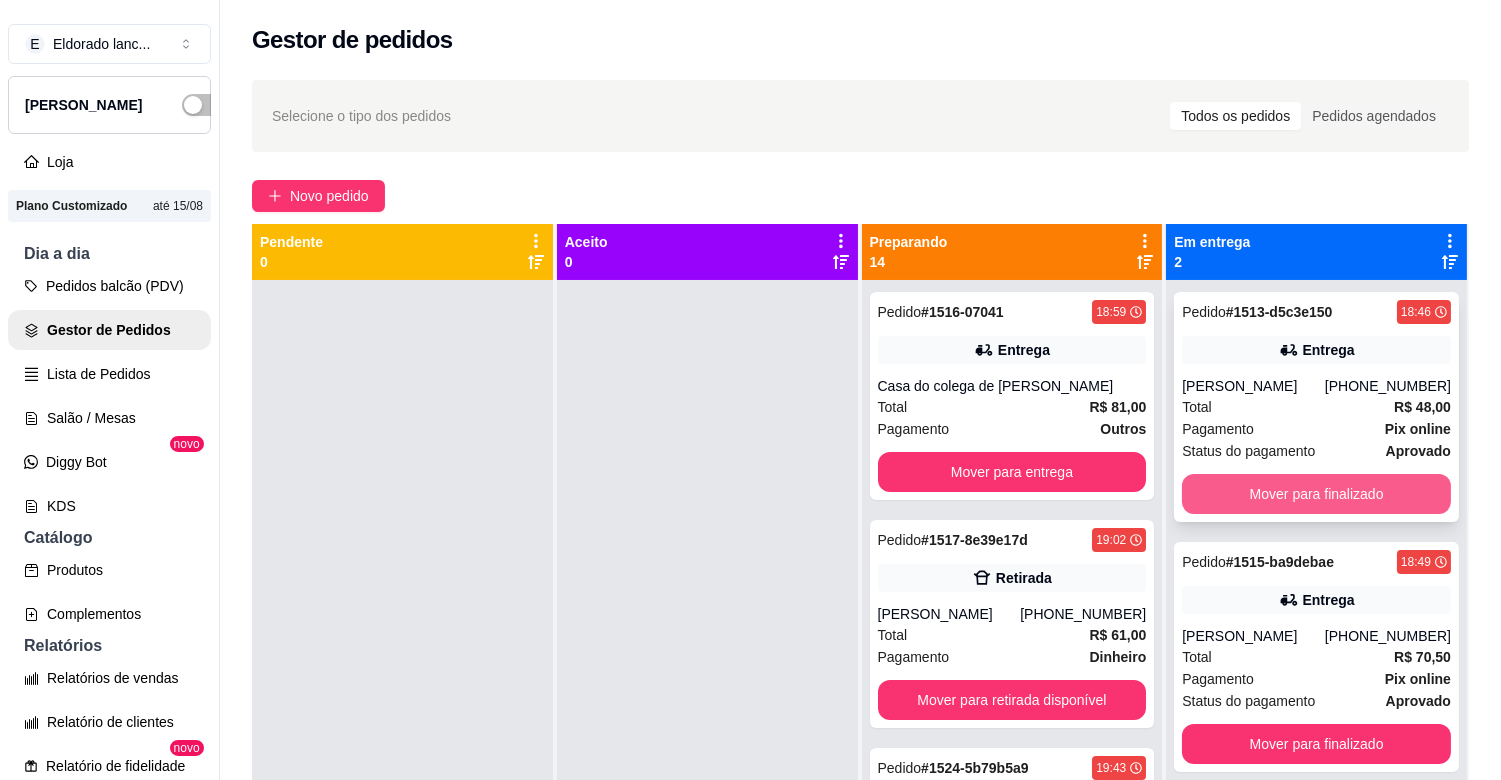 click on "Mover para finalizado" at bounding box center [1316, 494] 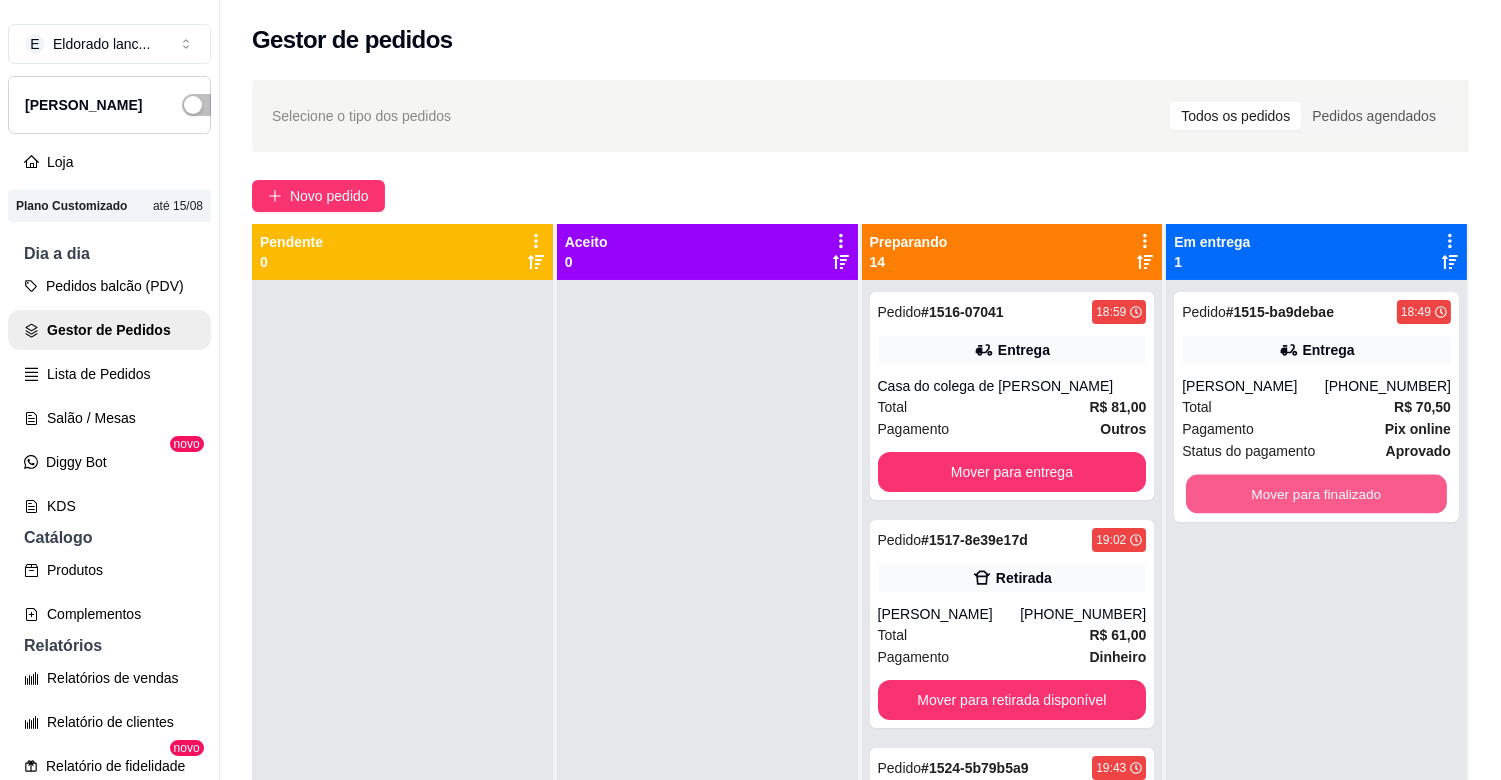 click on "Mover para finalizado" at bounding box center (1316, 494) 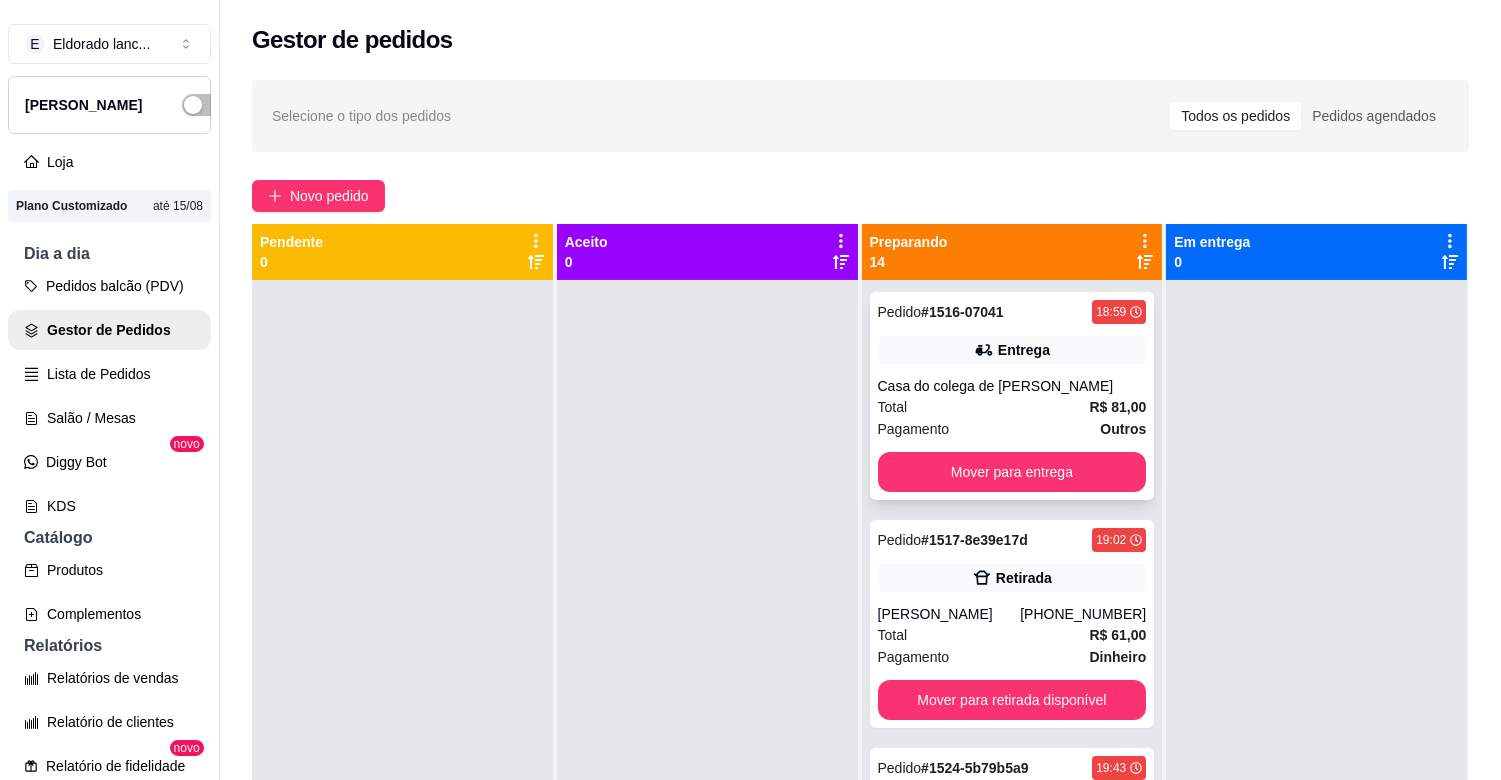 click on "Total R$ 81,00" at bounding box center (1012, 407) 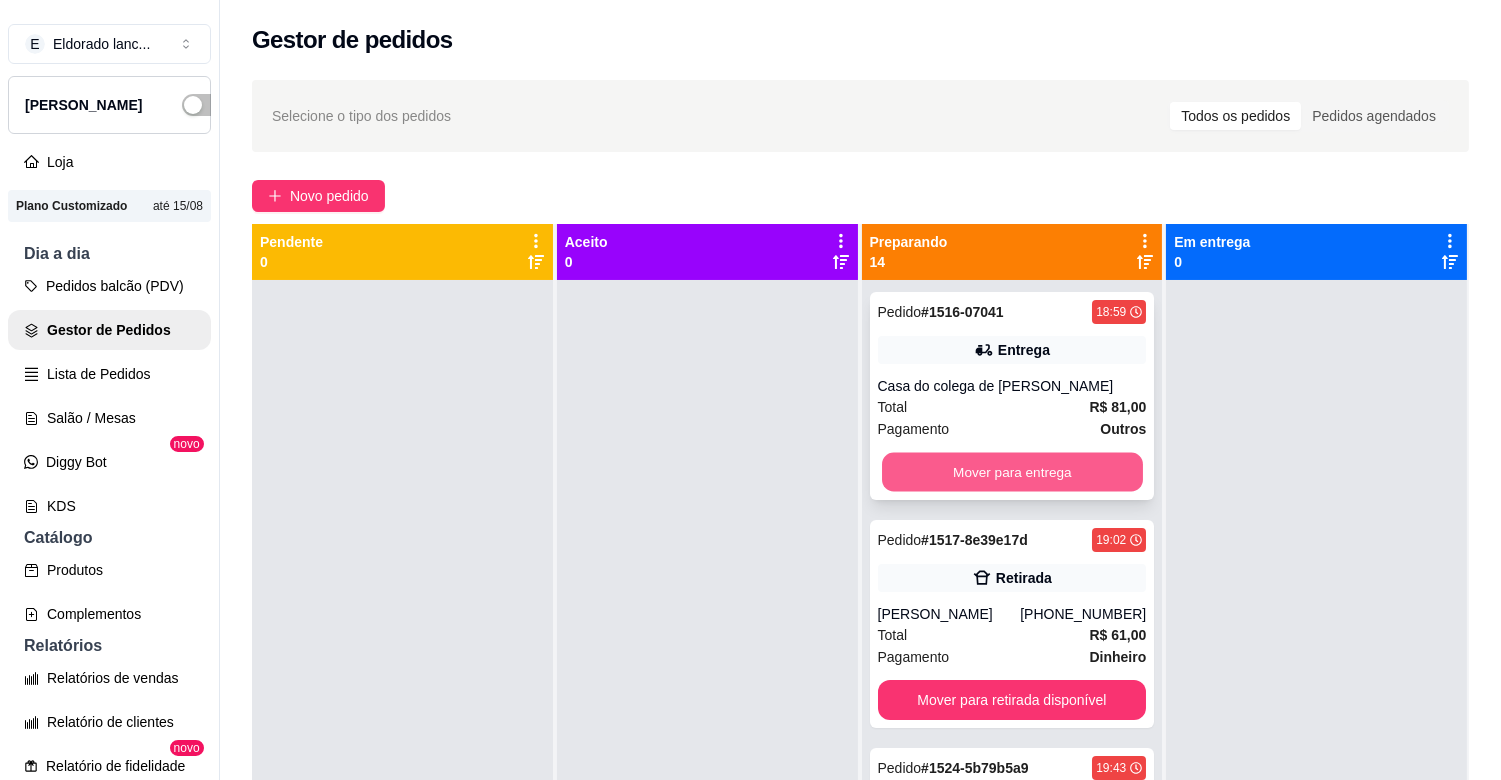 click on "Mover para entrega" at bounding box center (1012, 472) 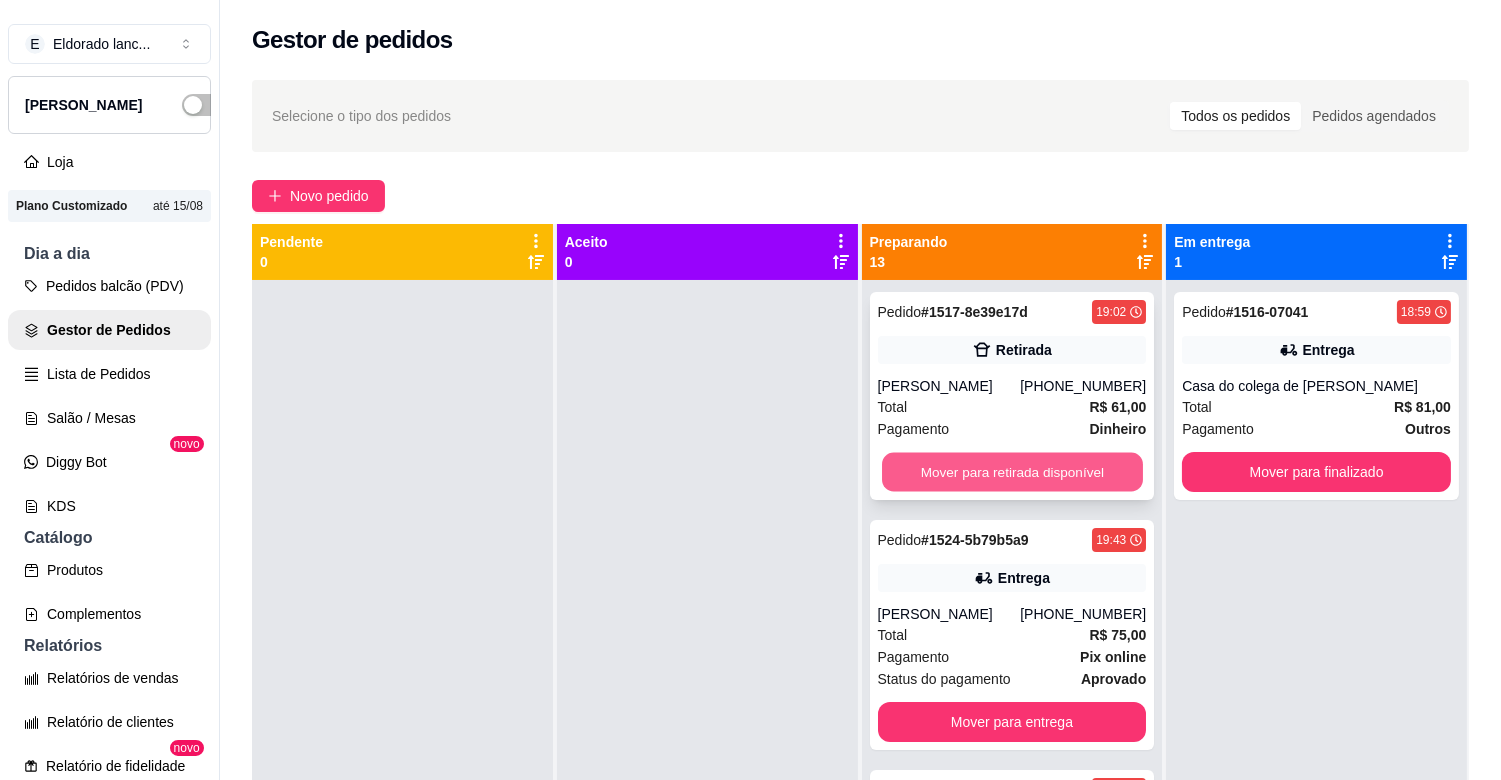 click on "Mover para retirada disponível" at bounding box center (1012, 472) 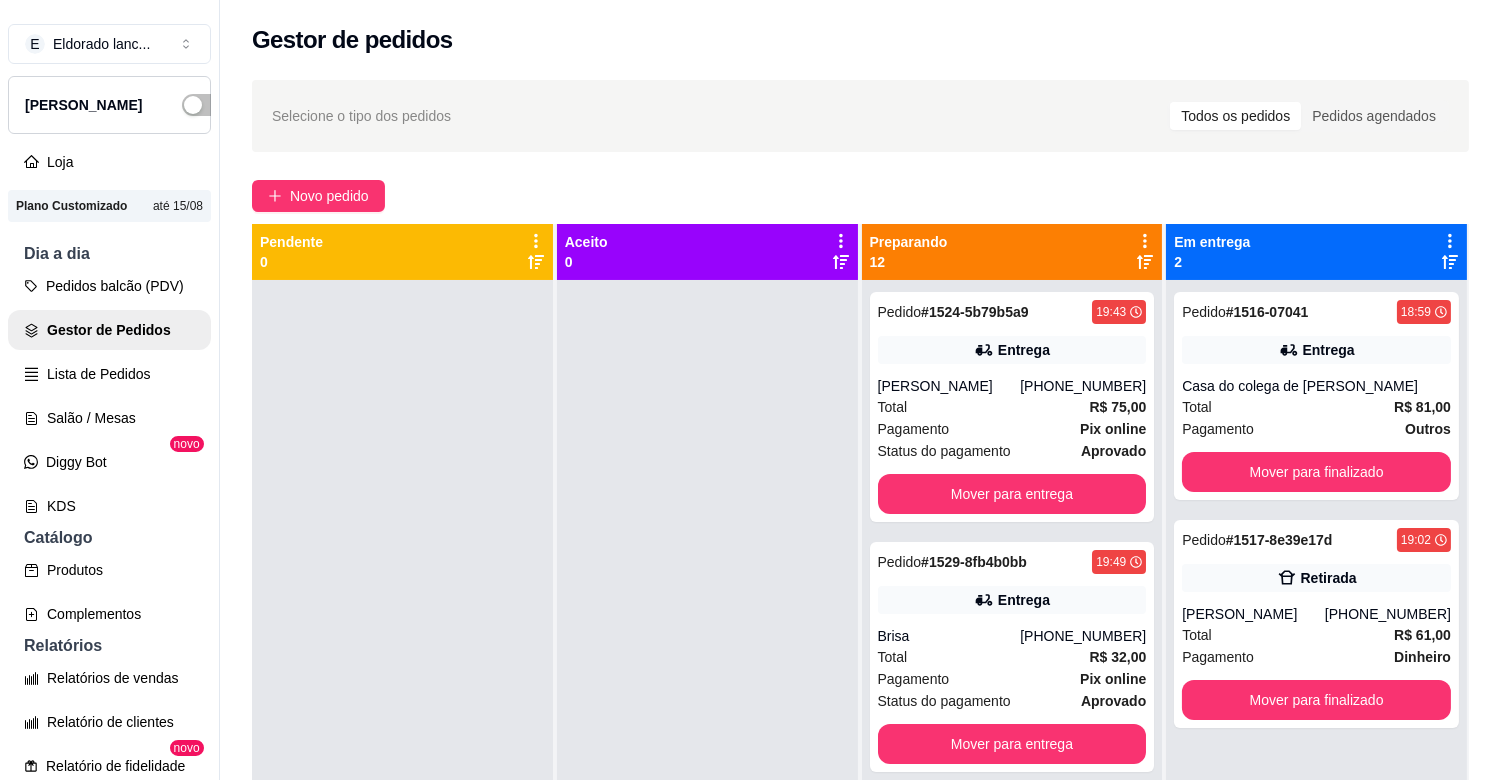 click on "Pedido  # 1524-5b79b5a9 19:43 Entrega Gabriel [PHONE_NUMBER] Total R$ 75,00 Pagamento Pix online Status do pagamento aprovado Mover para entrega" at bounding box center (1012, 407) 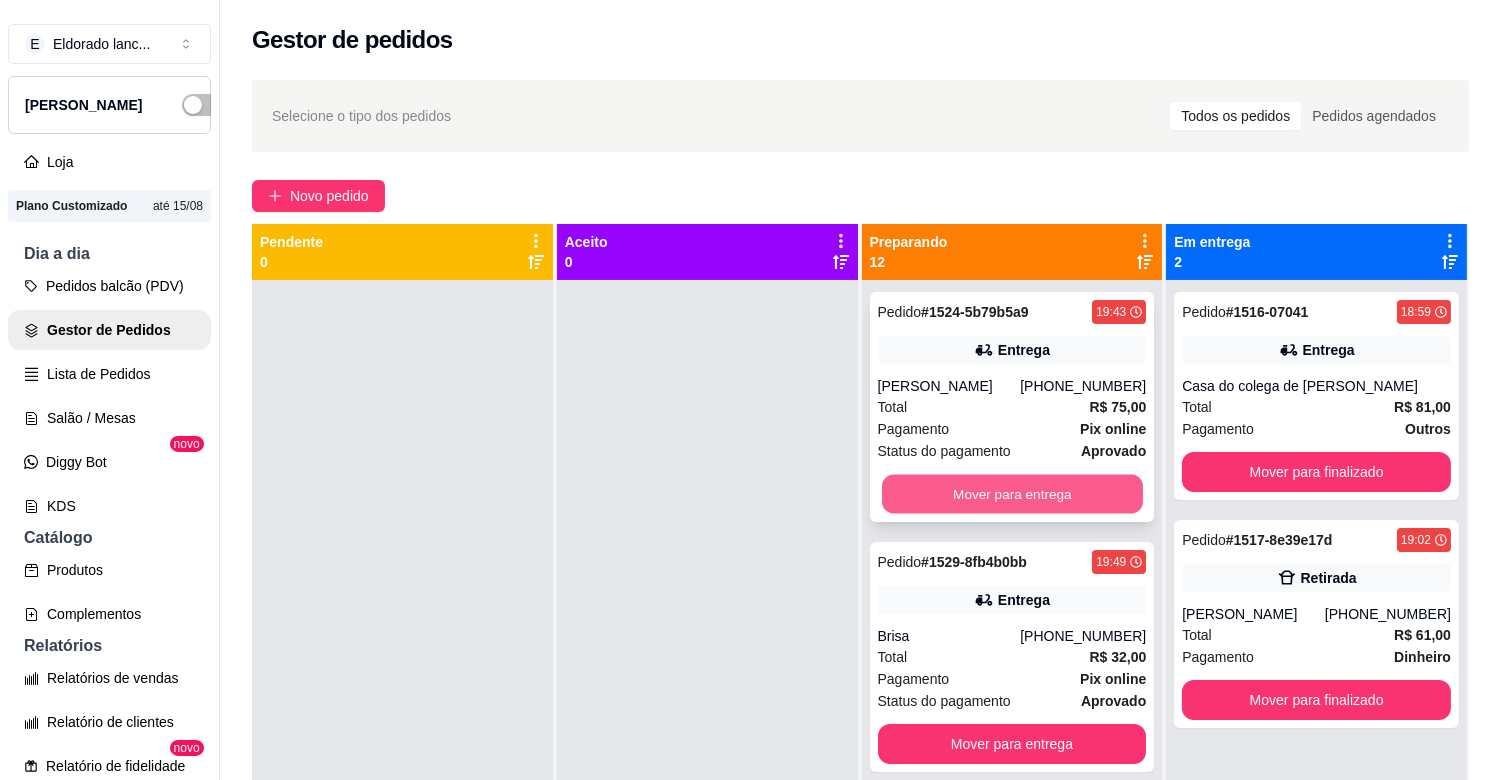 click on "Mover para entrega" at bounding box center [1012, 494] 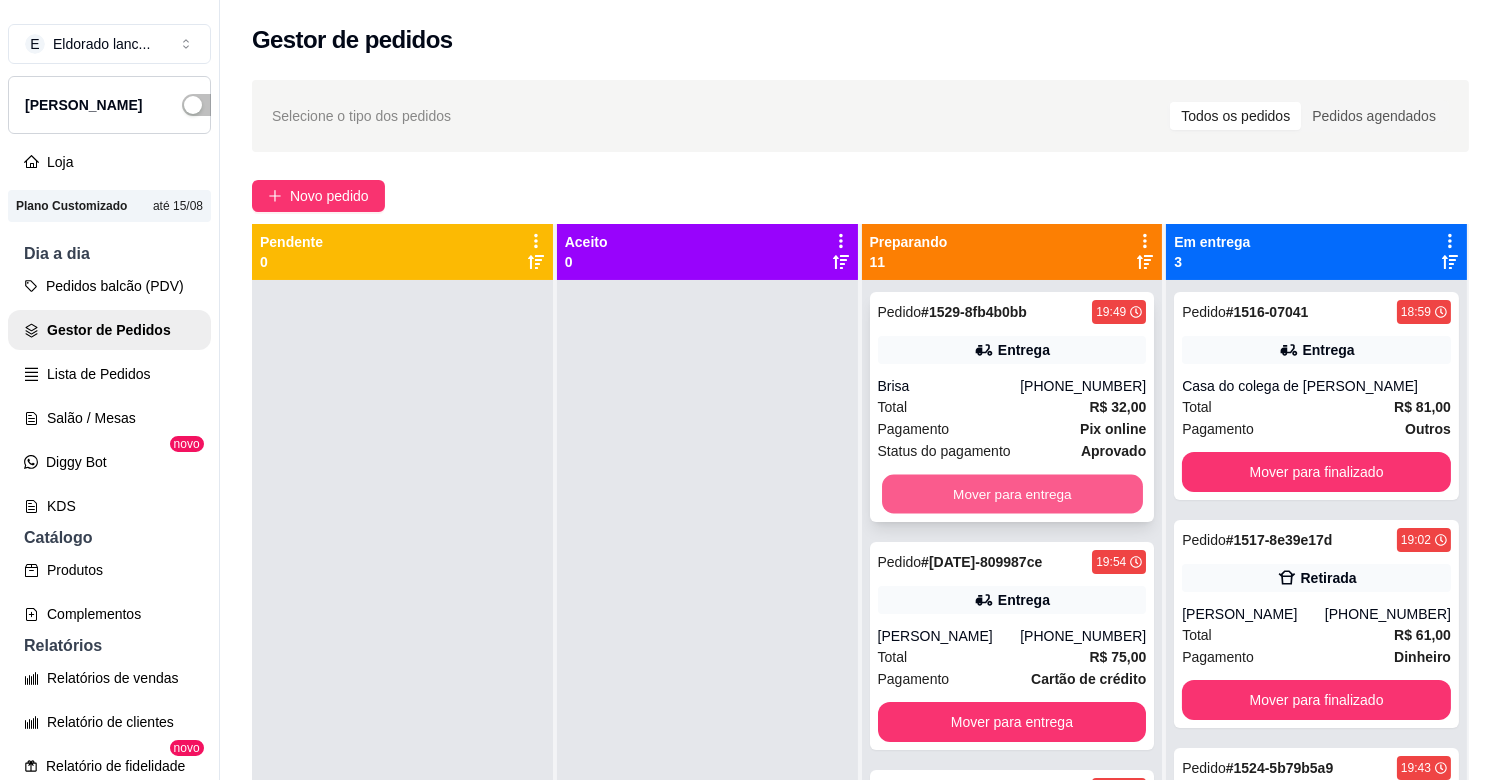 click on "Mover para entrega" at bounding box center [1012, 494] 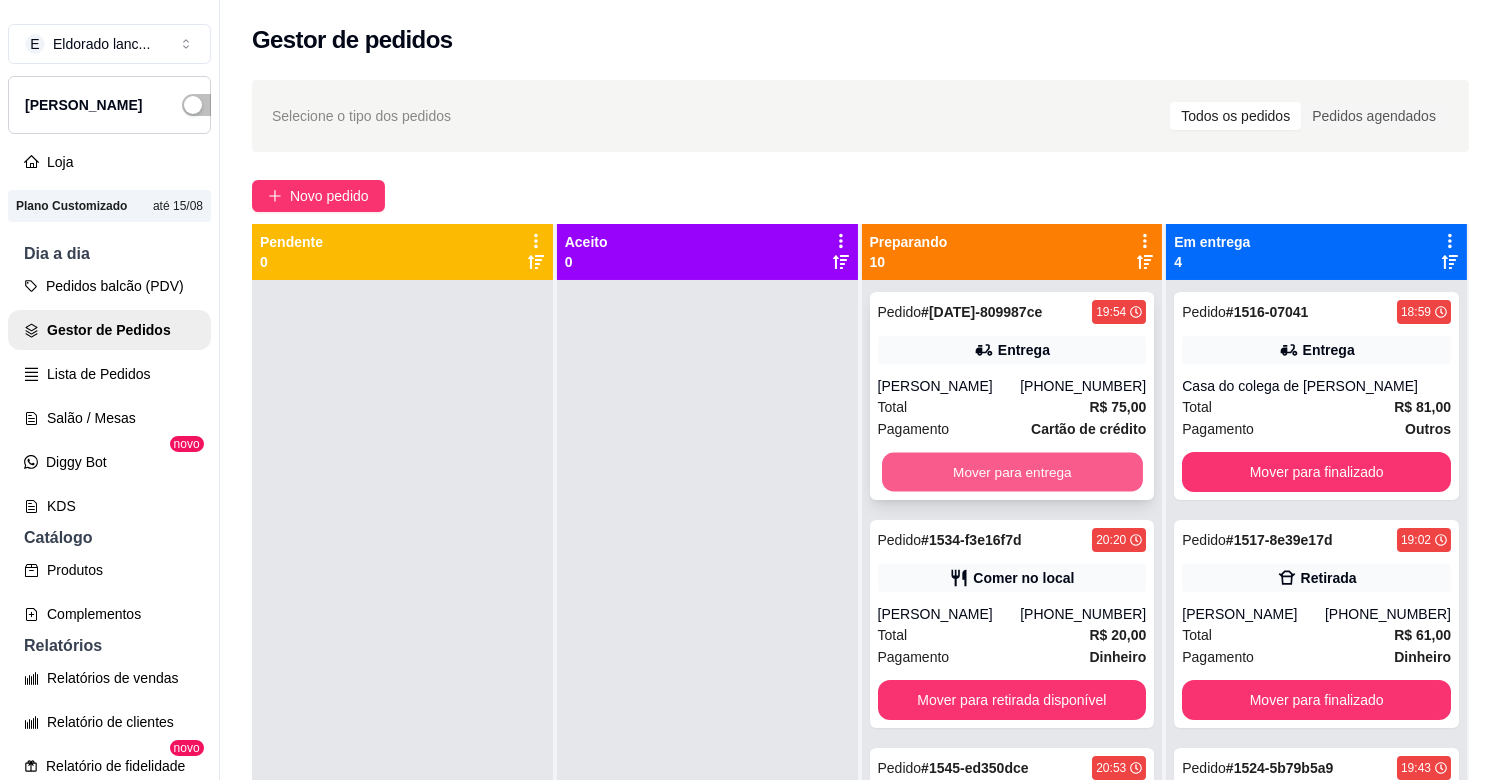 click on "Mover para entrega" at bounding box center [1012, 472] 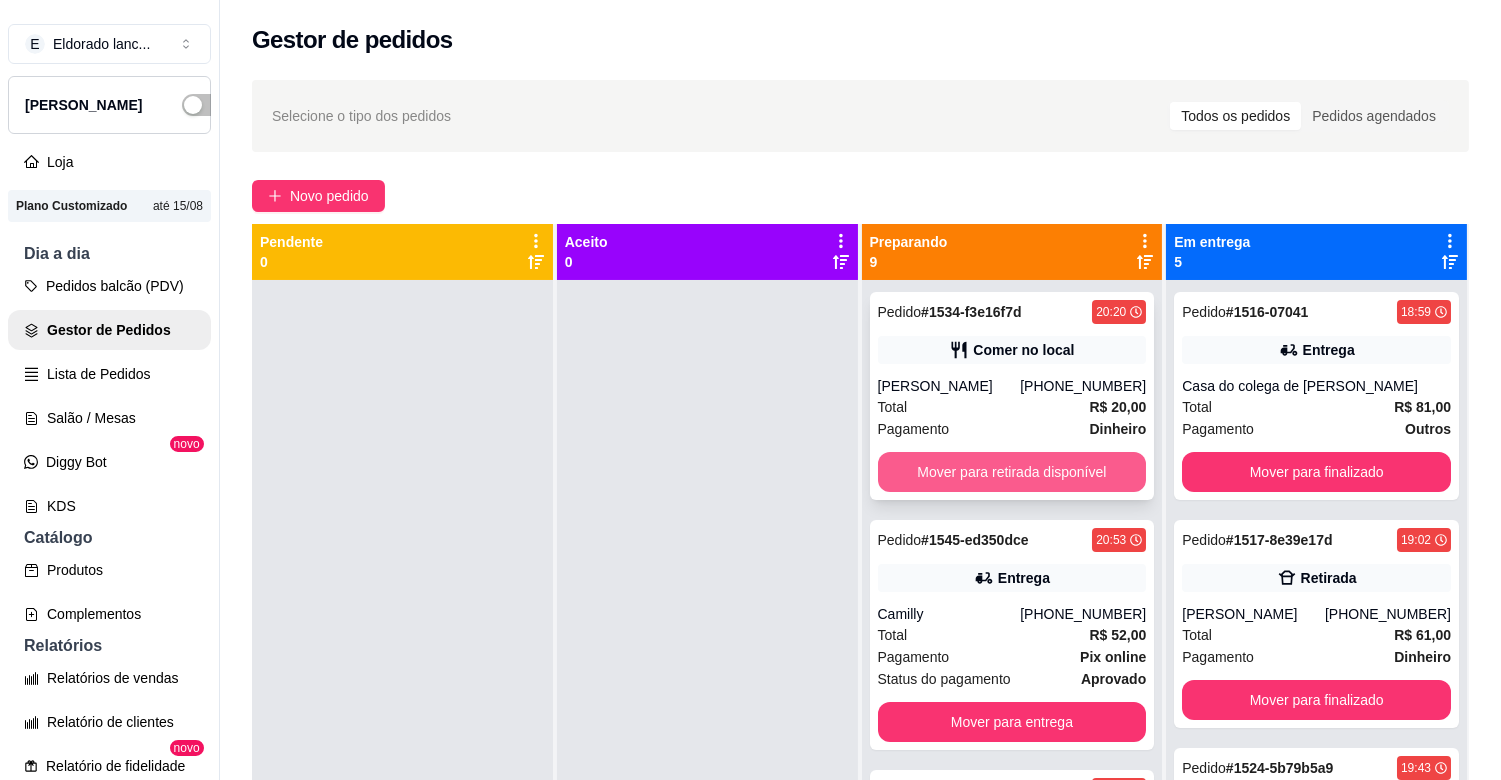 click on "Mover para retirada disponível" at bounding box center (1012, 472) 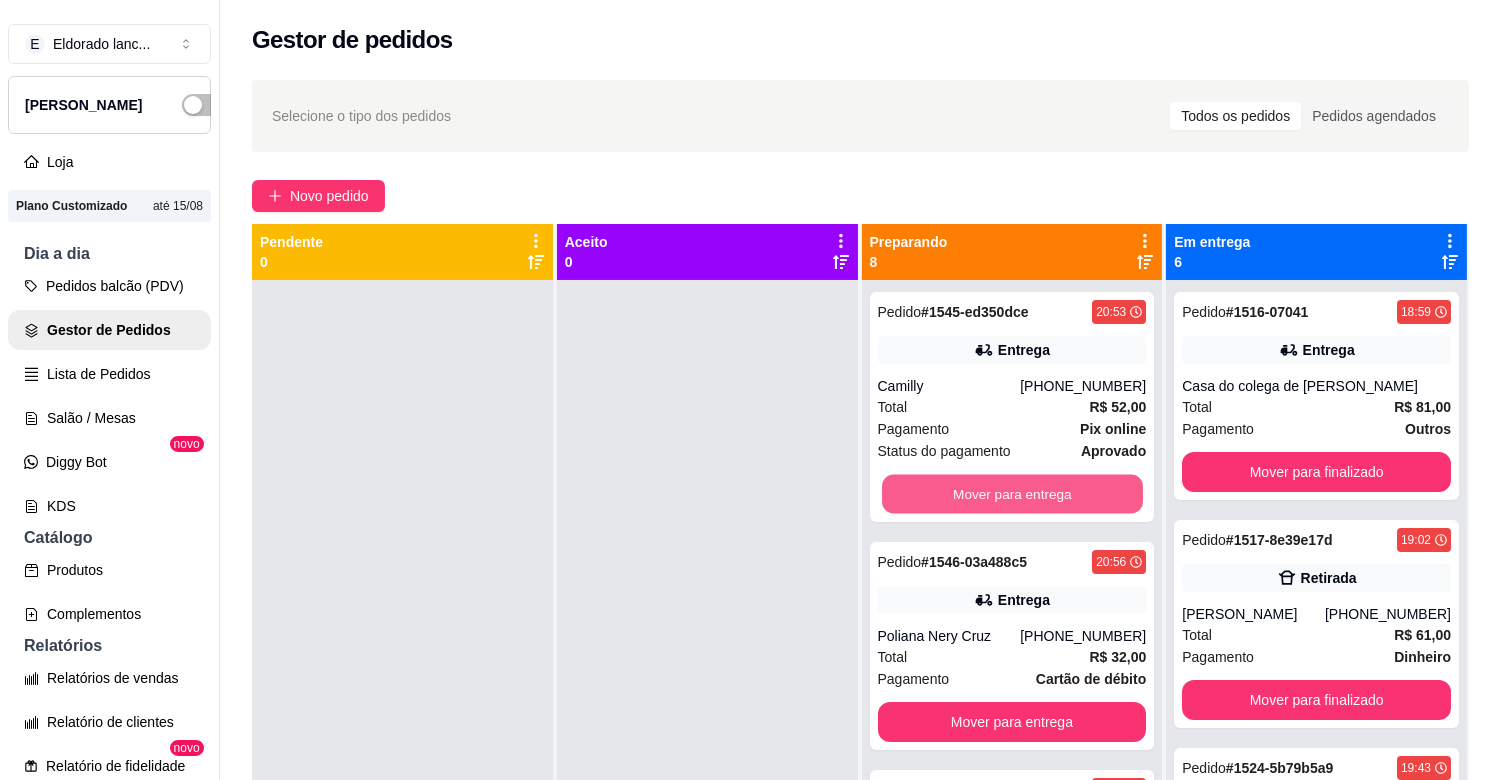 click on "Mover para entrega" at bounding box center (1012, 494) 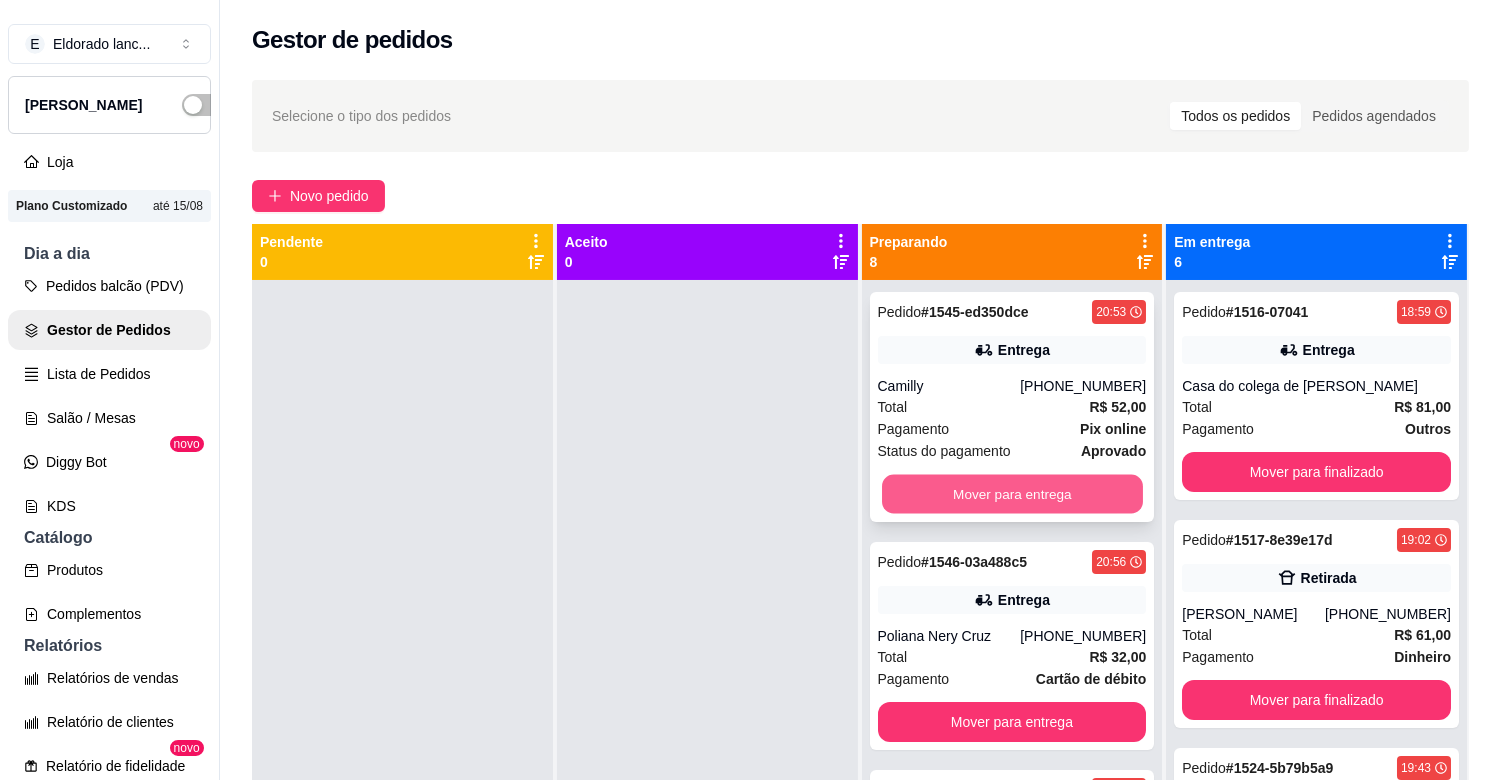 click on "Mover para entrega" at bounding box center [1012, 494] 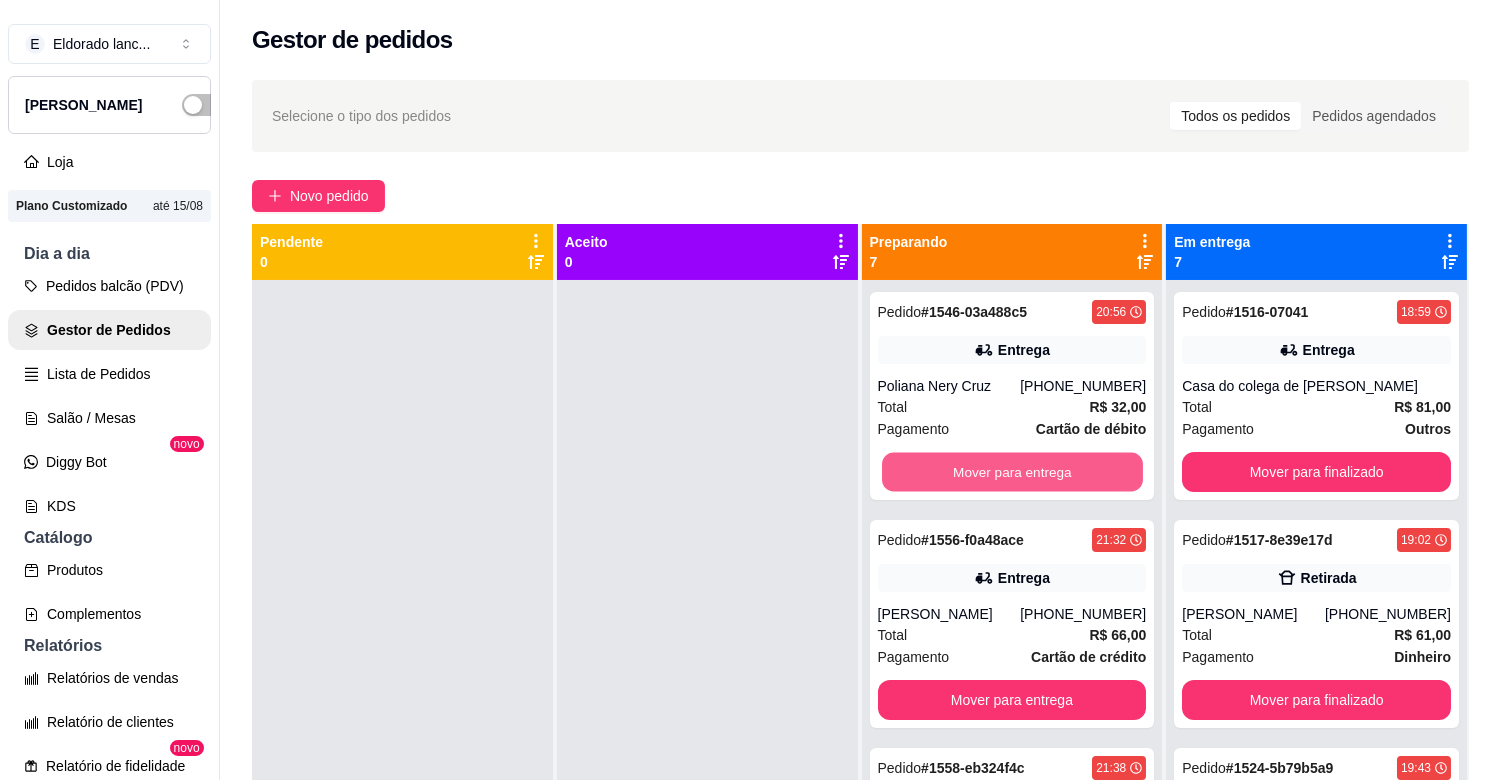 click on "Mover para entrega" at bounding box center (1012, 472) 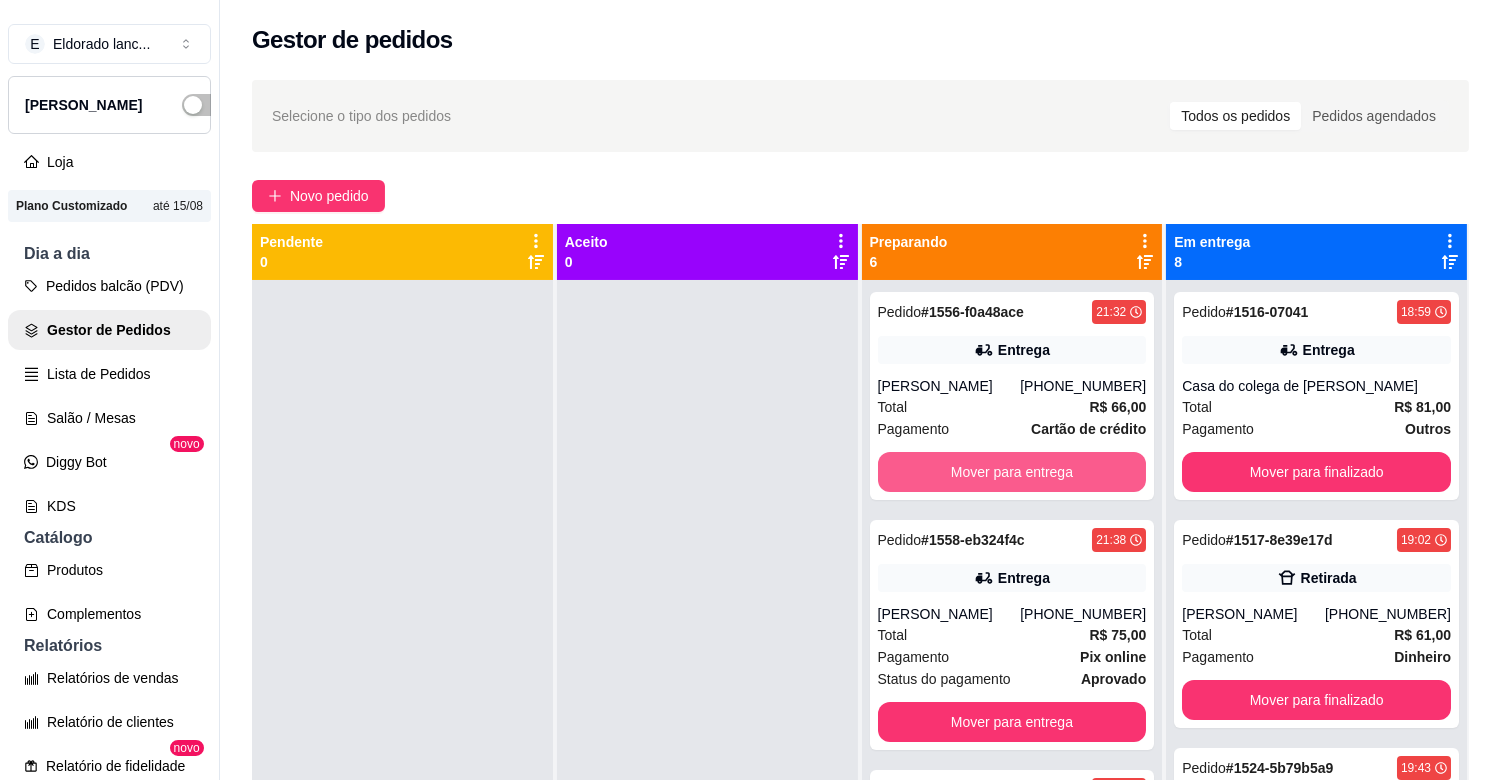 click on "Mover para entrega" at bounding box center [1012, 472] 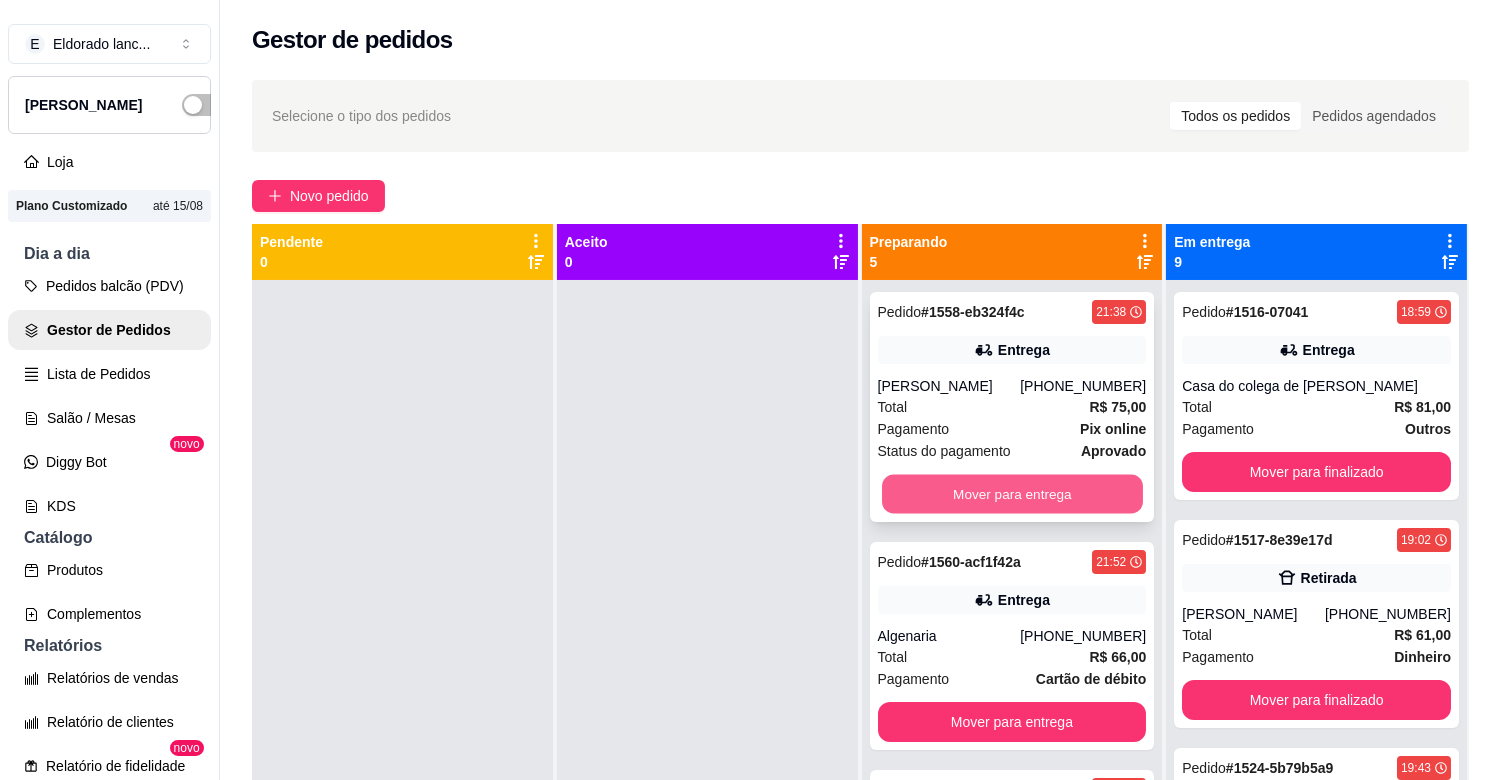 click on "Mover para entrega" at bounding box center [1012, 494] 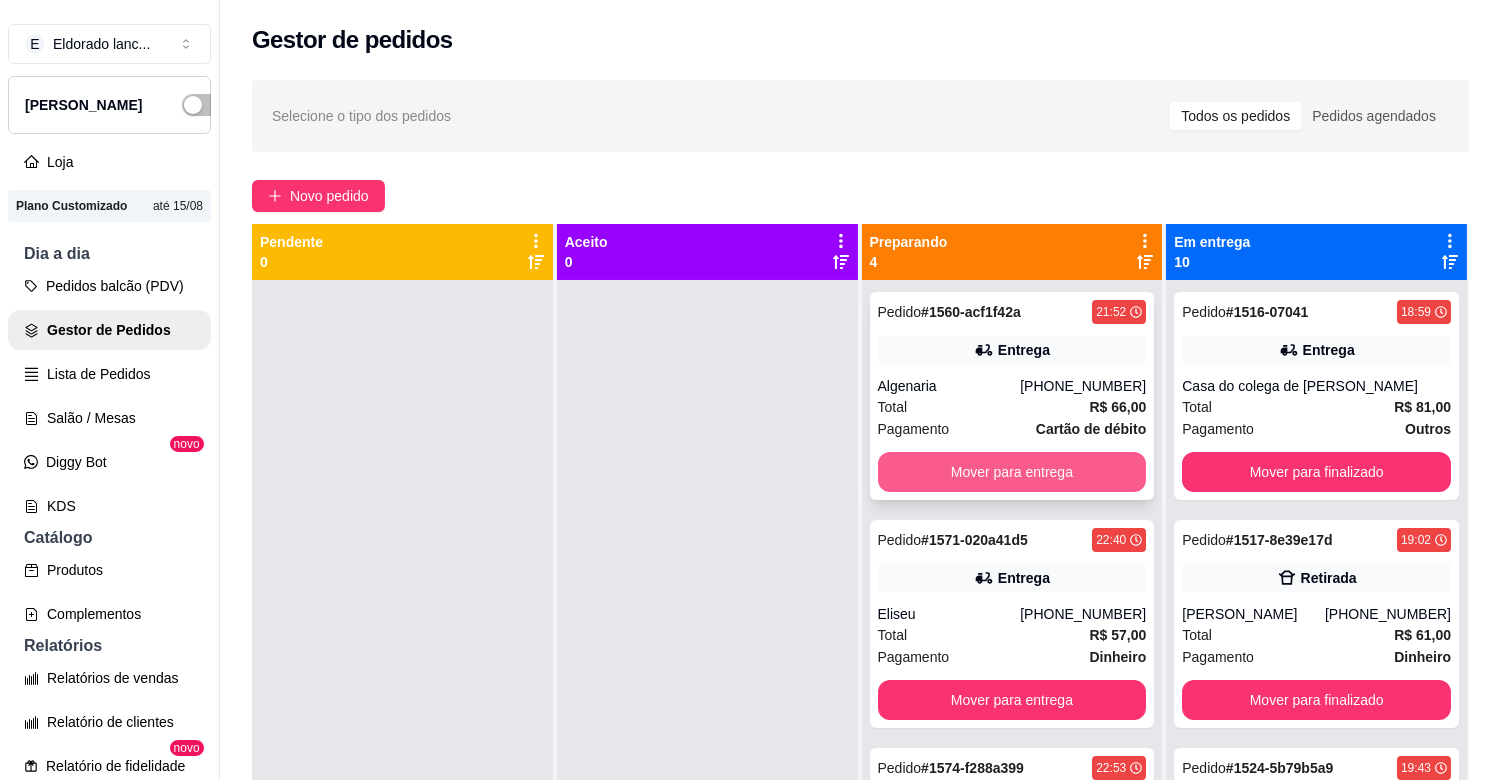 click on "Mover para entrega" at bounding box center [1012, 472] 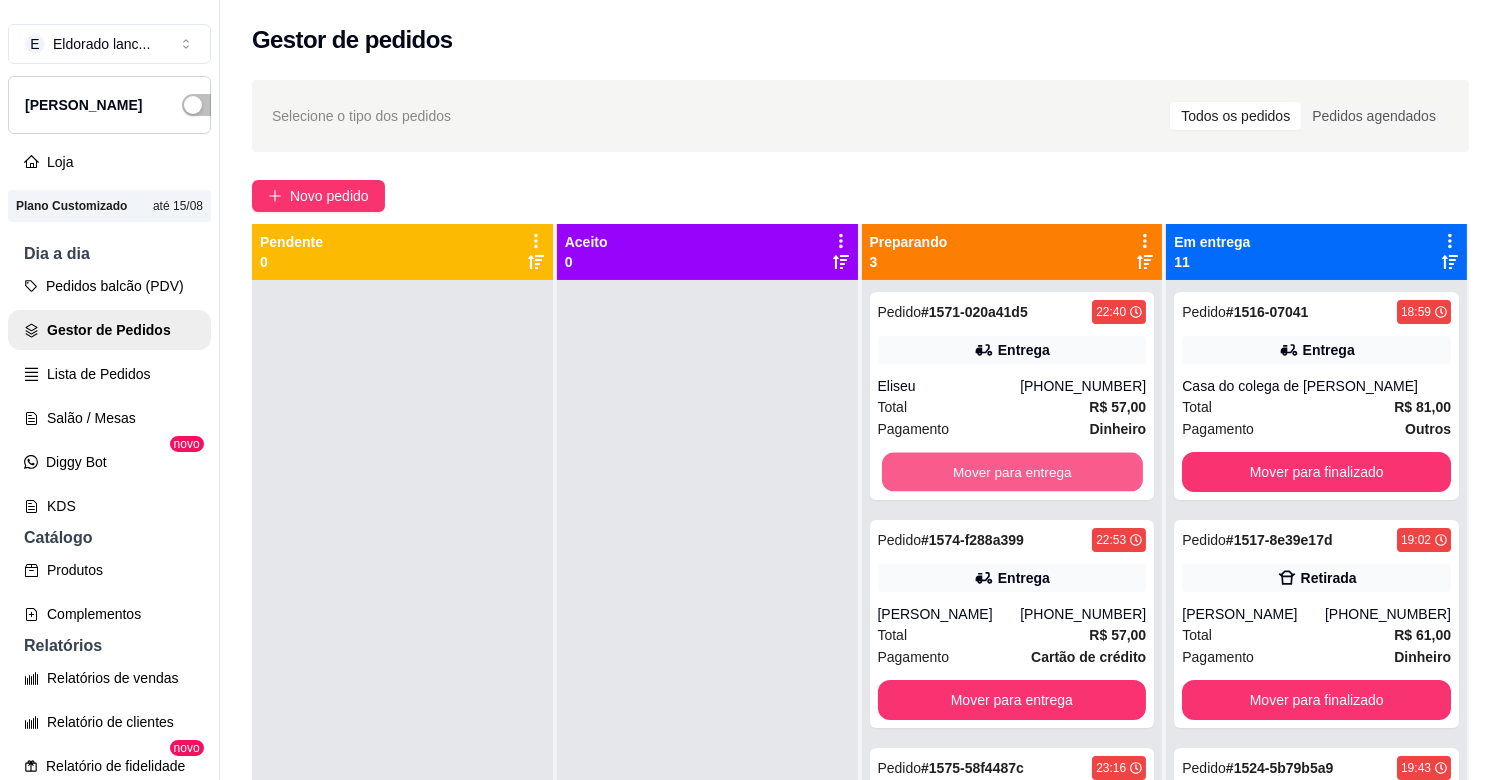 click on "Mover para entrega" at bounding box center [1012, 472] 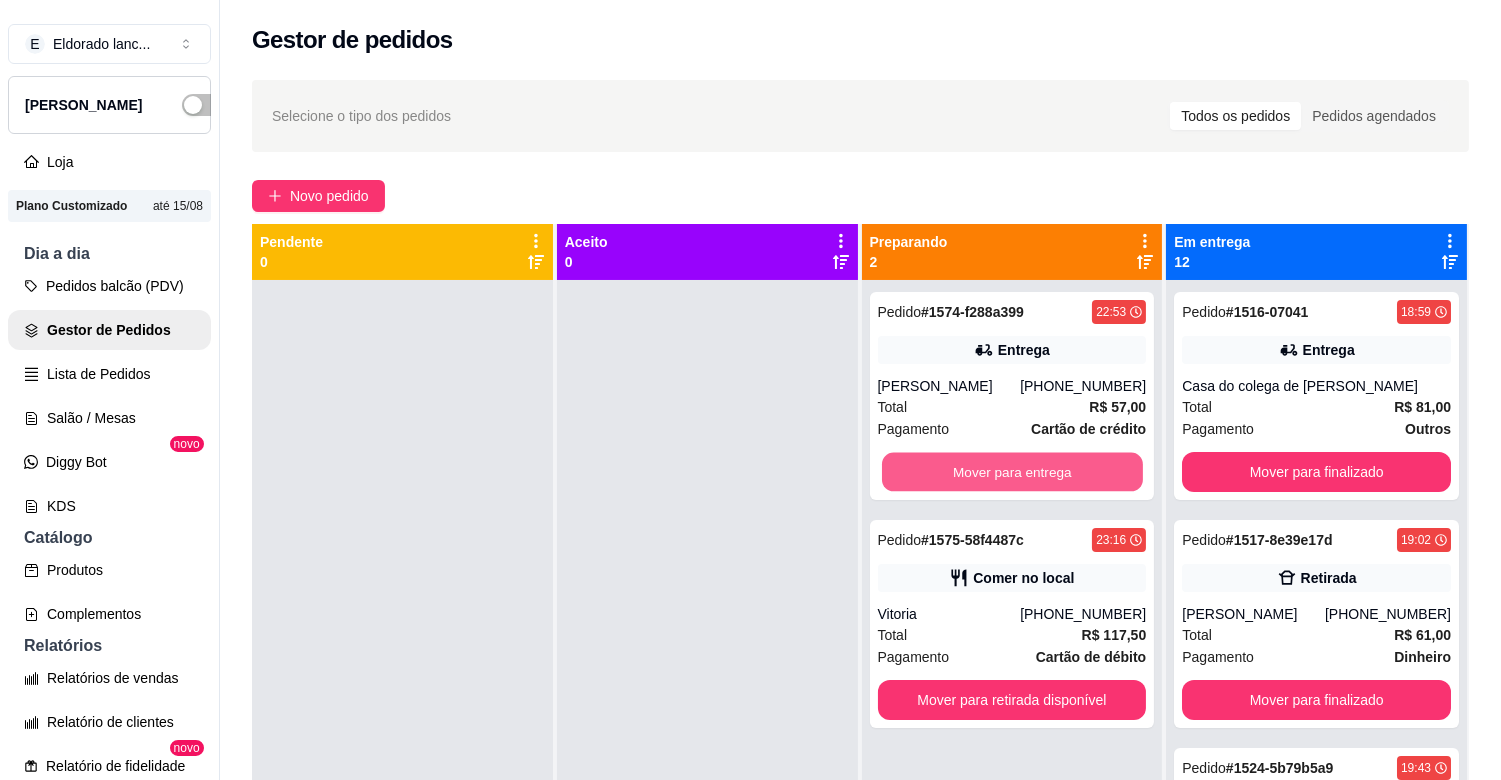 click on "Mover para entrega" at bounding box center [1012, 472] 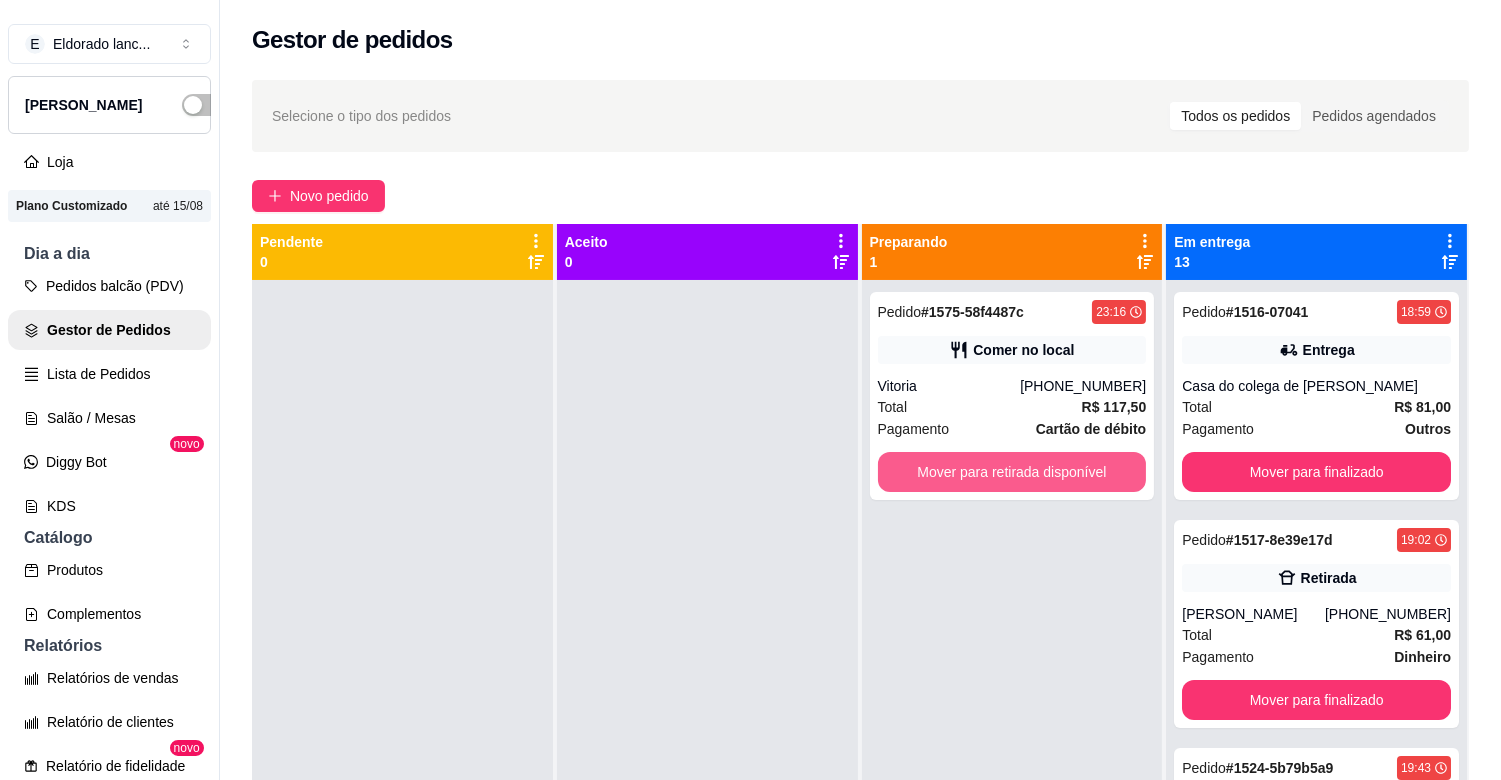 click on "Mover para retirada disponível" at bounding box center (1012, 472) 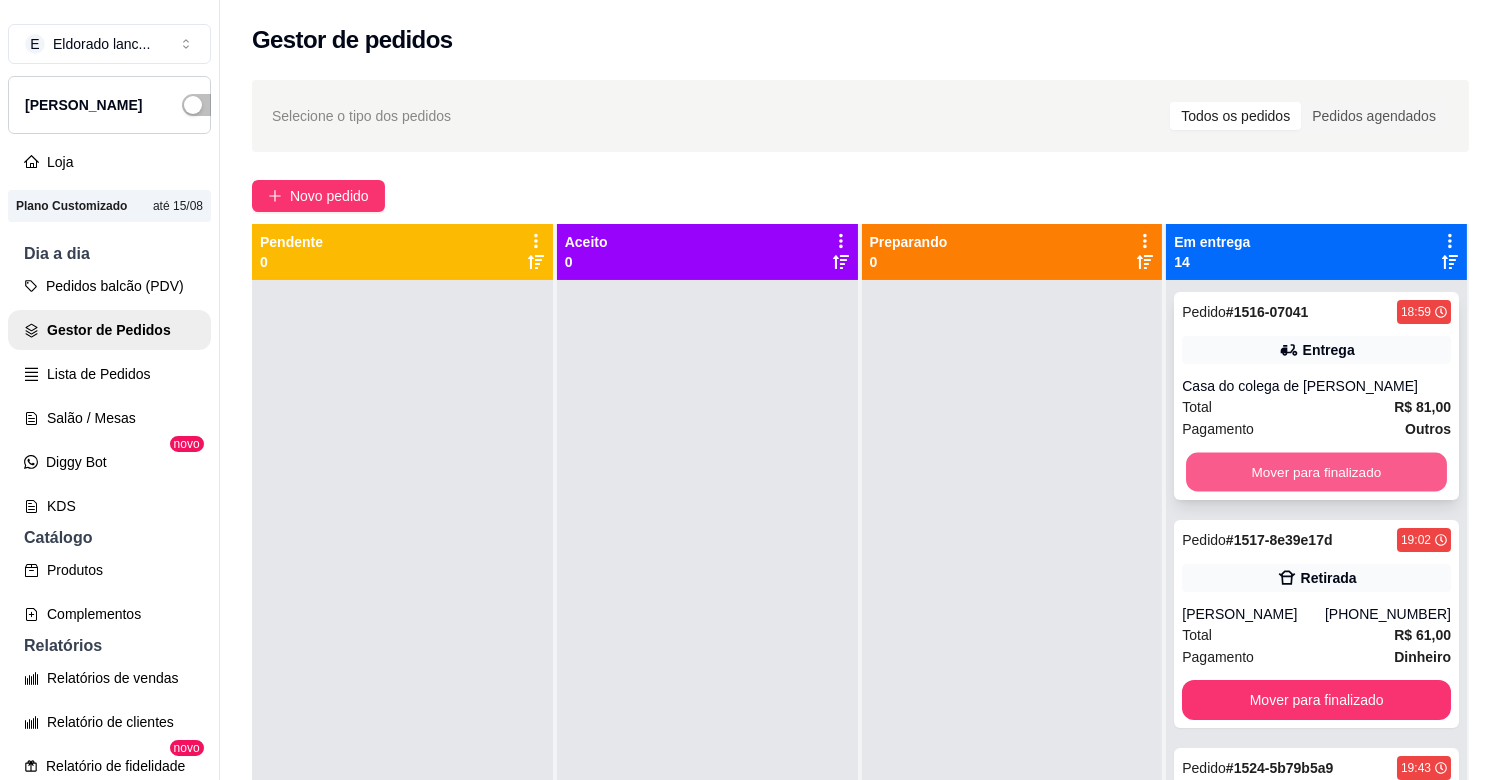 click on "Mover para finalizado" at bounding box center [1316, 472] 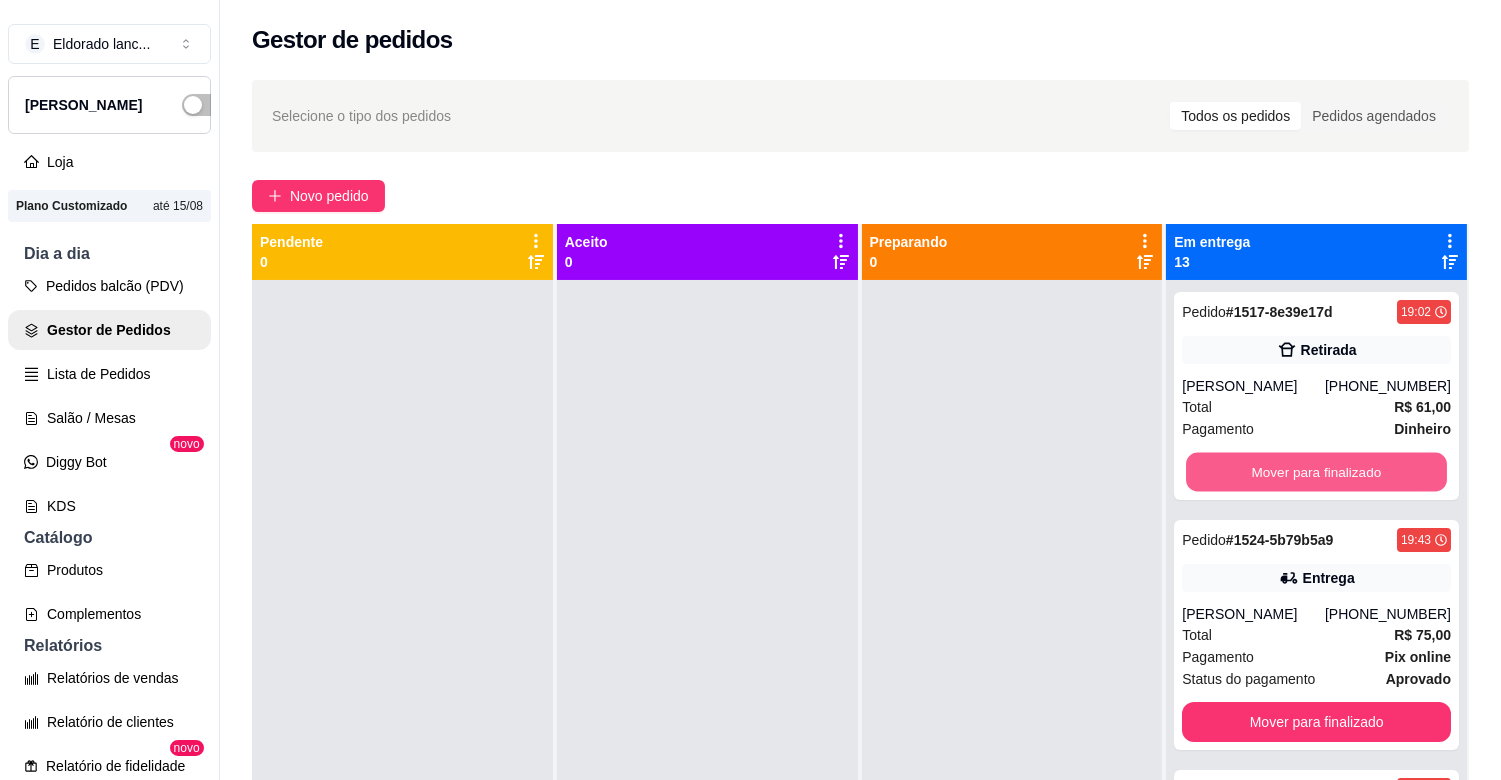 click on "Mover para finalizado" at bounding box center (1316, 472) 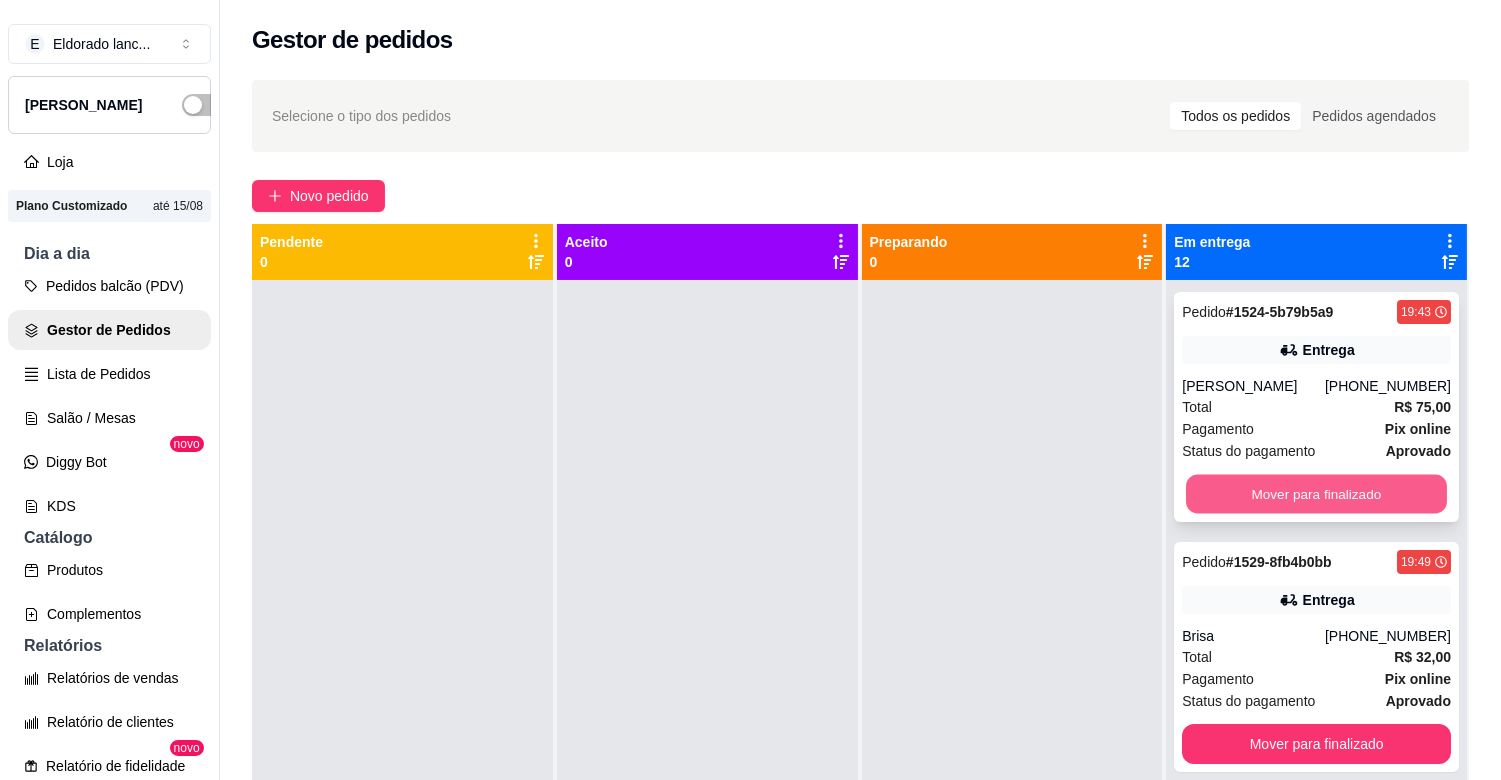 click on "Mover para finalizado" at bounding box center [1316, 494] 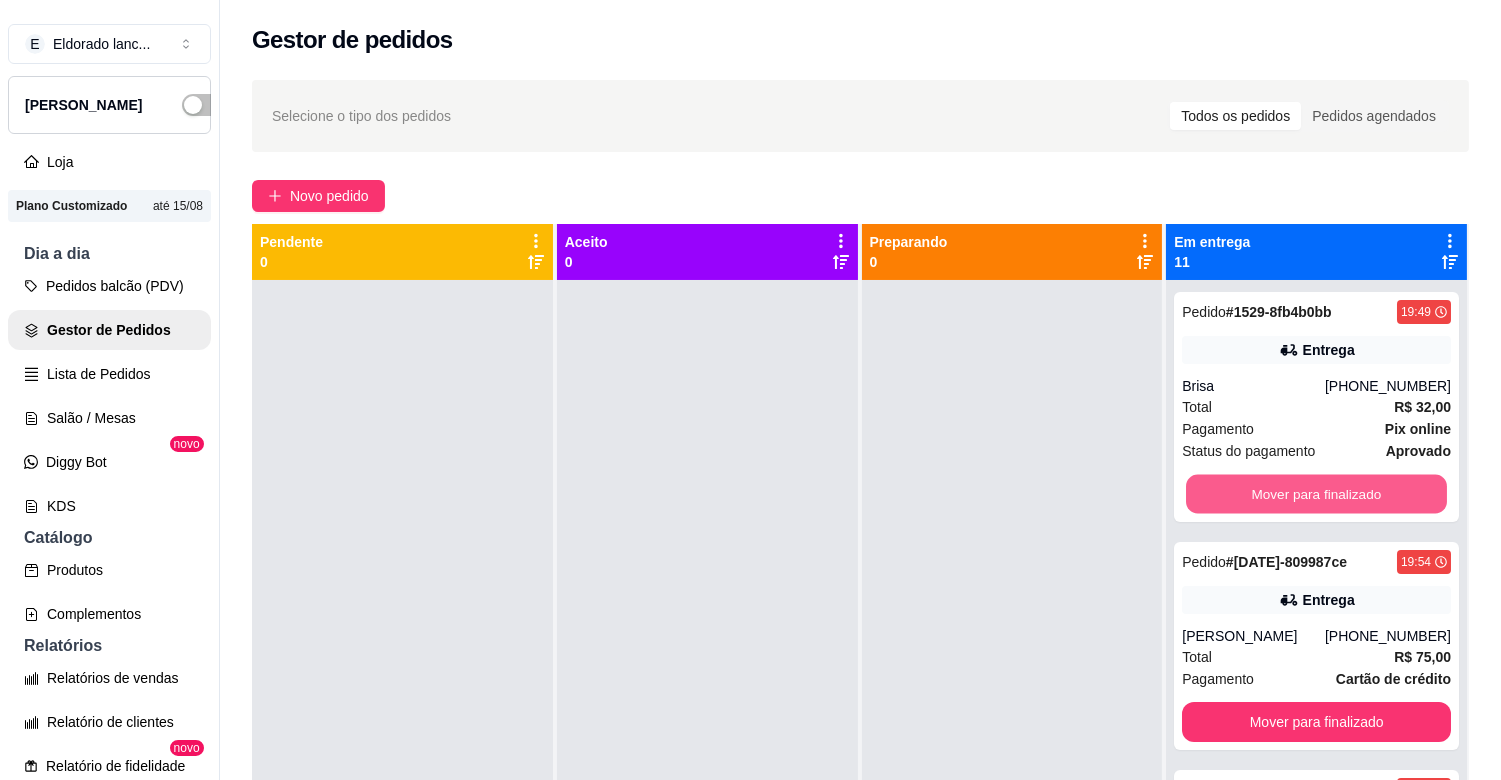 click on "Mover para finalizado" at bounding box center (1316, 494) 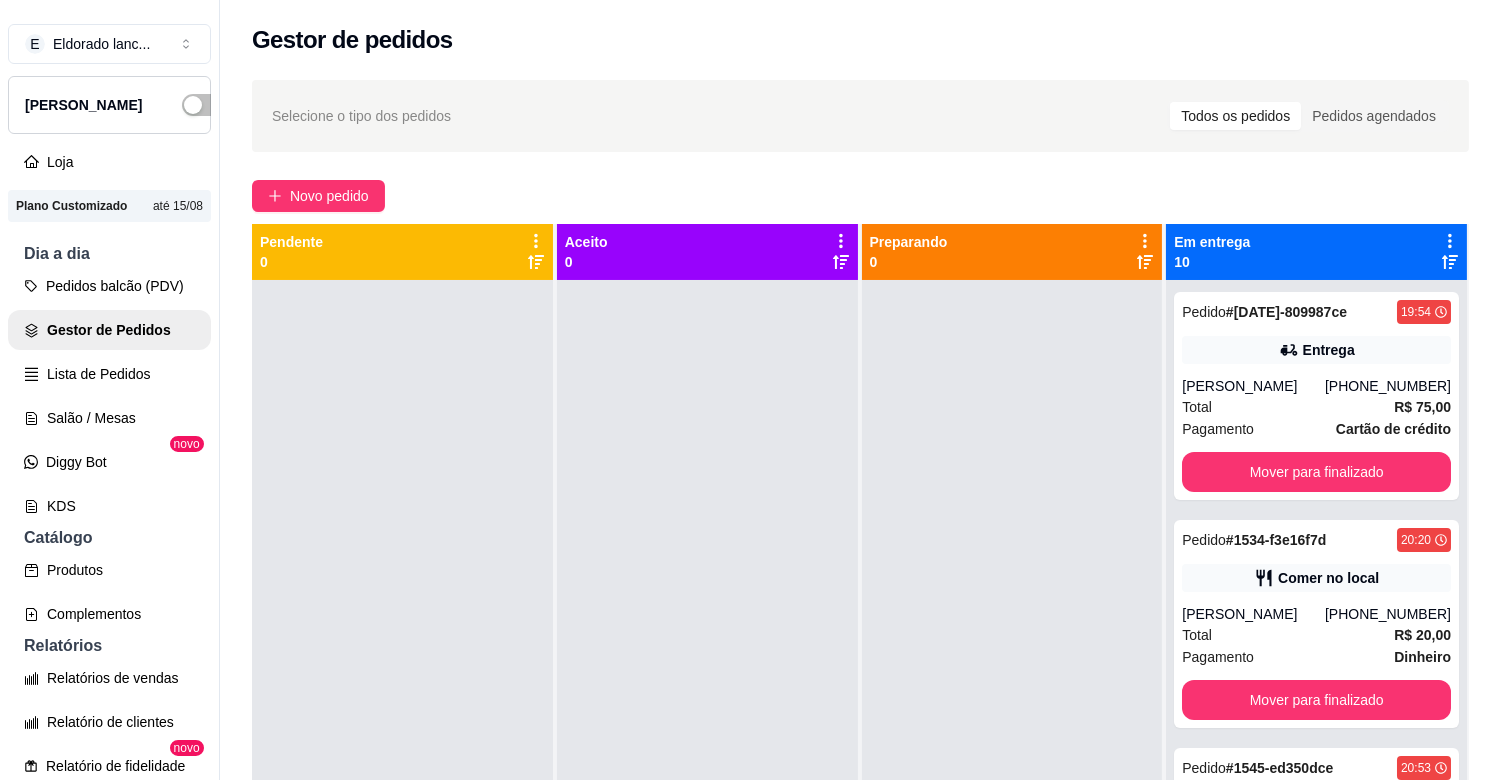 click on "Pedido  # [DATE]-809987ce 19:54 Entrega [PERSON_NAME]  [PHONE_NUMBER] Total R$ 75,00 Pagamento Cartão de crédito Mover para finalizado" at bounding box center [1316, 396] 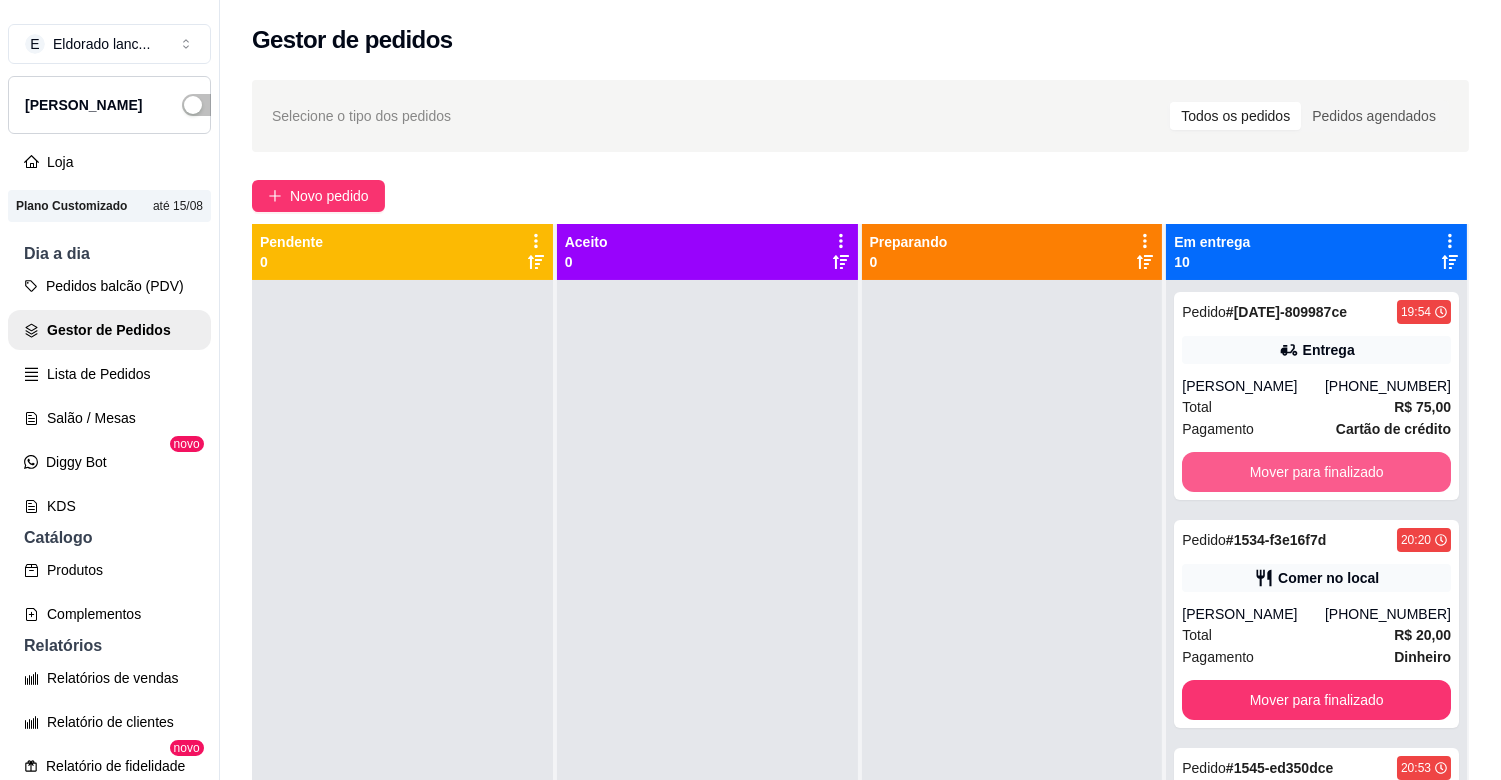 click on "Mover para finalizado" at bounding box center (1316, 472) 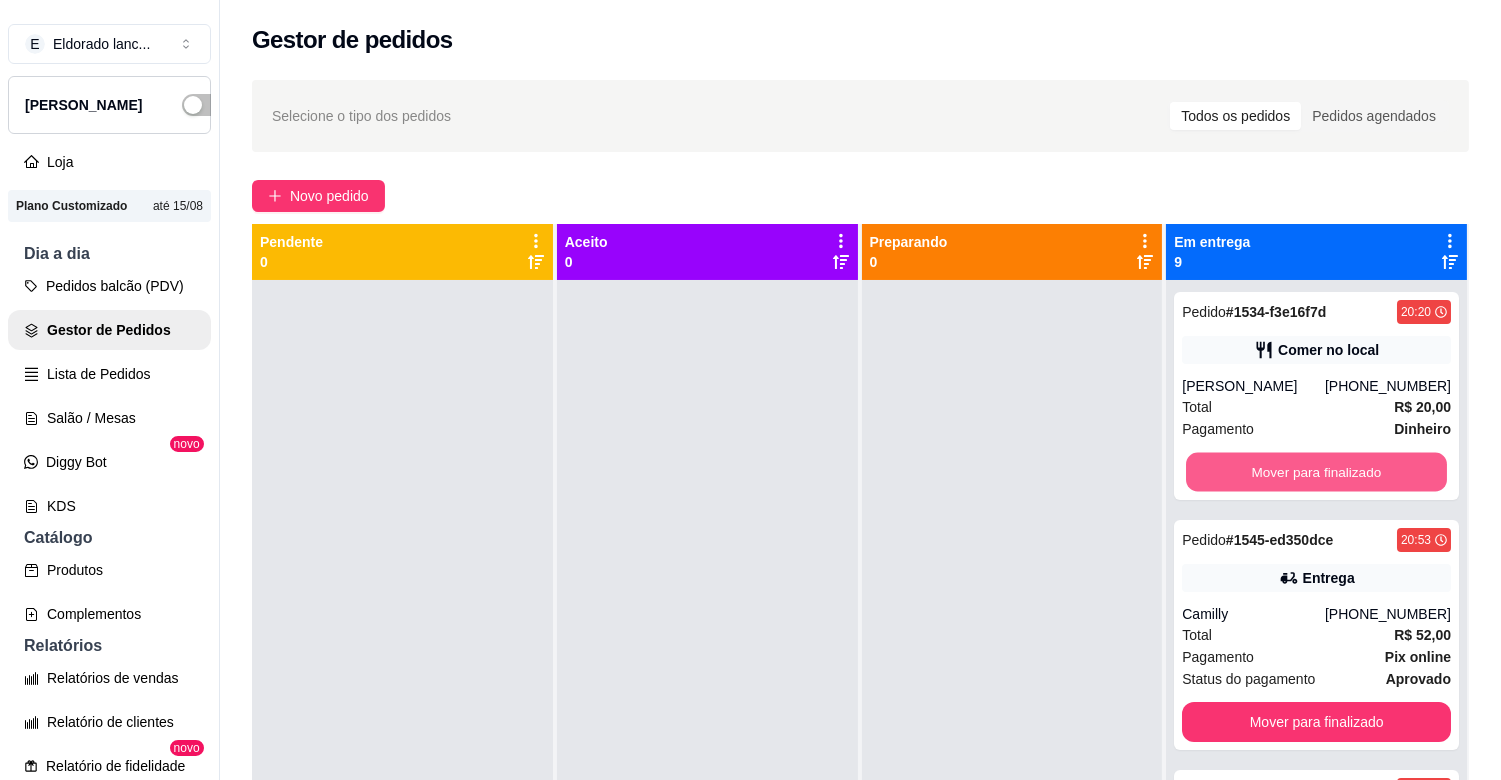 click on "Mover para finalizado" at bounding box center [1316, 472] 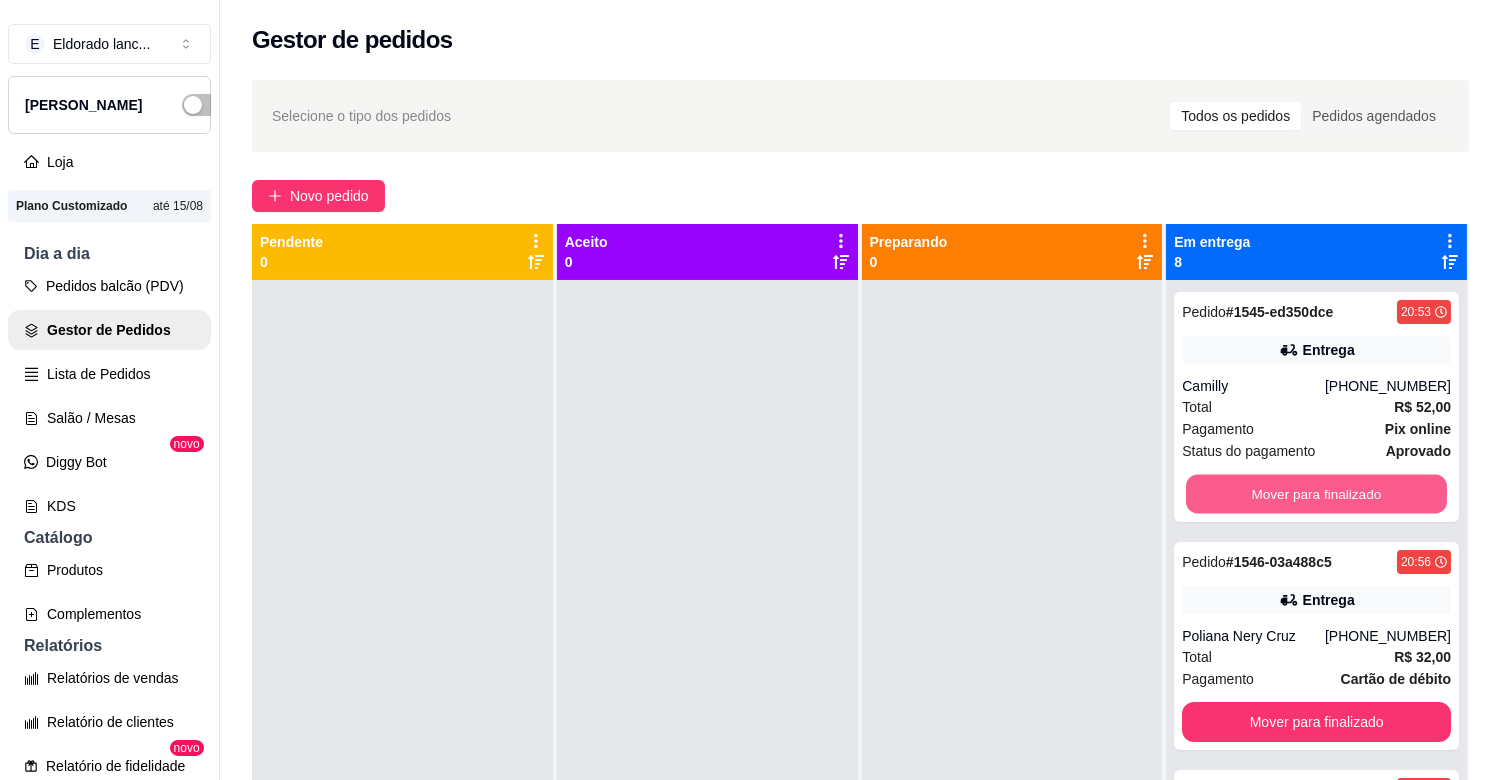 click on "Mover para finalizado" at bounding box center [1316, 494] 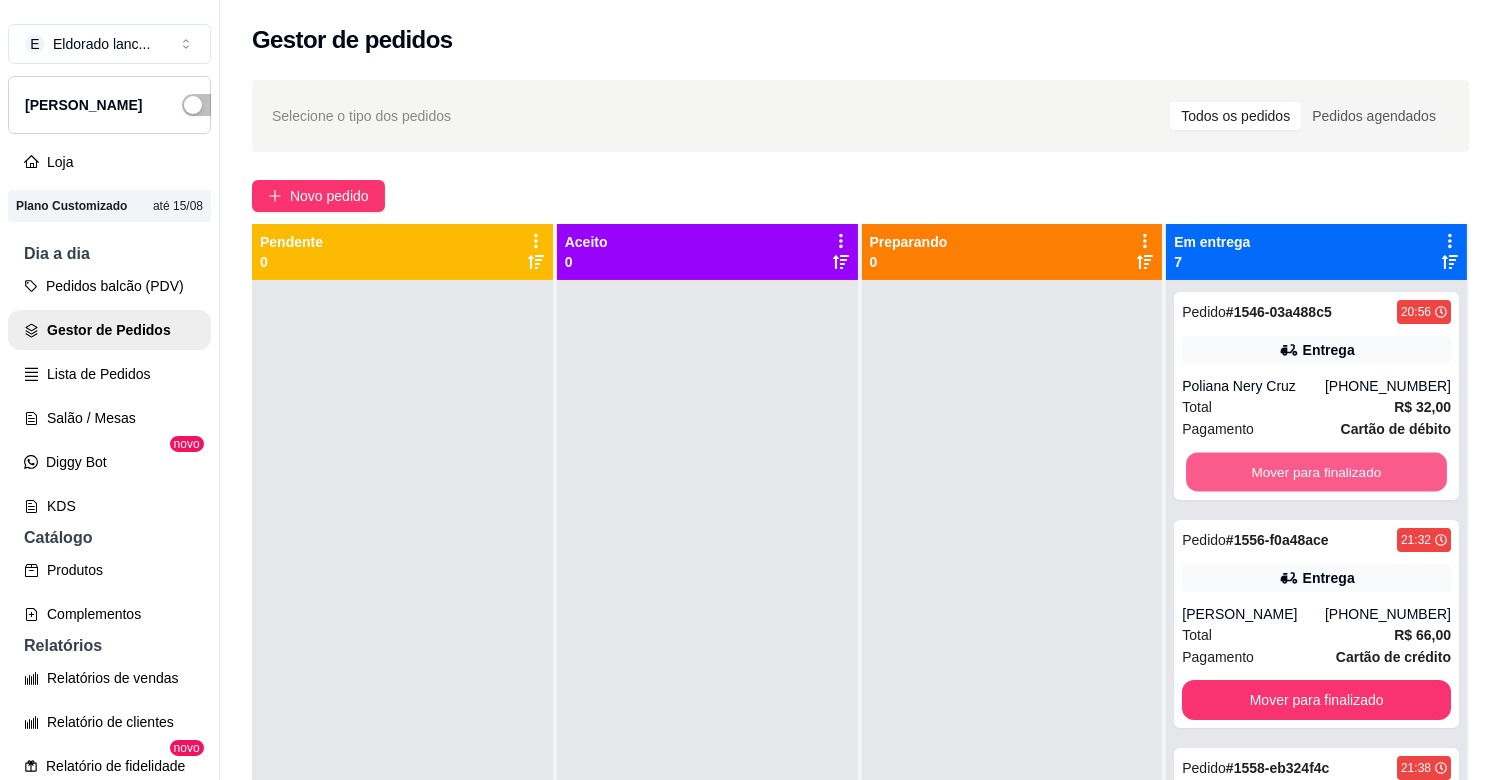 click on "Mover para finalizado" at bounding box center [1316, 472] 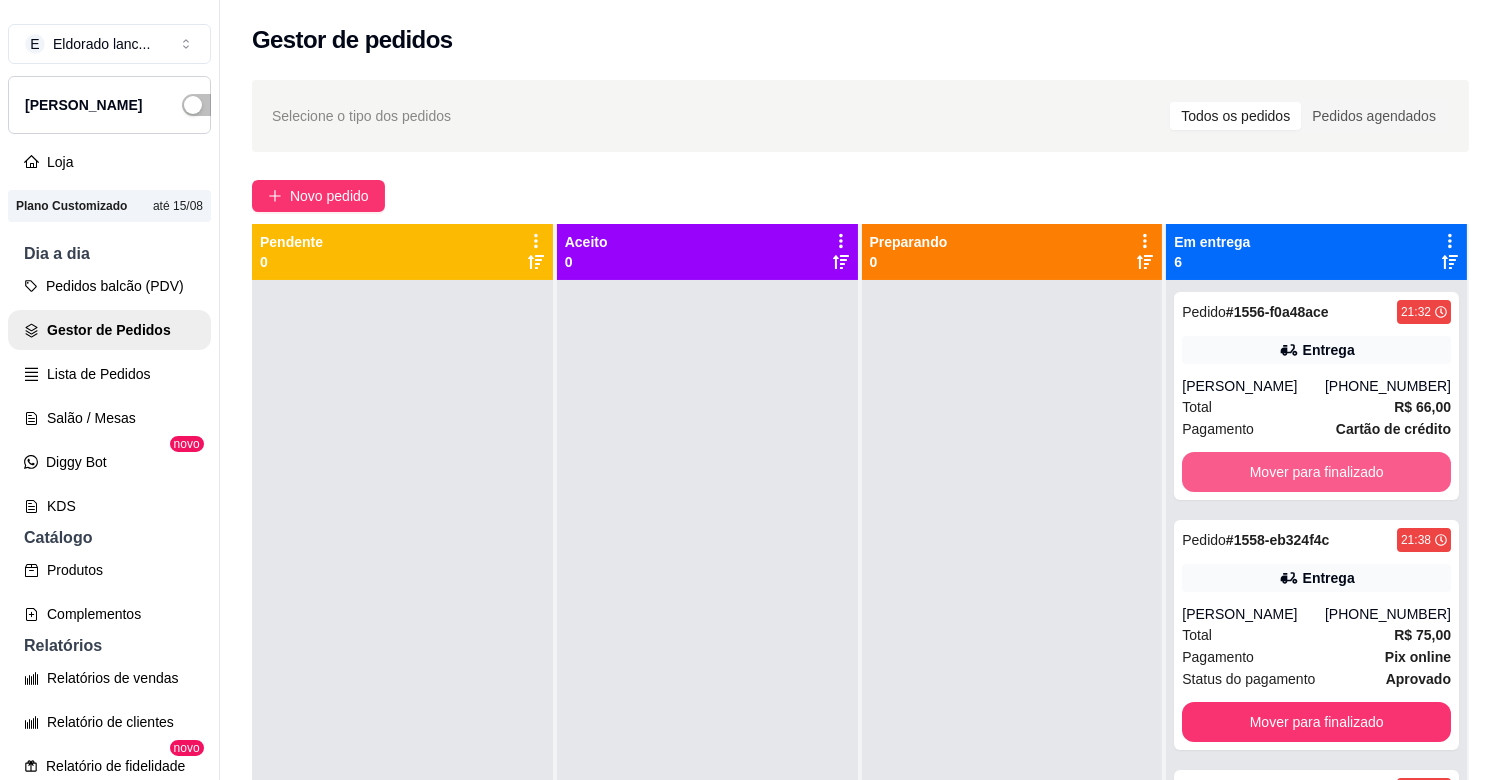 click on "Mover para finalizado" at bounding box center [1316, 472] 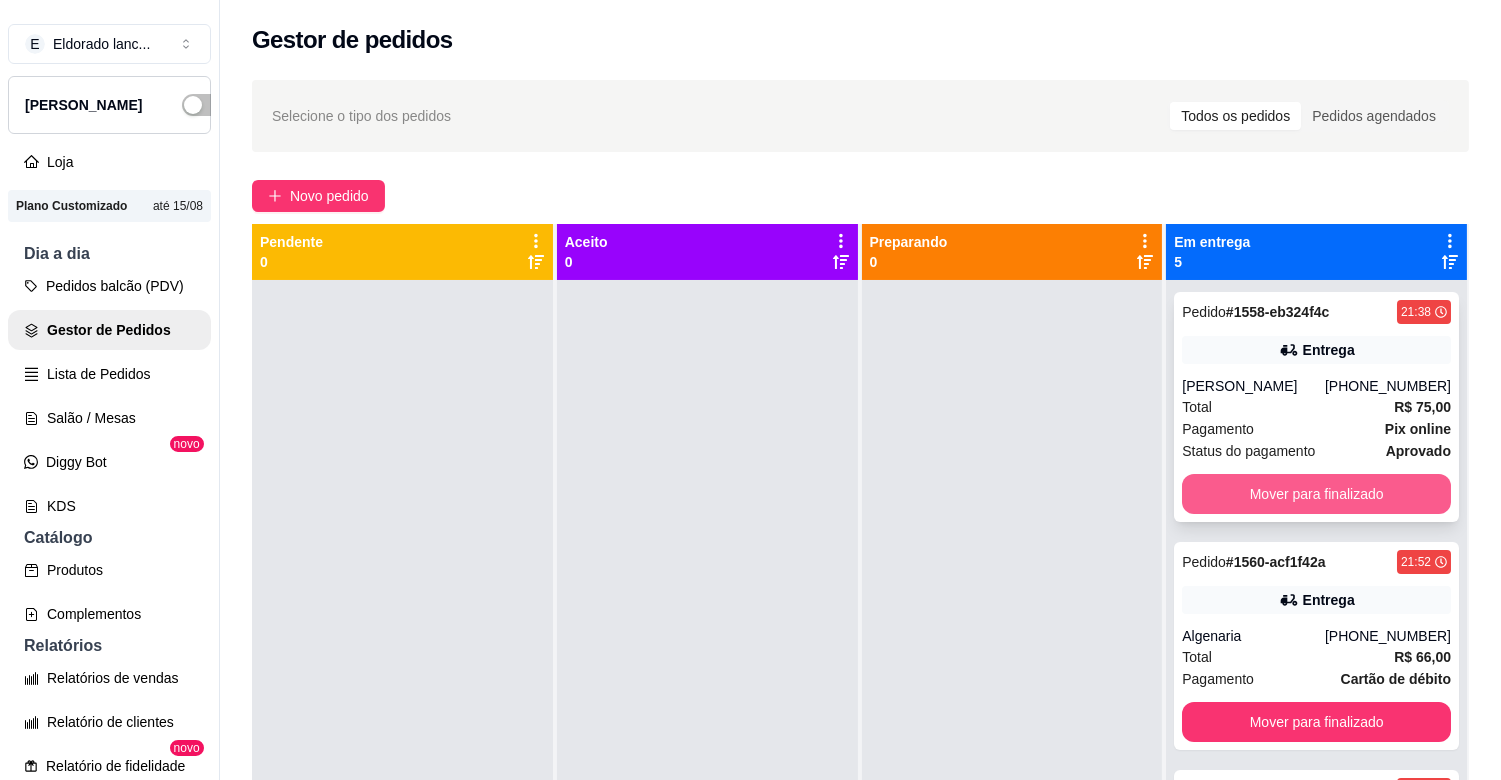 click on "Mover para finalizado" at bounding box center (1316, 494) 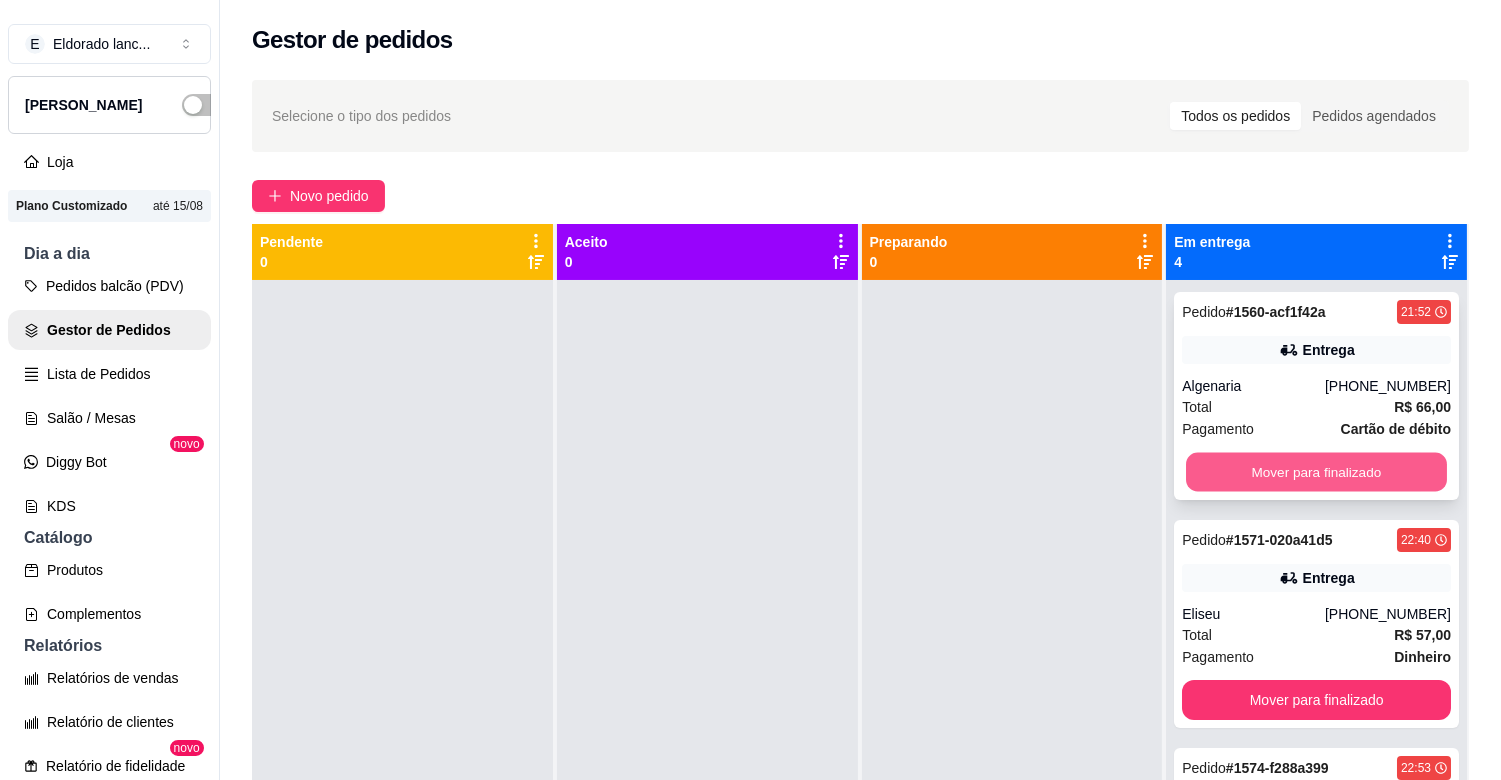 click on "Mover para finalizado" at bounding box center [1316, 472] 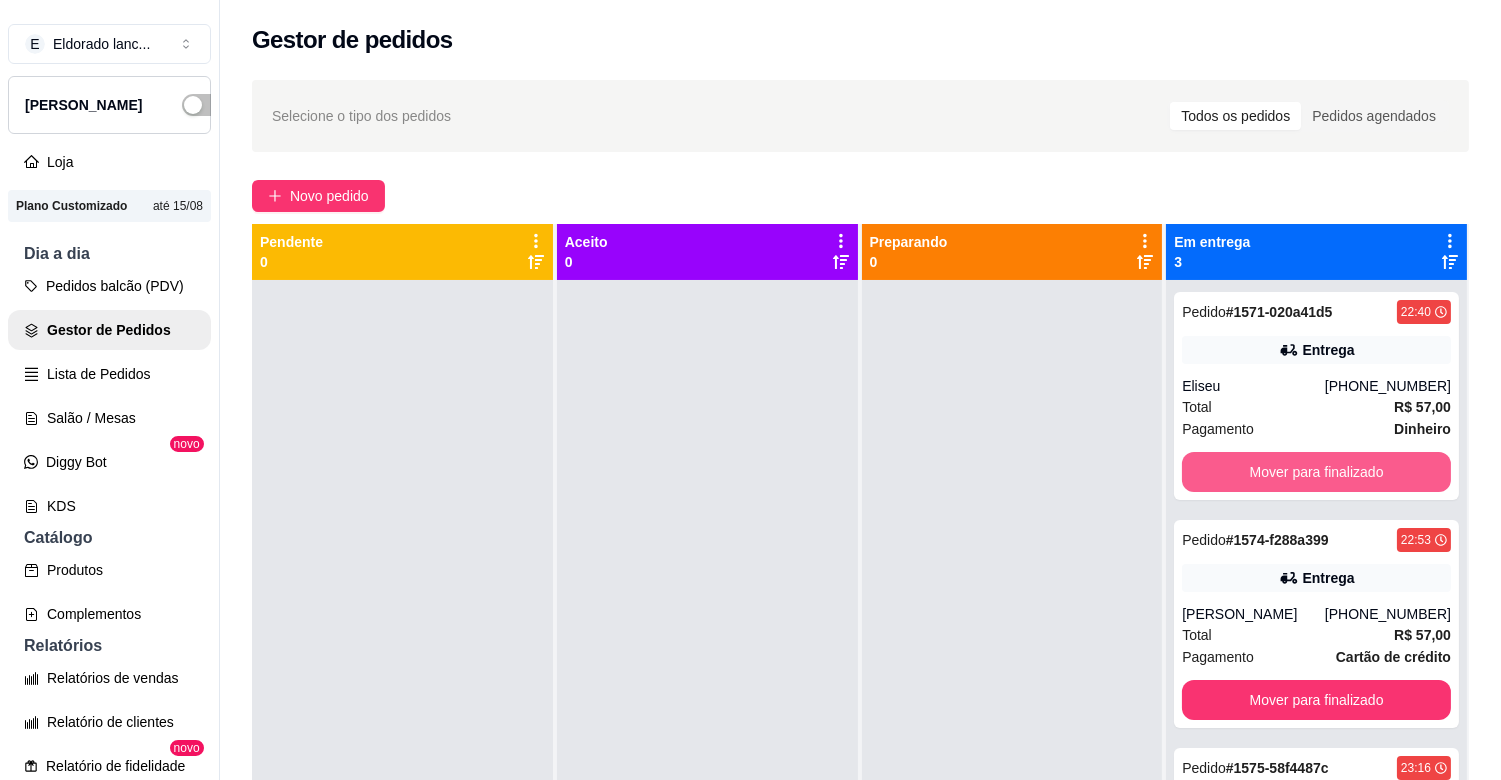 click on "Mover para finalizado" at bounding box center [1316, 472] 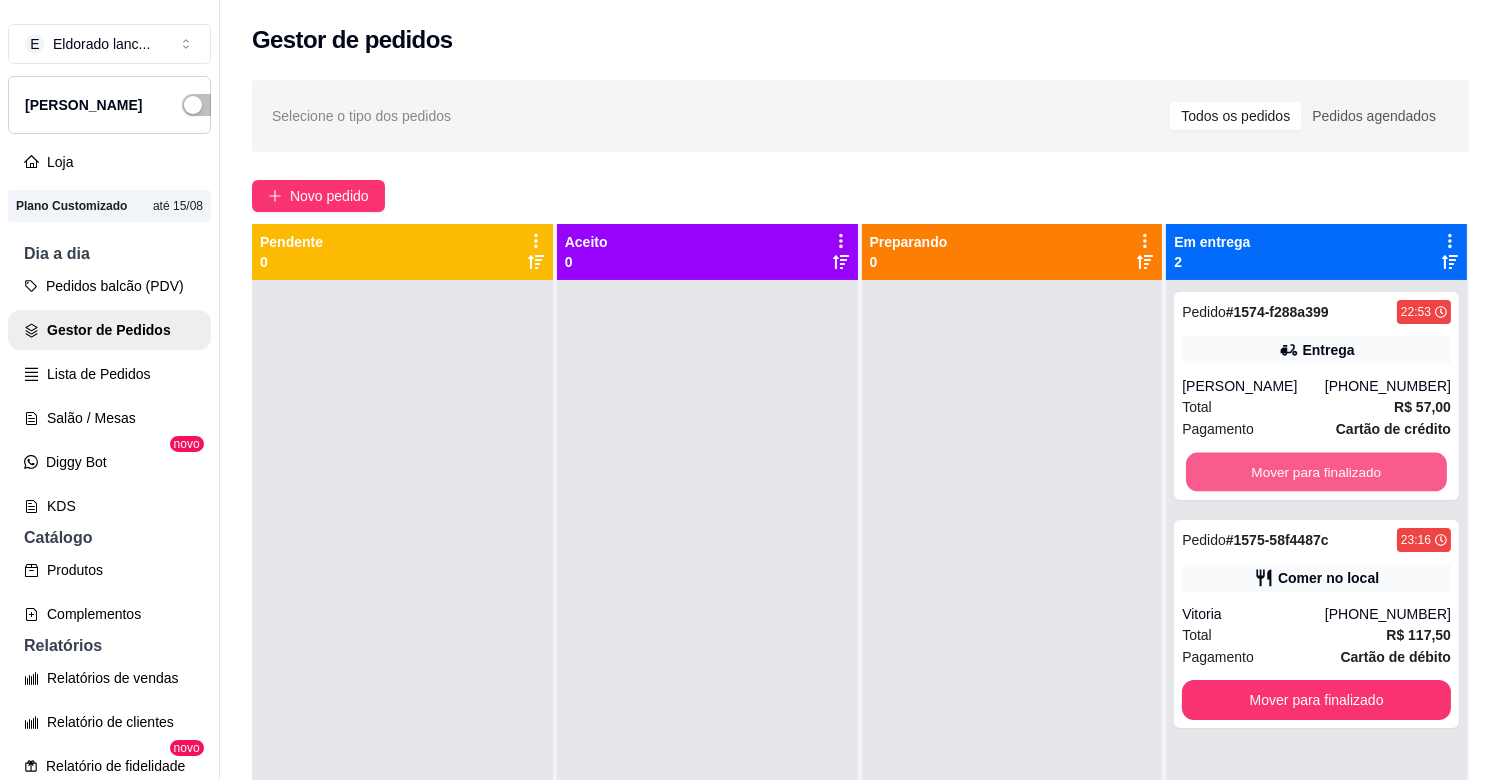 click on "Mover para finalizado" at bounding box center (1316, 472) 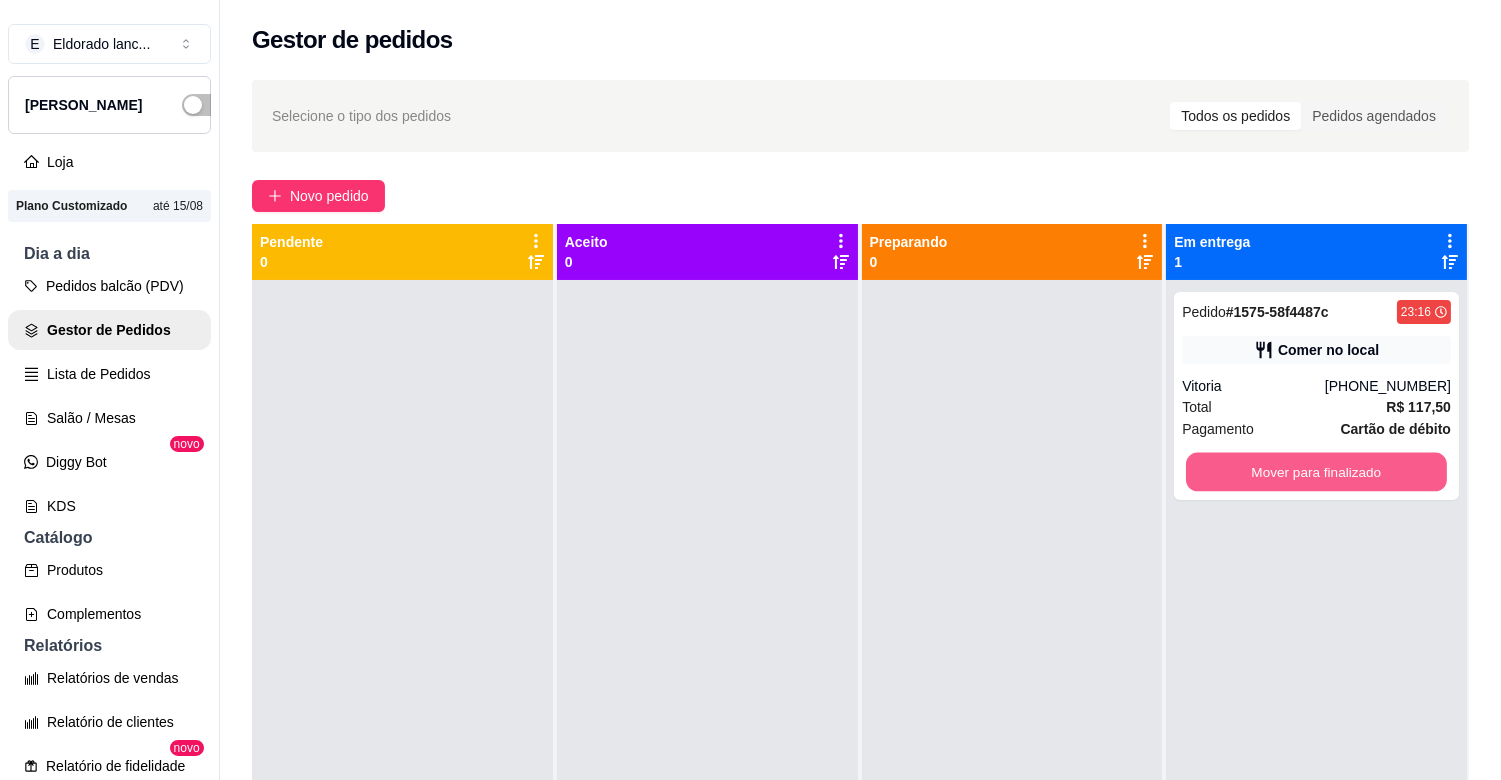 click on "Mover para finalizado" at bounding box center [1316, 472] 